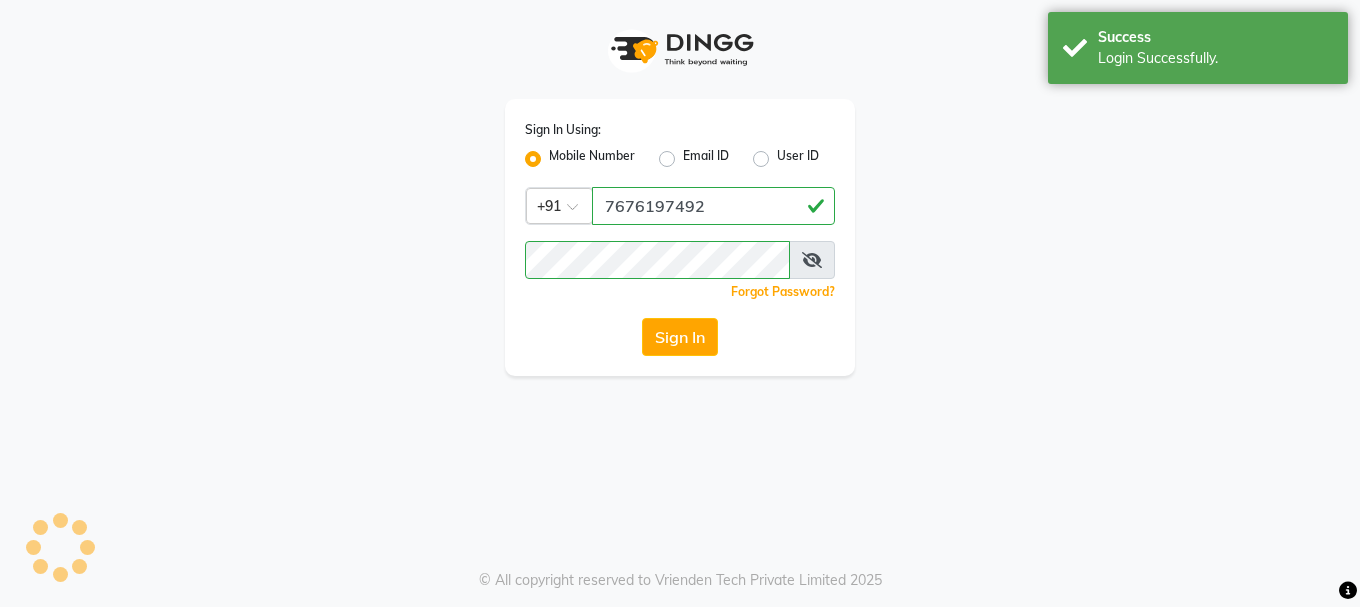 scroll, scrollTop: 0, scrollLeft: 0, axis: both 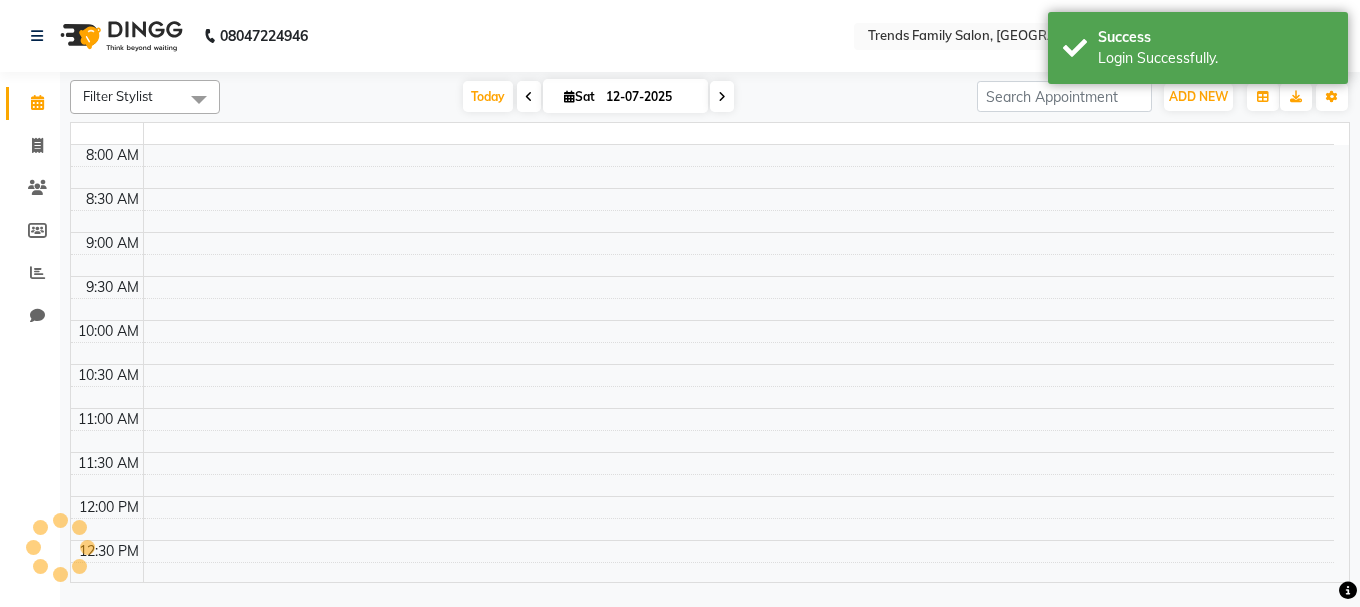 select on "en" 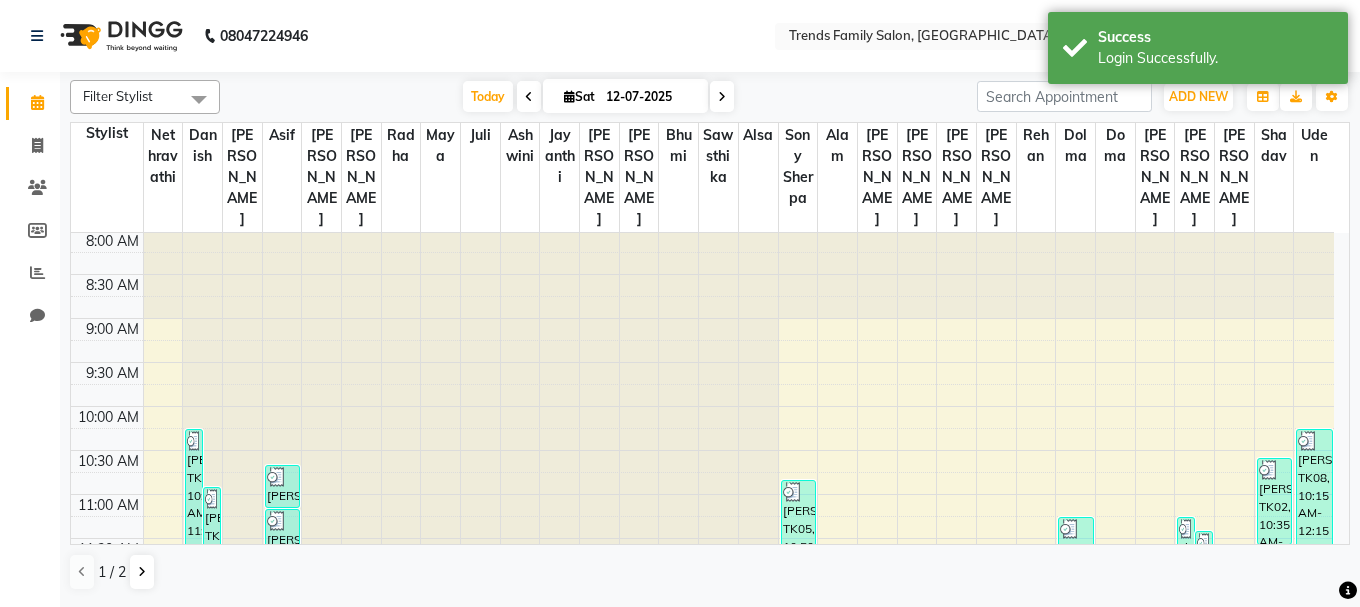 scroll, scrollTop: 0, scrollLeft: 0, axis: both 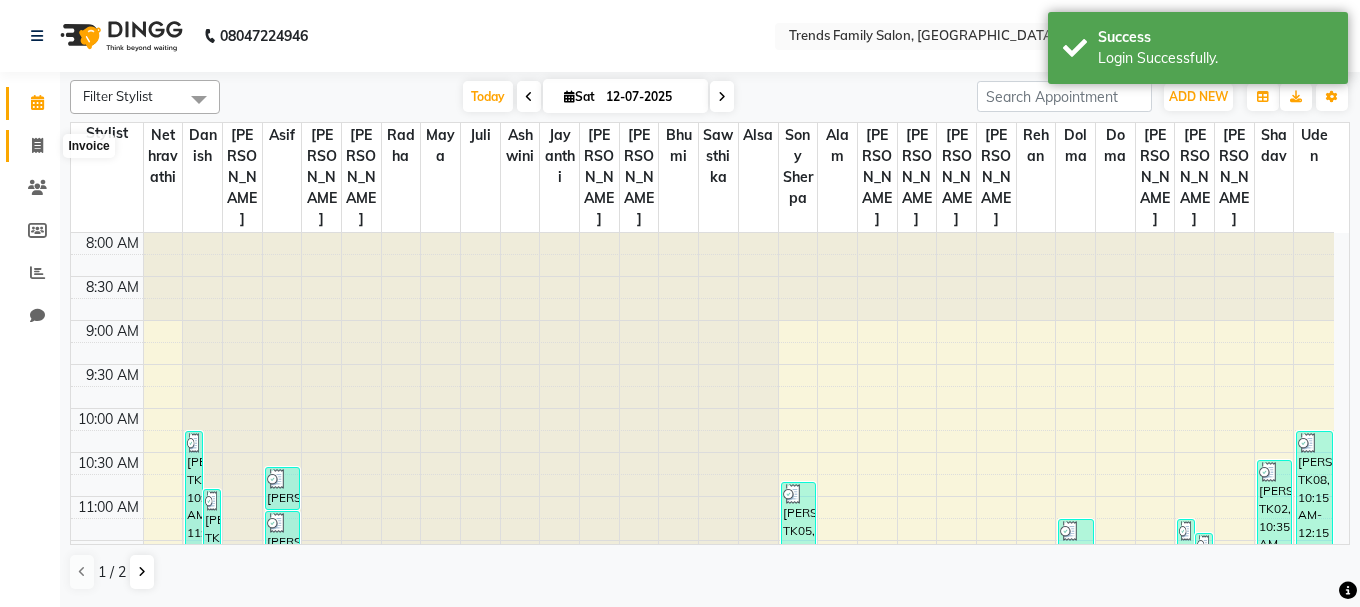 click 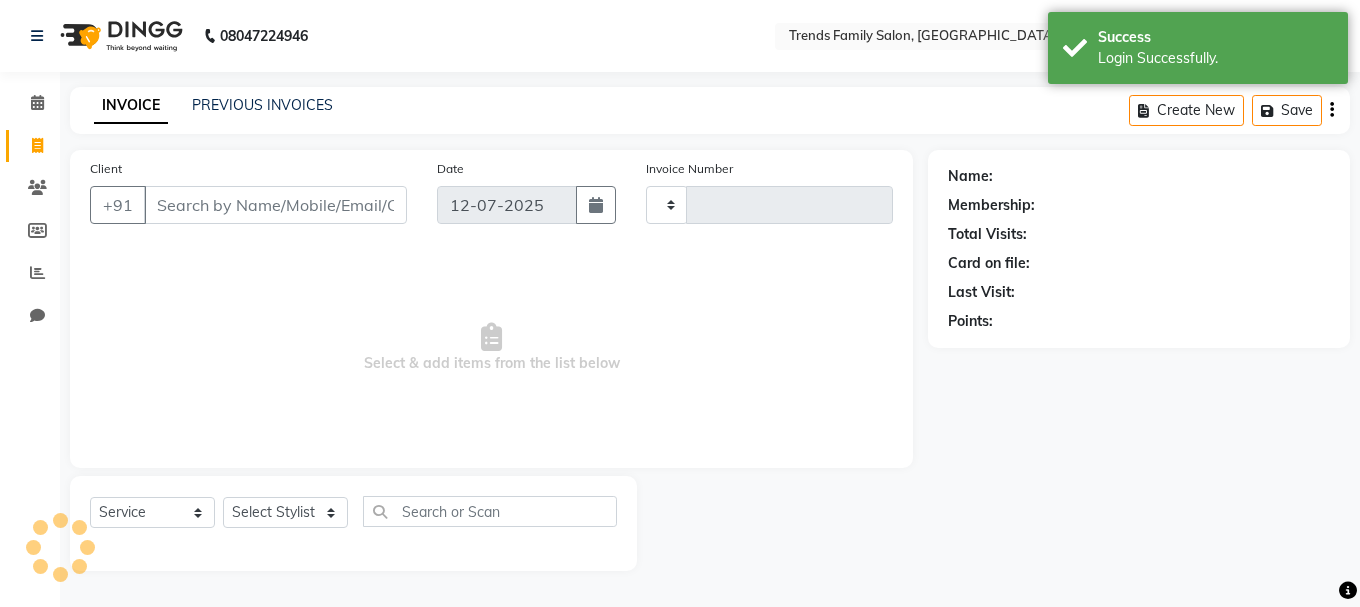 type on "0236" 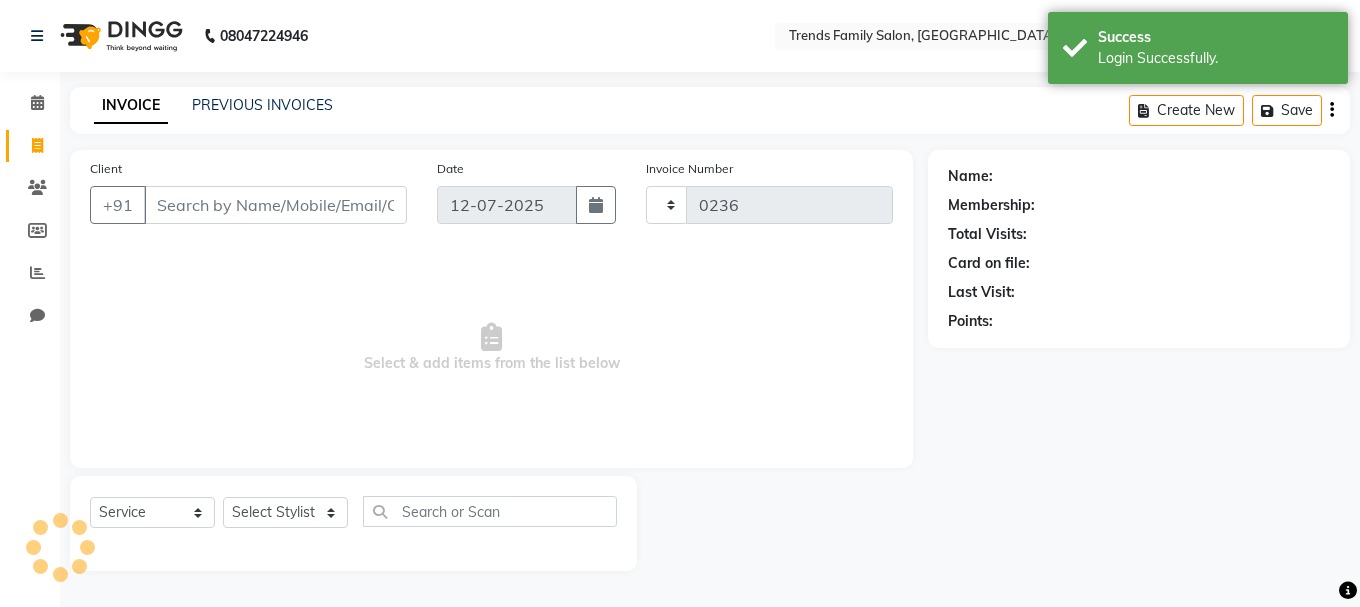 select on "8591" 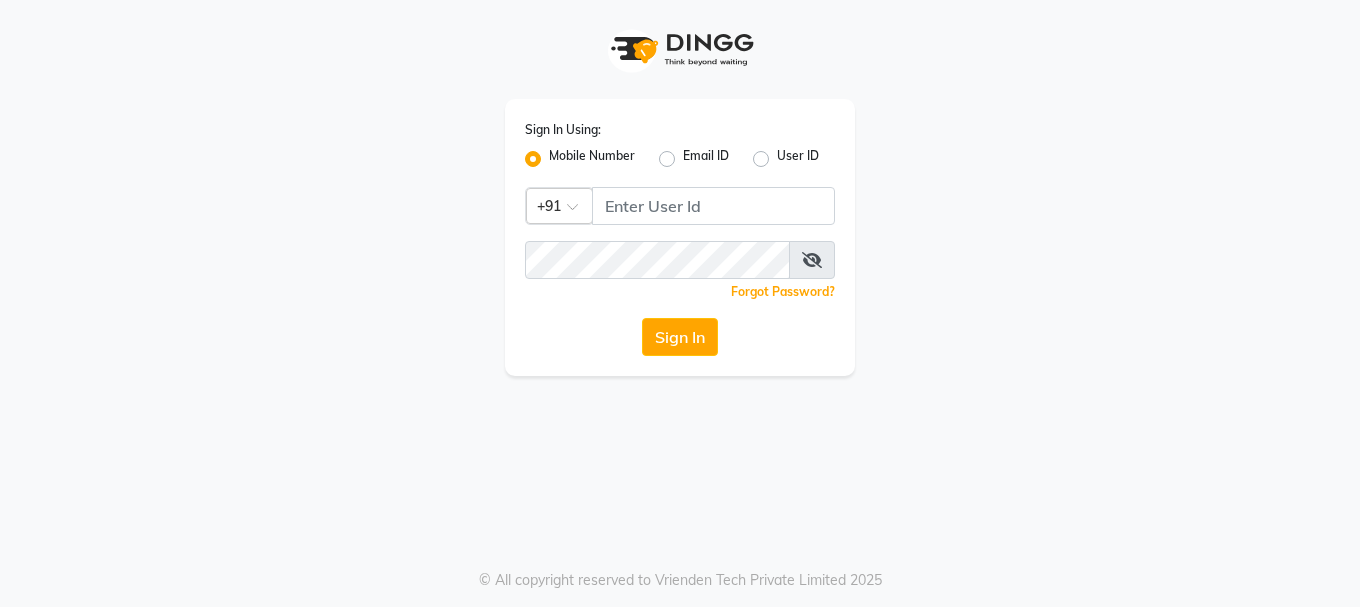 scroll, scrollTop: 0, scrollLeft: 0, axis: both 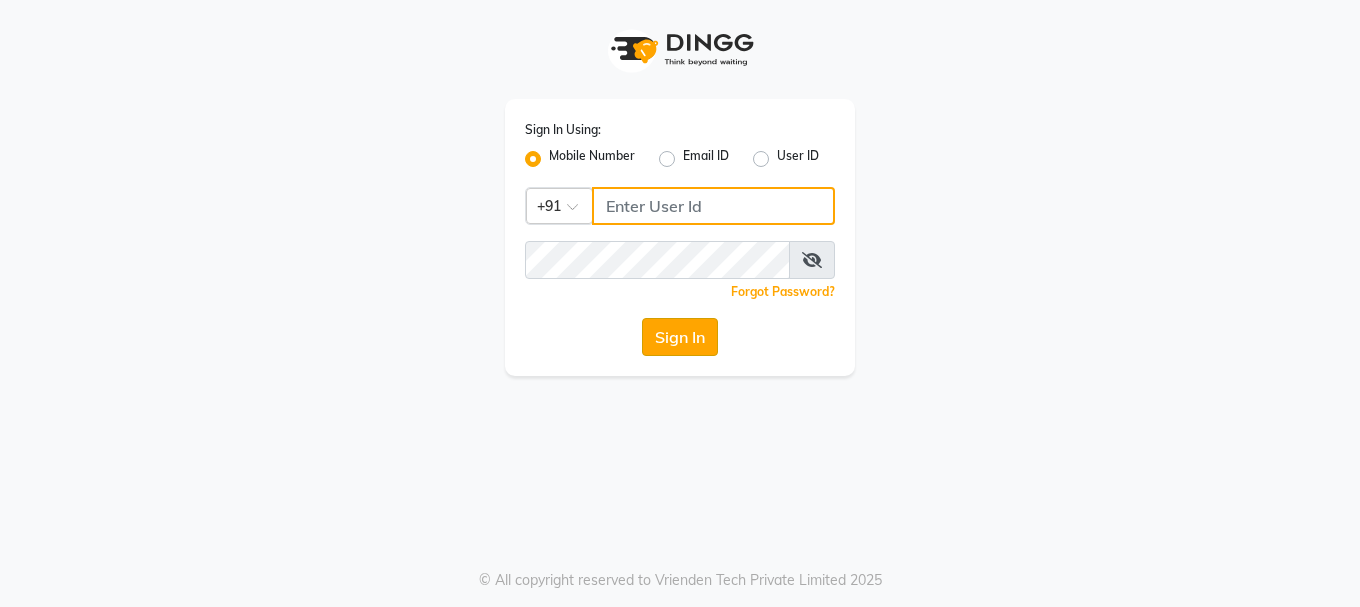 type on "7676197492" 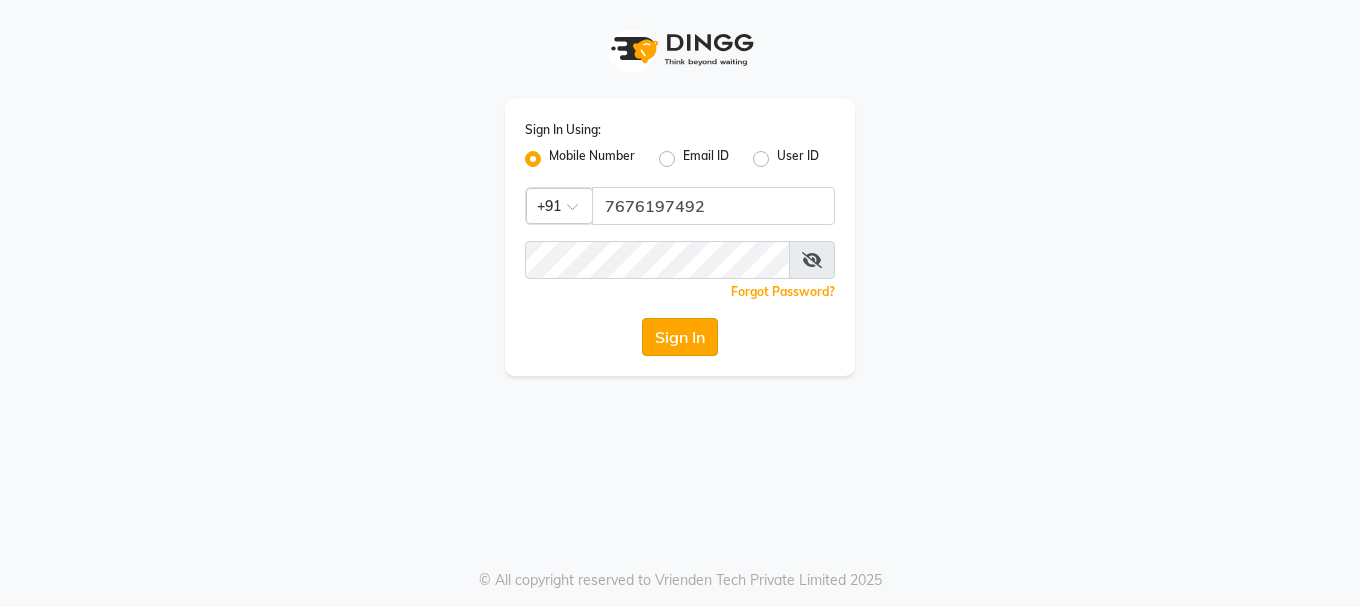 click on "Sign In" 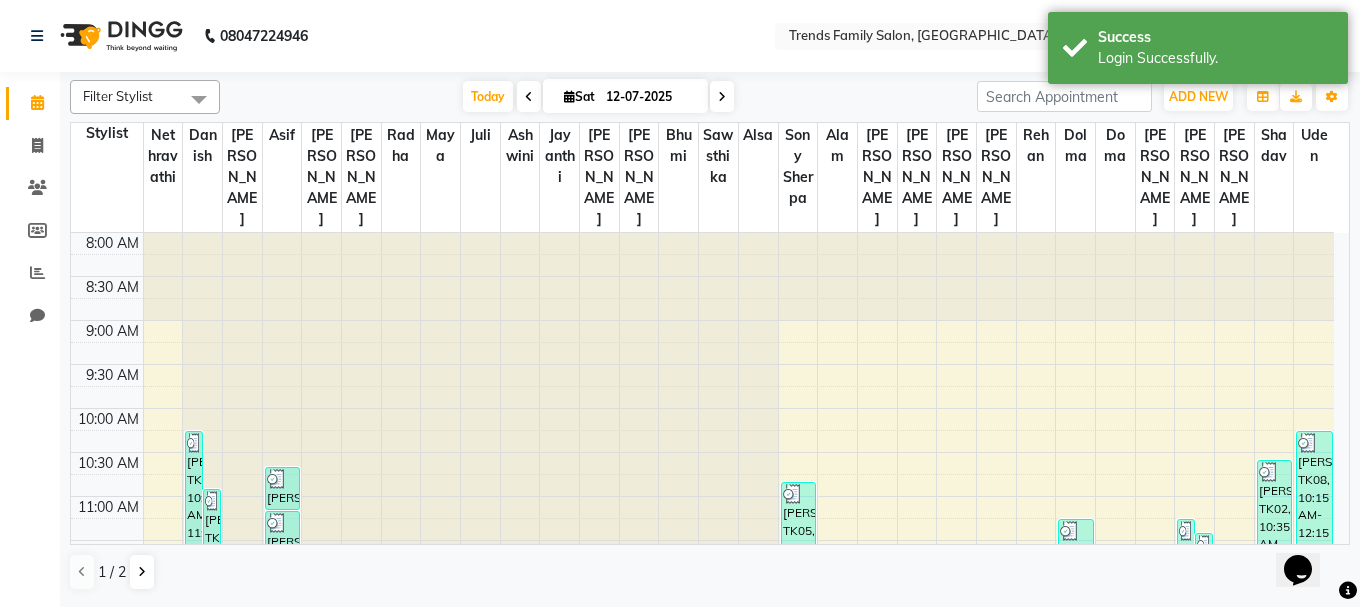 scroll, scrollTop: 0, scrollLeft: 0, axis: both 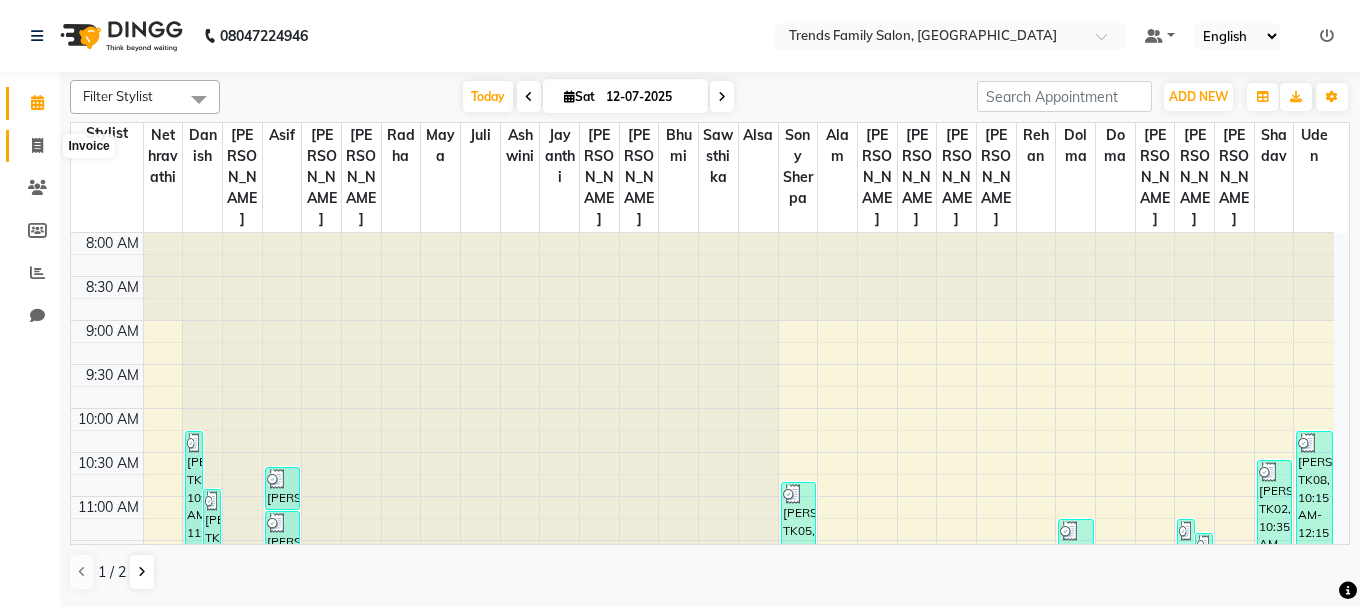 click 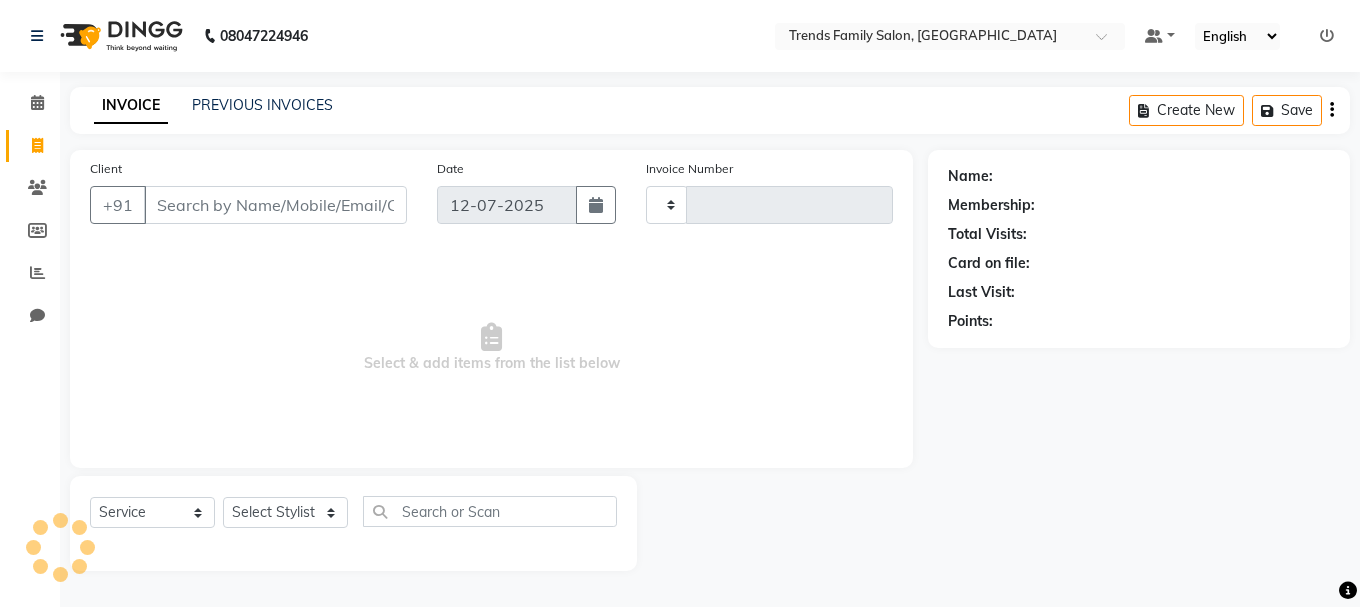 type on "0236" 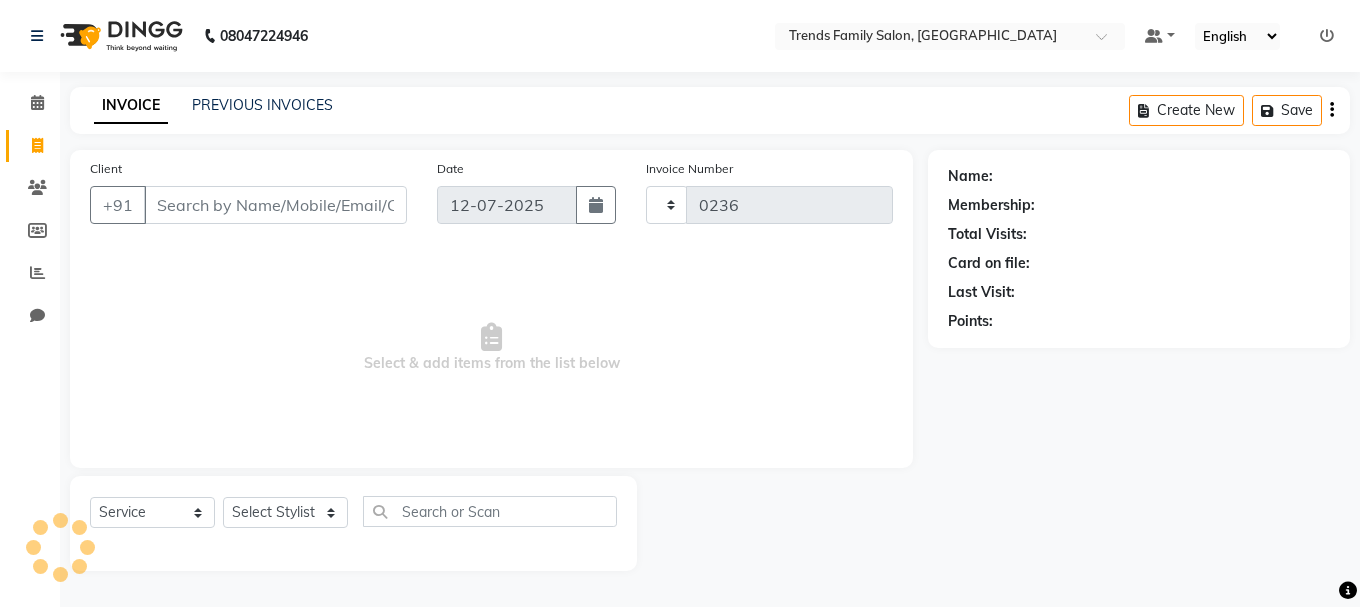 select on "8591" 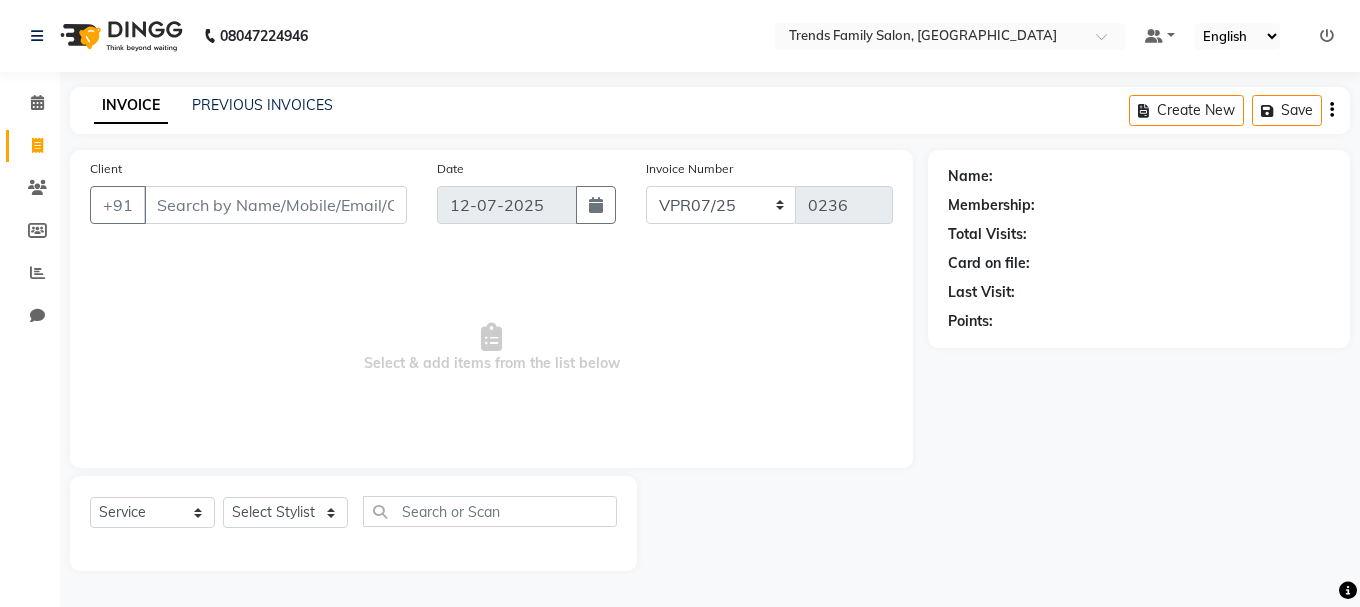 click on "08047224946 Select Location × Trends Family Salon, Vidyaranyapura Default Panel My Panel English ENGLISH Español العربية मराठी हिंदी ગુજરાતી தமிழ் 中文 Notifications nothing to show ☀ Trends Family Salon, Vidyaranyapura  Calendar  Invoice  Clients  Members  Reports  Chat Completed InProgress Upcoming Dropped Tentative Check-In Confirm Bookings Segments Page Builder INVOICE PREVIOUS INVOICES Create New   Save  Client +91 Date 12-07-2025 Invoice Number VPR07/25 MEM/2025-26 0236  Select & add items from the list below  Select  Service  Product  Membership  Package Voucher Prepaid Gift Card  Select Stylist Akshitha Alam Alsa Amaritha Ashwini Asif Ayub Bhaktha Bhumi Danish Dolma Doma Ishwarya Jayanthi Juli Lakshmi  Maya Mohamad Monis Nadeem Nethravathi Pavithra S Mosali Radha Rehan Revathi Sajidh Ali Salman Sanju Sawsthika Shadav Sharuk Sheela Sony Sherpa  Suhel uden Vahid Yashas Name: Membership: Total Visits: Card on file: Last Visit:  Points:" at bounding box center (680, 303) 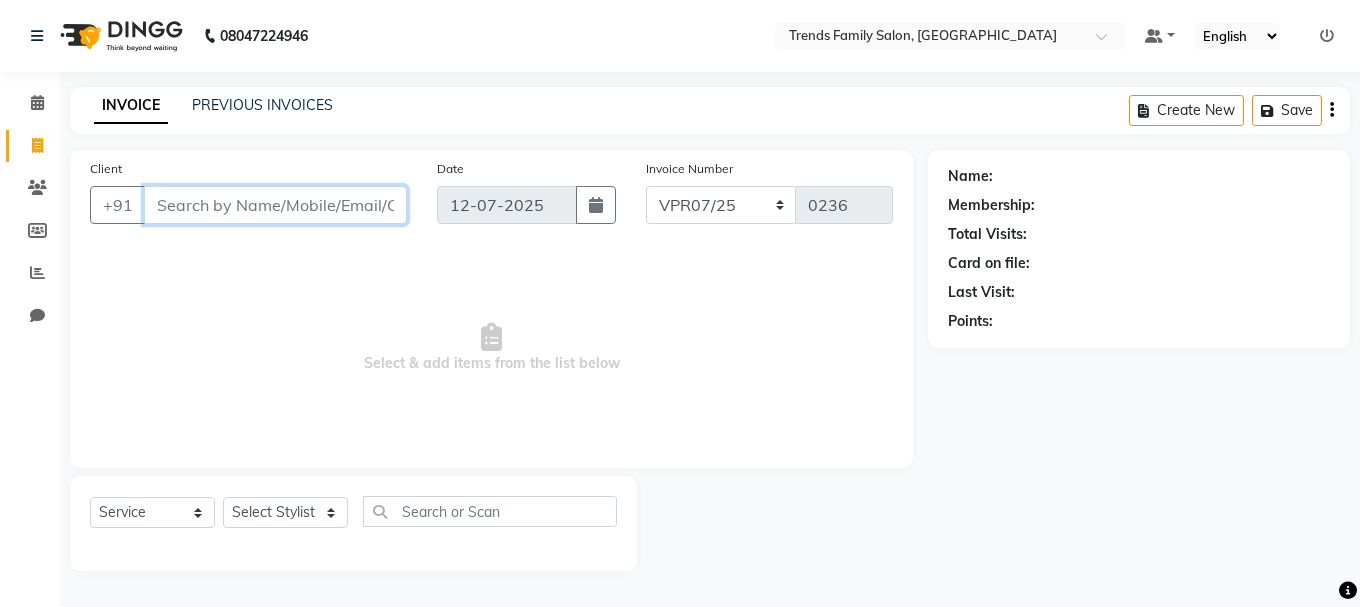 click on "Client" at bounding box center (275, 205) 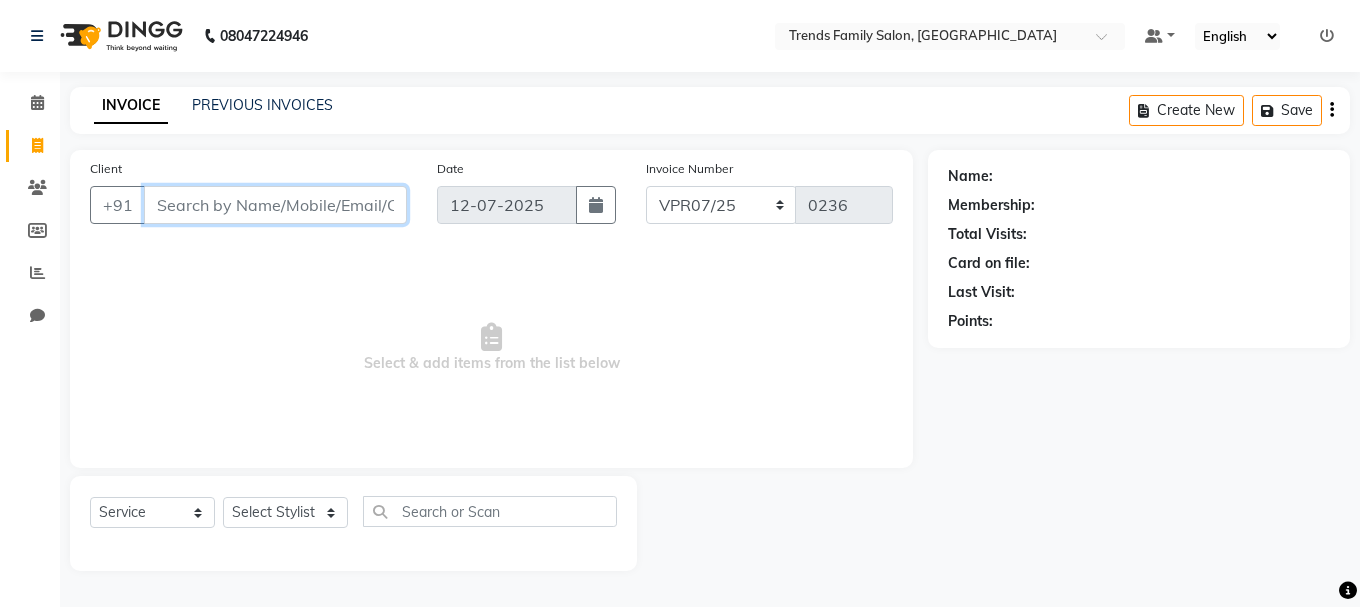 click on "Client" at bounding box center (275, 205) 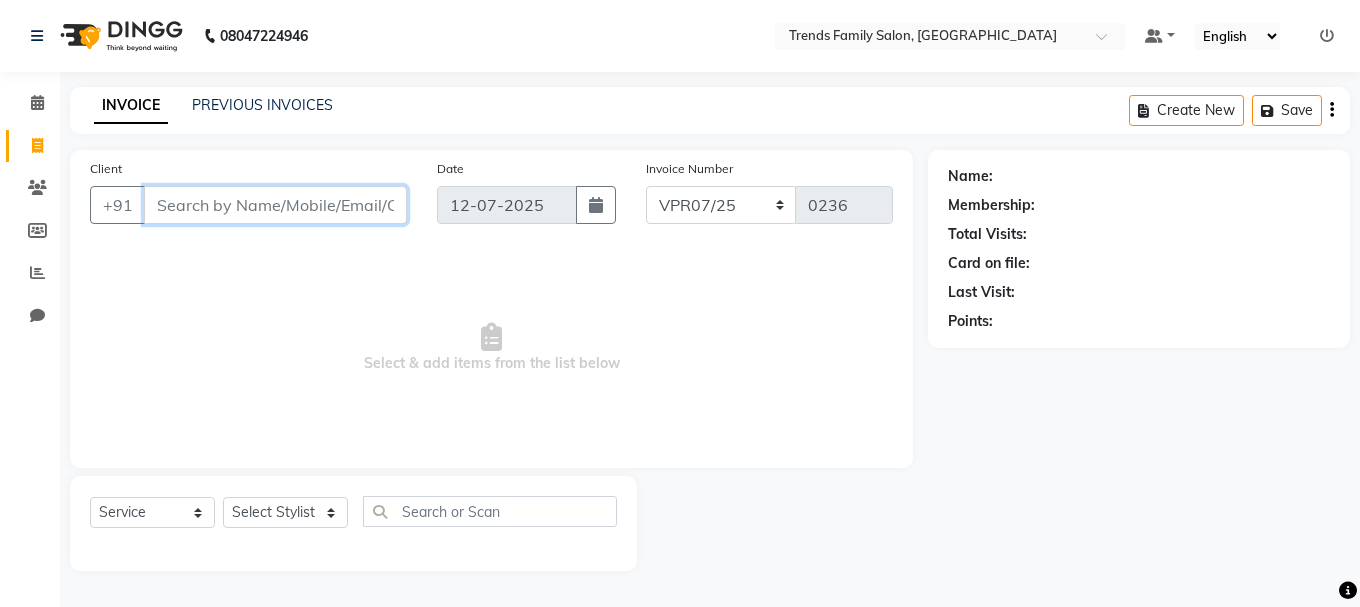 click on "Client" at bounding box center (275, 205) 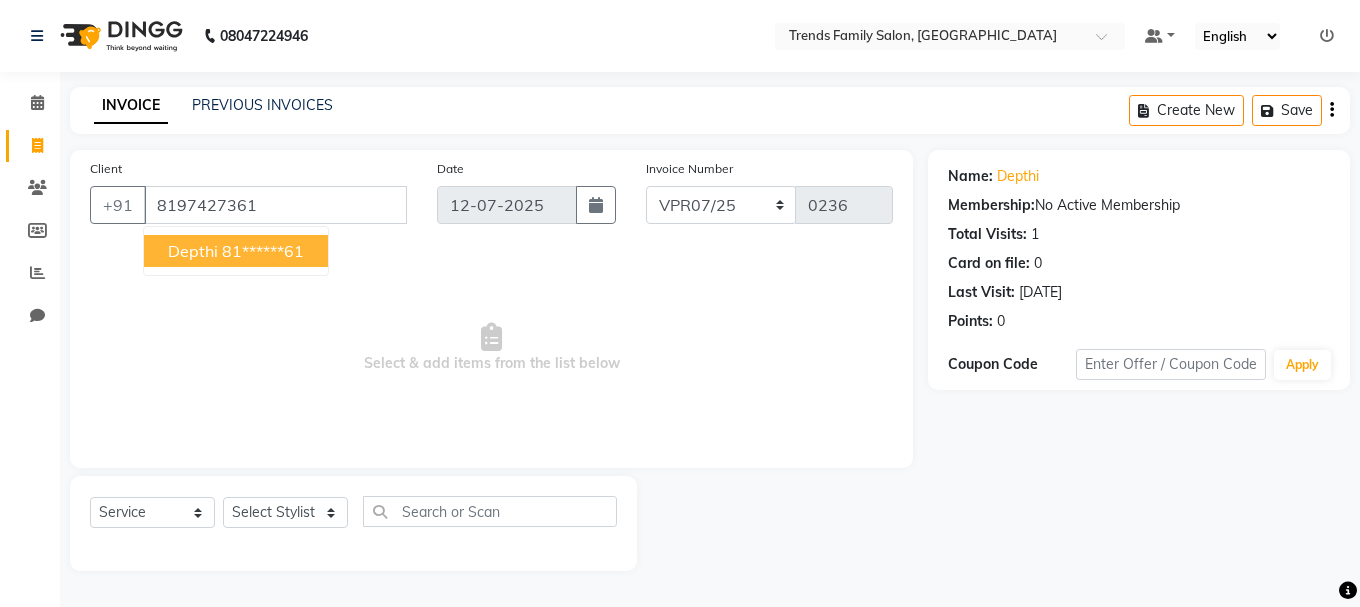 click on "Depthi  81******61" at bounding box center [236, 251] 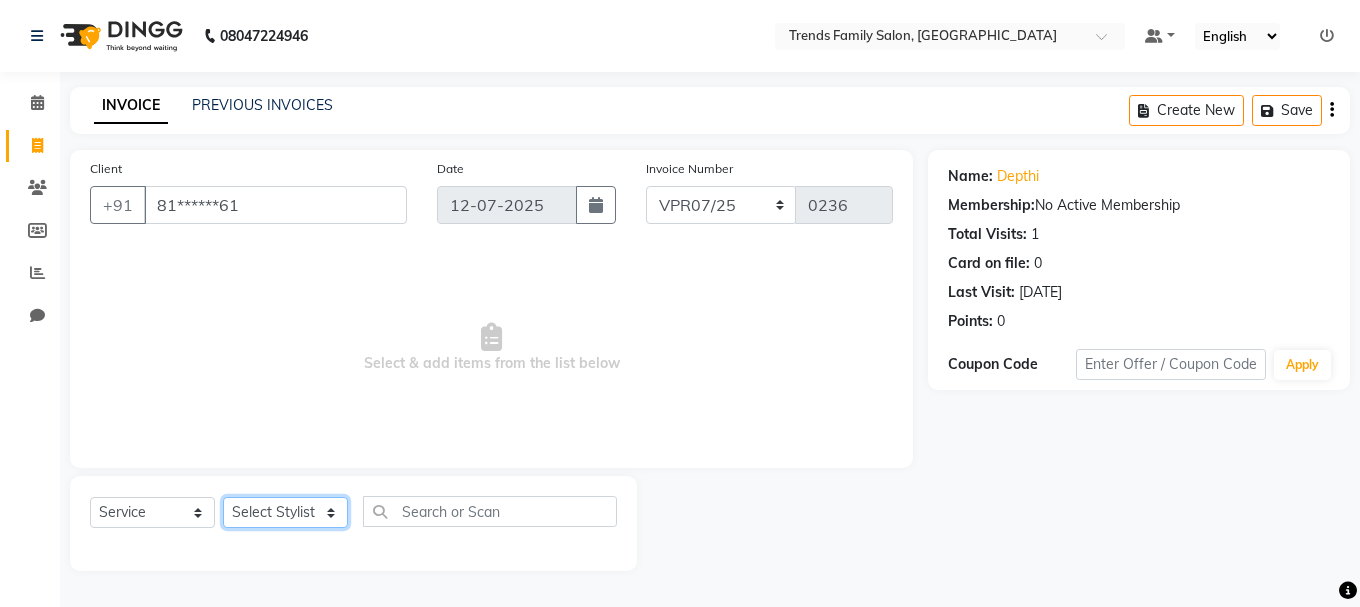 click on "Select Stylist [PERSON_NAME] Alsa Amaritha Ashwini [PERSON_NAME] Bhaktha Bhumi Danish Dolma Doma [PERSON_NAME] [PERSON_NAME] Lakshmi  Maya [PERSON_NAME] [PERSON_NAME] [PERSON_NAME] [PERSON_NAME] [PERSON_NAME] [PERSON_NAME] Sawsthika Shadav [PERSON_NAME] Sony Sherpa  [PERSON_NAME] [PERSON_NAME]" 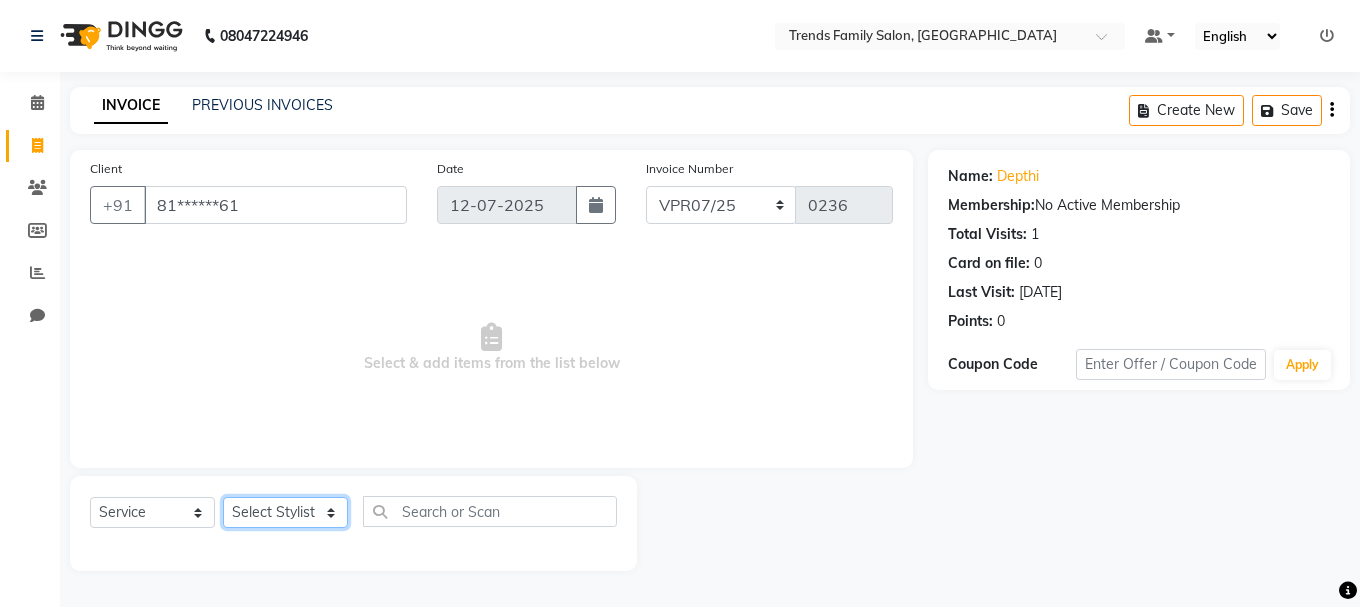 select on "74905" 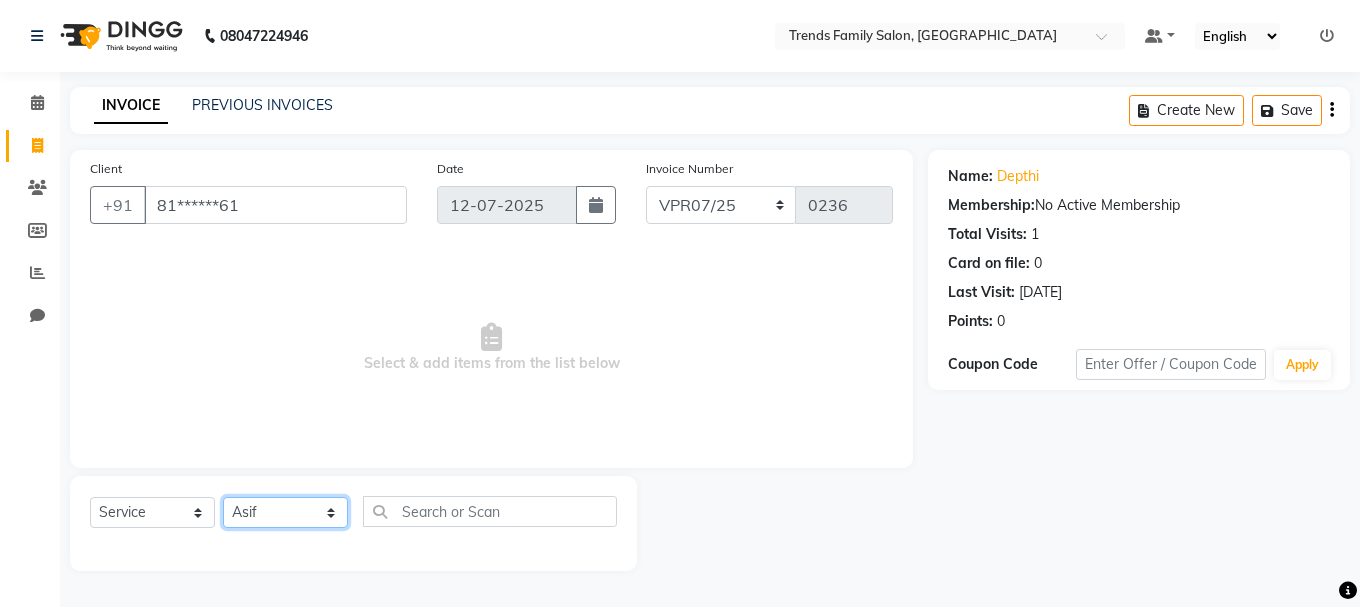 click on "Select Stylist [PERSON_NAME] Alsa Amaritha Ashwini [PERSON_NAME] Bhaktha Bhumi Danish Dolma Doma [PERSON_NAME] [PERSON_NAME] Lakshmi  Maya [PERSON_NAME] [PERSON_NAME] [PERSON_NAME] [PERSON_NAME] [PERSON_NAME] [PERSON_NAME] Sawsthika Shadav [PERSON_NAME] Sony Sherpa  [PERSON_NAME] [PERSON_NAME]" 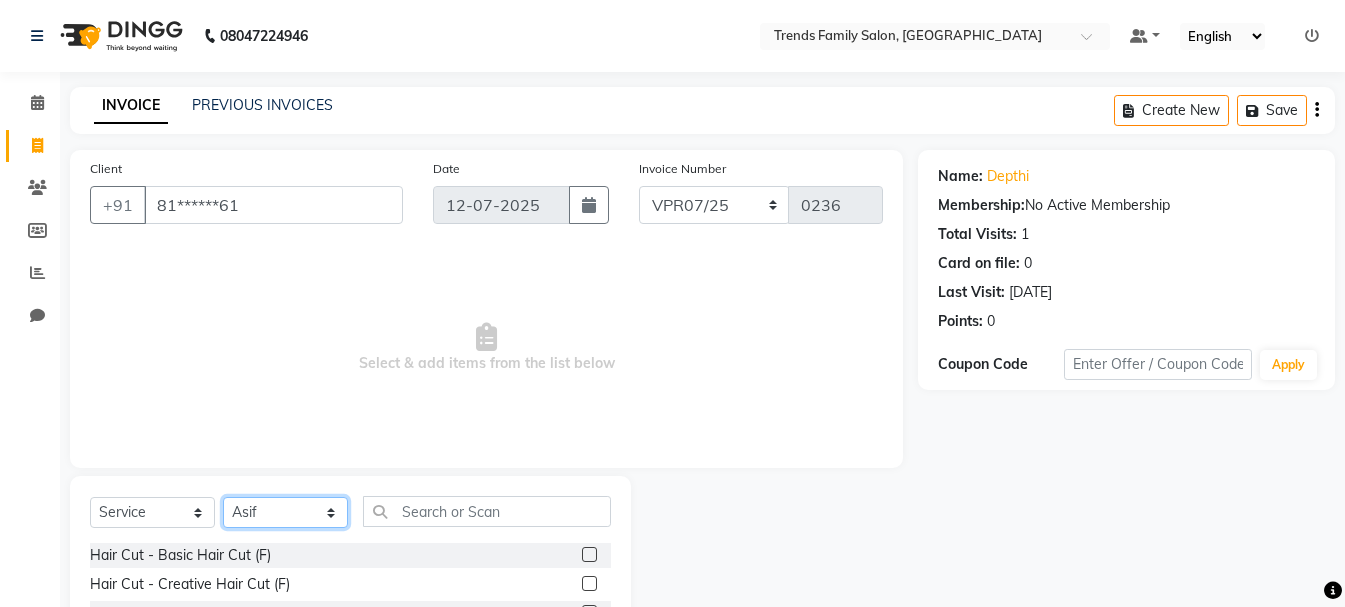 scroll, scrollTop: 194, scrollLeft: 0, axis: vertical 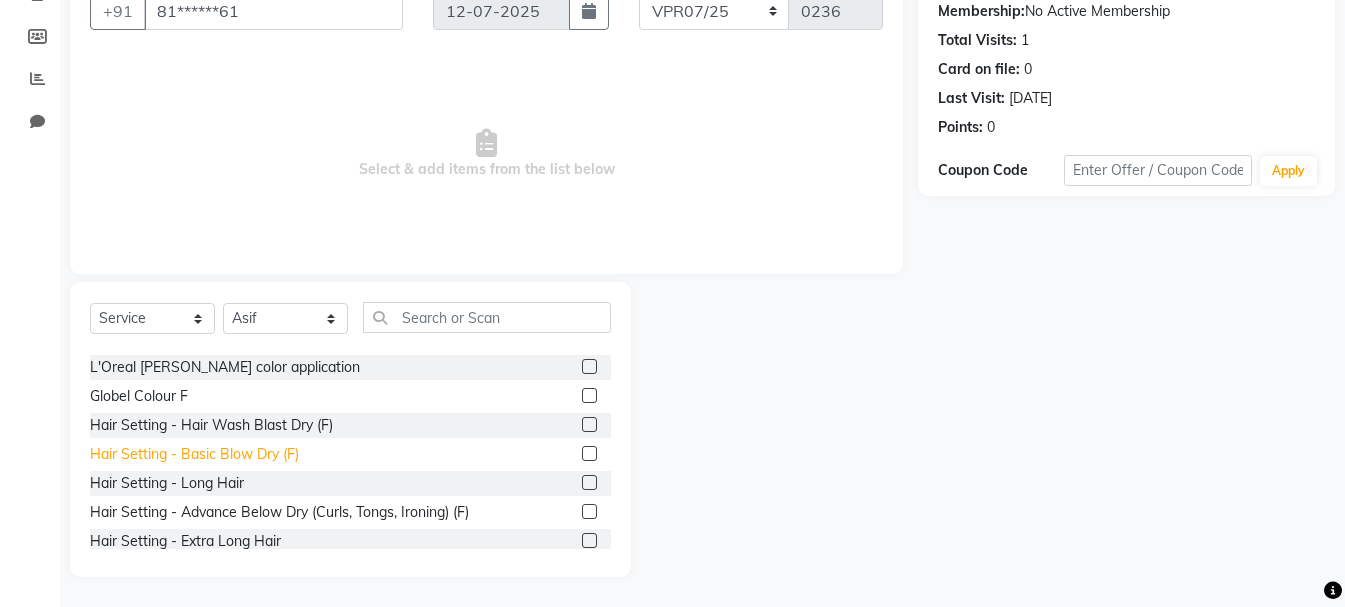 click on "Hair Setting - Basic Blow Dry (F)" 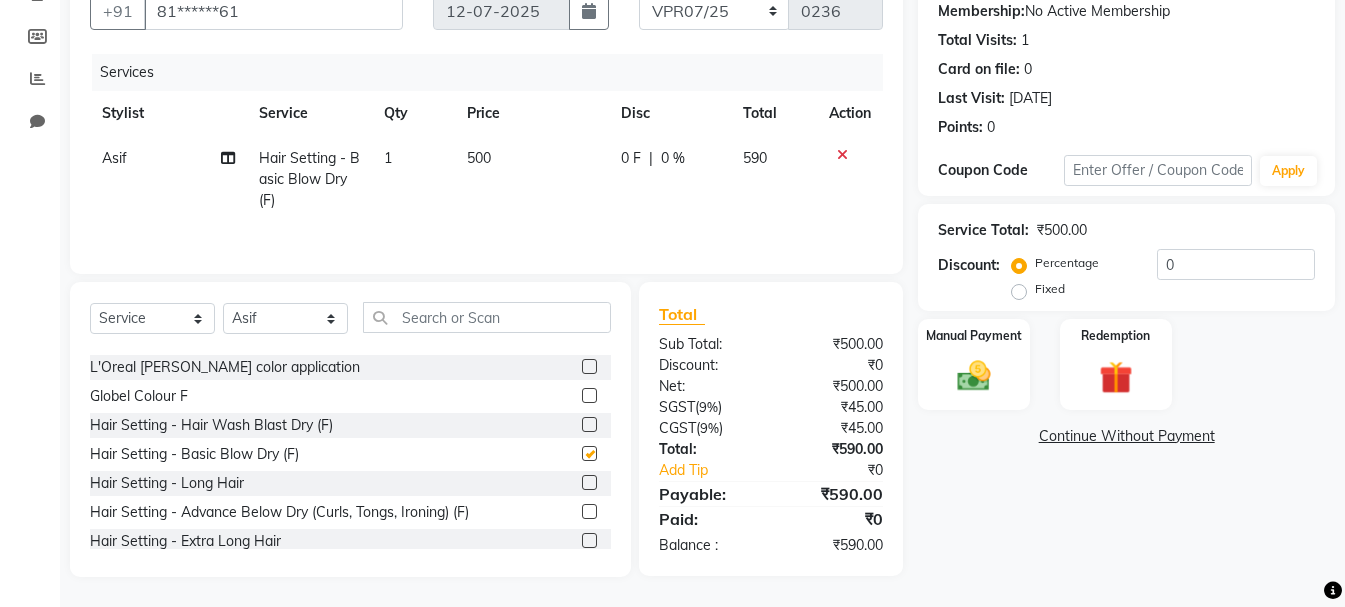 checkbox on "false" 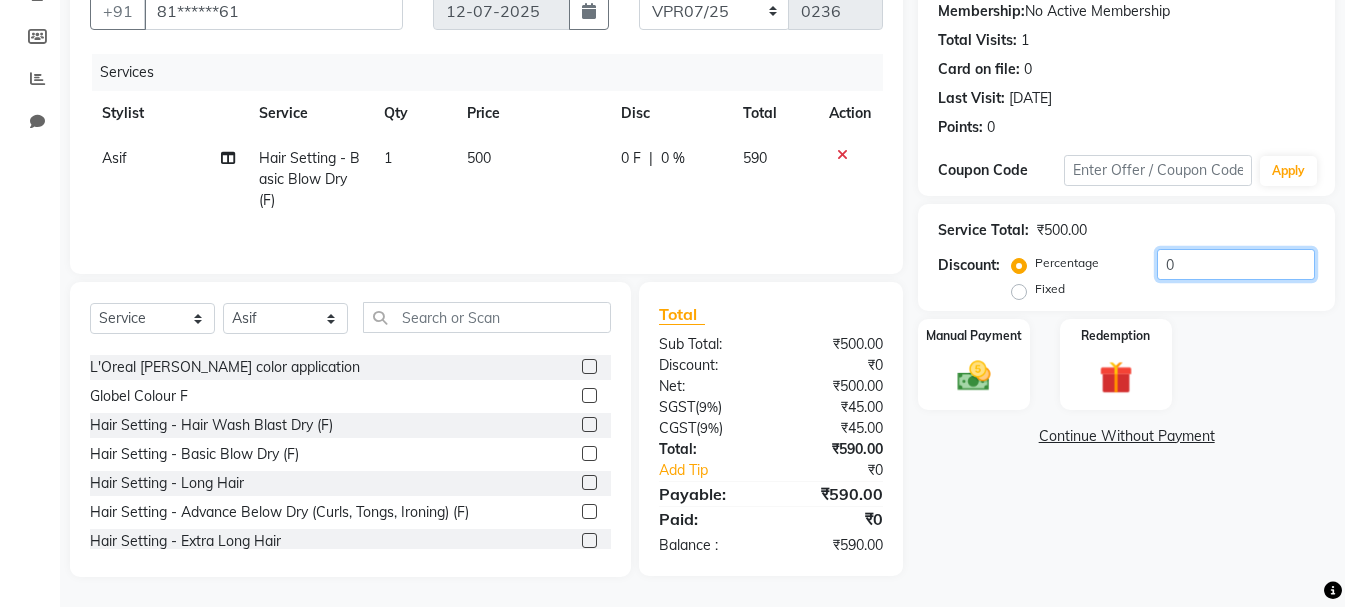 click on "0" 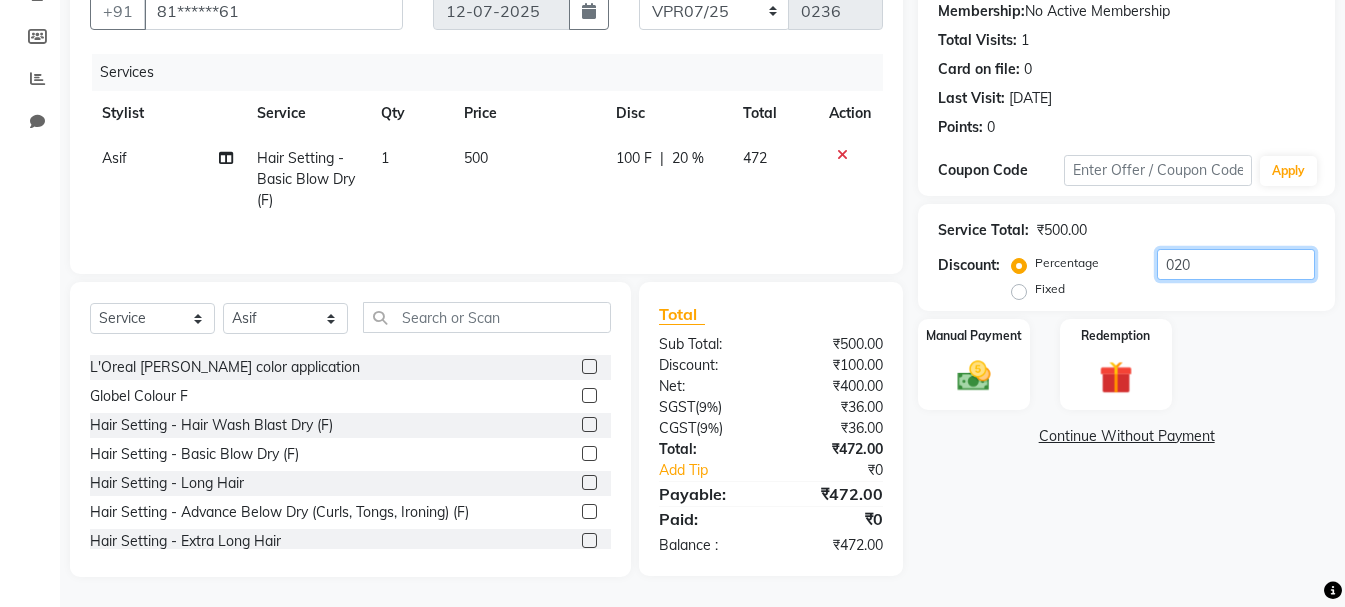scroll, scrollTop: 0, scrollLeft: 0, axis: both 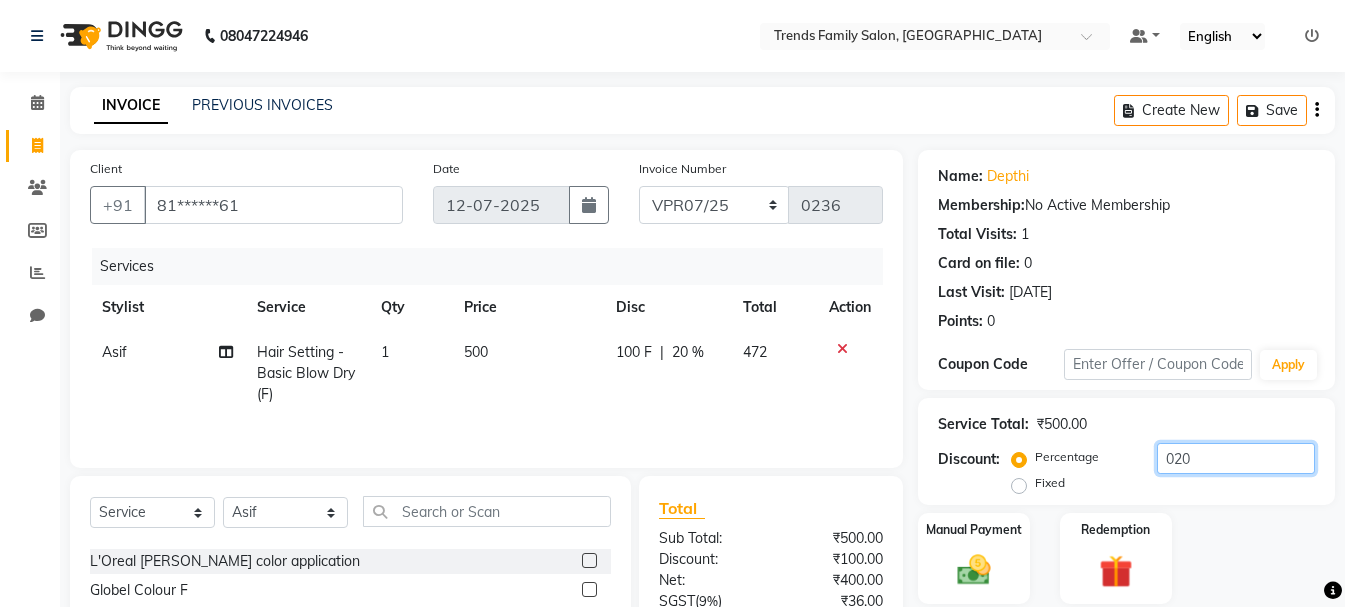 type on "020" 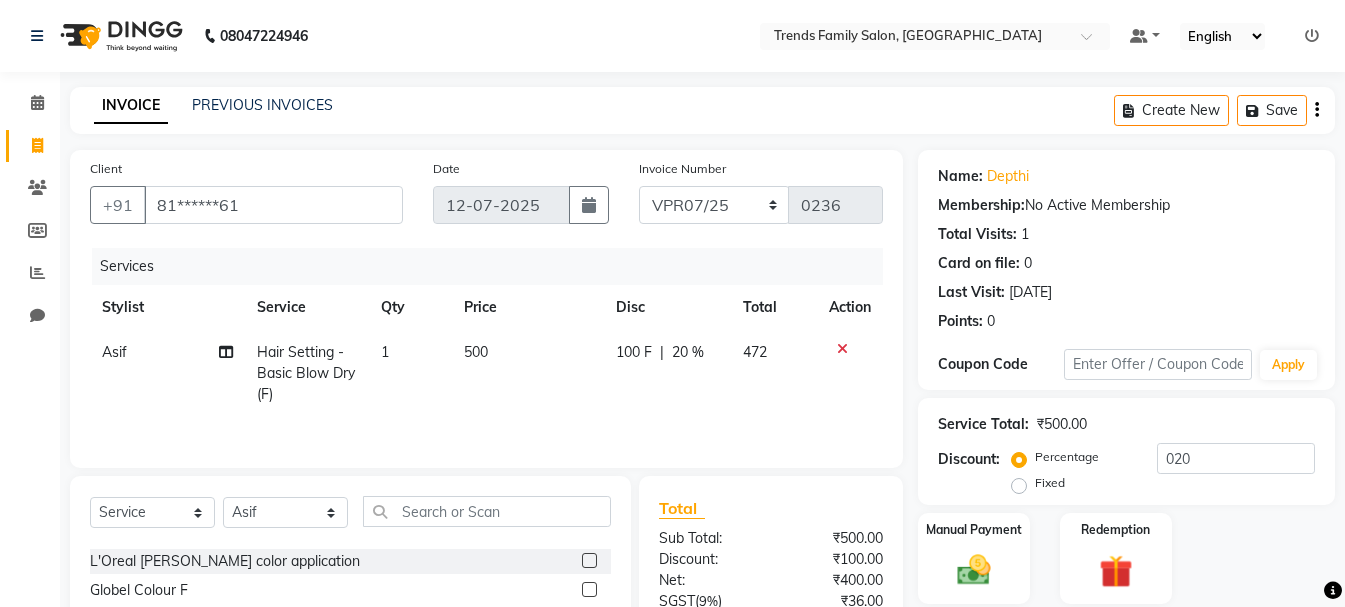 click 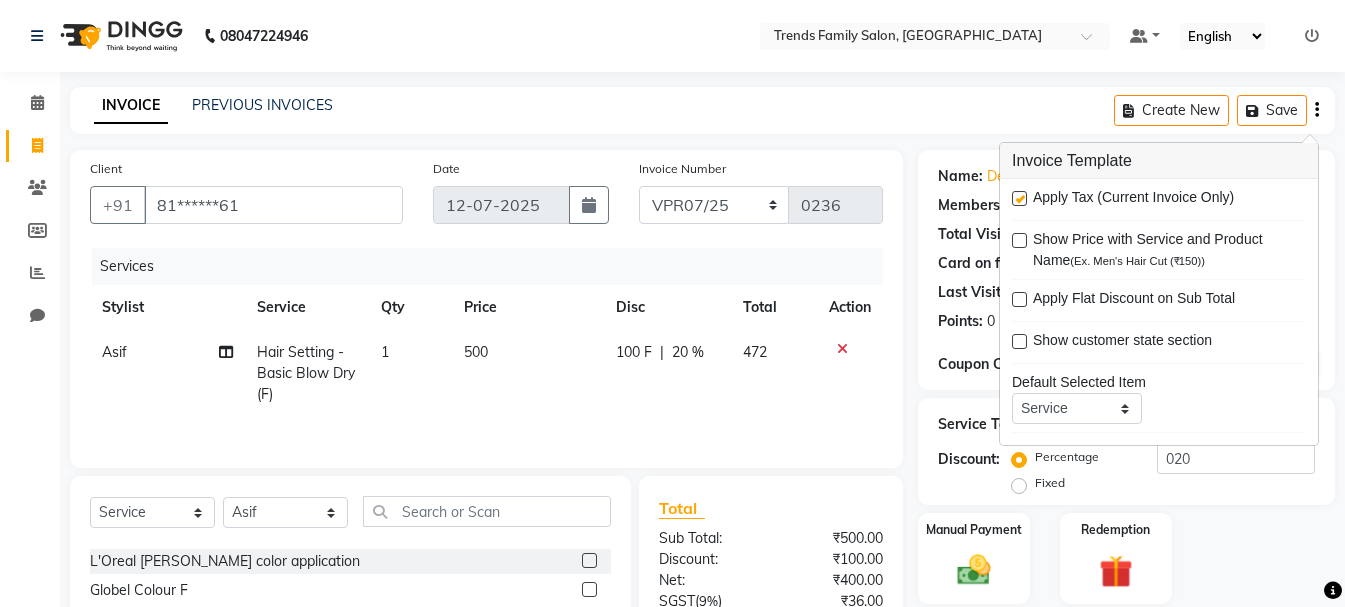 click at bounding box center [1019, 198] 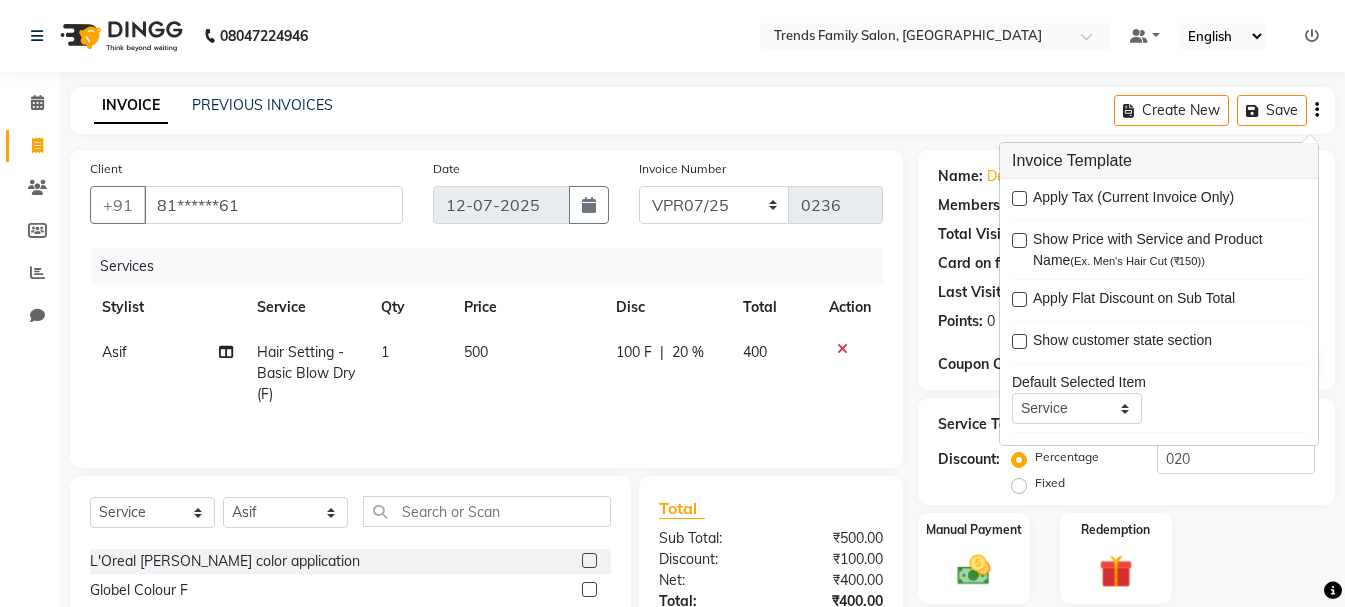 scroll, scrollTop: 194, scrollLeft: 0, axis: vertical 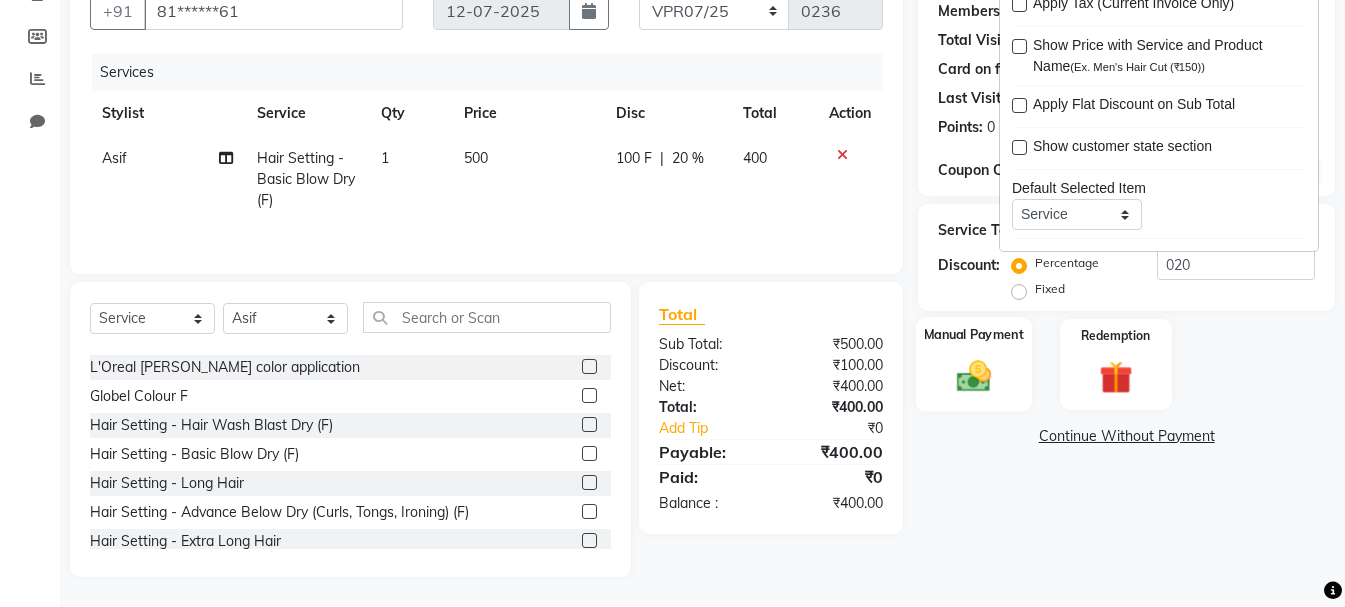 click on "Manual Payment" 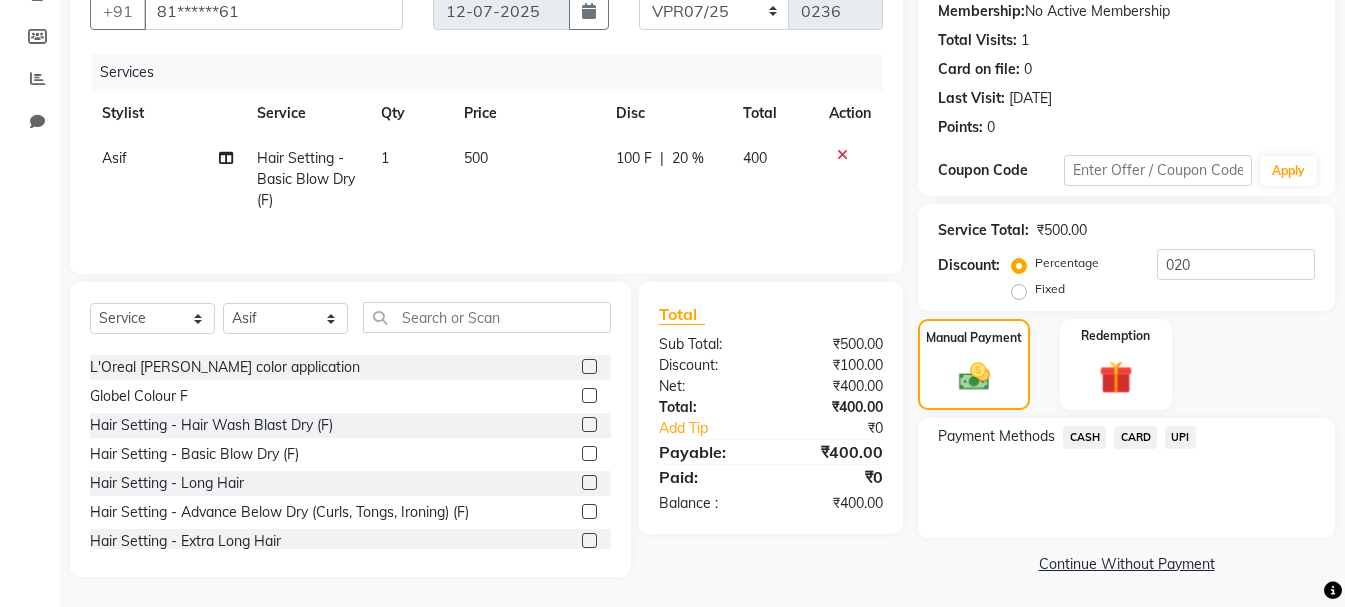 click on "UPI" 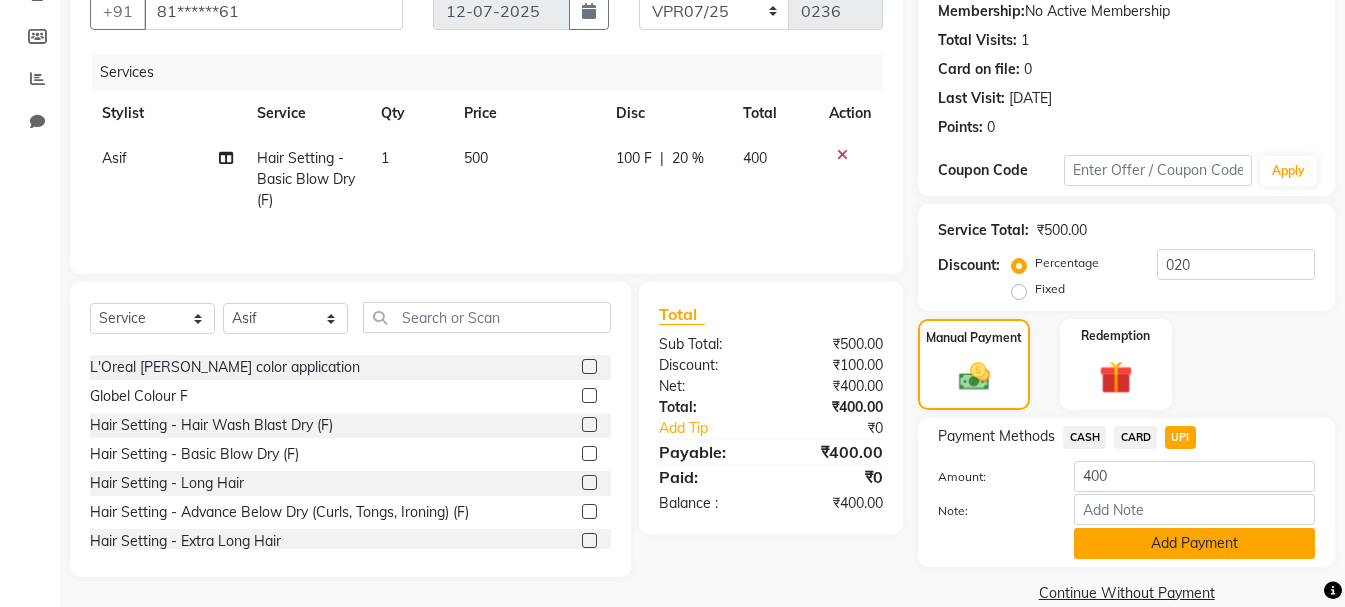 click on "Add Payment" 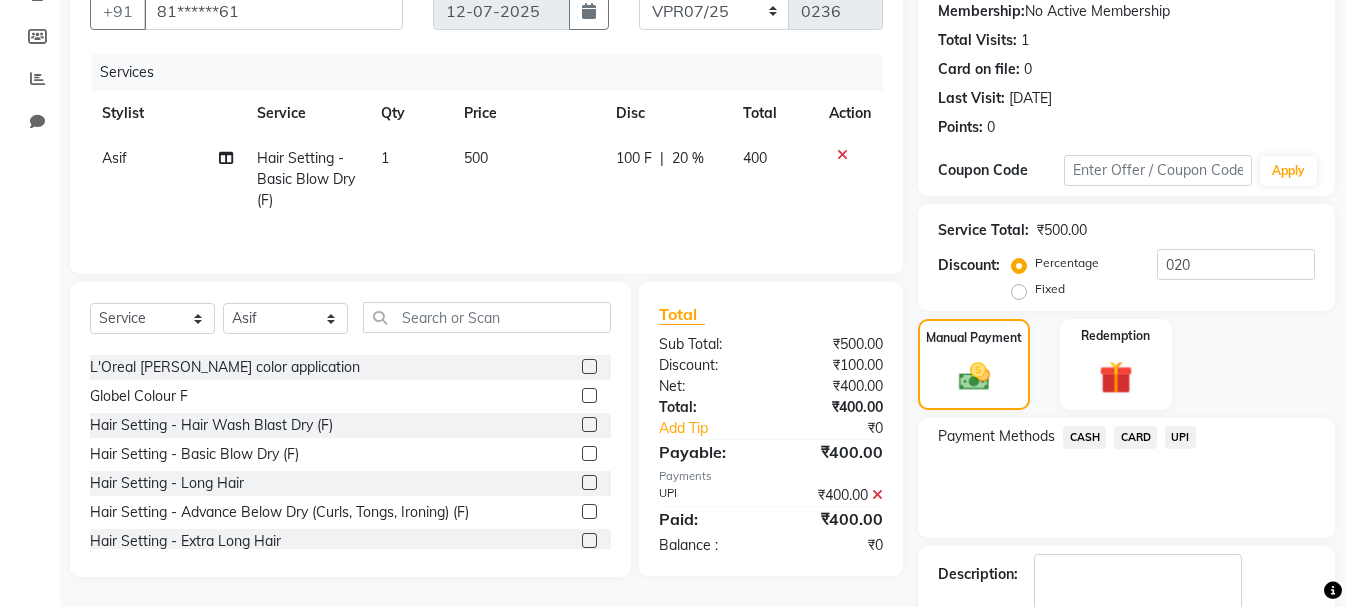 scroll, scrollTop: 309, scrollLeft: 0, axis: vertical 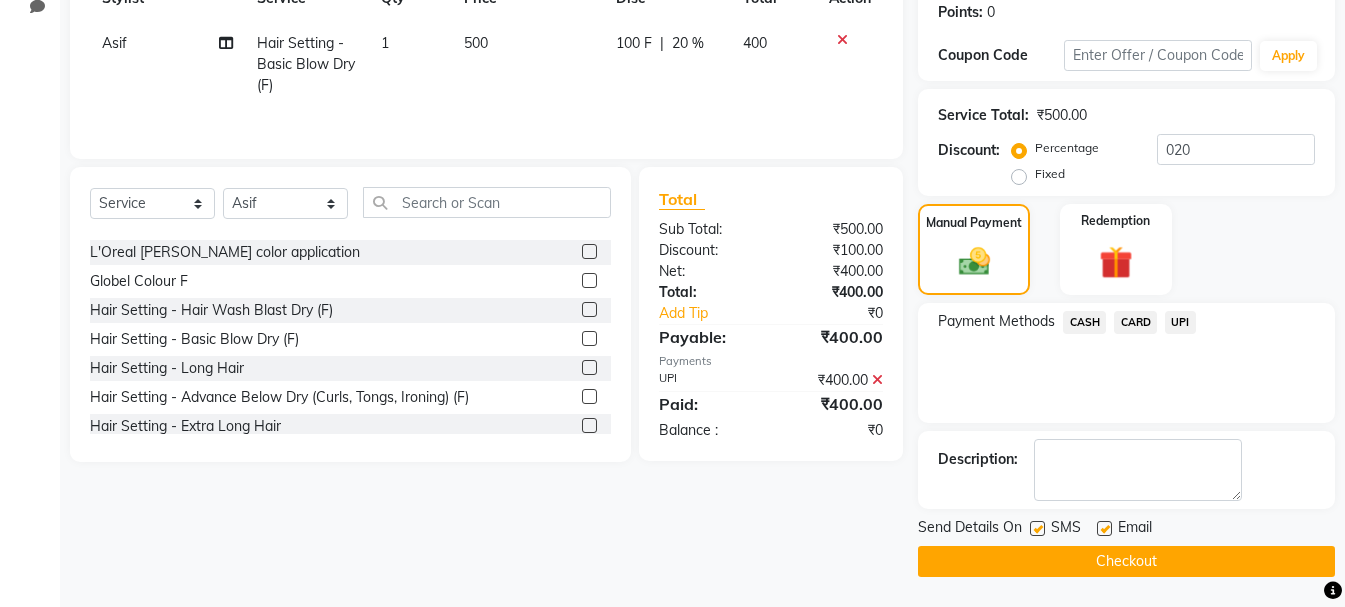 click on "Checkout" 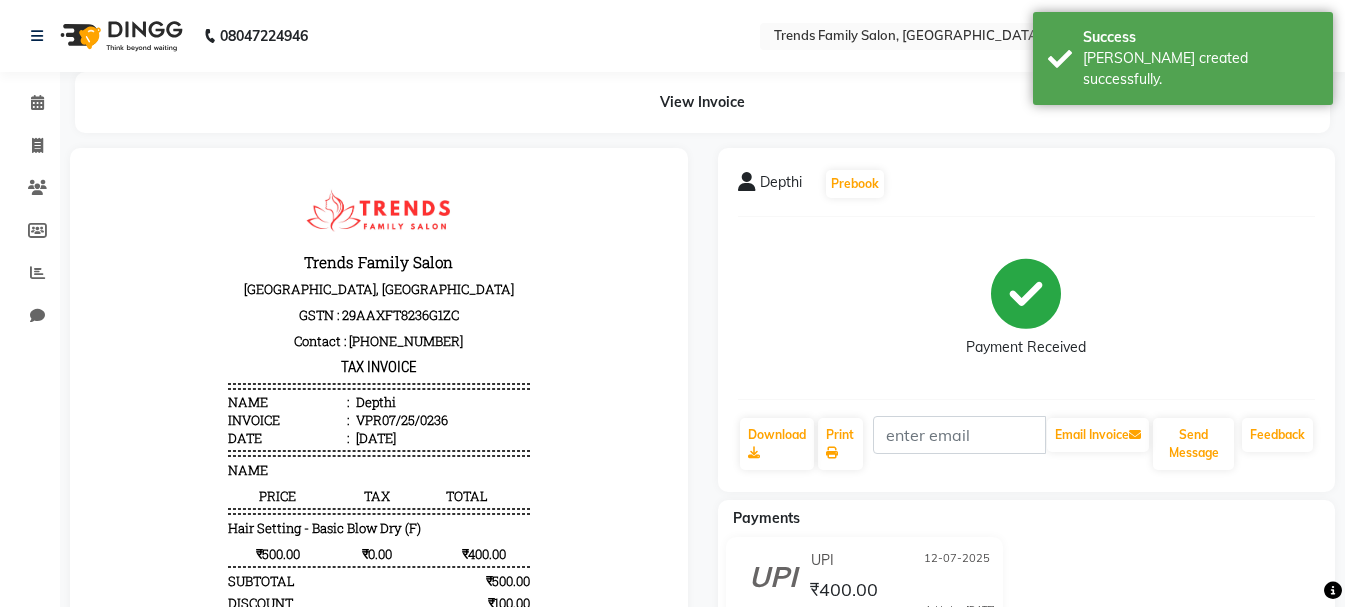 scroll, scrollTop: 0, scrollLeft: 0, axis: both 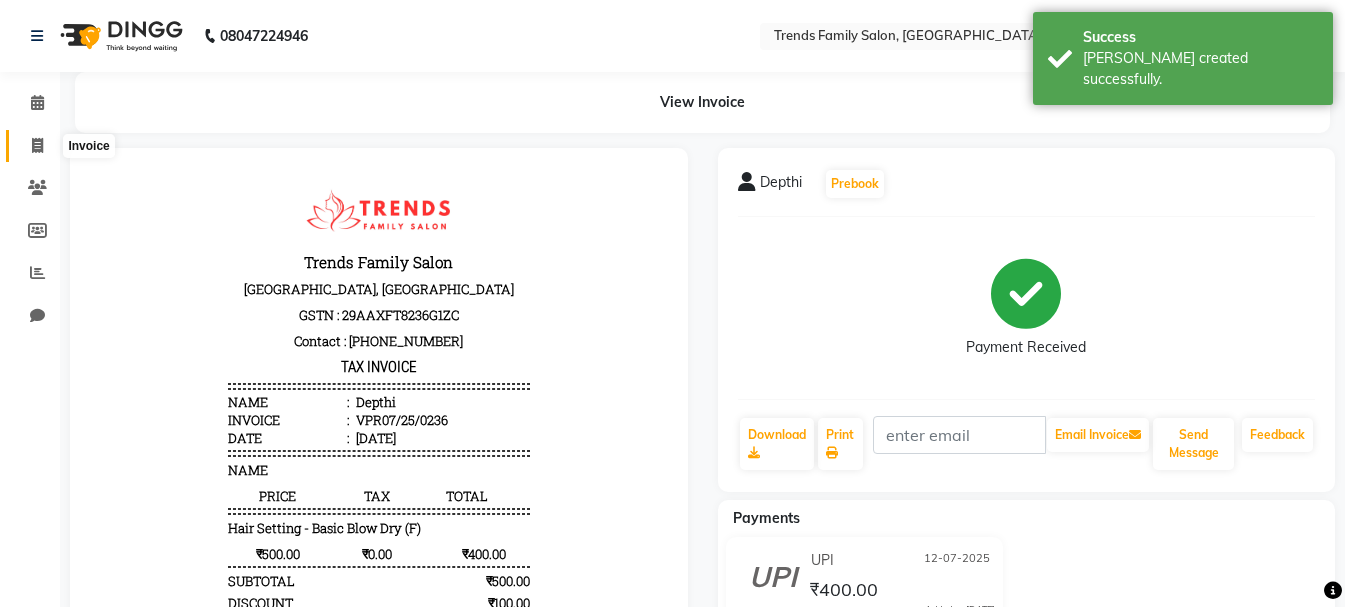 click 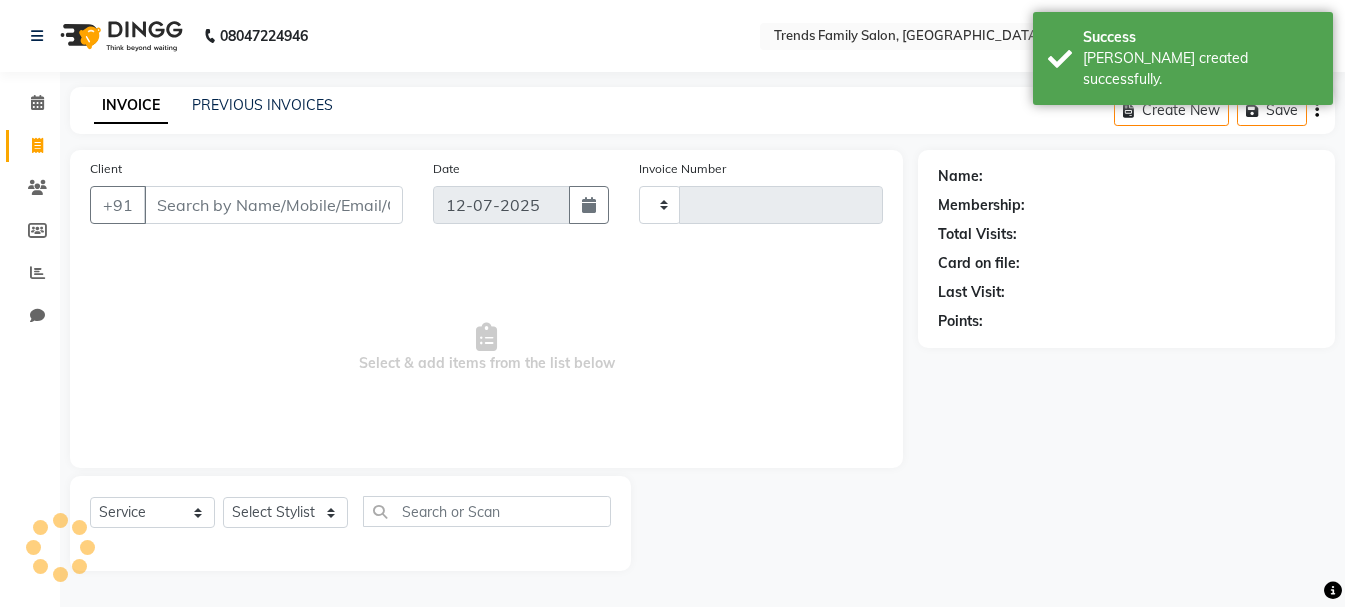 type on "0237" 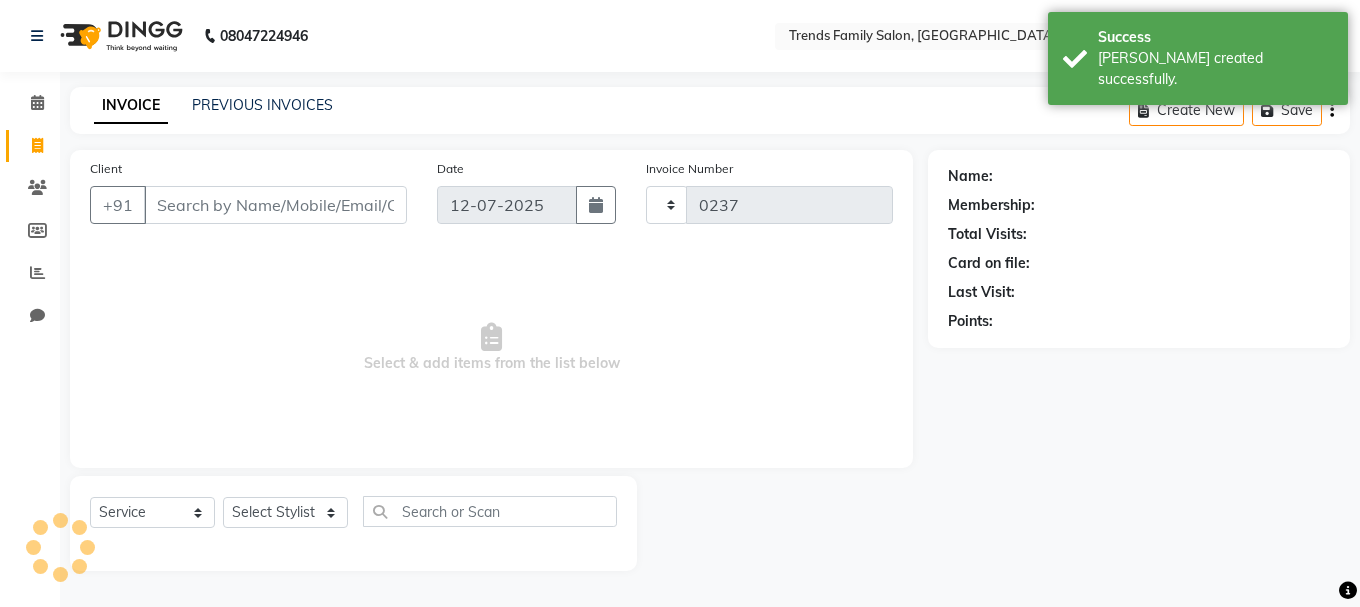 select on "8591" 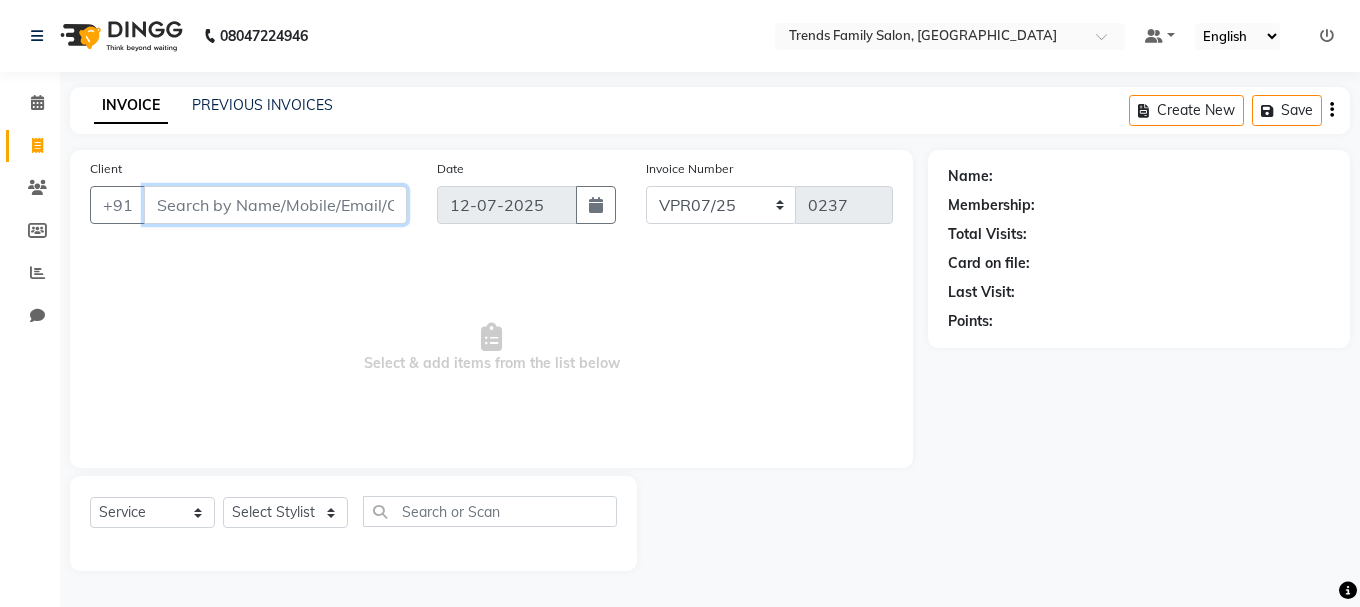 click on "Client" at bounding box center [275, 205] 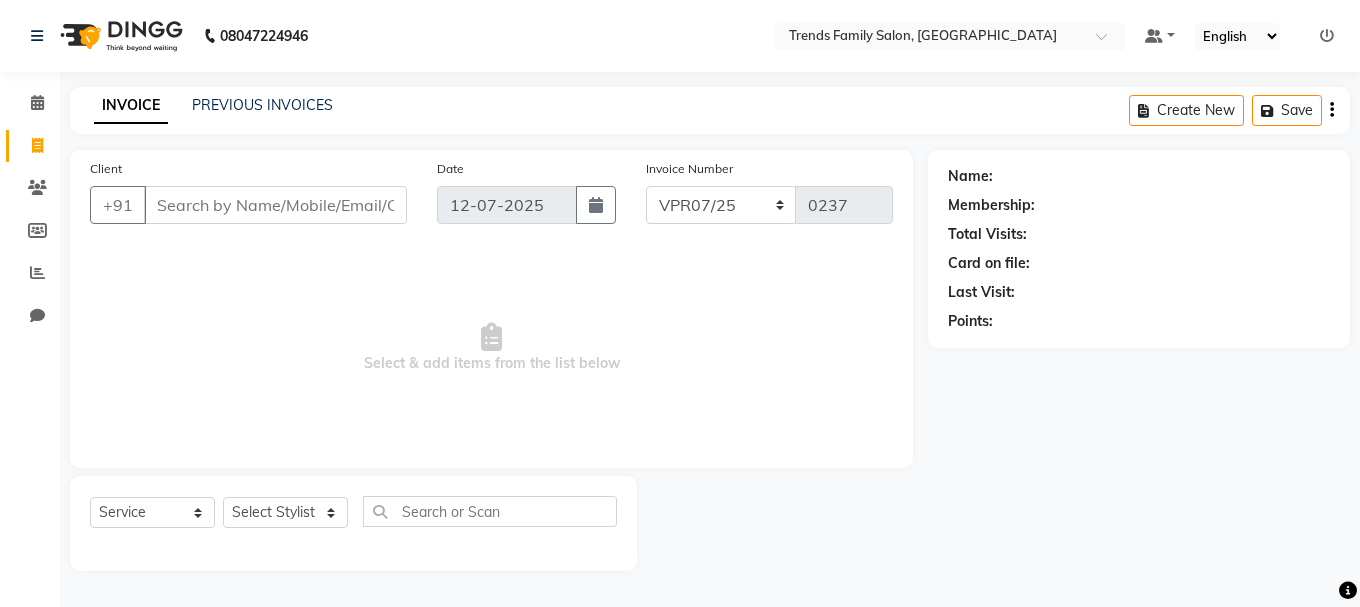 click on "08047224946 Select Location × Trends Family Salon, Vidyaranyapura Default Panel My Panel English ENGLISH Español العربية मराठी हिंदी ગુજરાતી தமிழ் 中文 Notifications nothing to show" 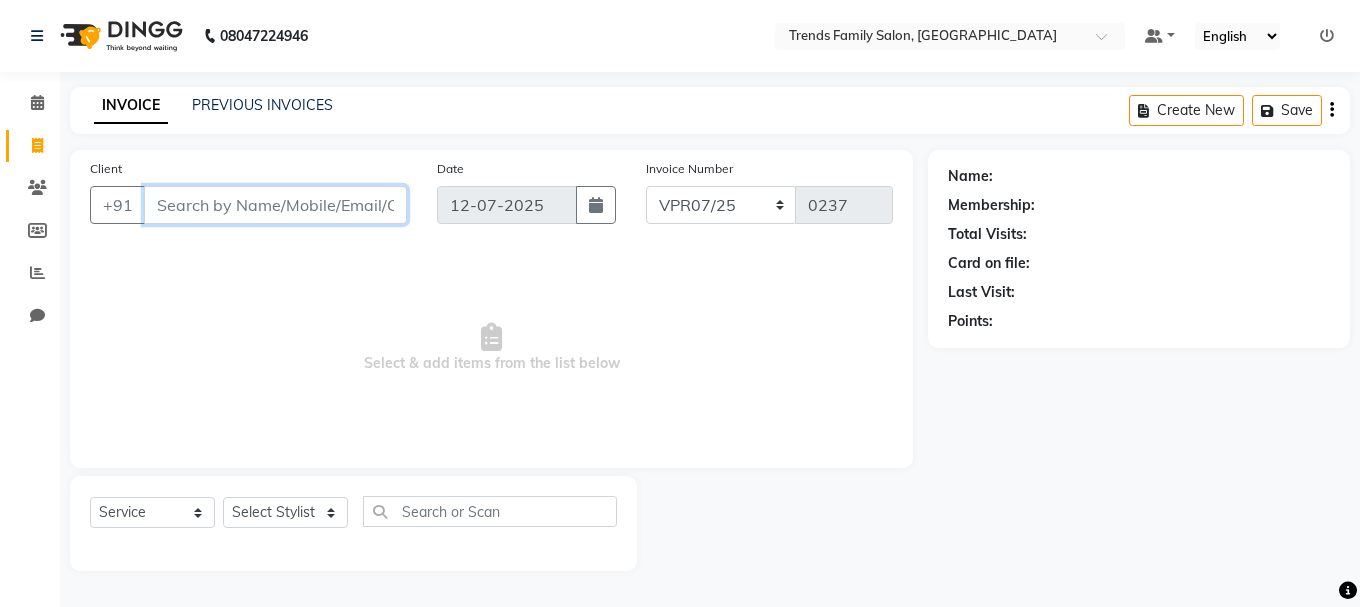 click on "Client" at bounding box center [275, 205] 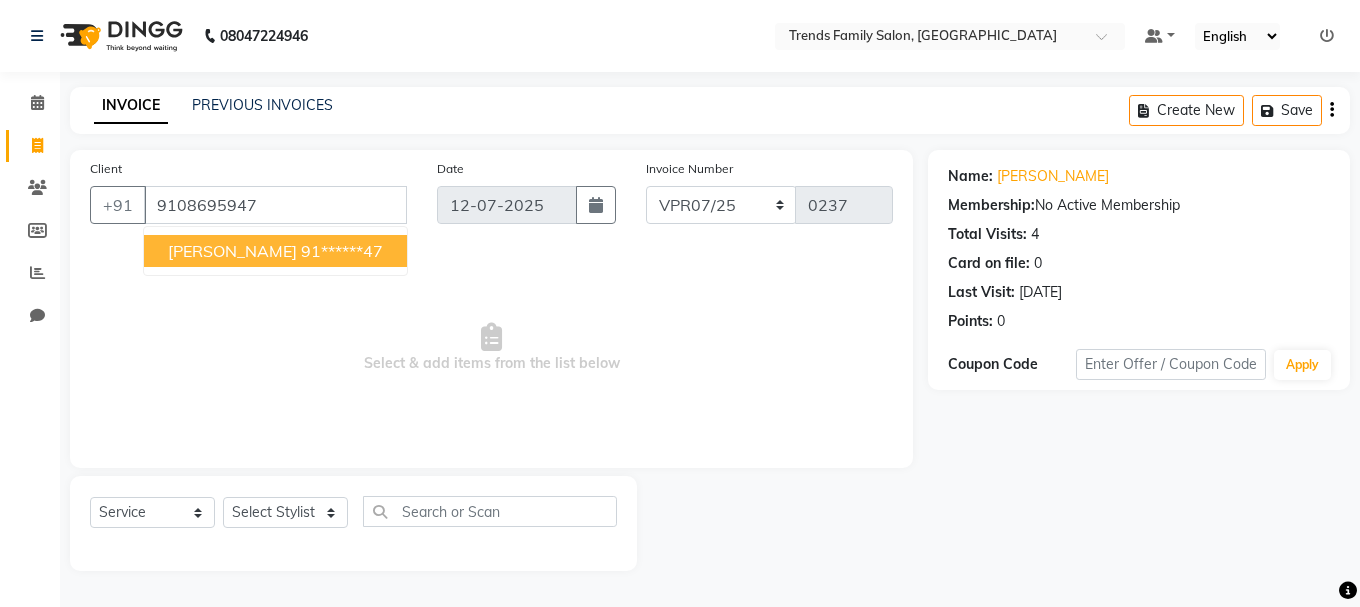 click on "[PERSON_NAME]" at bounding box center [232, 251] 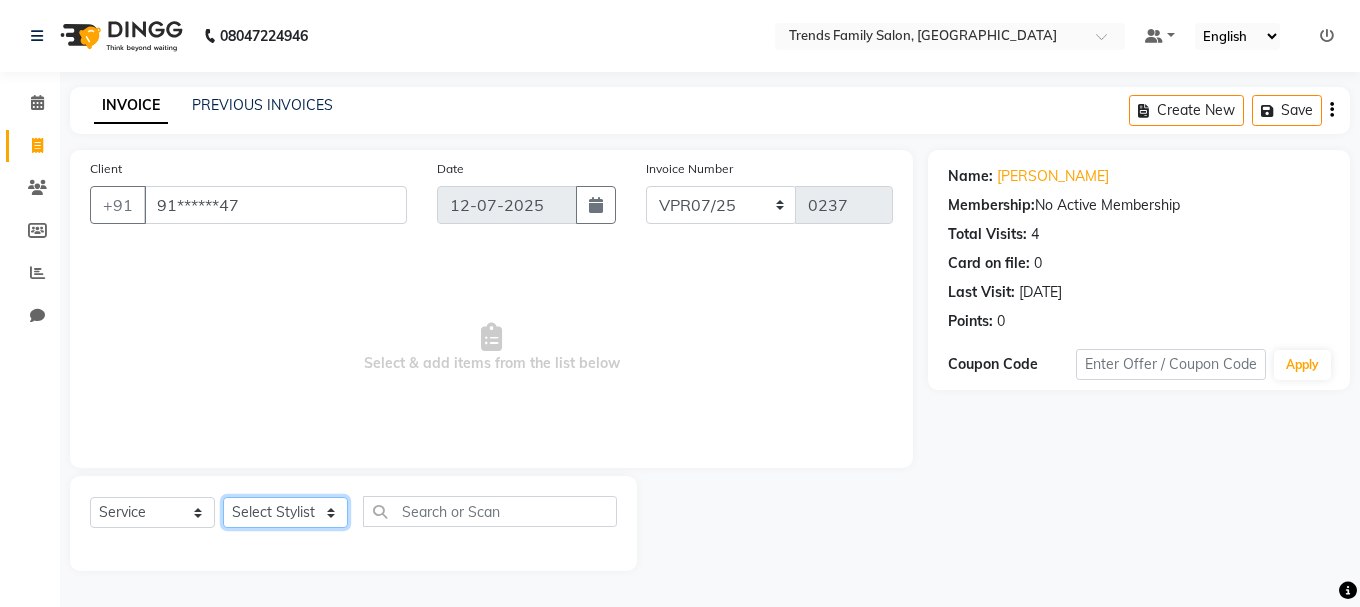 click on "Select Stylist [PERSON_NAME] Alsa Amaritha Ashwini [PERSON_NAME] Bhaktha Bhumi Danish Dolma Doma [PERSON_NAME] [PERSON_NAME] Lakshmi  Maya [PERSON_NAME] [PERSON_NAME] [PERSON_NAME] [PERSON_NAME] [PERSON_NAME] [PERSON_NAME] Sawsthika Shadav [PERSON_NAME] Sony Sherpa  [PERSON_NAME] [PERSON_NAME]" 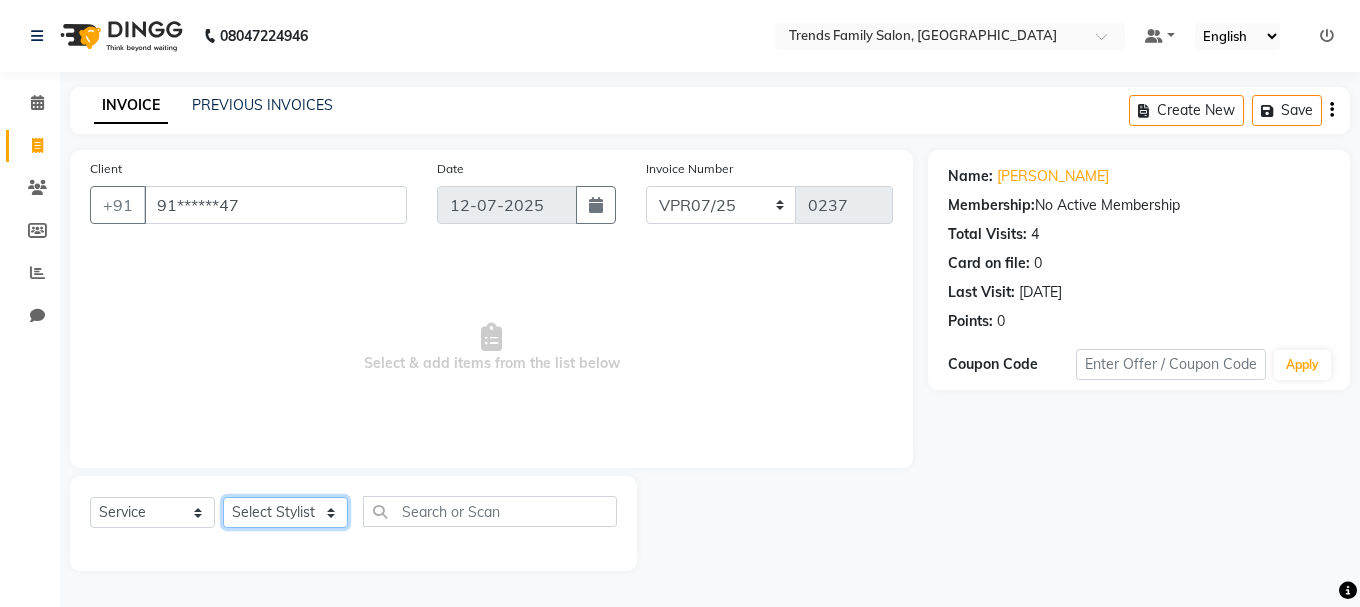 select on "74902" 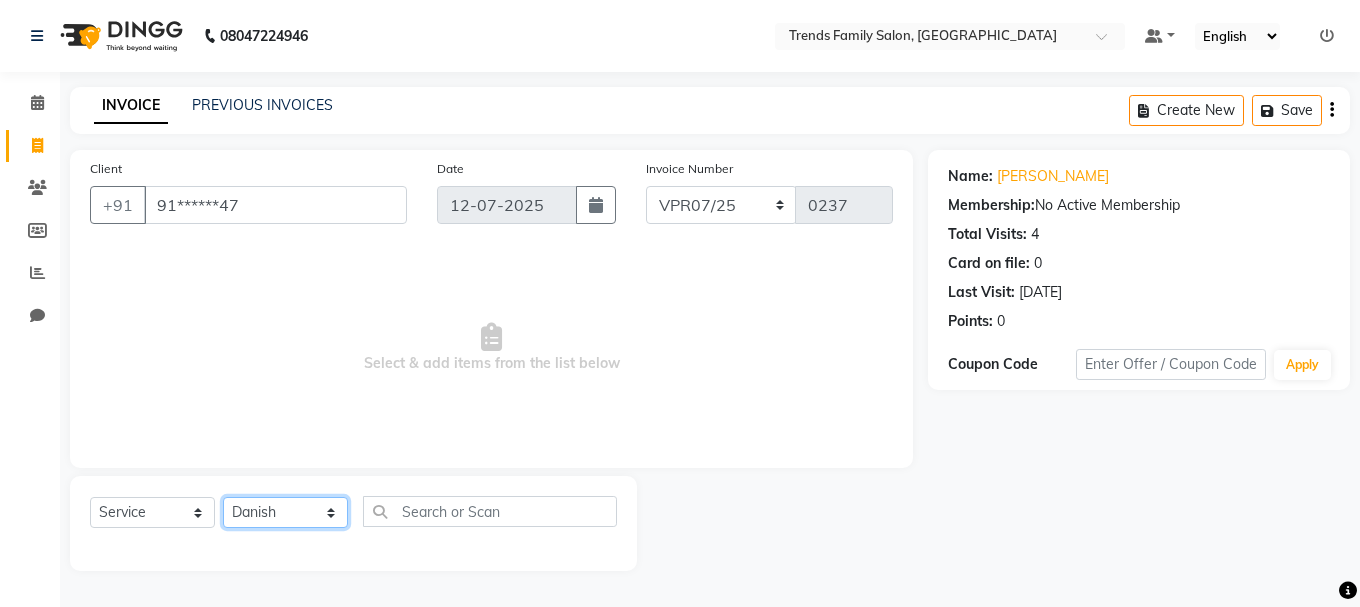 click on "Select Stylist [PERSON_NAME] Alsa Amaritha Ashwini [PERSON_NAME] Bhaktha Bhumi Danish Dolma Doma [PERSON_NAME] [PERSON_NAME] Lakshmi  Maya [PERSON_NAME] [PERSON_NAME] [PERSON_NAME] [PERSON_NAME] [PERSON_NAME] [PERSON_NAME] Sawsthika Shadav [PERSON_NAME] Sony Sherpa  [PERSON_NAME] [PERSON_NAME]" 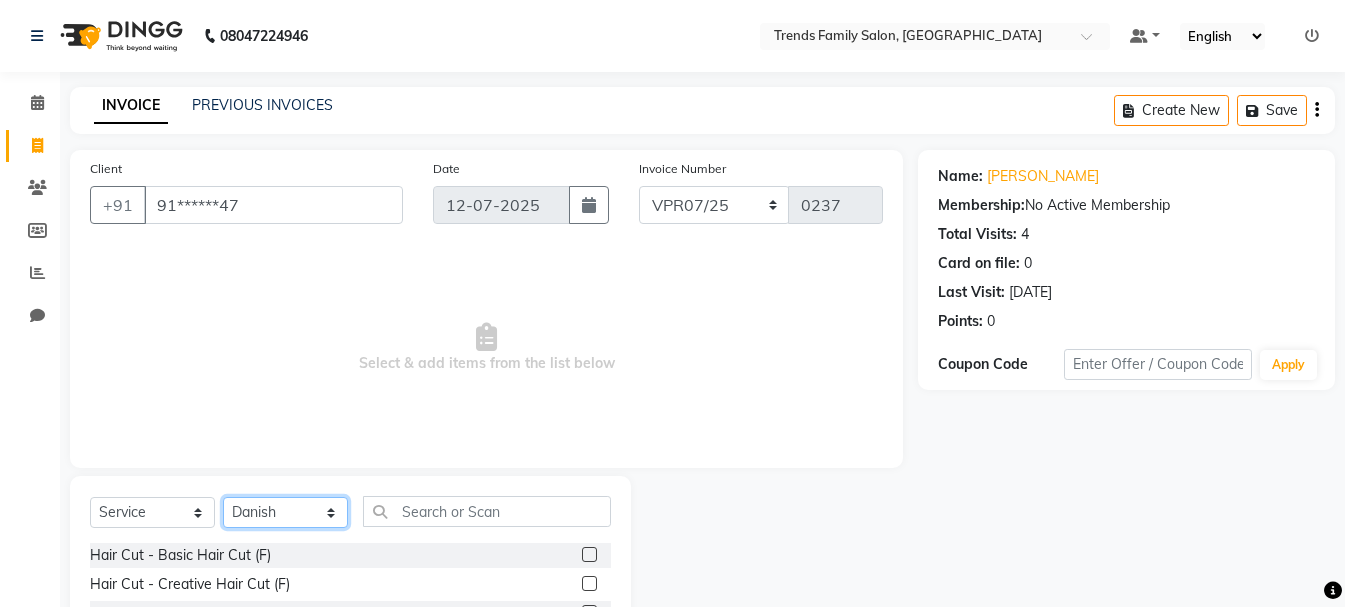 scroll, scrollTop: 194, scrollLeft: 0, axis: vertical 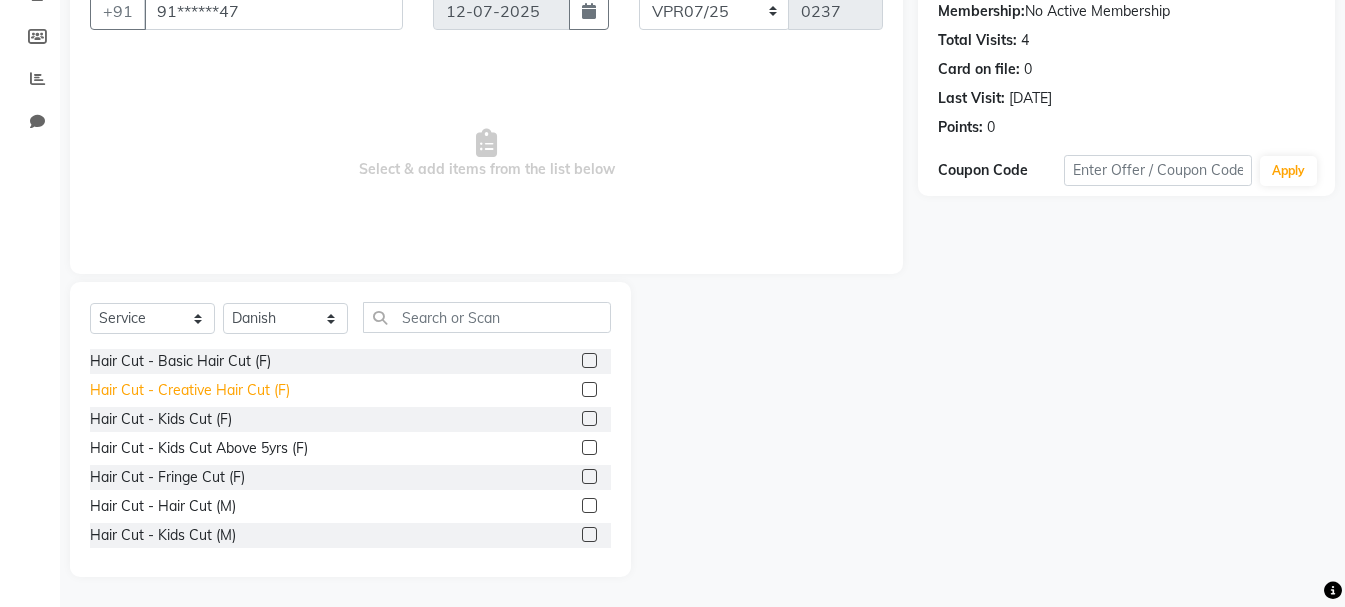 click on "Hair Cut - Creative Hair Cut (F)" 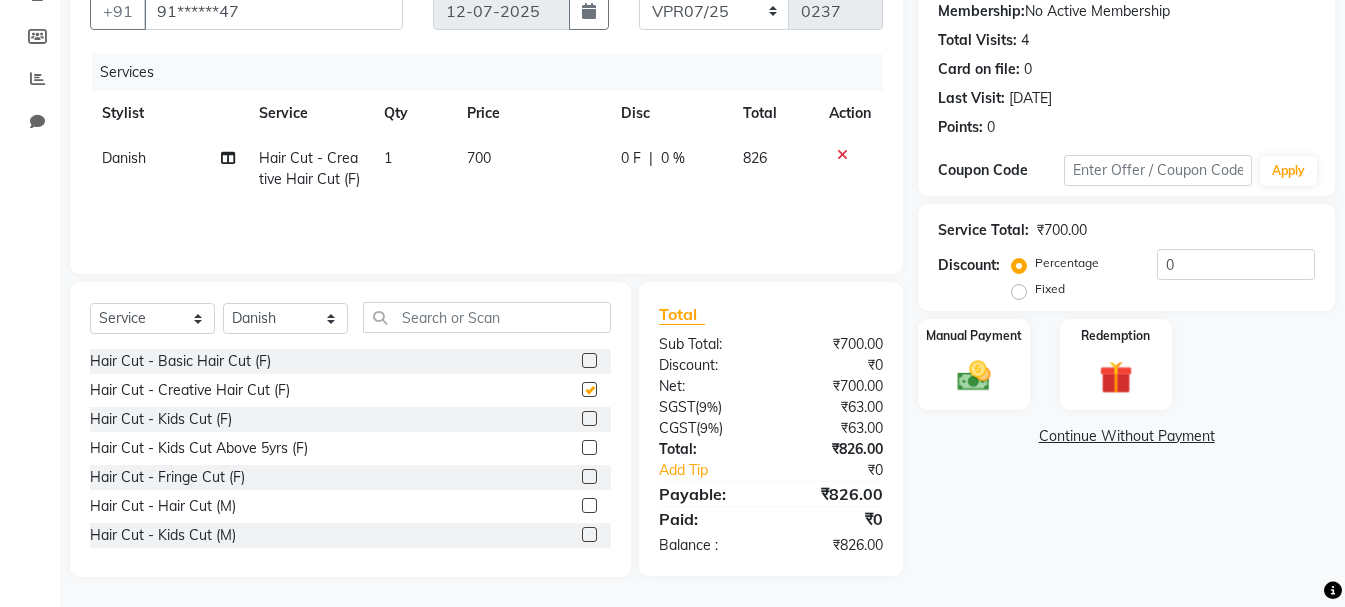 checkbox on "false" 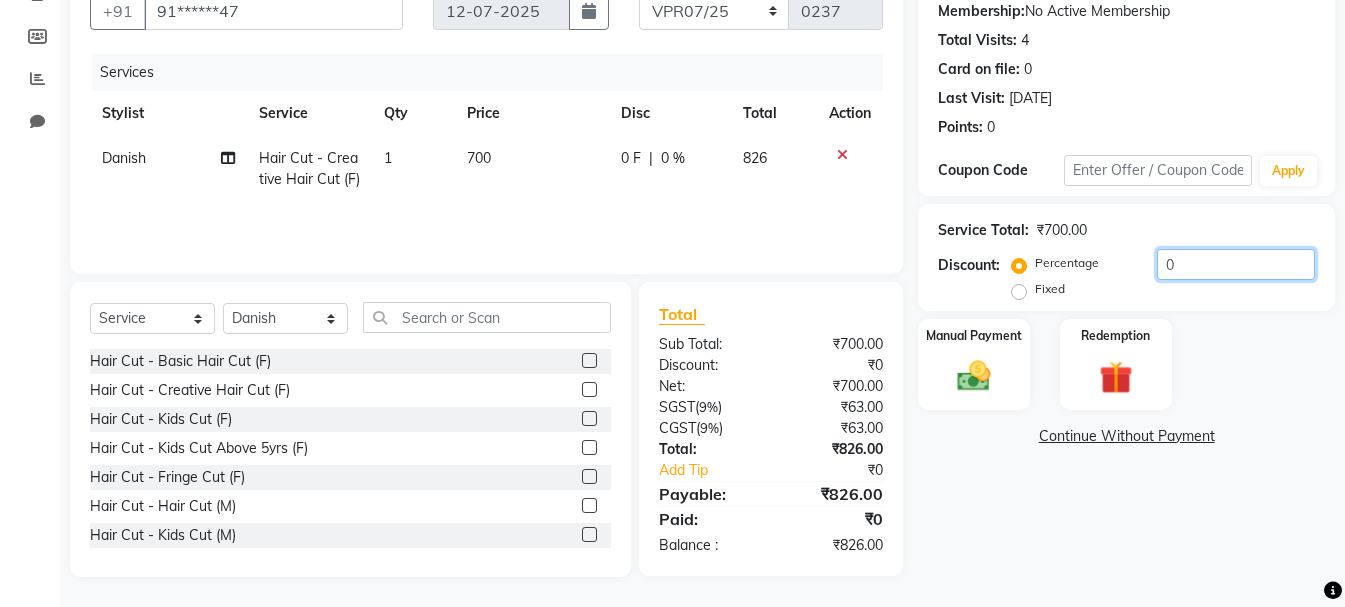 click on "0" 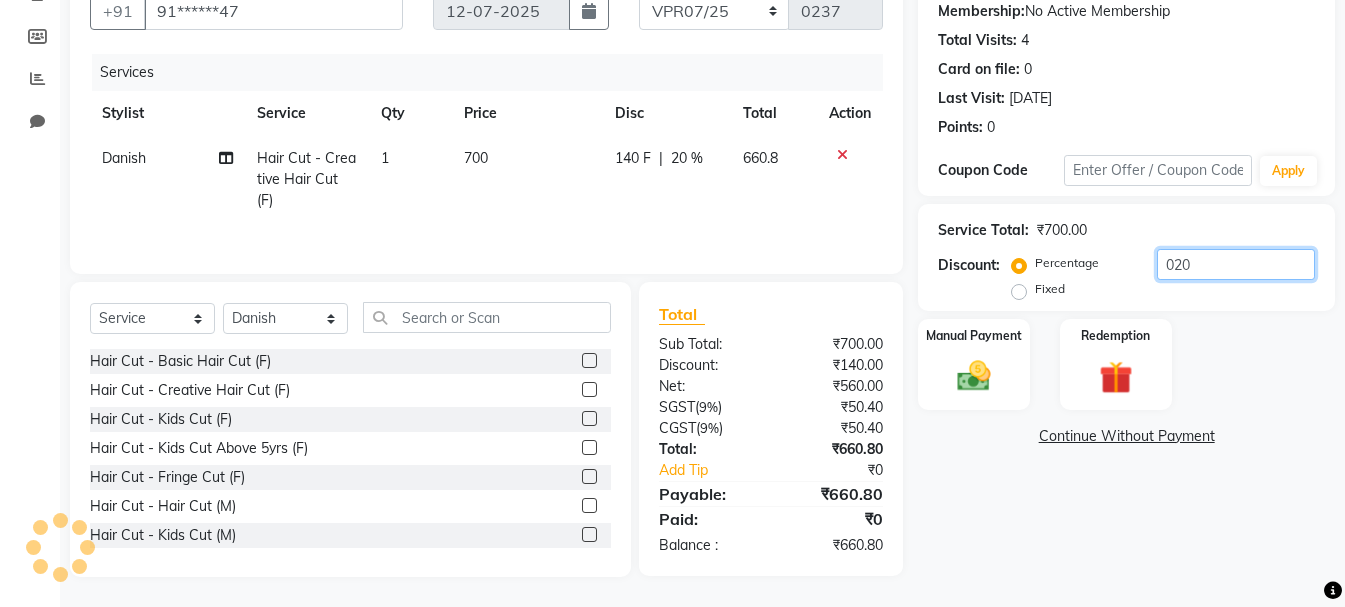 scroll, scrollTop: 0, scrollLeft: 0, axis: both 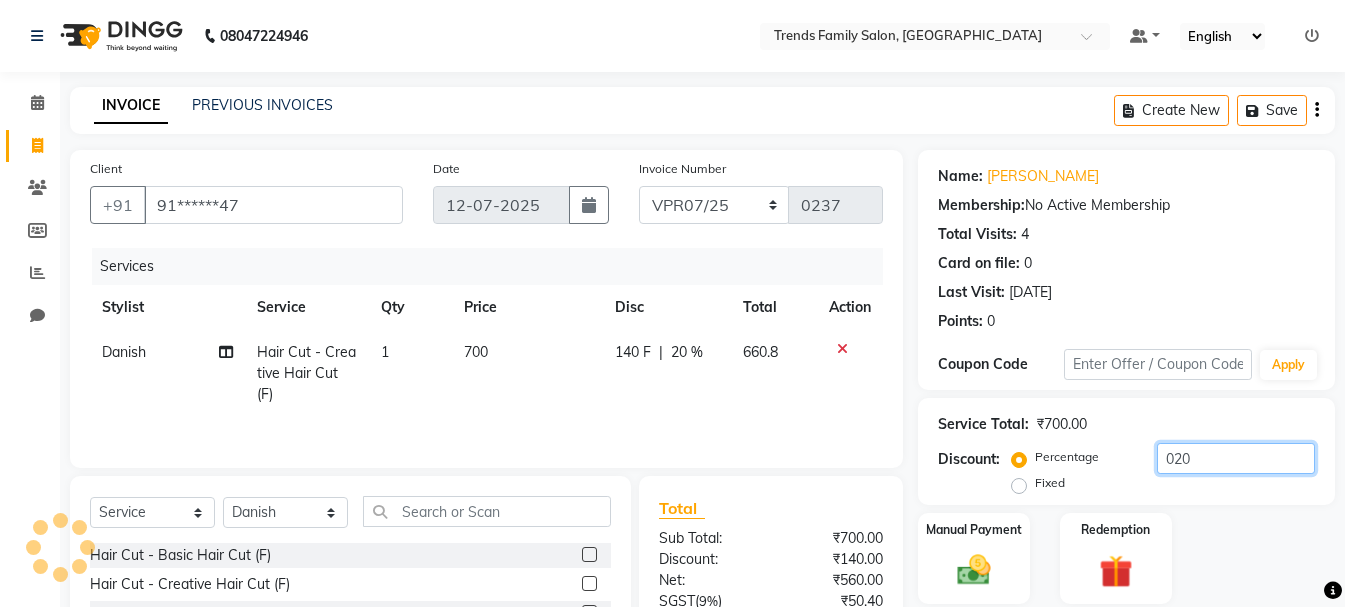 type on "020" 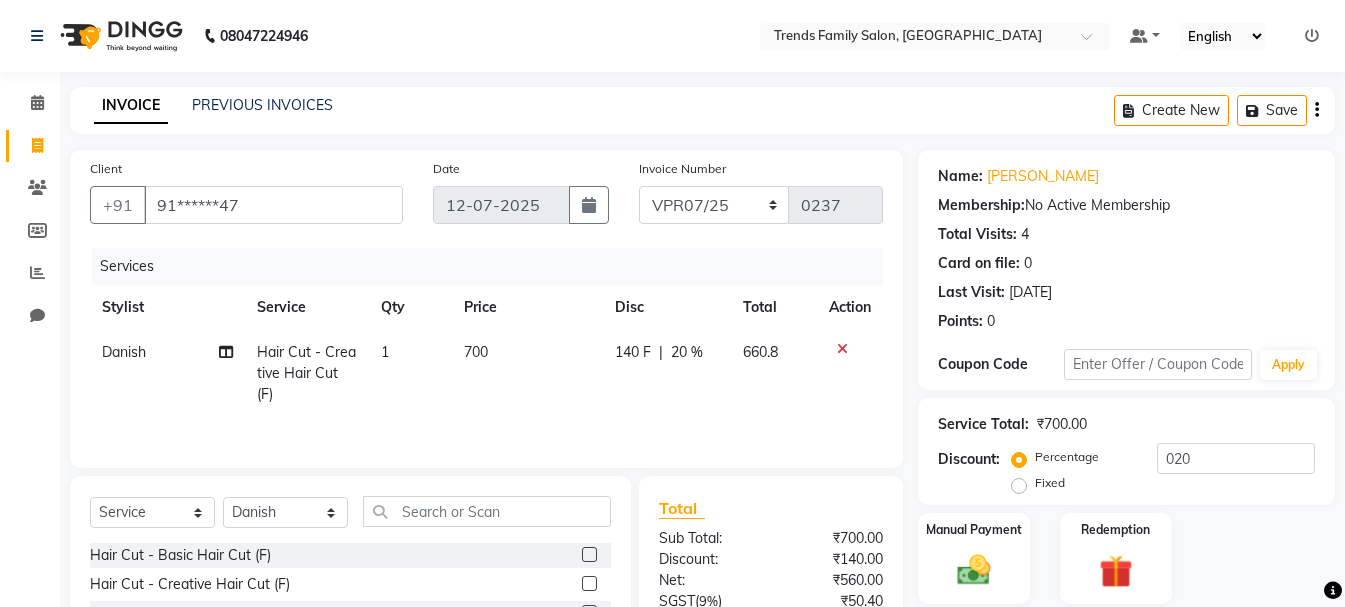 click 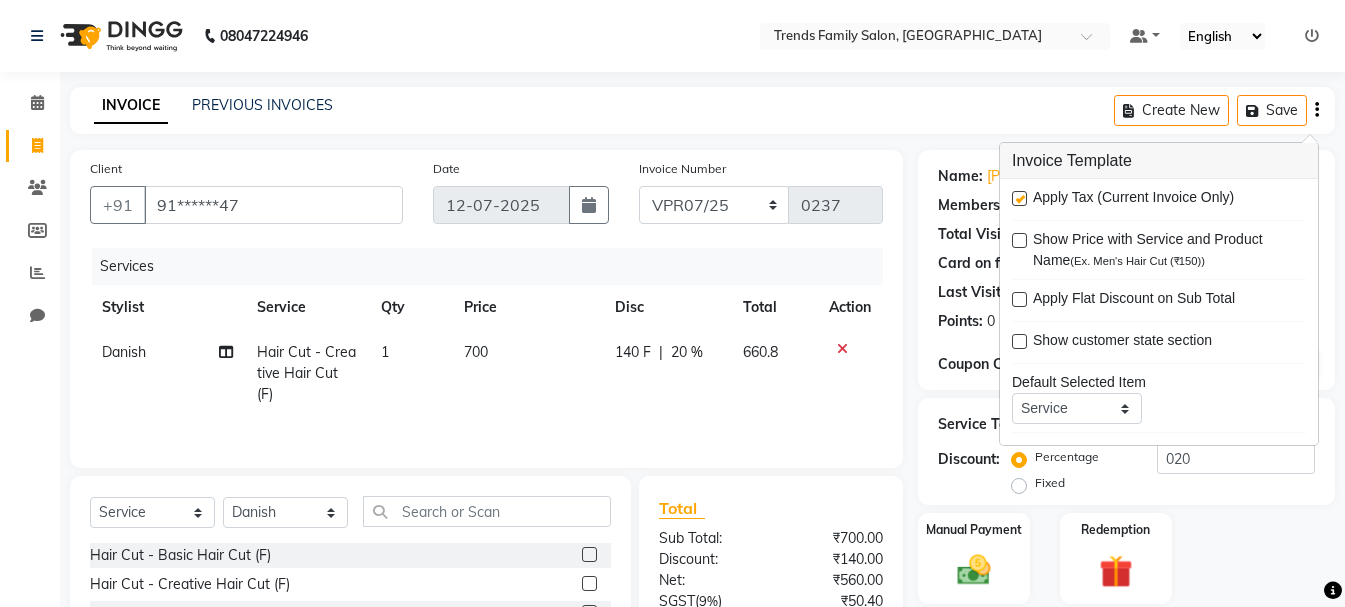 click at bounding box center [1019, 198] 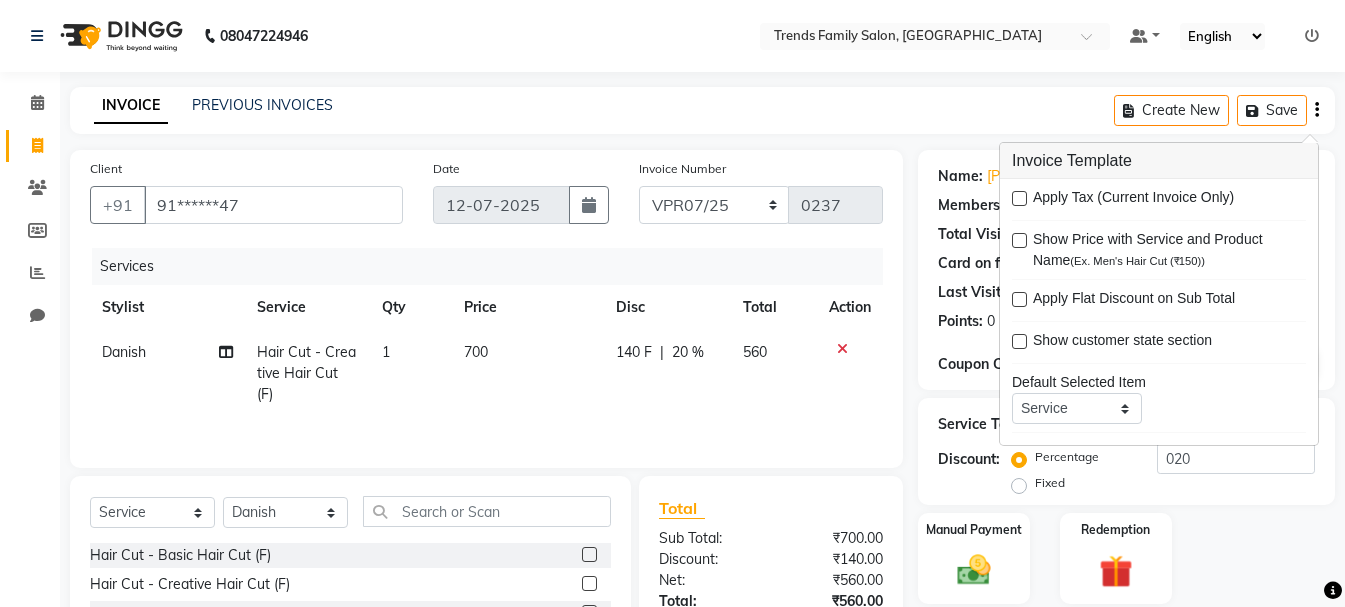 scroll, scrollTop: 194, scrollLeft: 0, axis: vertical 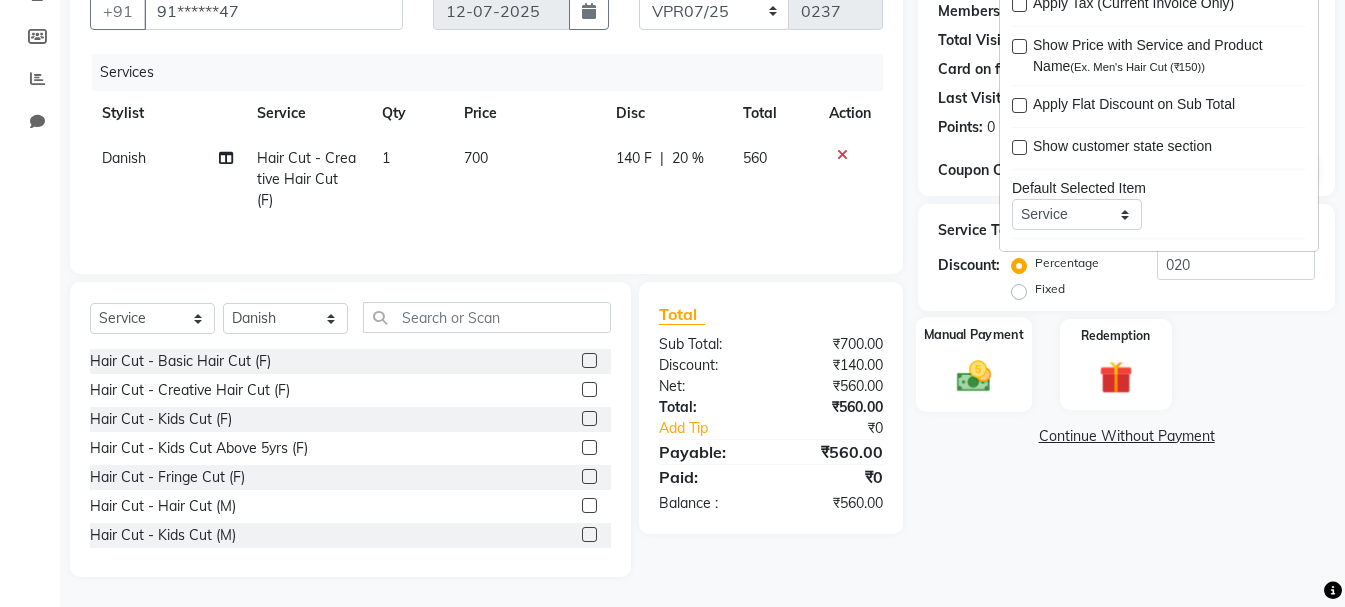 click 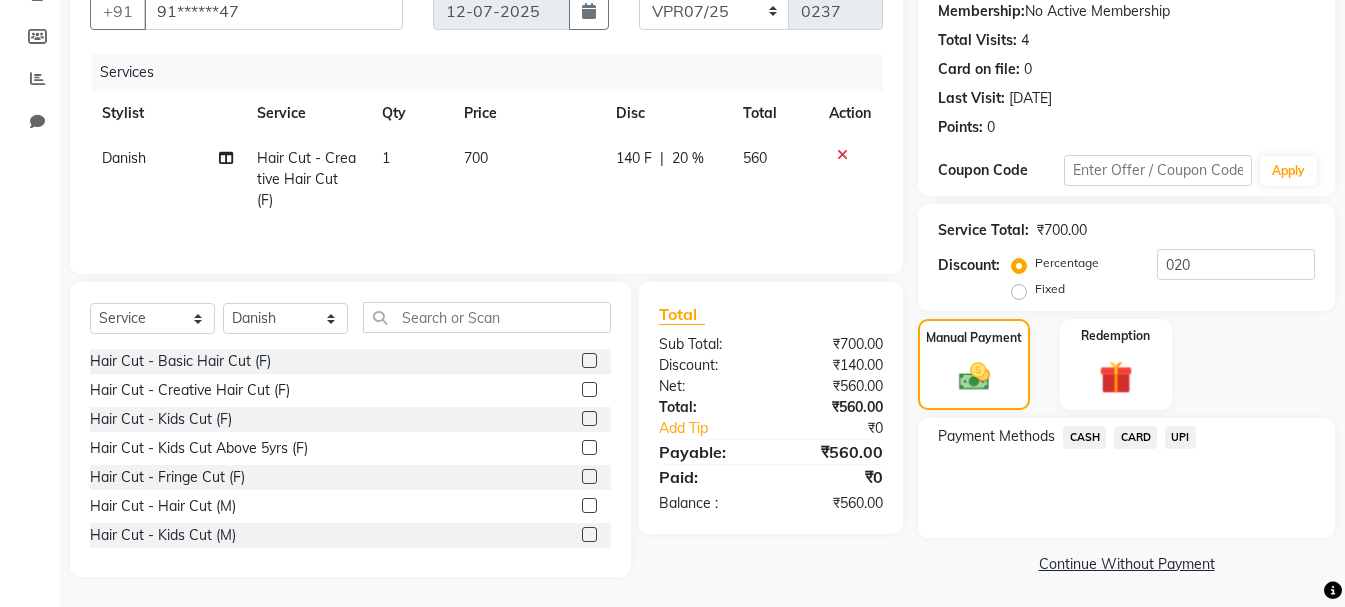drag, startPoint x: 1186, startPoint y: 440, endPoint x: 1186, endPoint y: 459, distance: 19 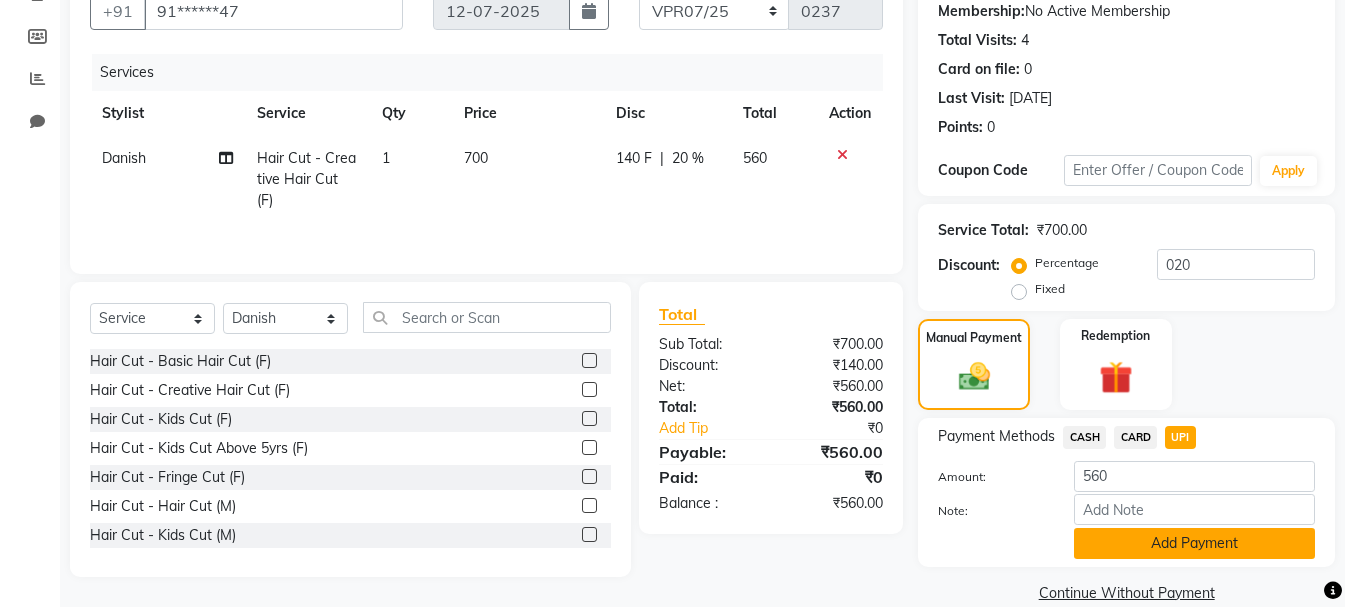 click on "Add Payment" 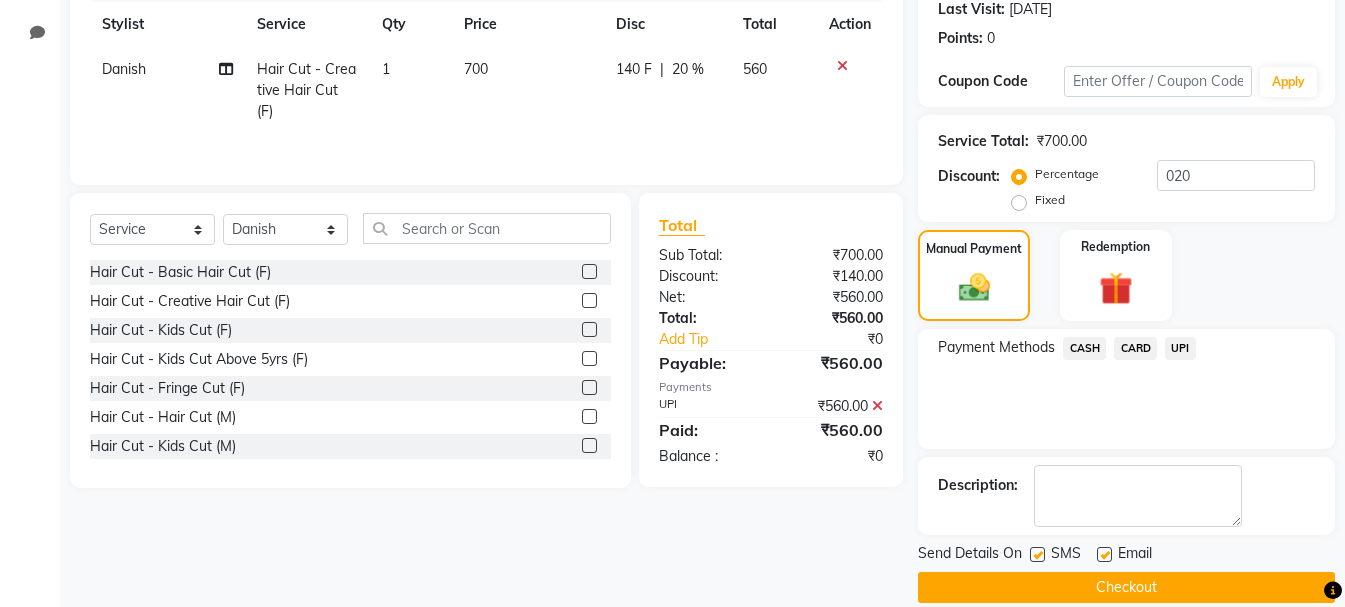 scroll, scrollTop: 309, scrollLeft: 0, axis: vertical 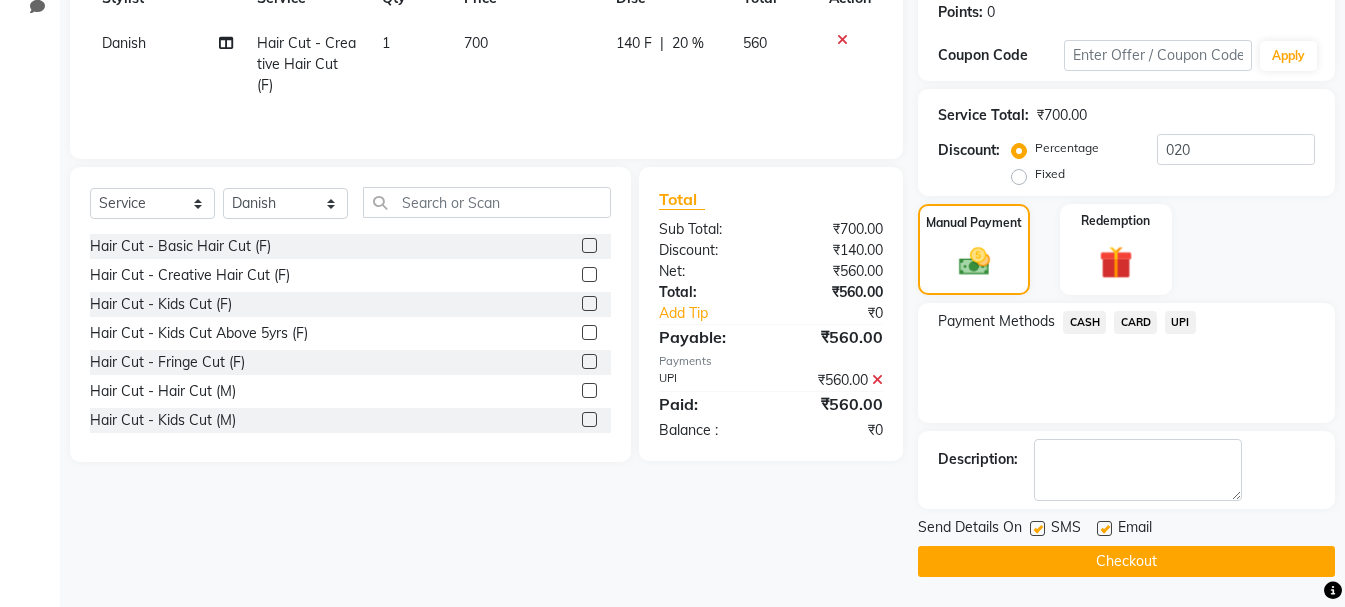 click on "Checkout" 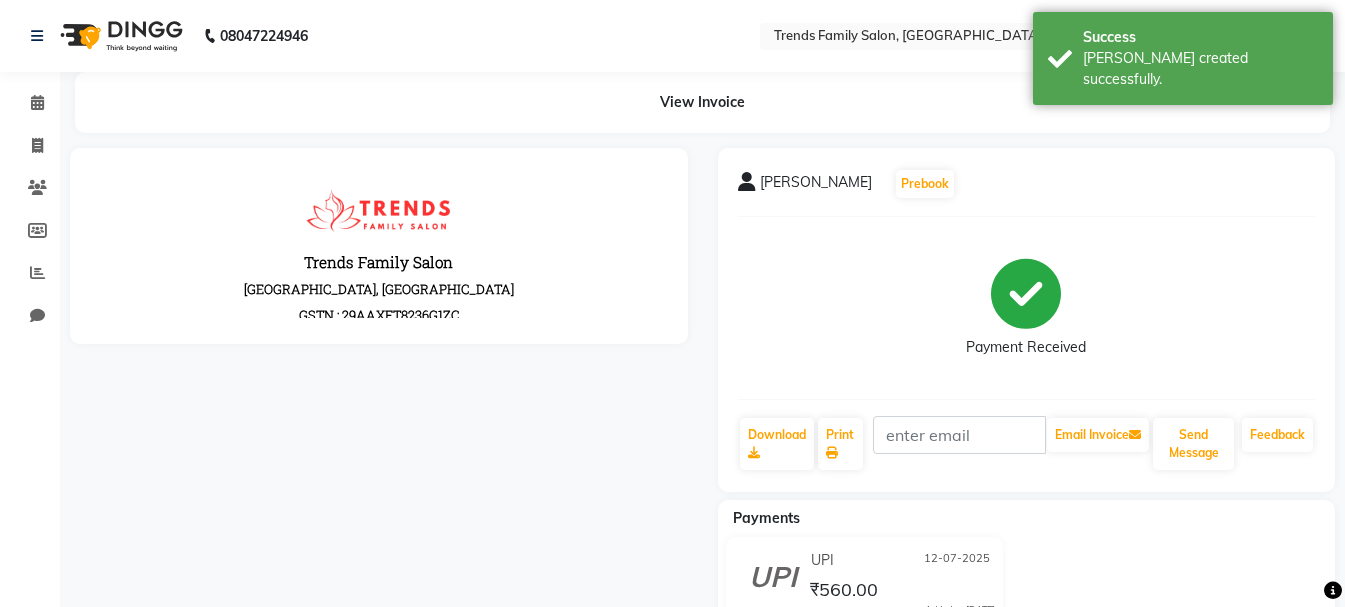 scroll, scrollTop: 0, scrollLeft: 0, axis: both 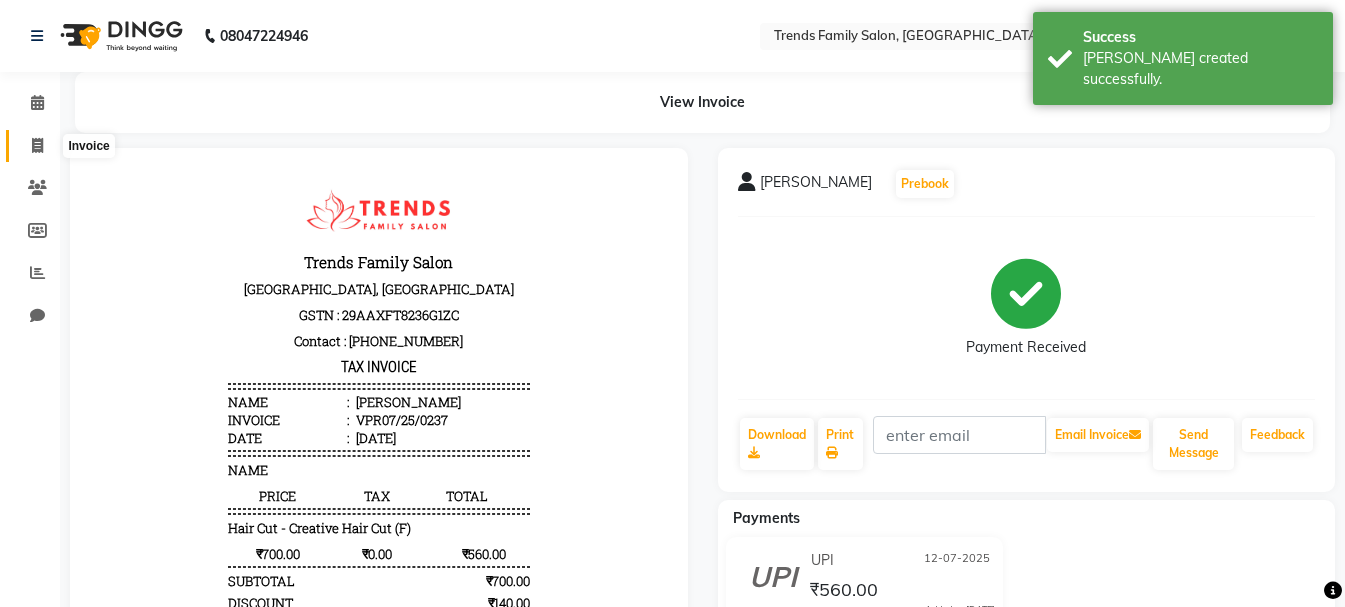 click 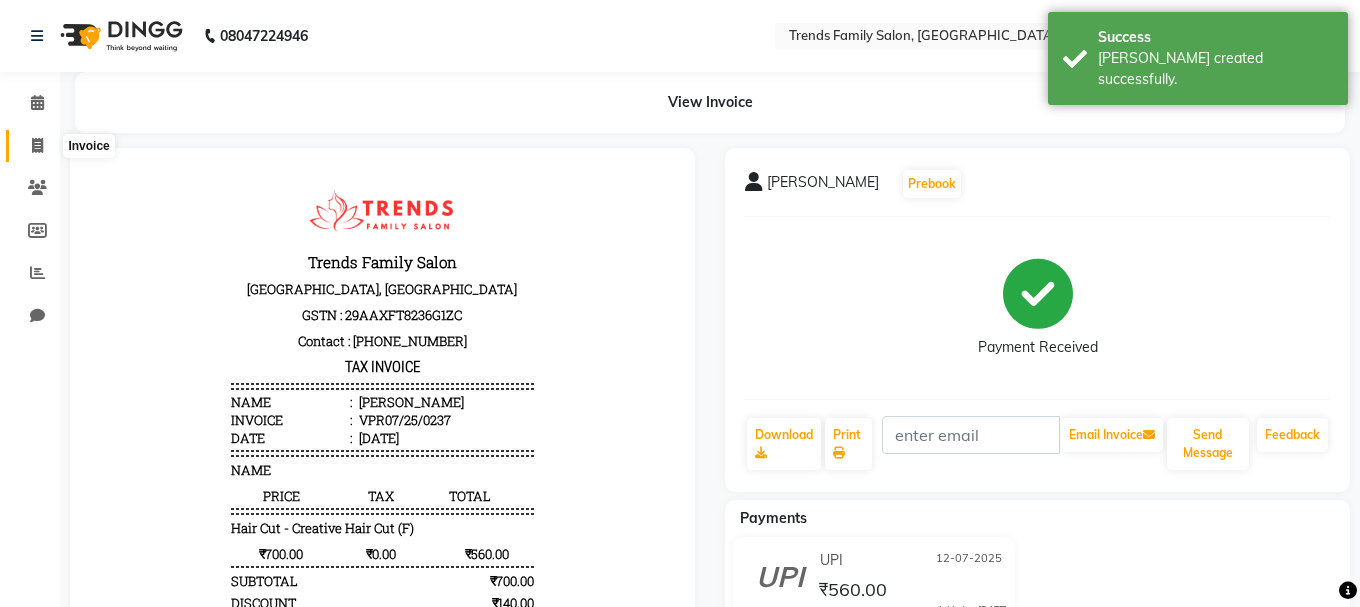 select on "service" 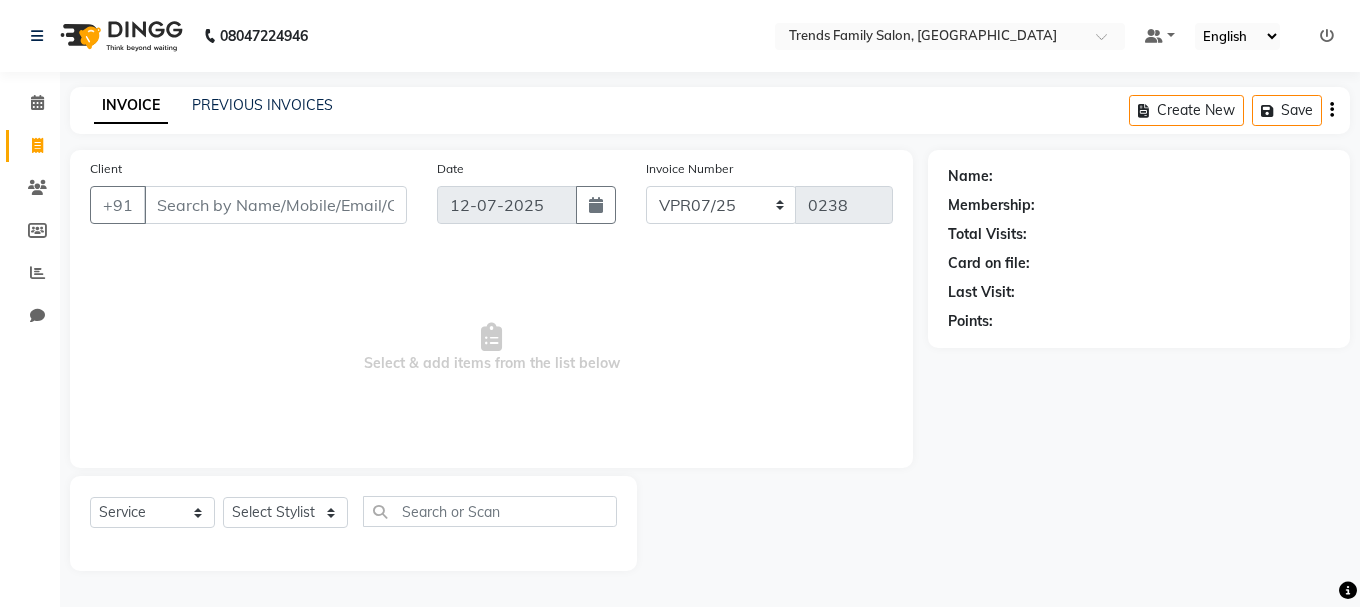 click on "Client" at bounding box center (275, 205) 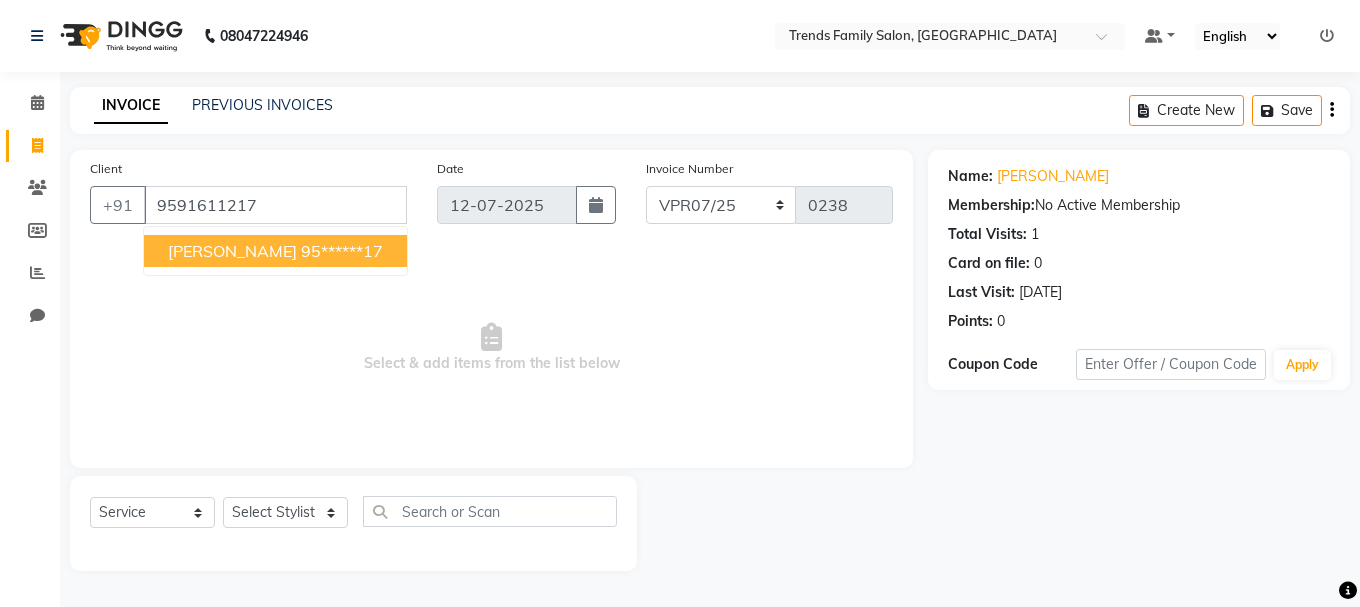click on "Mohith  95******17" at bounding box center (275, 251) 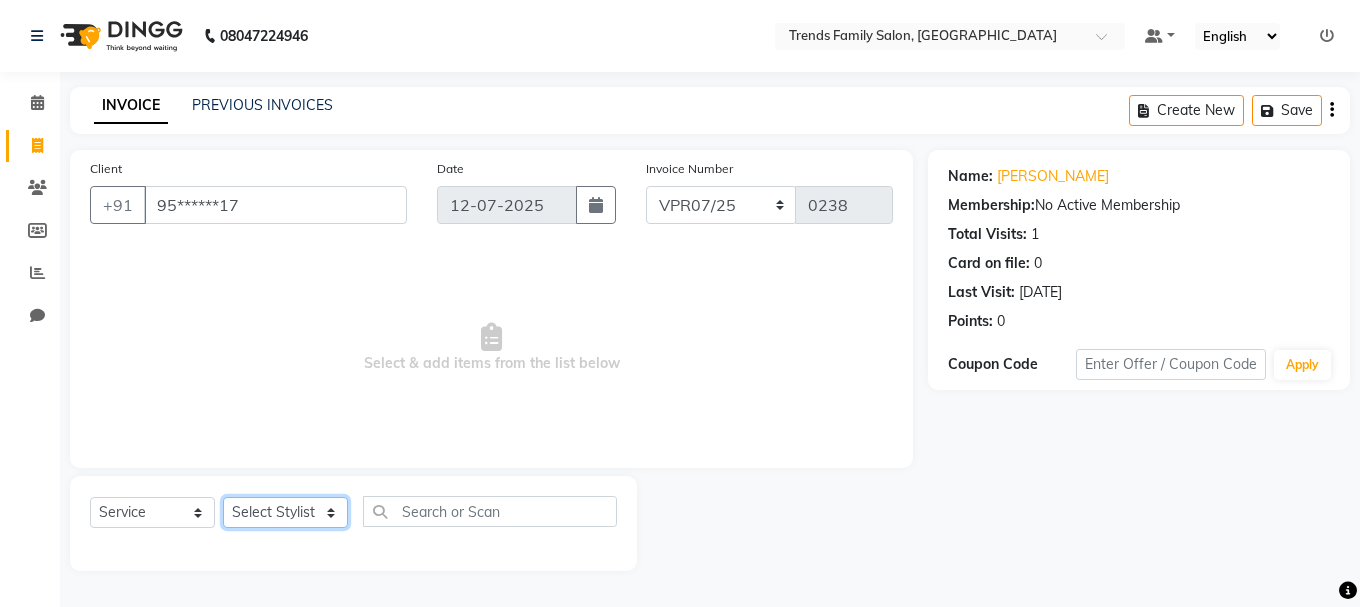 click on "Select Stylist [PERSON_NAME] Alsa Amaritha Ashwini [PERSON_NAME] Bhaktha Bhumi Danish Dolma Doma [PERSON_NAME] [PERSON_NAME] Lakshmi  Maya [PERSON_NAME] [PERSON_NAME] [PERSON_NAME] [PERSON_NAME] [PERSON_NAME] [PERSON_NAME] Sawsthika Shadav [PERSON_NAME] Sony Sherpa  [PERSON_NAME] [PERSON_NAME]" 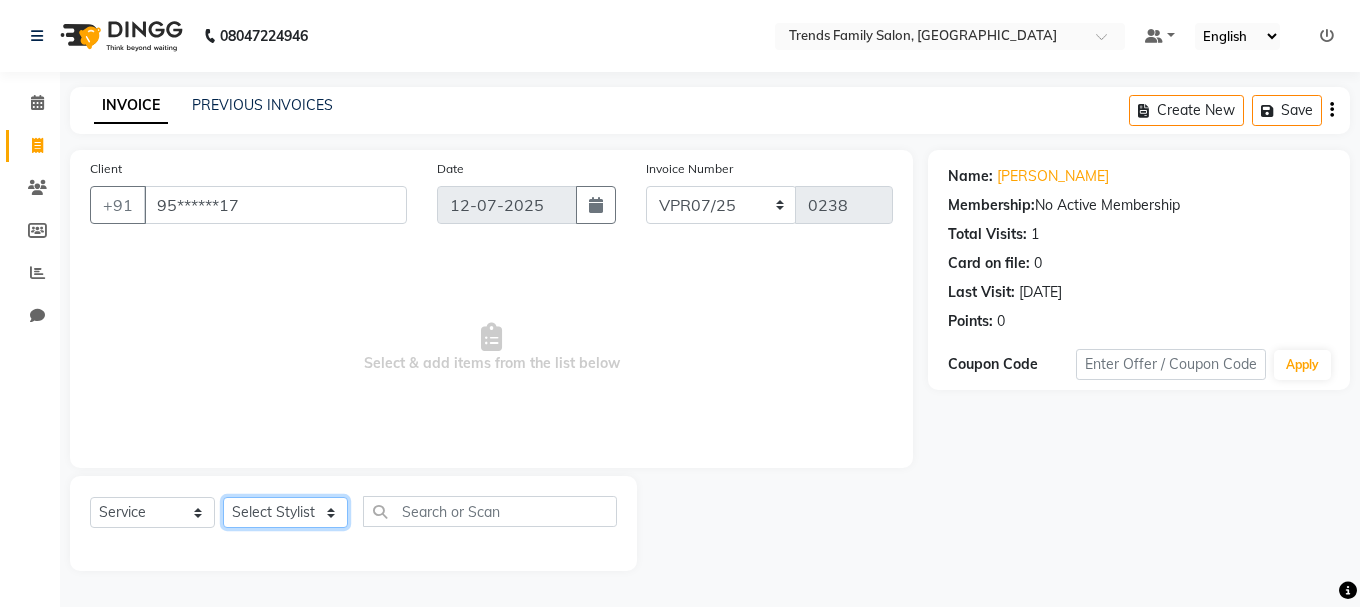 select on "74906" 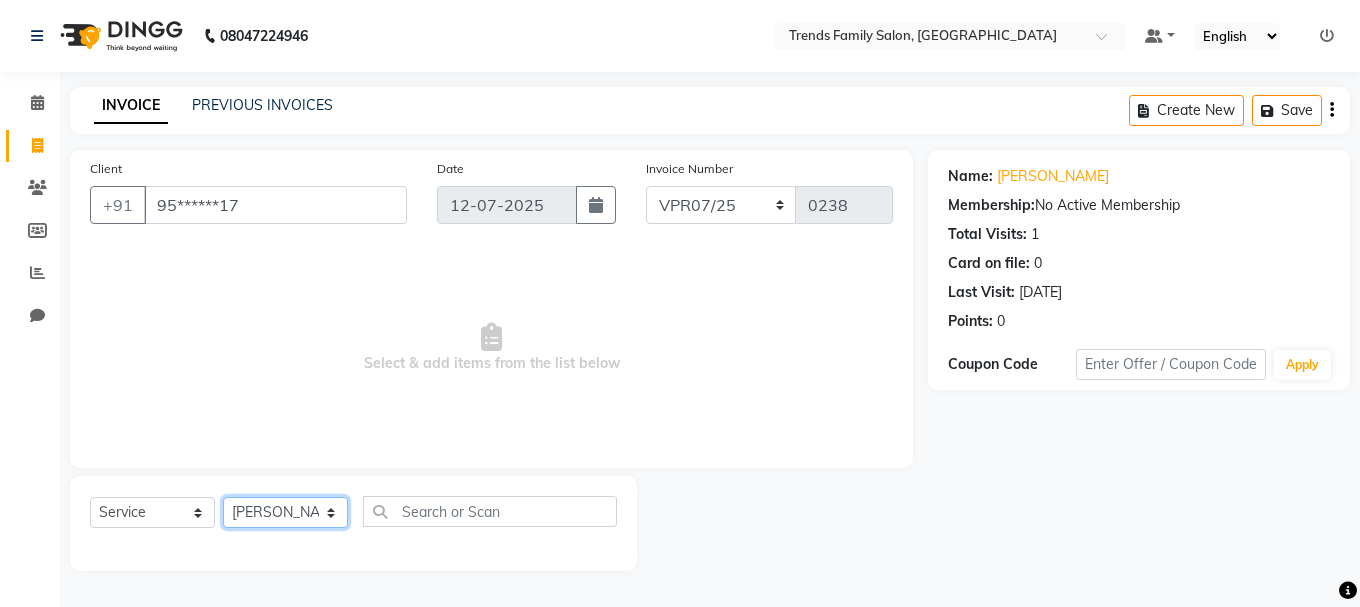 click on "Select Stylist [PERSON_NAME] Alsa Amaritha Ashwini [PERSON_NAME] Bhaktha Bhumi Danish Dolma Doma [PERSON_NAME] [PERSON_NAME] Lakshmi  Maya [PERSON_NAME] [PERSON_NAME] [PERSON_NAME] [PERSON_NAME] [PERSON_NAME] [PERSON_NAME] Sawsthika Shadav [PERSON_NAME] Sony Sherpa  [PERSON_NAME] [PERSON_NAME]" 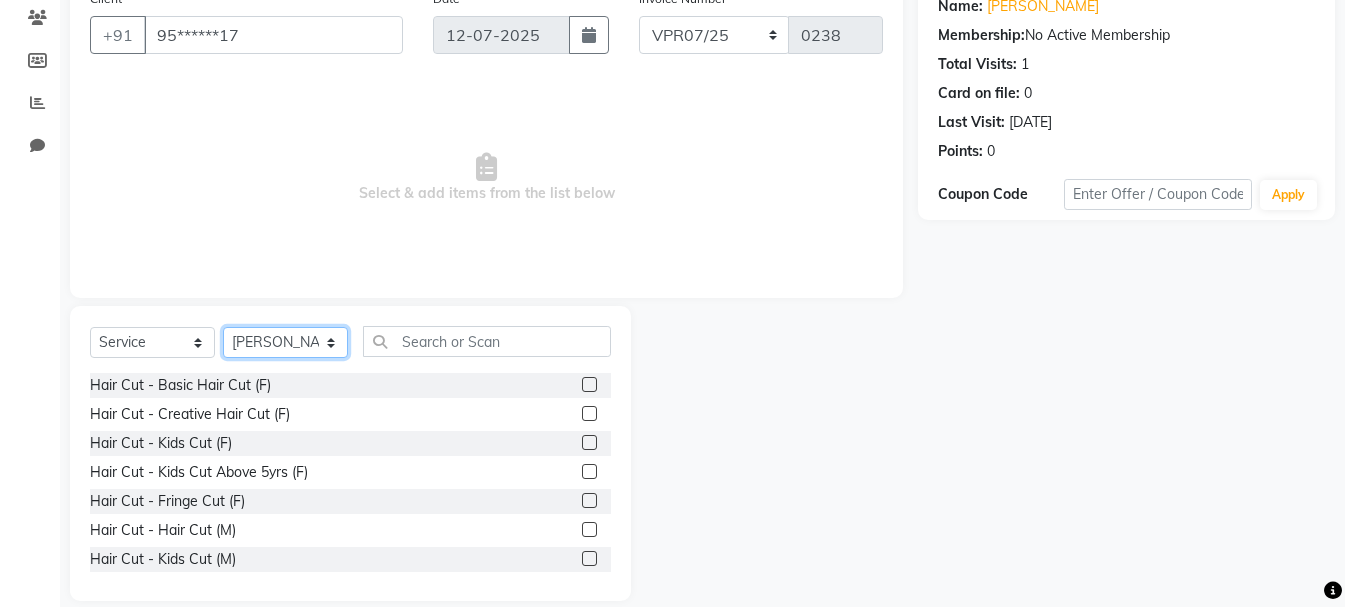 scroll, scrollTop: 194, scrollLeft: 0, axis: vertical 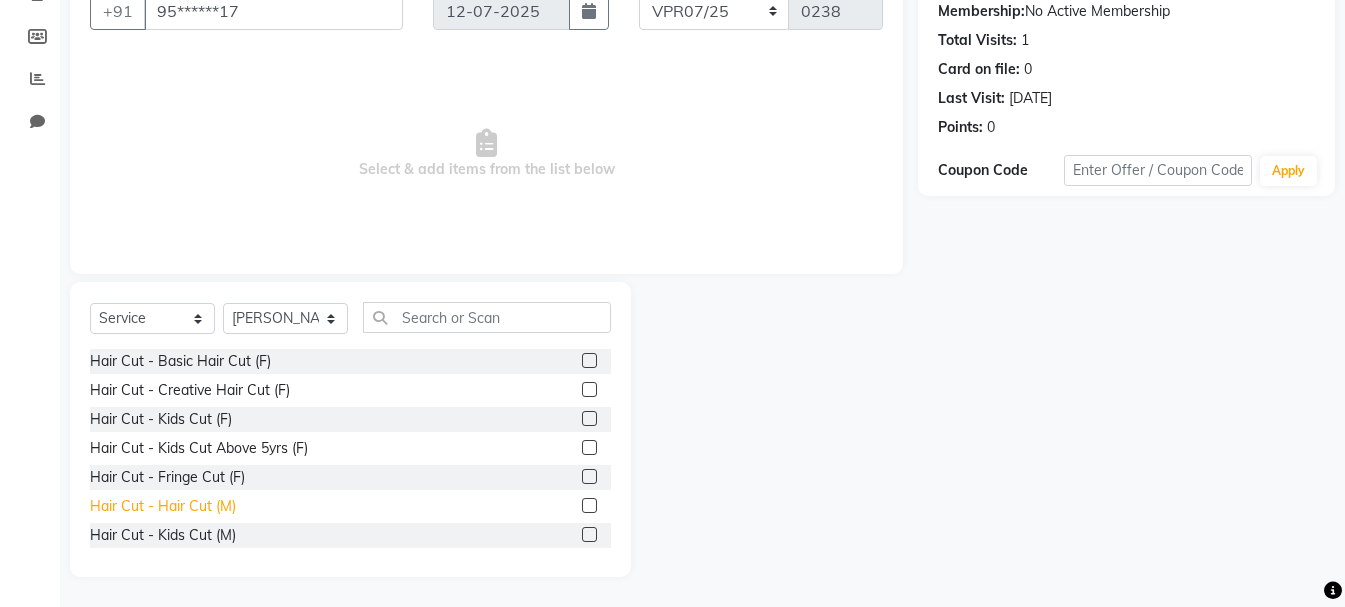click on "Hair Cut - Hair Cut (M)" 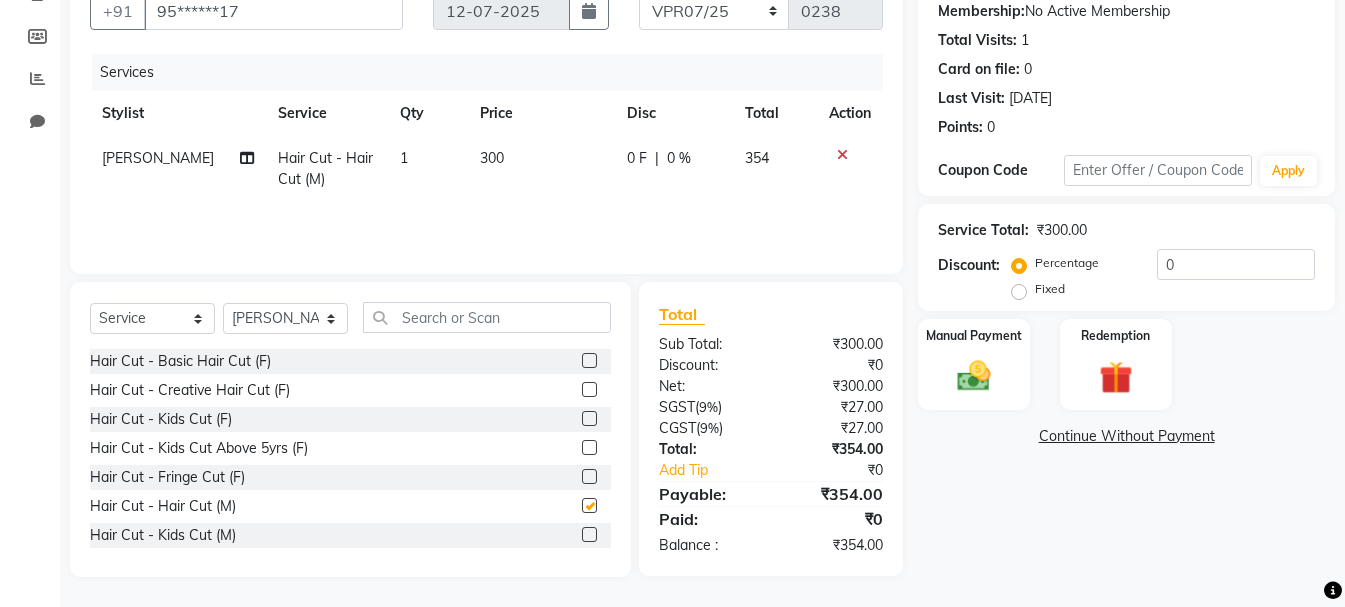 checkbox on "false" 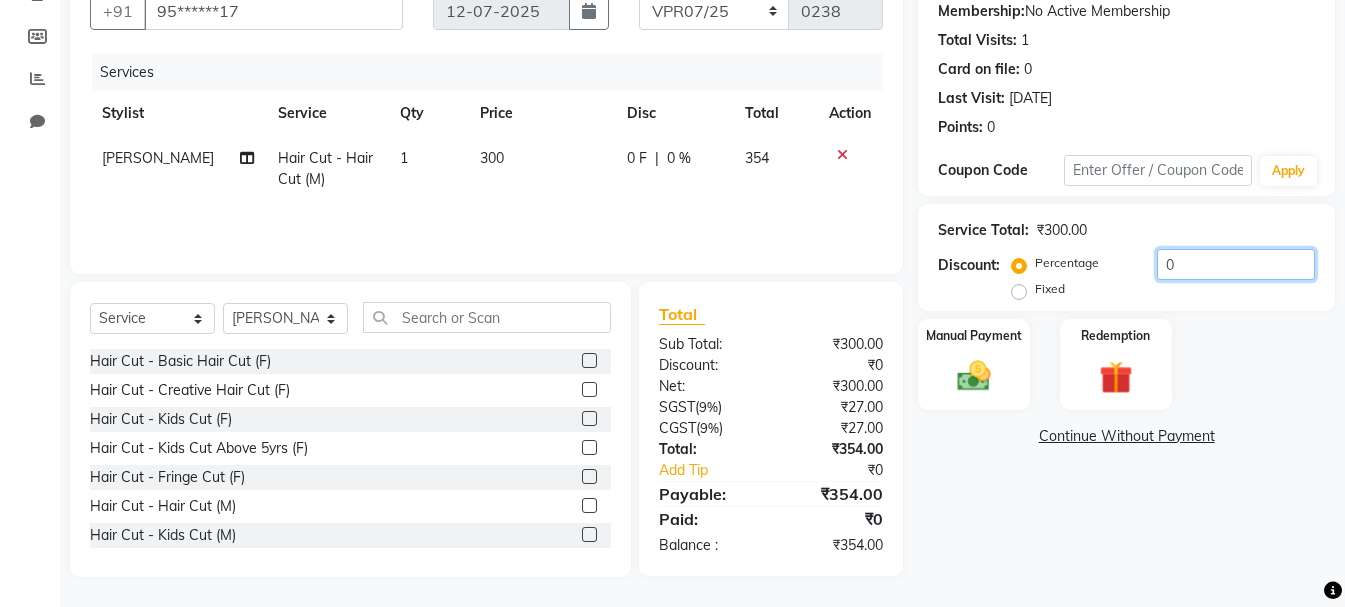 click on "0" 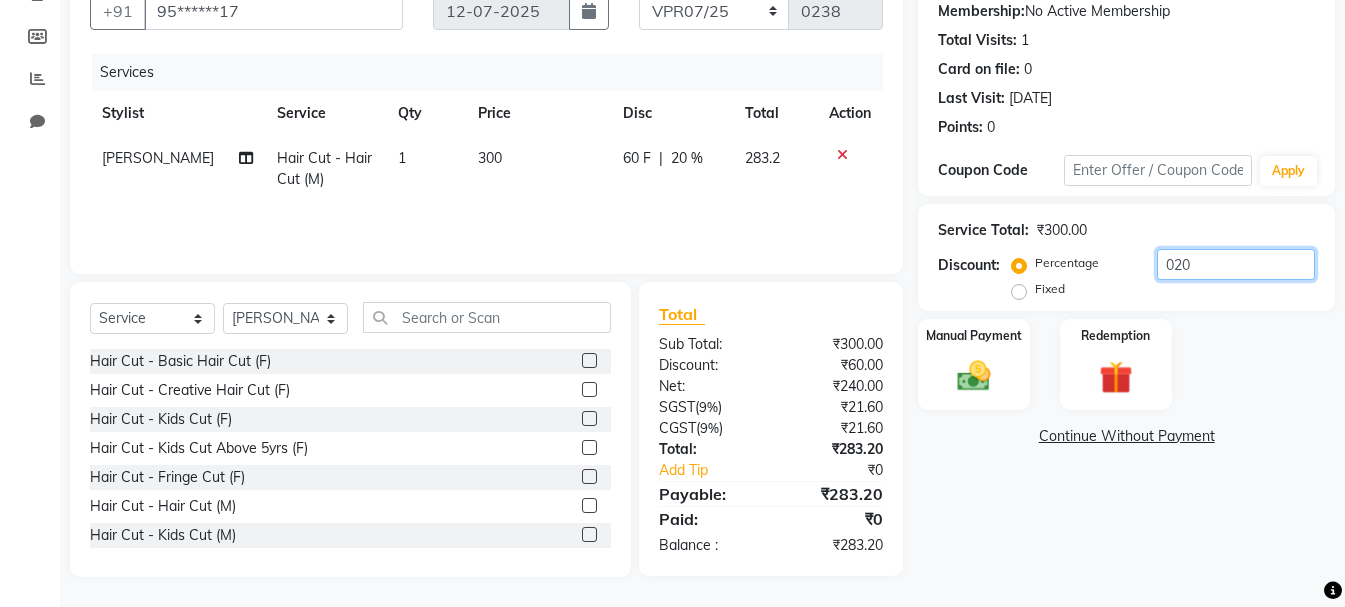 scroll, scrollTop: 0, scrollLeft: 0, axis: both 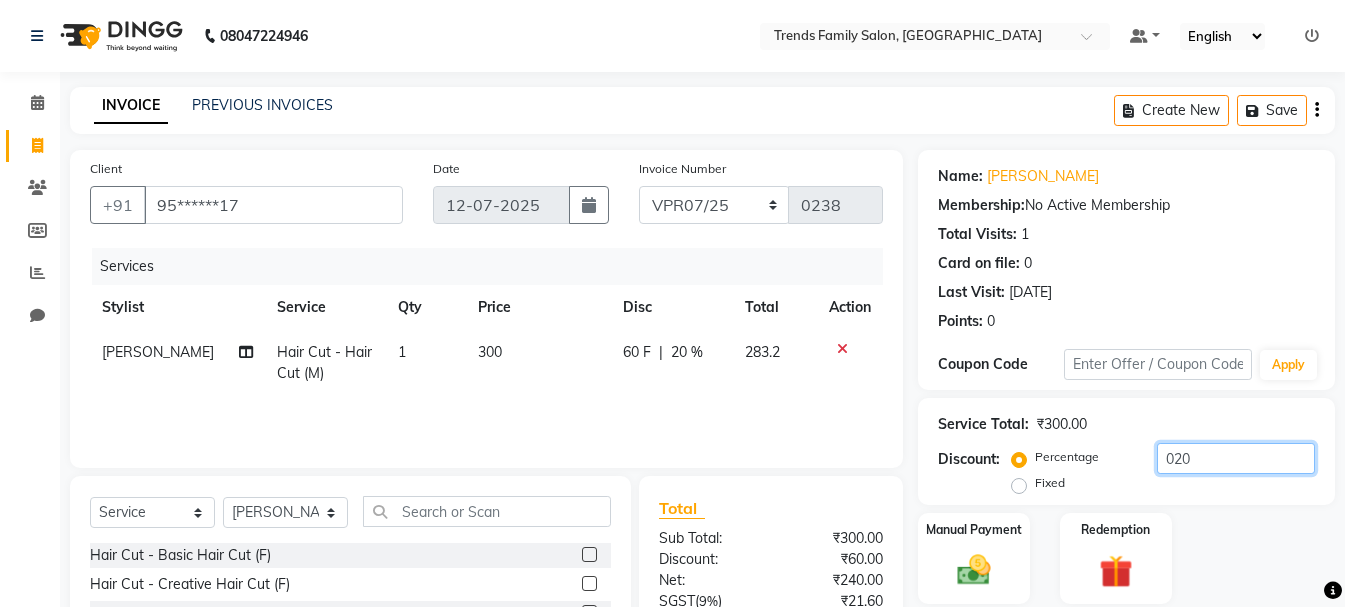 type on "020" 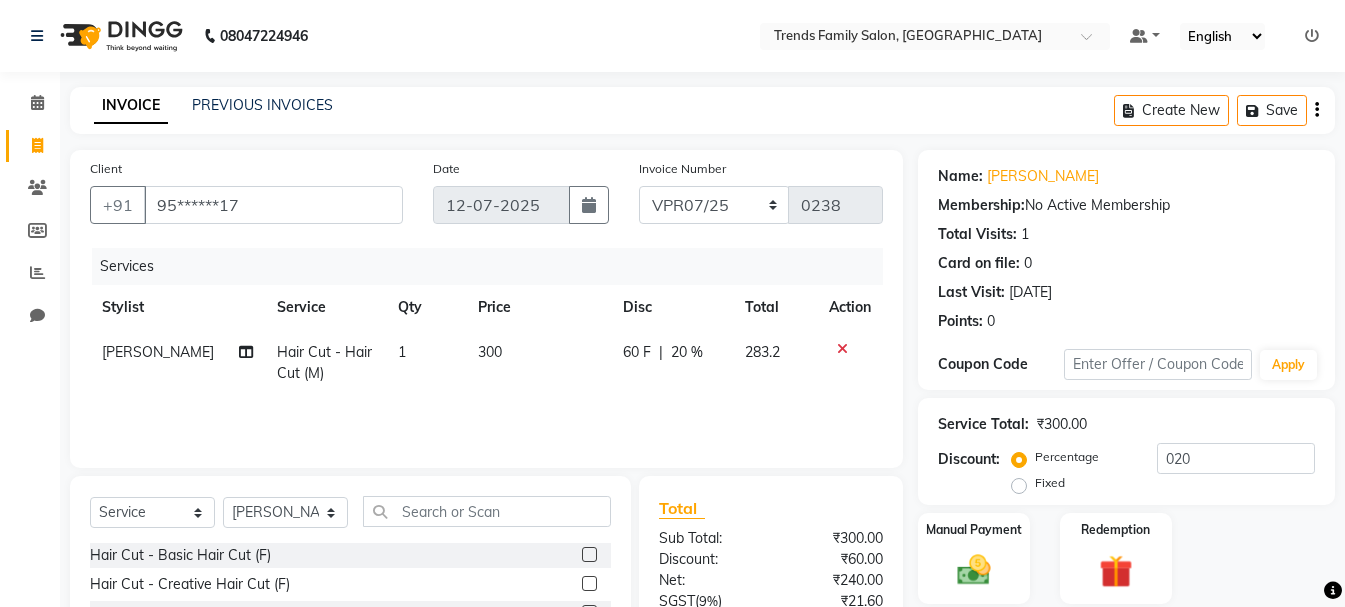 click 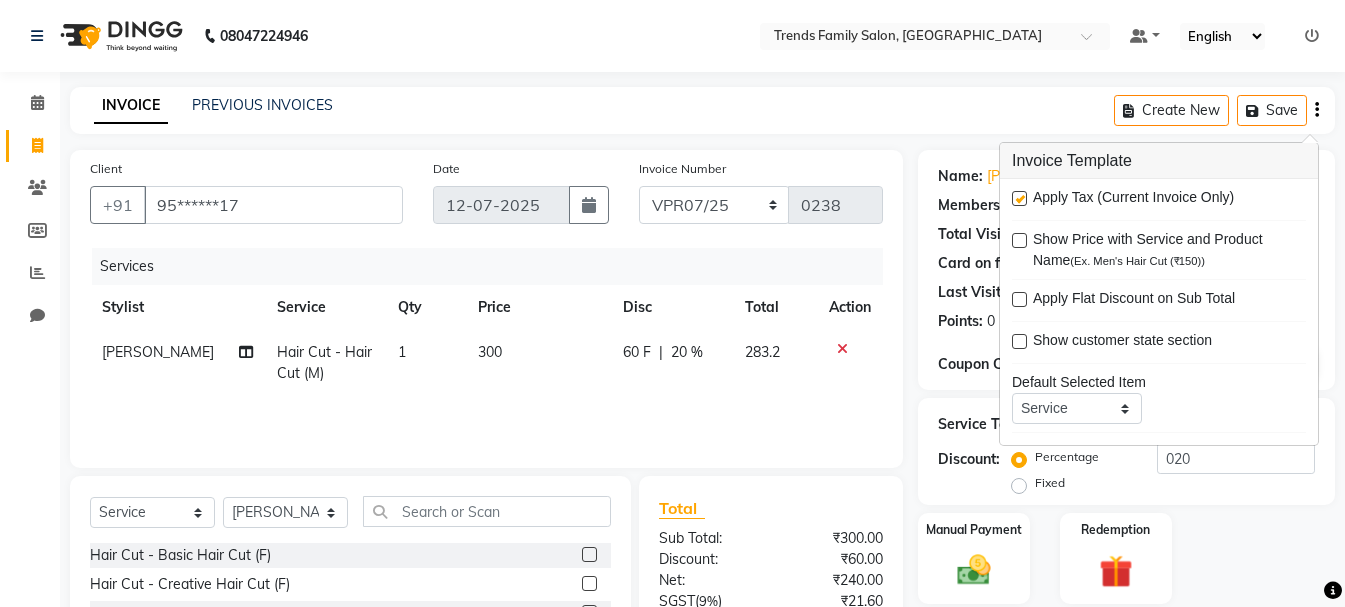 click at bounding box center (1019, 198) 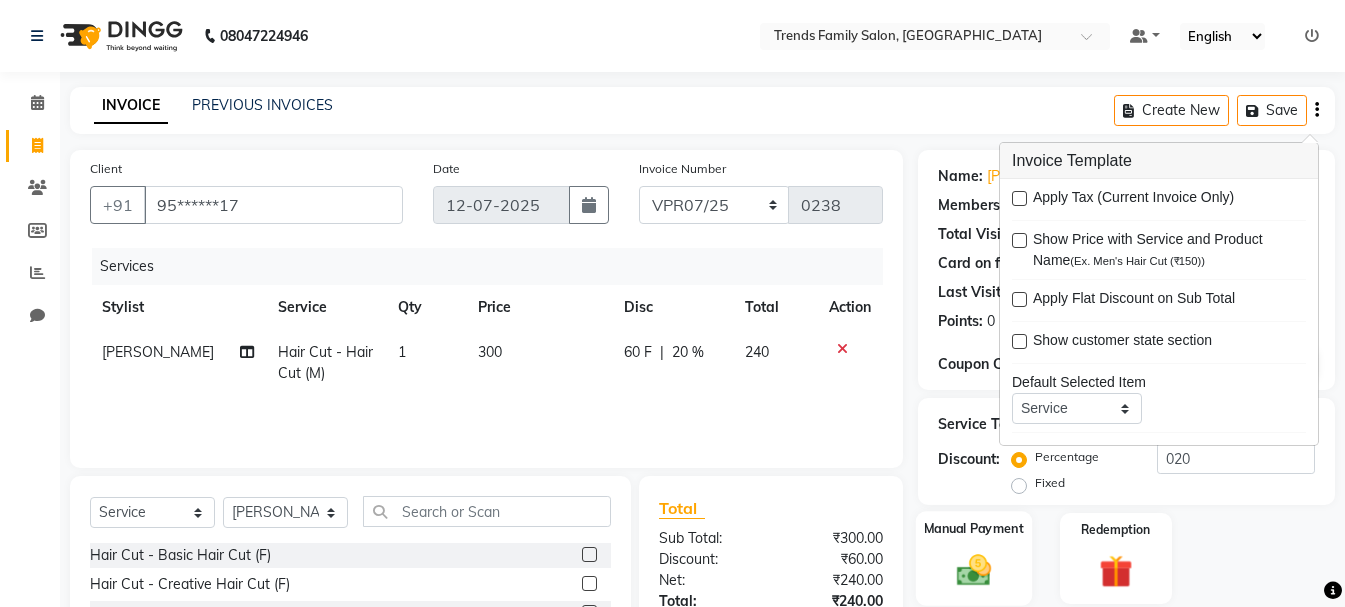 scroll, scrollTop: 194, scrollLeft: 0, axis: vertical 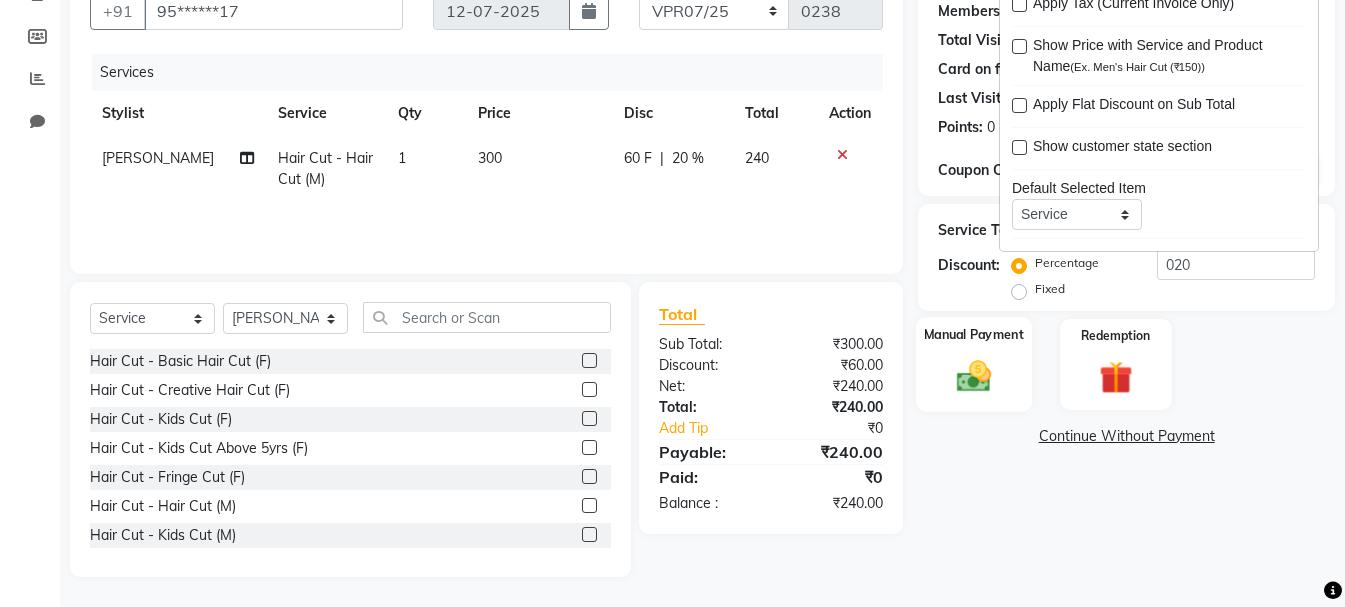 click 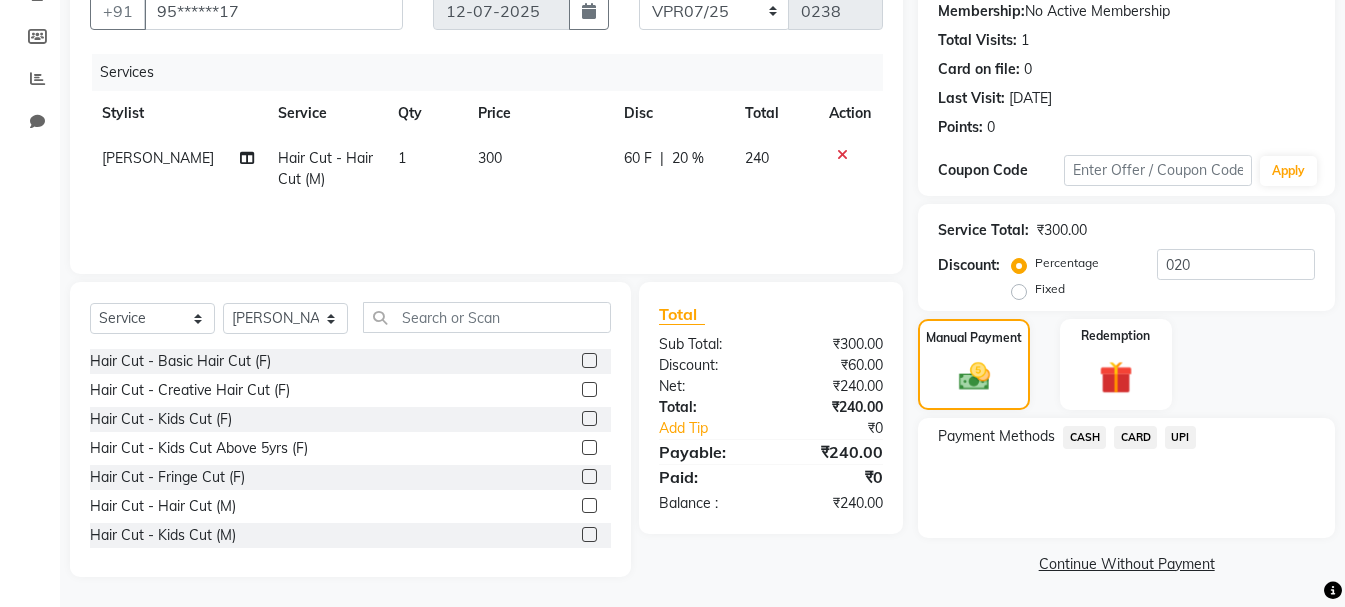 click on "UPI" 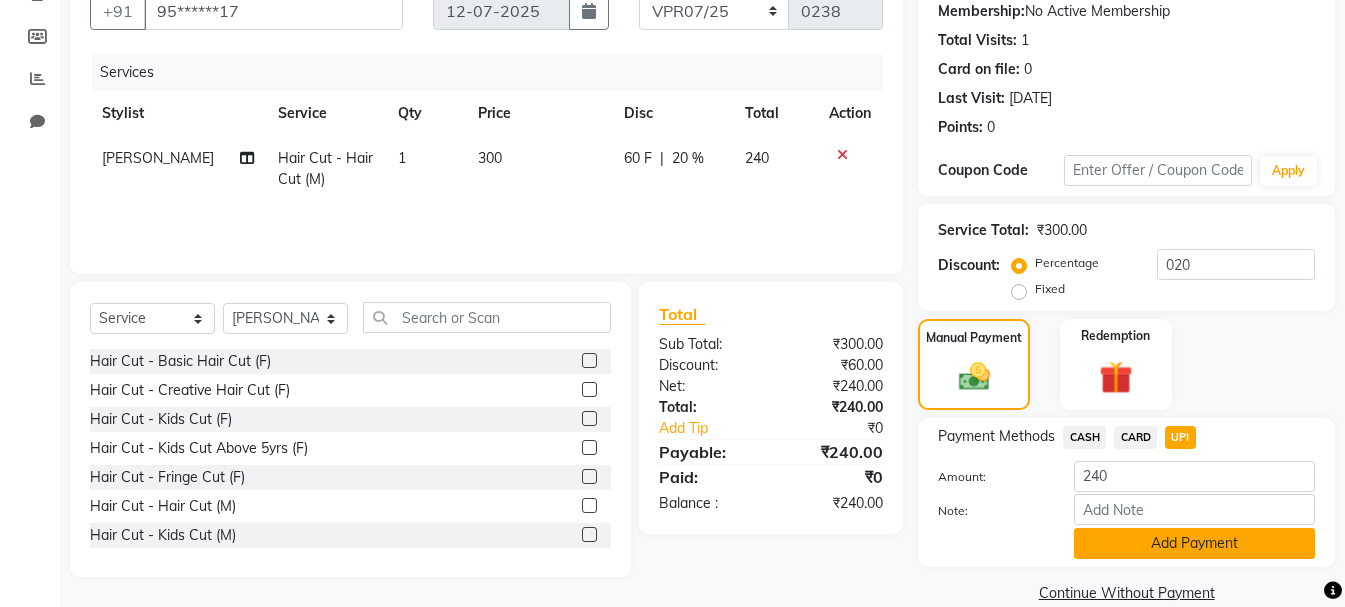 click on "Add Payment" 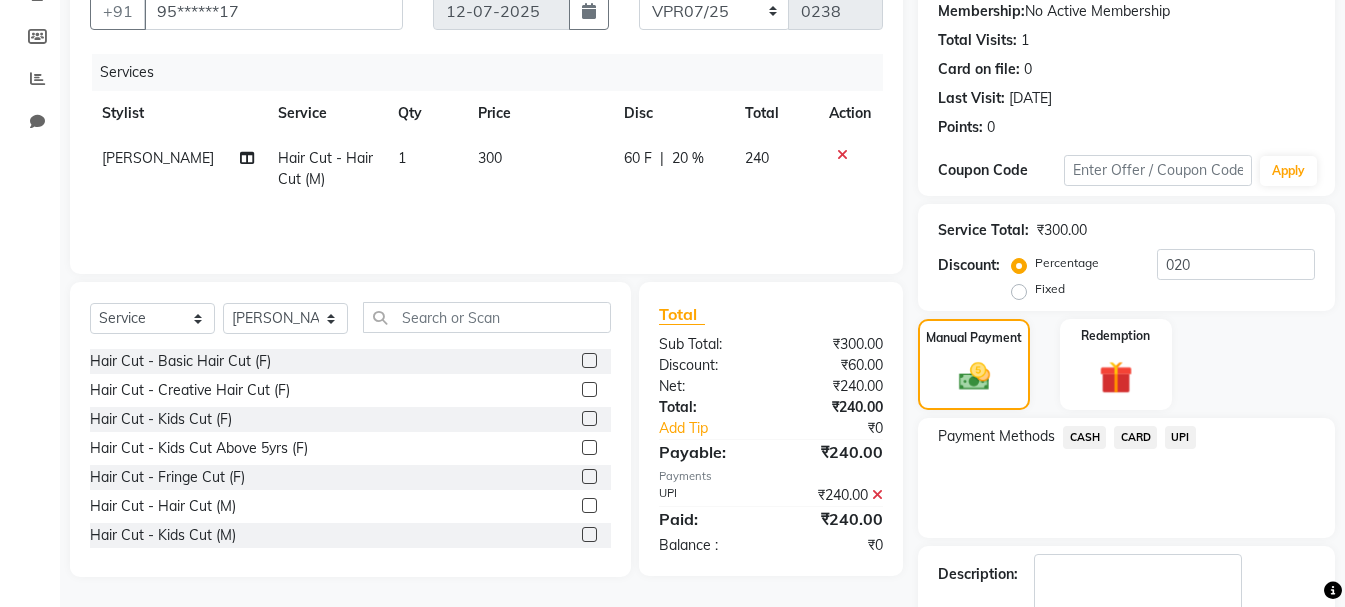 scroll, scrollTop: 309, scrollLeft: 0, axis: vertical 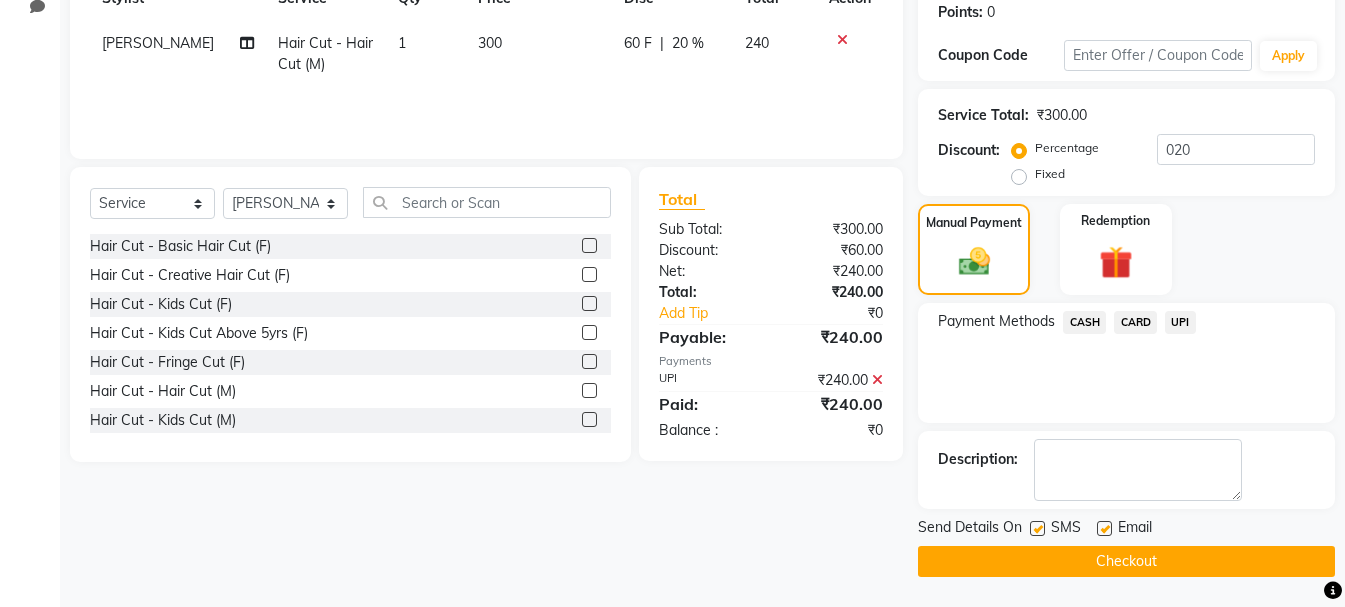 click on "Checkout" 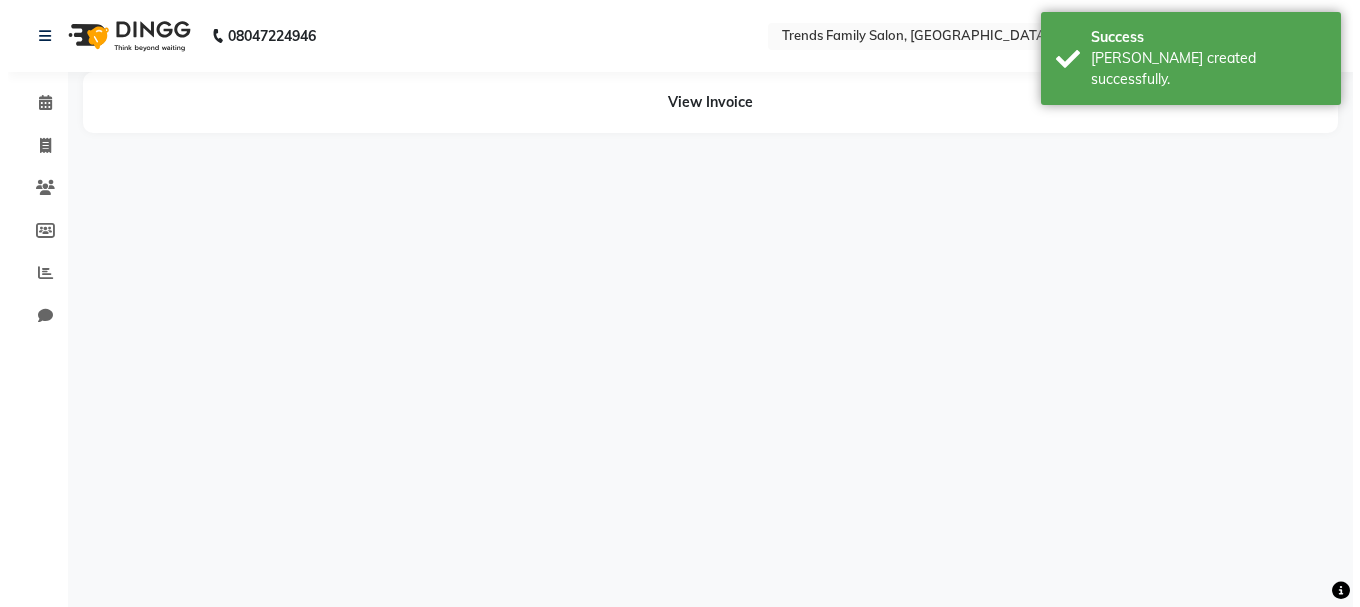 scroll, scrollTop: 0, scrollLeft: 0, axis: both 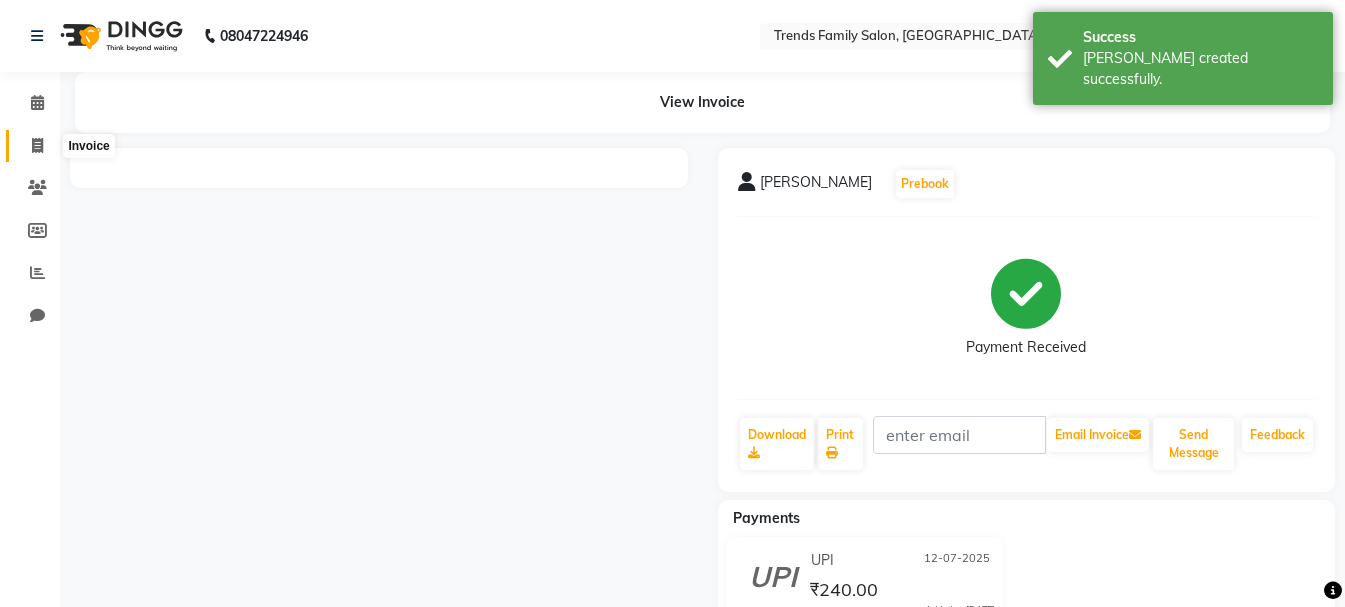 click 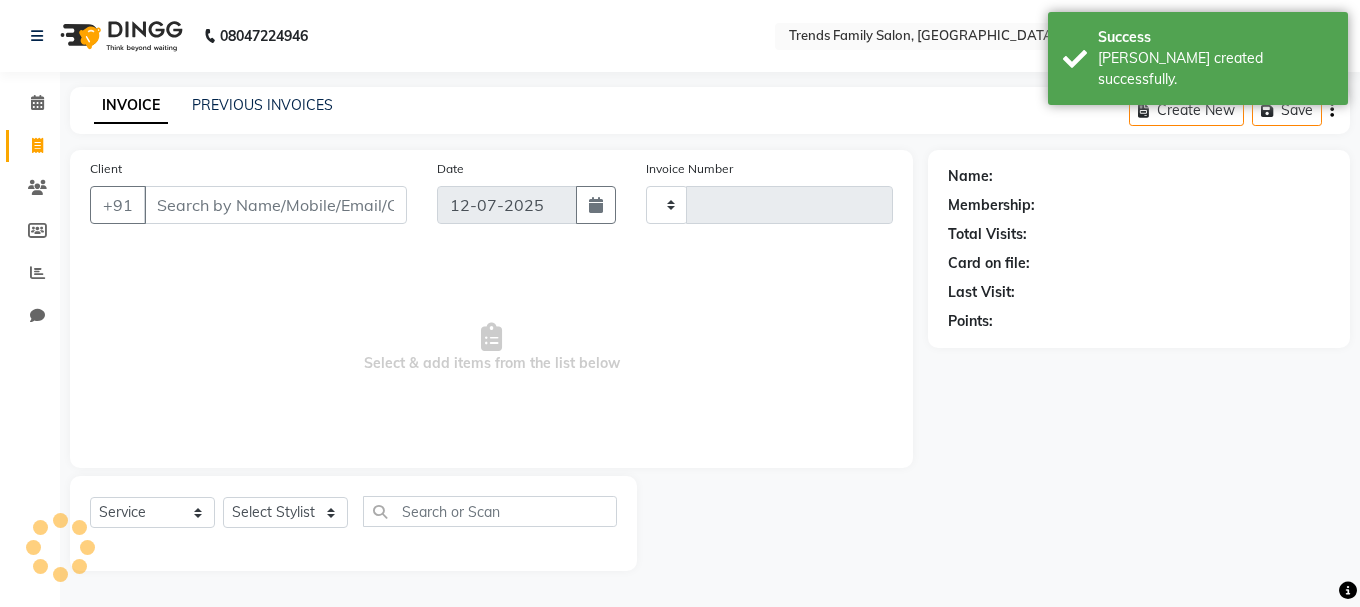 type on "0239" 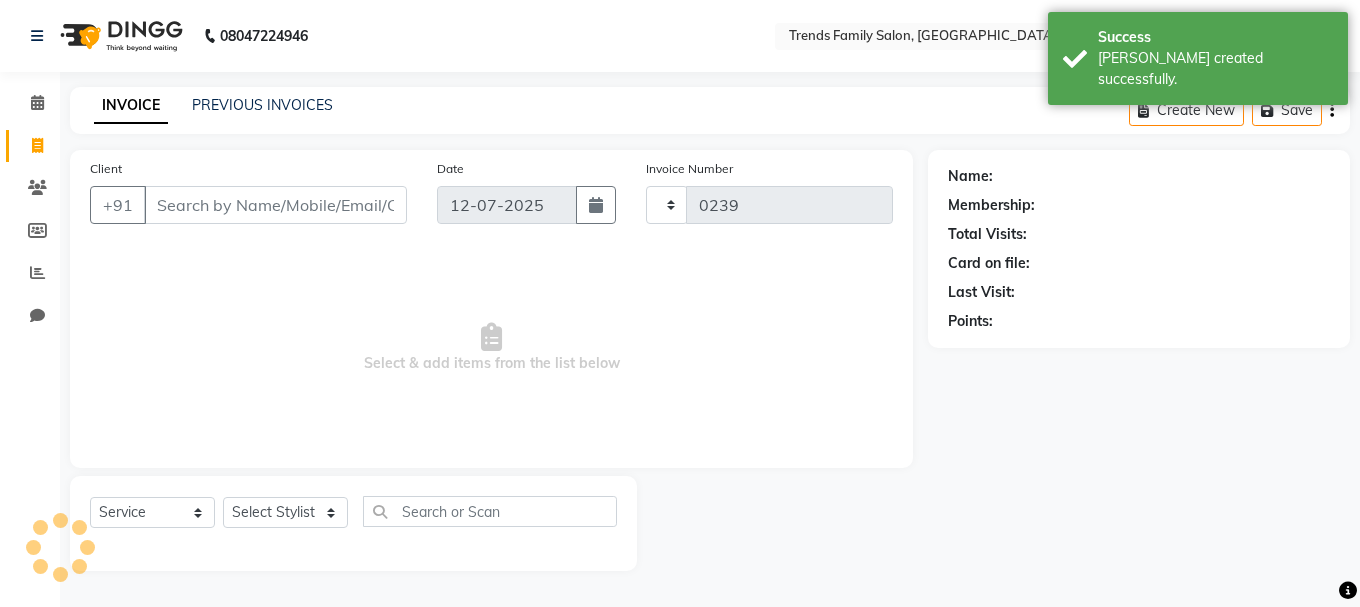 select on "8591" 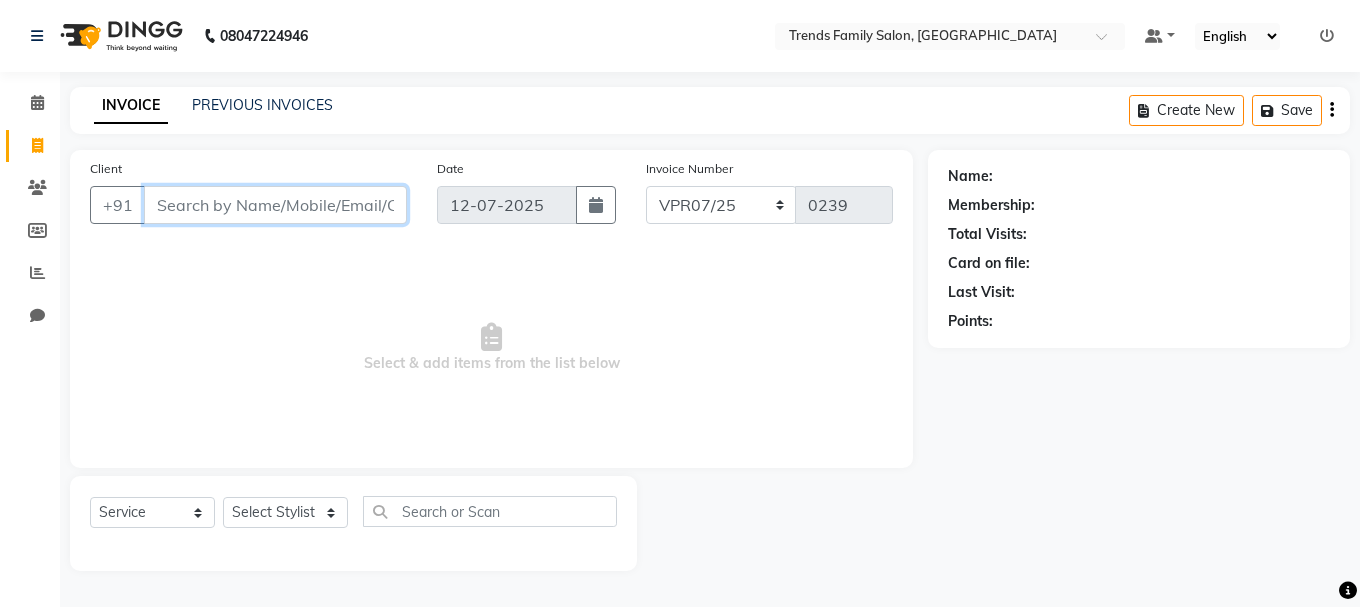 click on "Client" at bounding box center [275, 205] 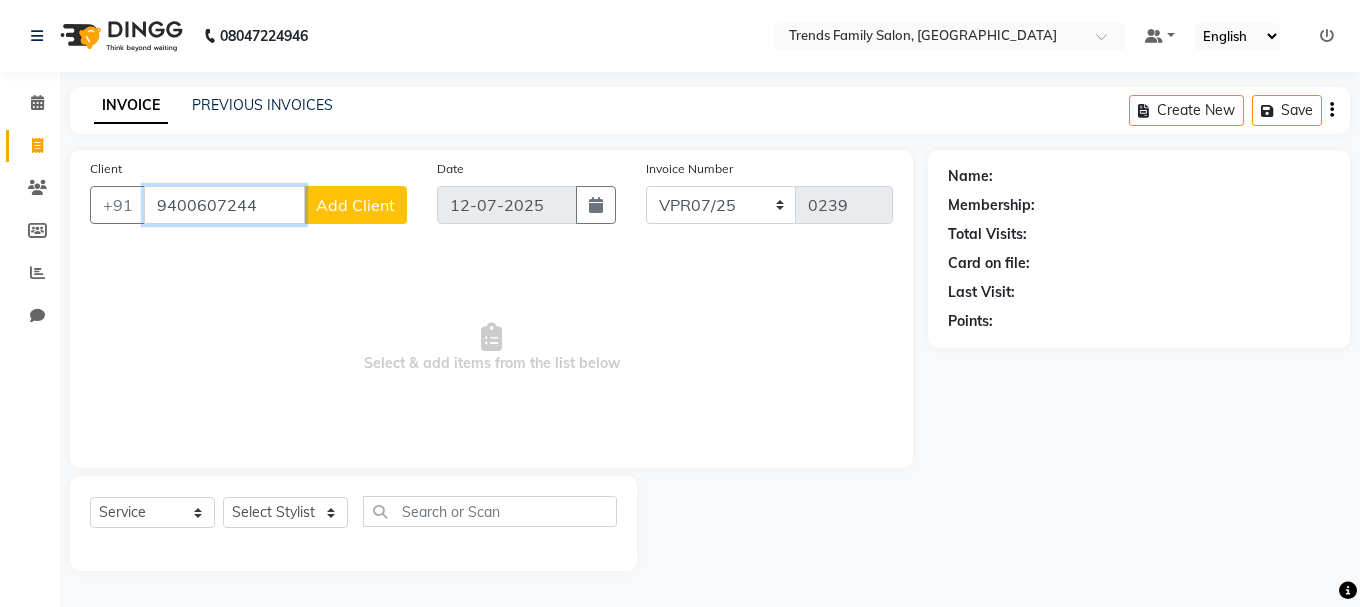 type on "9400607244" 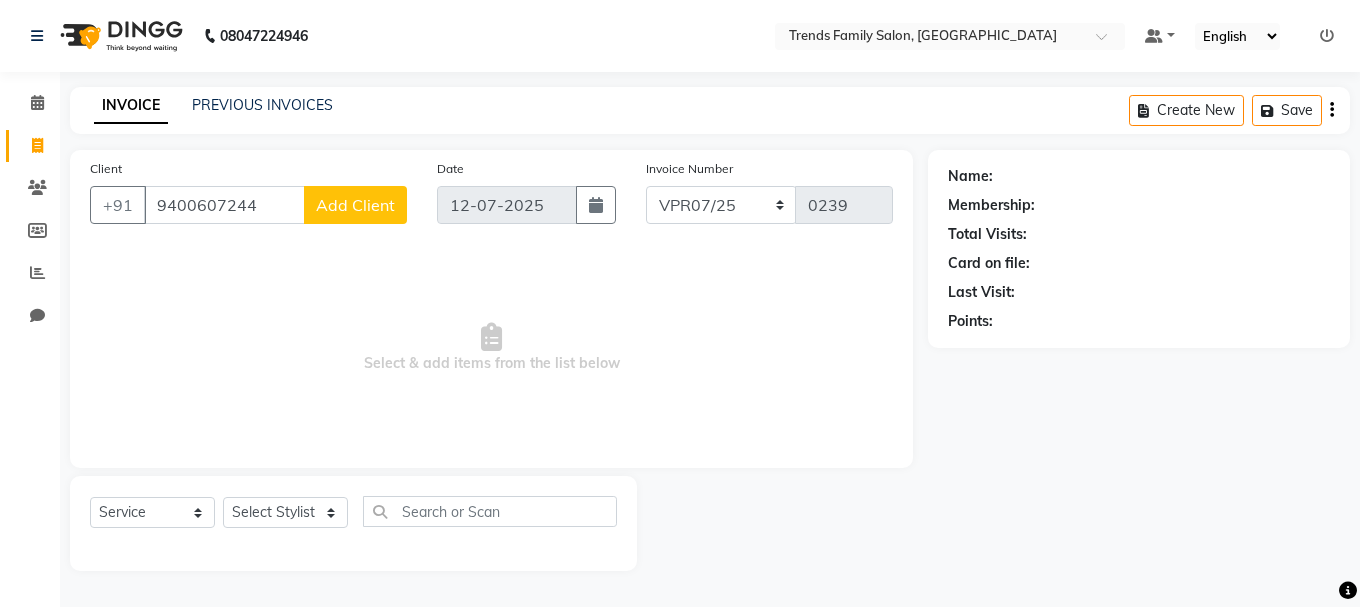 click on "Add Client" 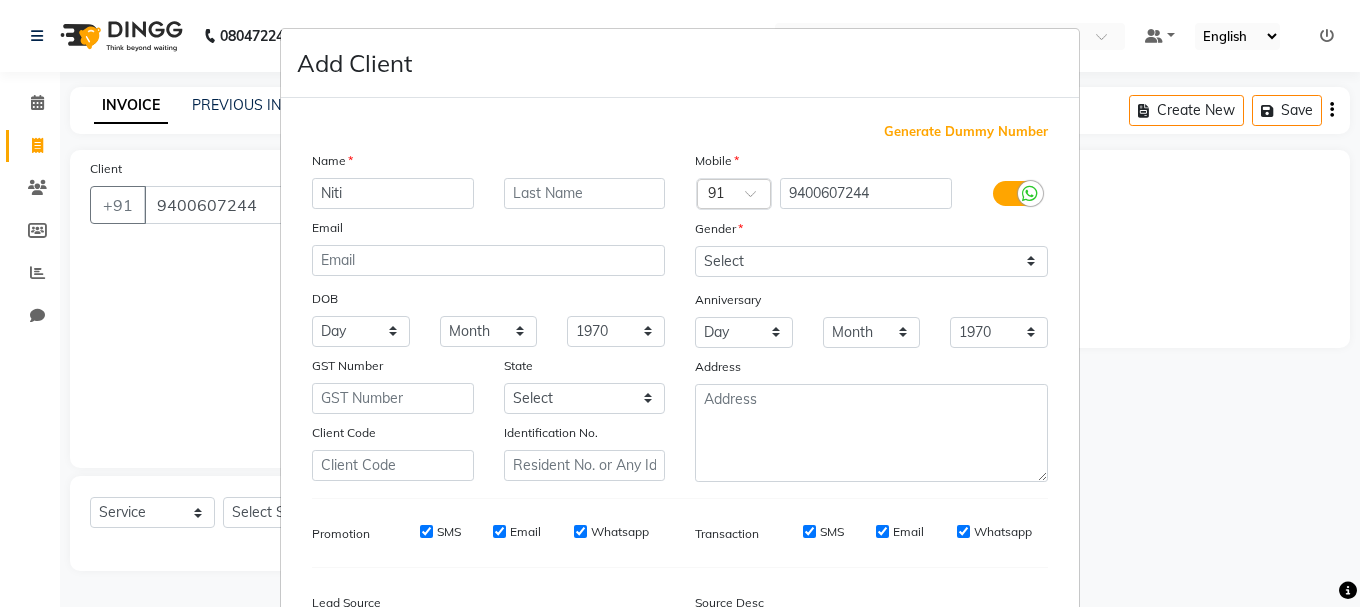 type on "Niti" 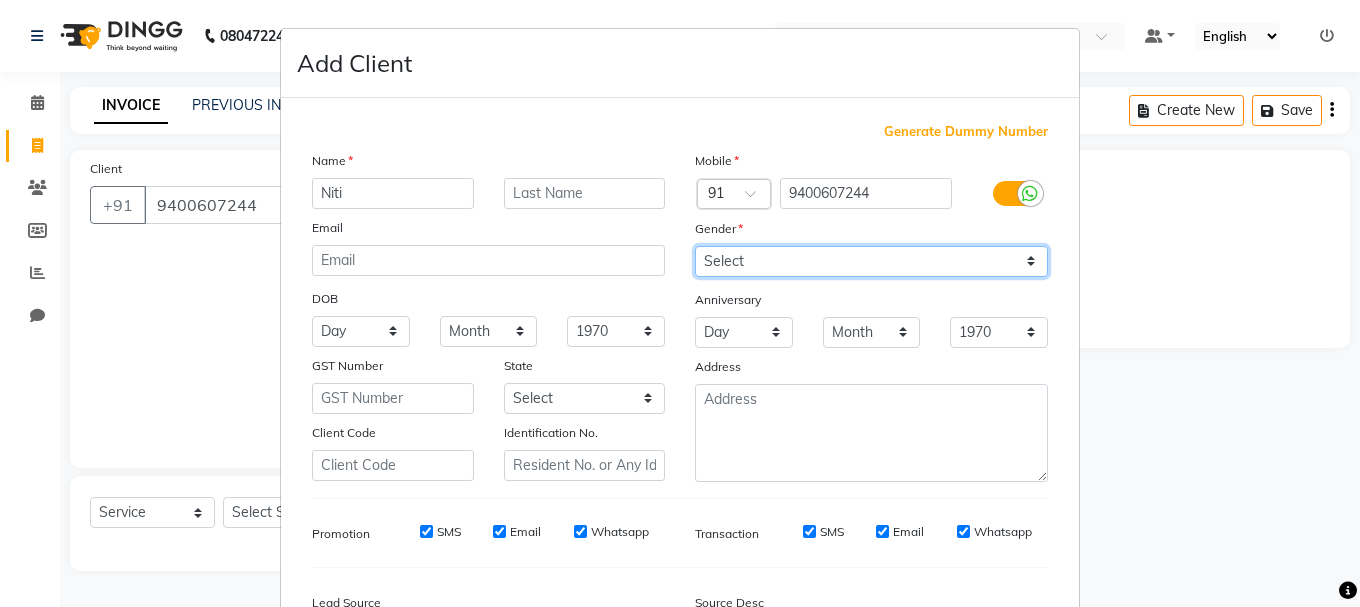 click on "Select [DEMOGRAPHIC_DATA] [DEMOGRAPHIC_DATA] Other Prefer Not To Say" at bounding box center (871, 261) 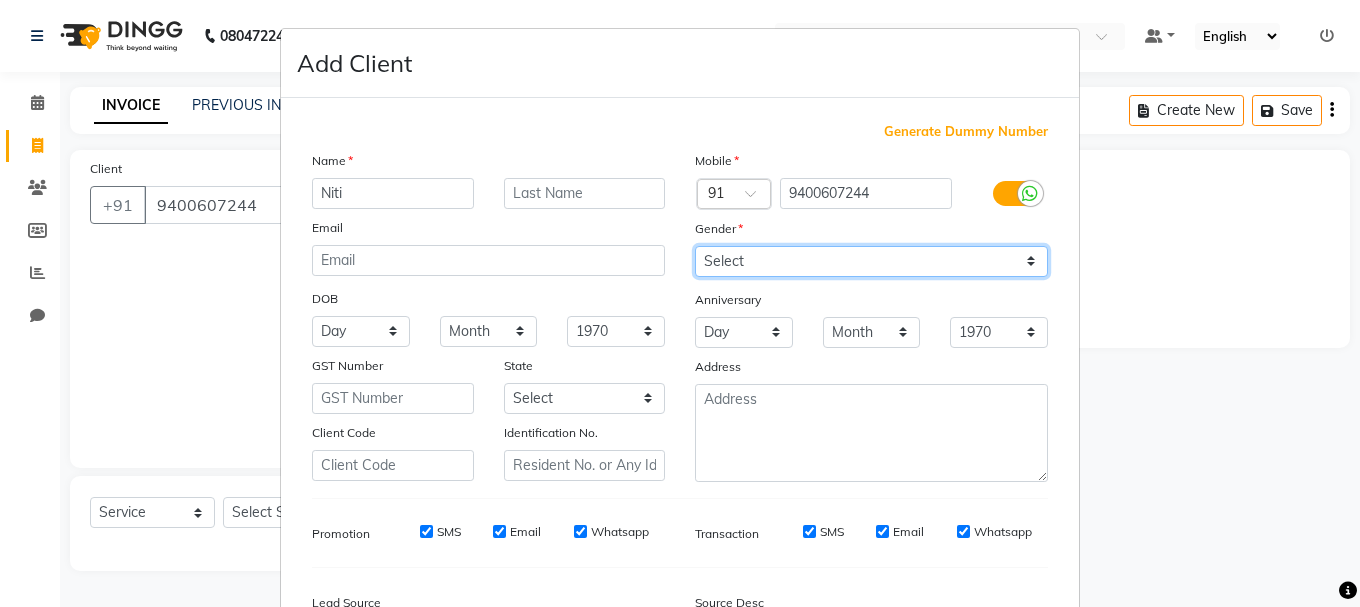 select on "[DEMOGRAPHIC_DATA]" 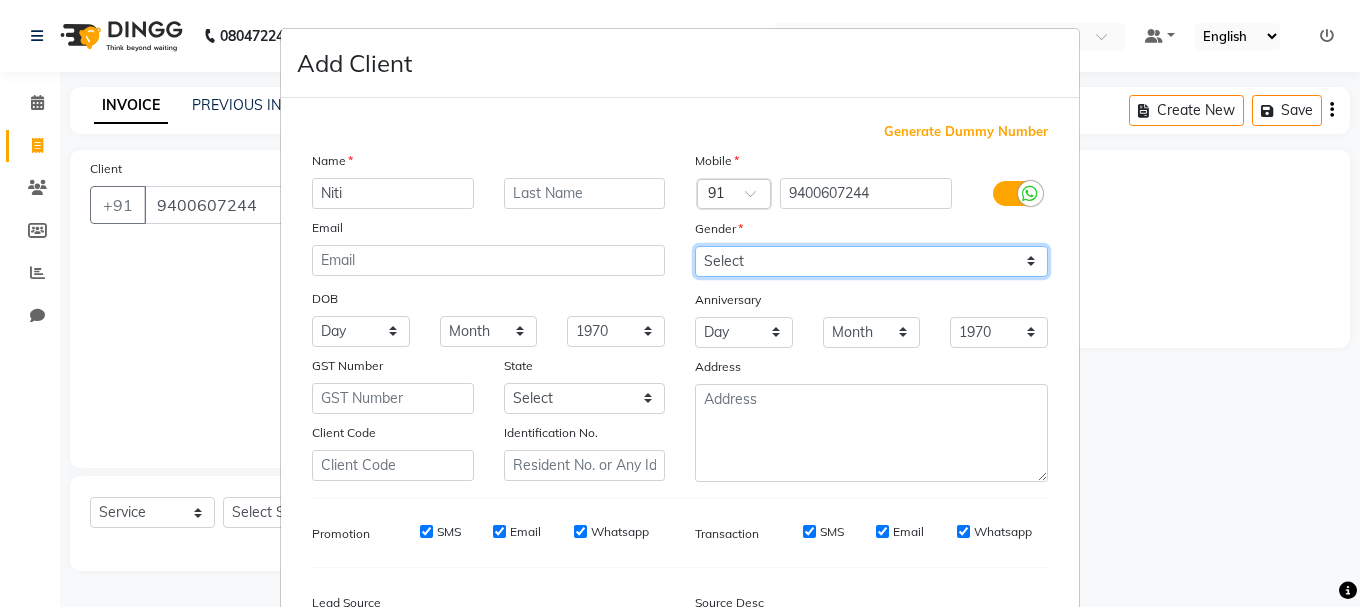 click on "Select [DEMOGRAPHIC_DATA] [DEMOGRAPHIC_DATA] Other Prefer Not To Say" at bounding box center (871, 261) 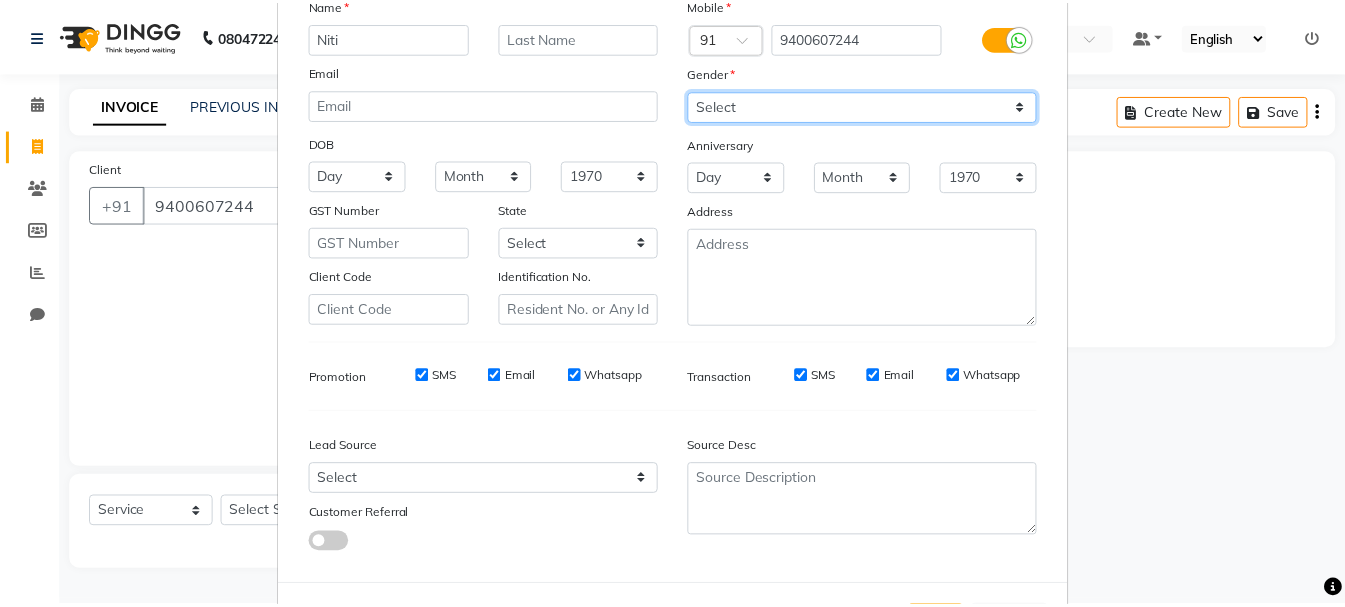 scroll, scrollTop: 242, scrollLeft: 0, axis: vertical 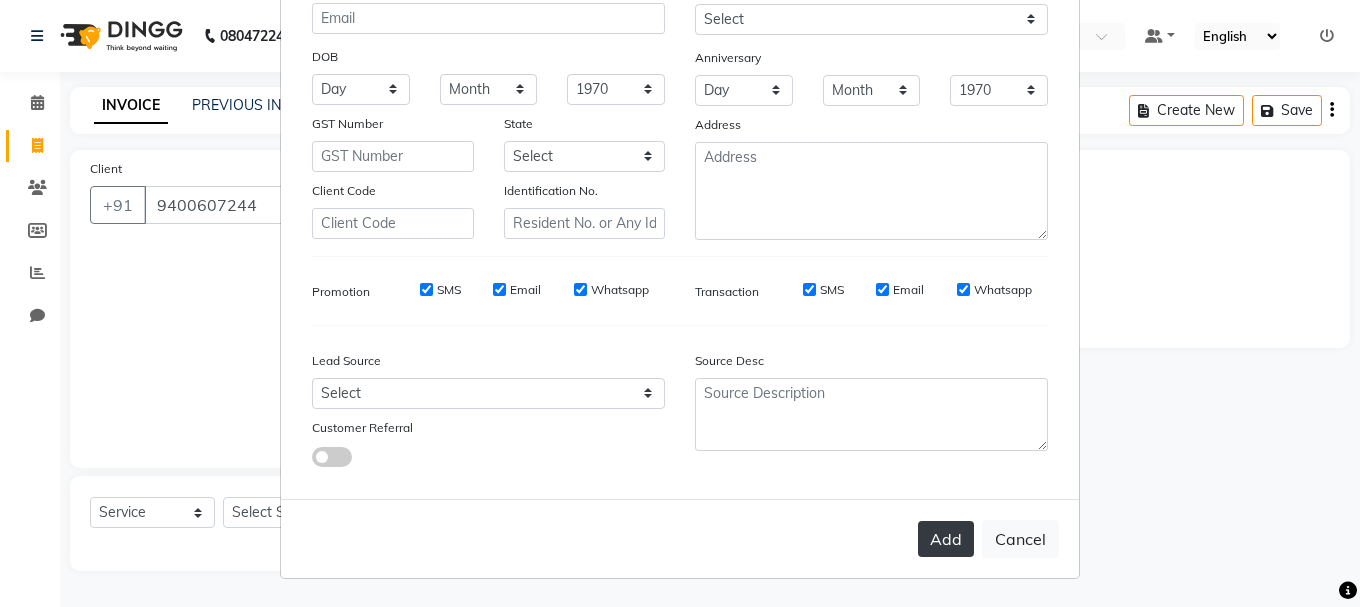 click on "Add" at bounding box center (946, 539) 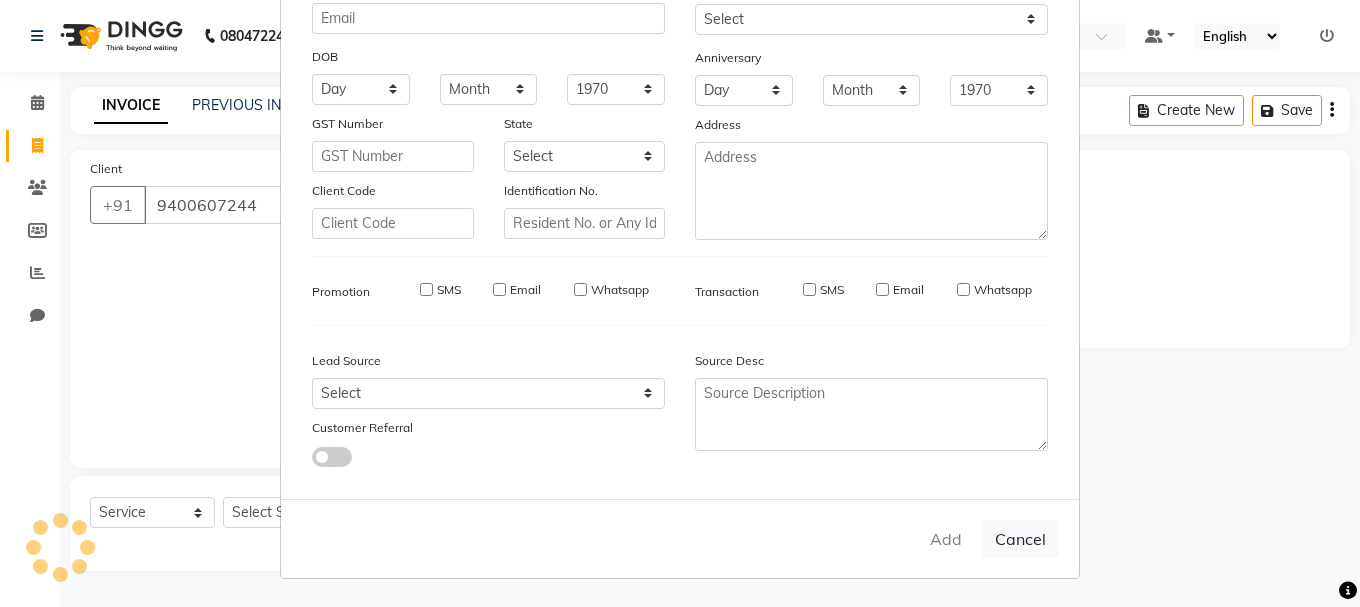 type on "94******44" 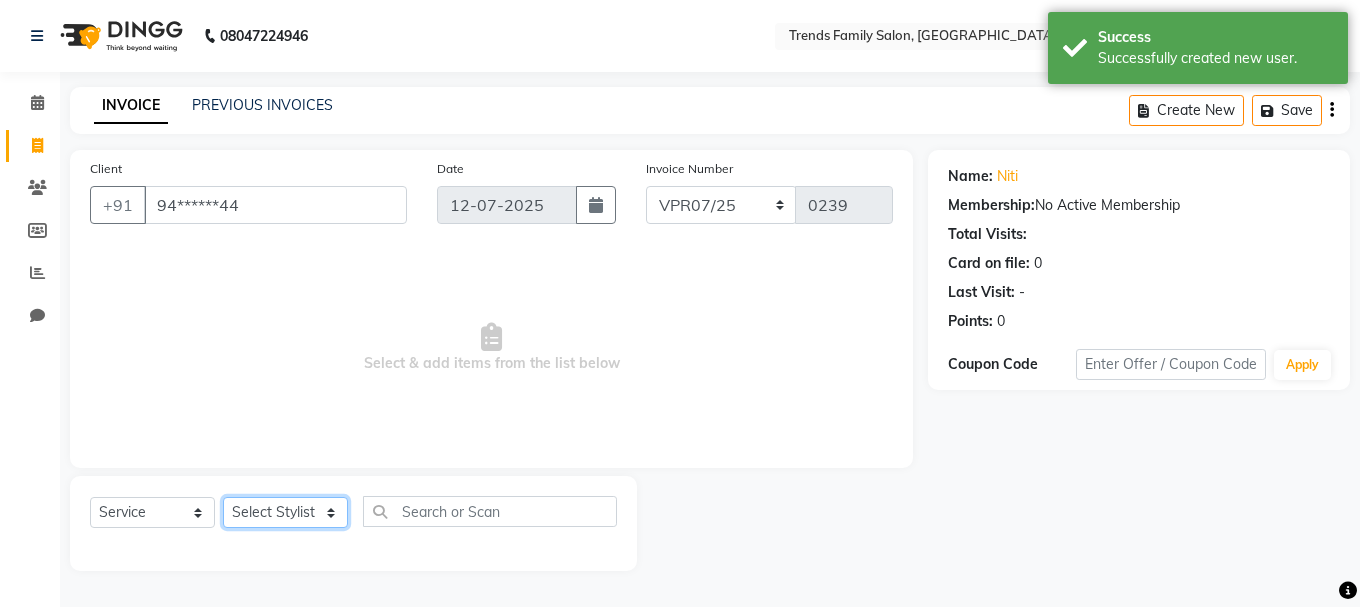 click on "Select Stylist [PERSON_NAME] Alsa Amaritha Ashwini [PERSON_NAME] Bhaktha Bhumi Danish Dolma Doma [PERSON_NAME] [PERSON_NAME] Lakshmi  Maya [PERSON_NAME] [PERSON_NAME] [PERSON_NAME] [PERSON_NAME] [PERSON_NAME] [PERSON_NAME] Sawsthika Shadav [PERSON_NAME] Sony Sherpa  [PERSON_NAME] [PERSON_NAME]" 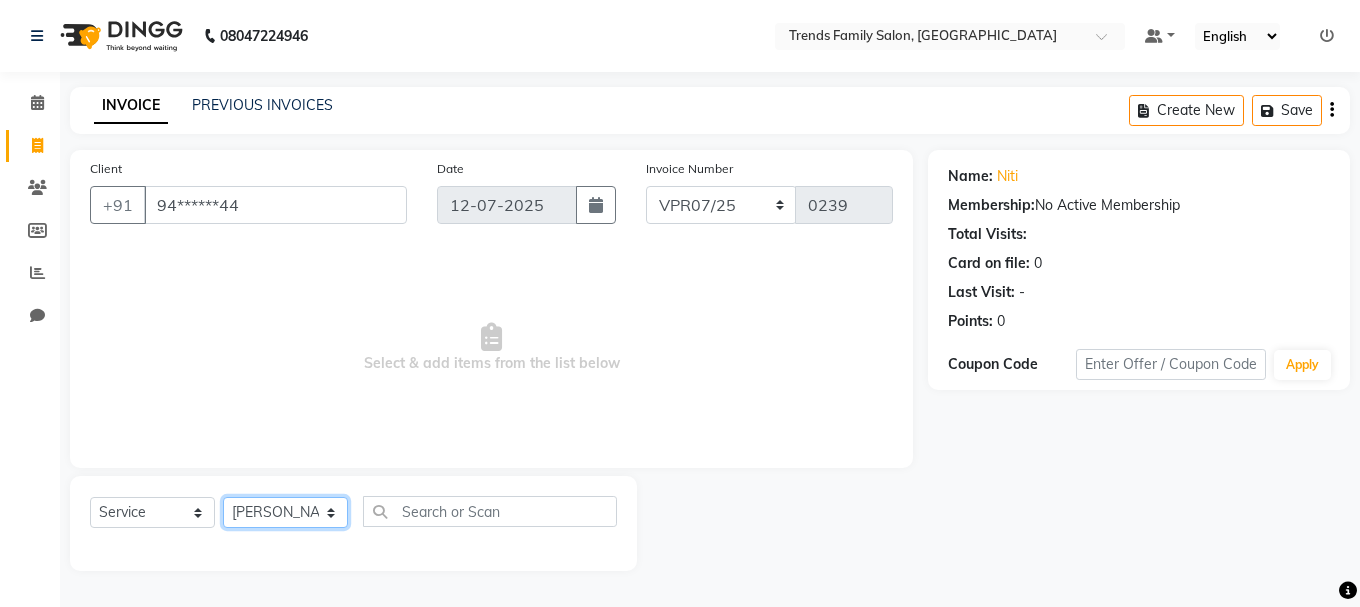 click on "Select Stylist [PERSON_NAME] Alsa Amaritha Ashwini [PERSON_NAME] Bhaktha Bhumi Danish Dolma Doma [PERSON_NAME] [PERSON_NAME] Lakshmi  Maya [PERSON_NAME] [PERSON_NAME] [PERSON_NAME] [PERSON_NAME] [PERSON_NAME] [PERSON_NAME] Sawsthika Shadav [PERSON_NAME] Sony Sherpa  [PERSON_NAME] [PERSON_NAME]" 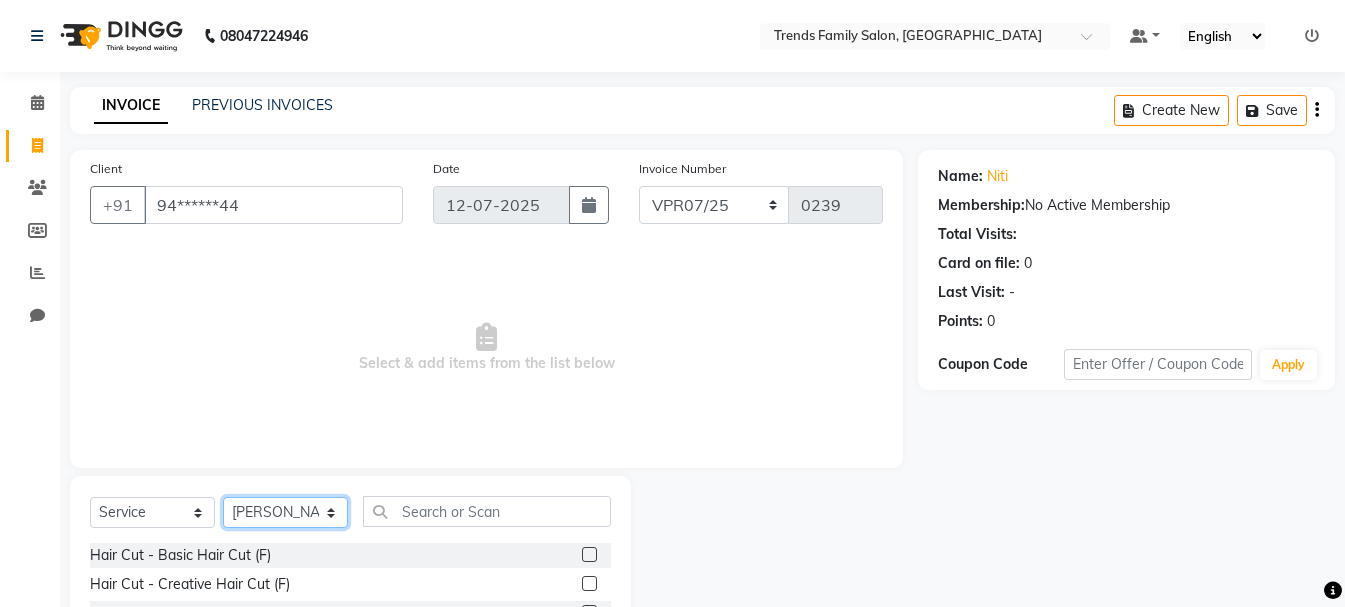 click on "Select Stylist [PERSON_NAME] Alsa Amaritha Ashwini [PERSON_NAME] Bhaktha Bhumi Danish Dolma Doma [PERSON_NAME] [PERSON_NAME] Lakshmi  Maya [PERSON_NAME] [PERSON_NAME] [PERSON_NAME] [PERSON_NAME] [PERSON_NAME] [PERSON_NAME] Sawsthika Shadav [PERSON_NAME] Sony Sherpa  [PERSON_NAME] [PERSON_NAME]" 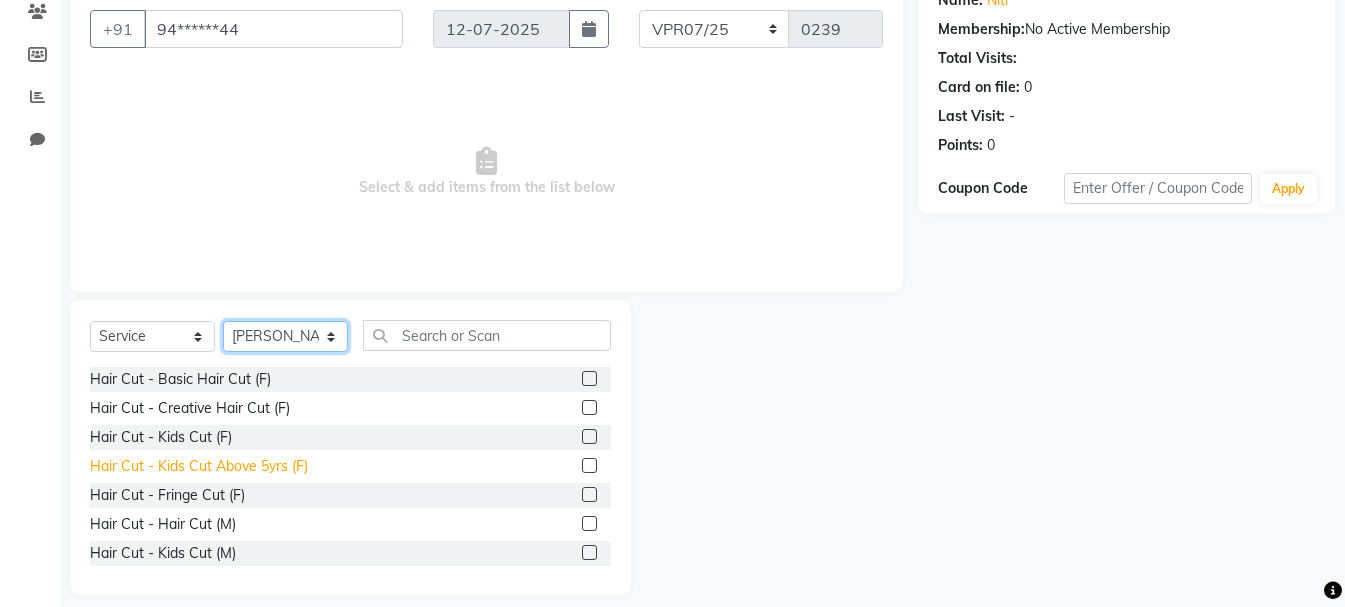 scroll, scrollTop: 194, scrollLeft: 0, axis: vertical 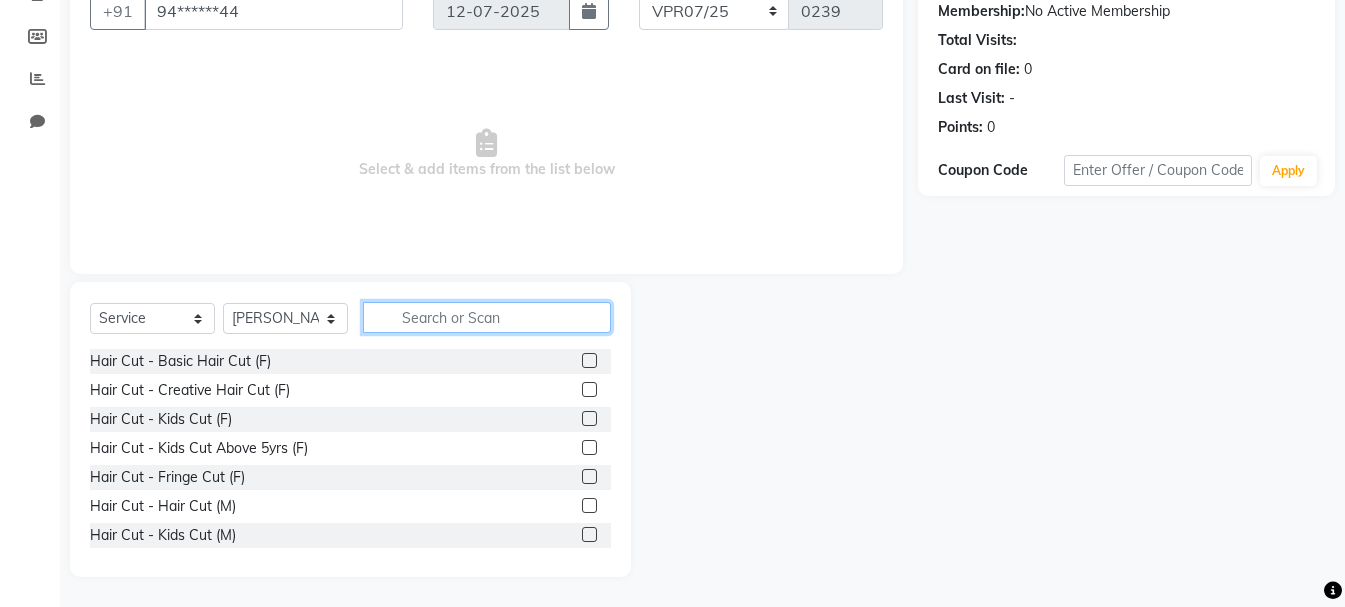 click 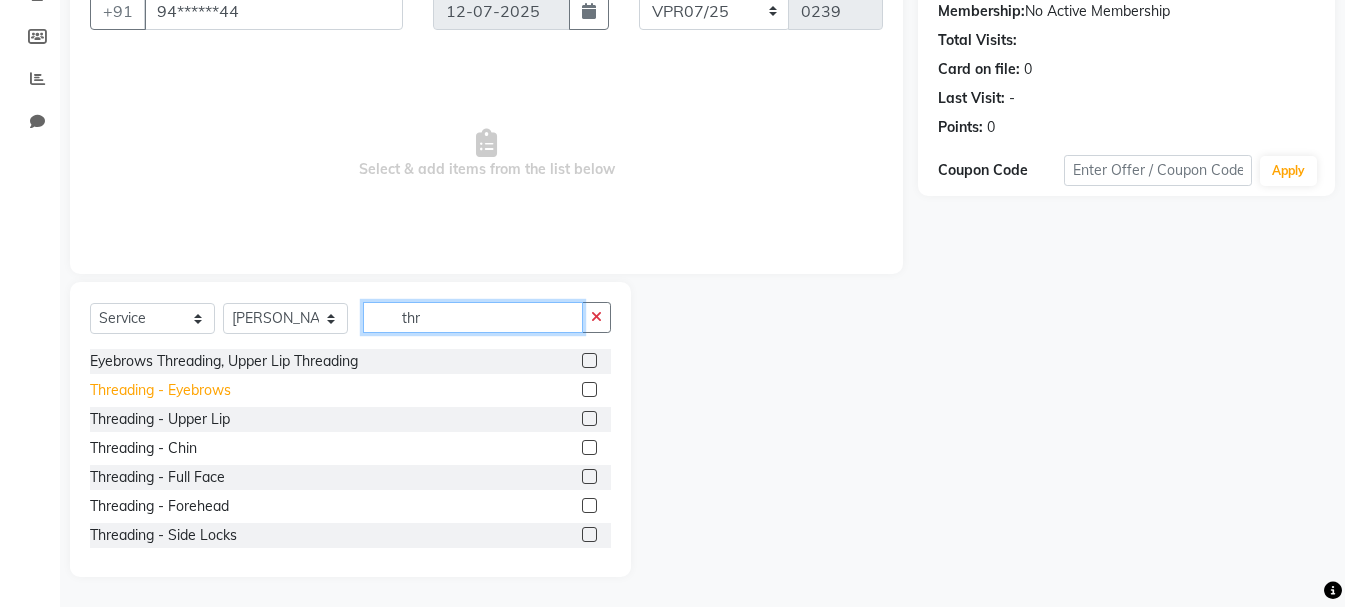 type on "thr" 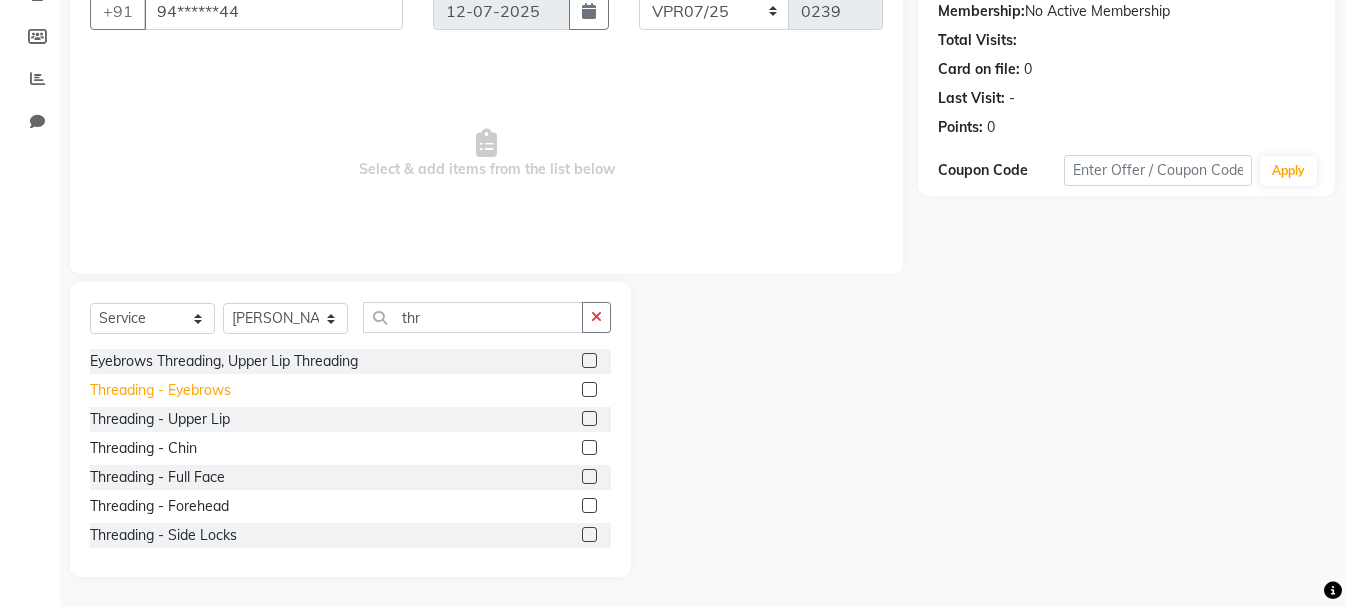 click on "Threading - Eyebrows" 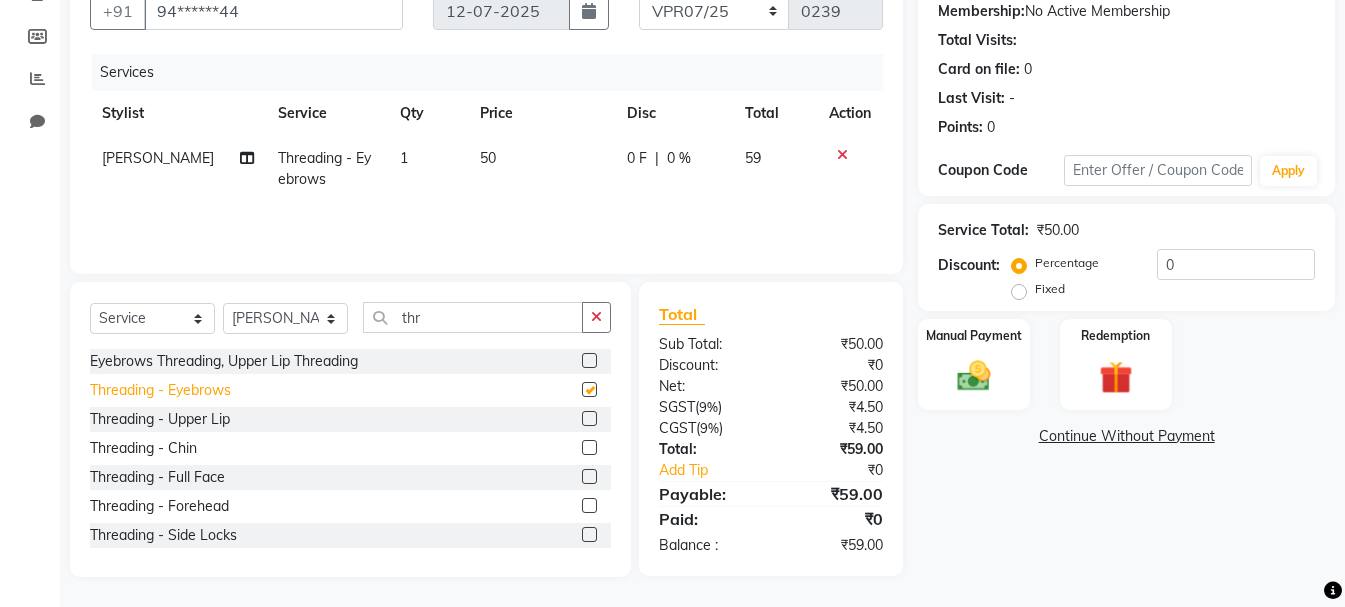 checkbox on "false" 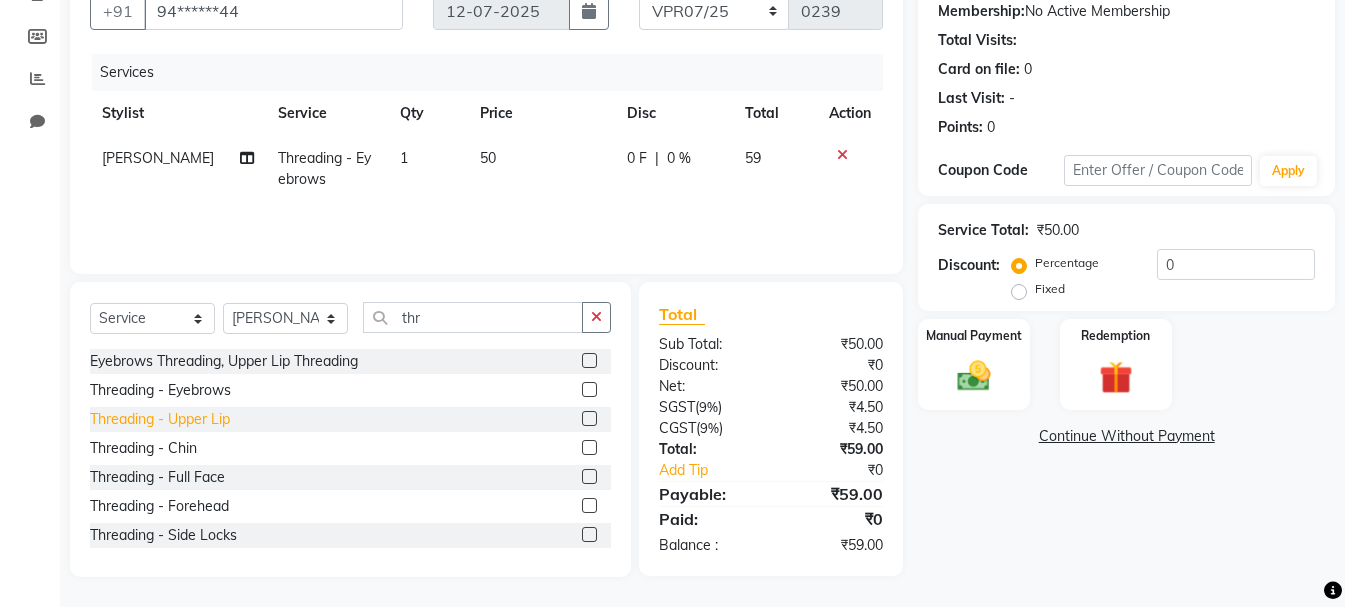 click on "Threading - Upper Lip" 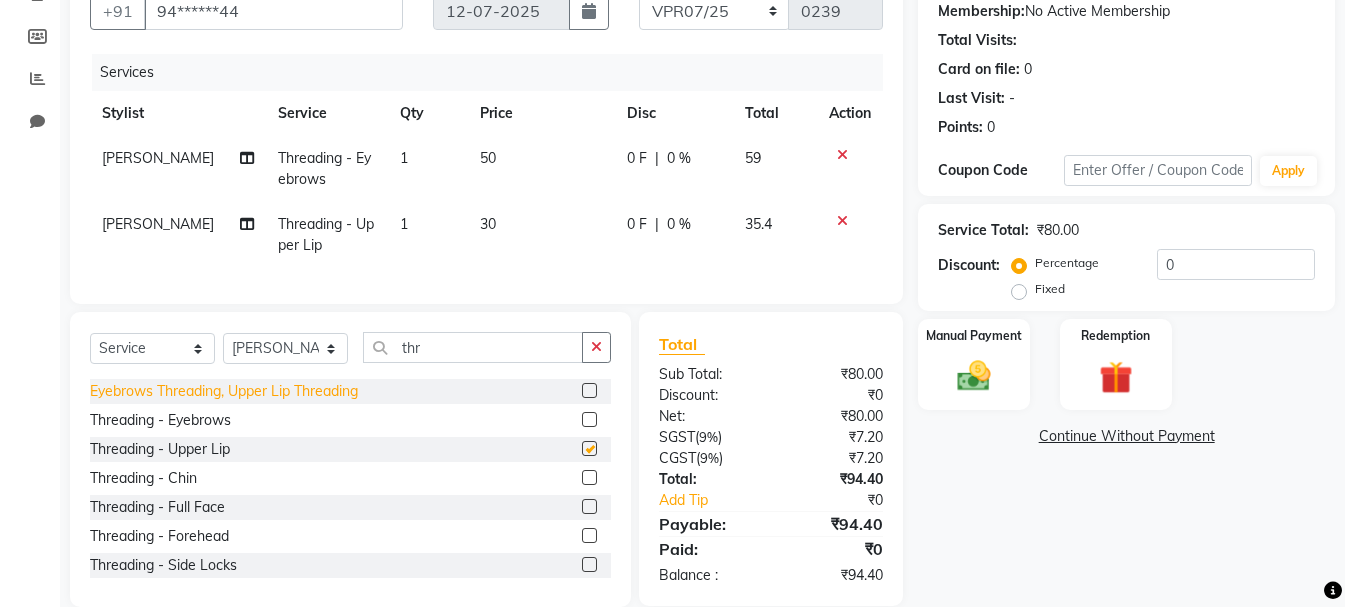 checkbox on "false" 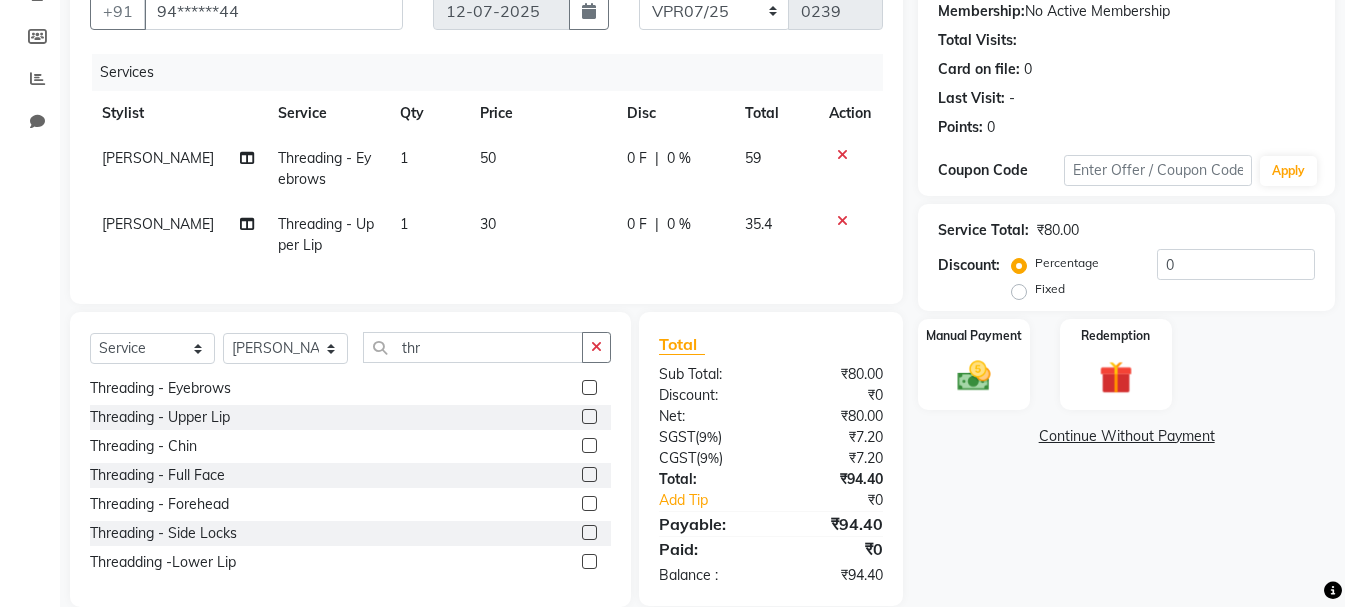 scroll, scrollTop: 0, scrollLeft: 0, axis: both 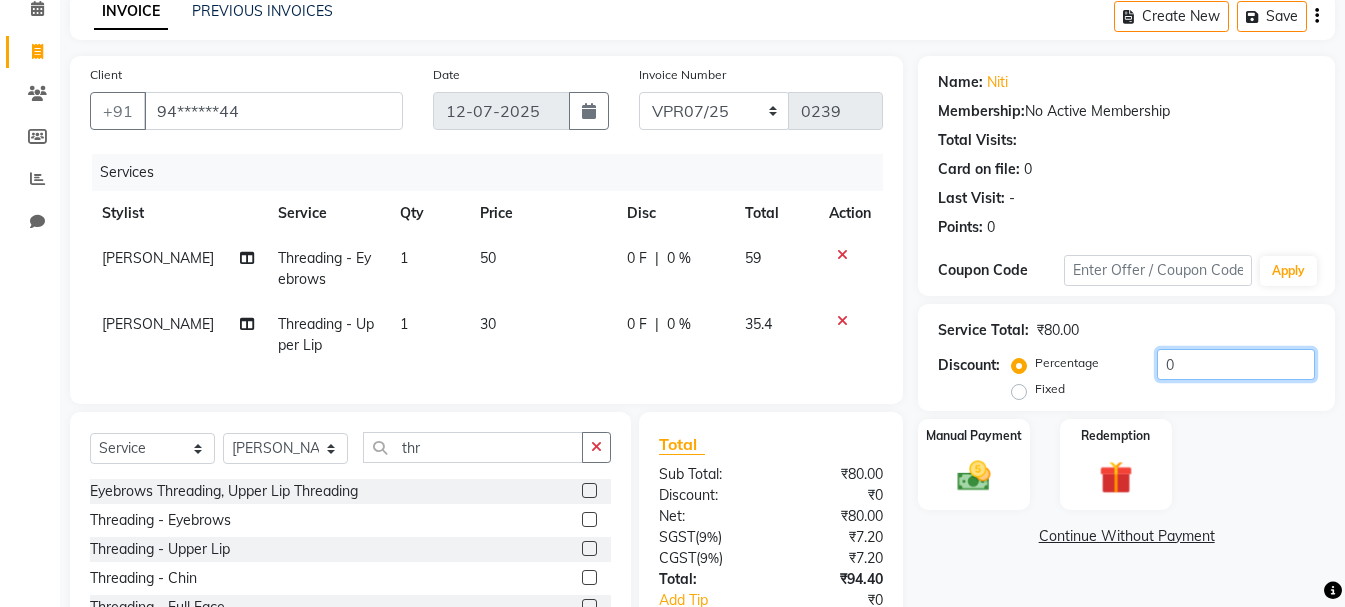 click on "0" 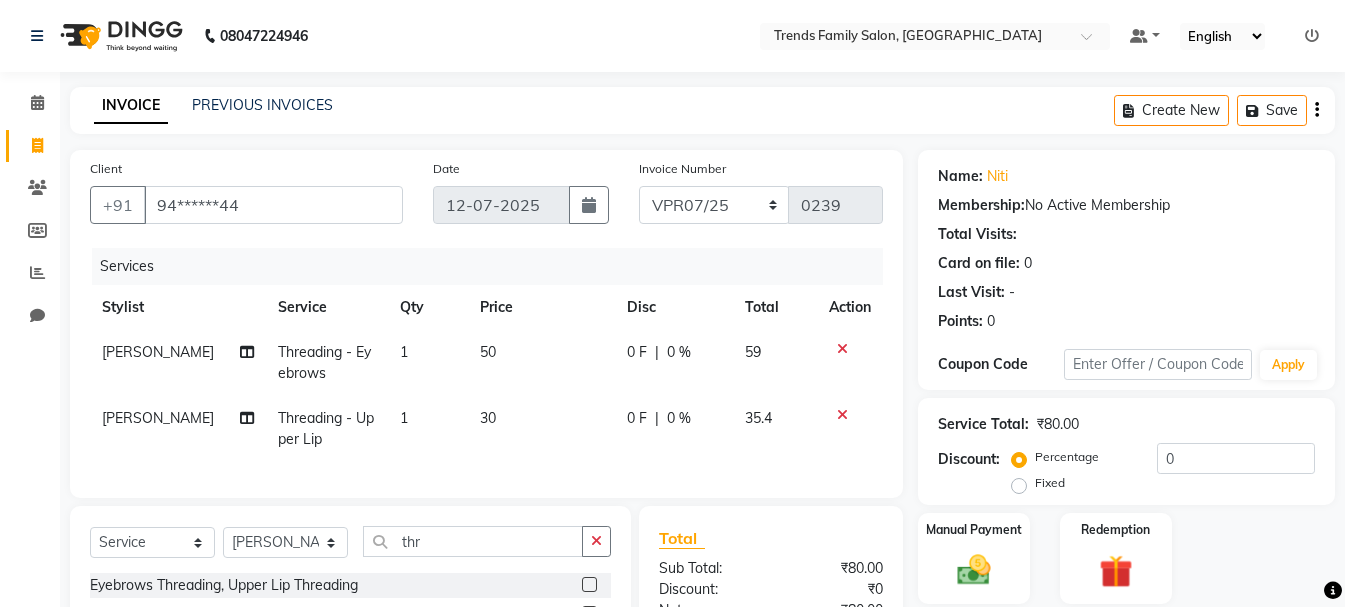 click 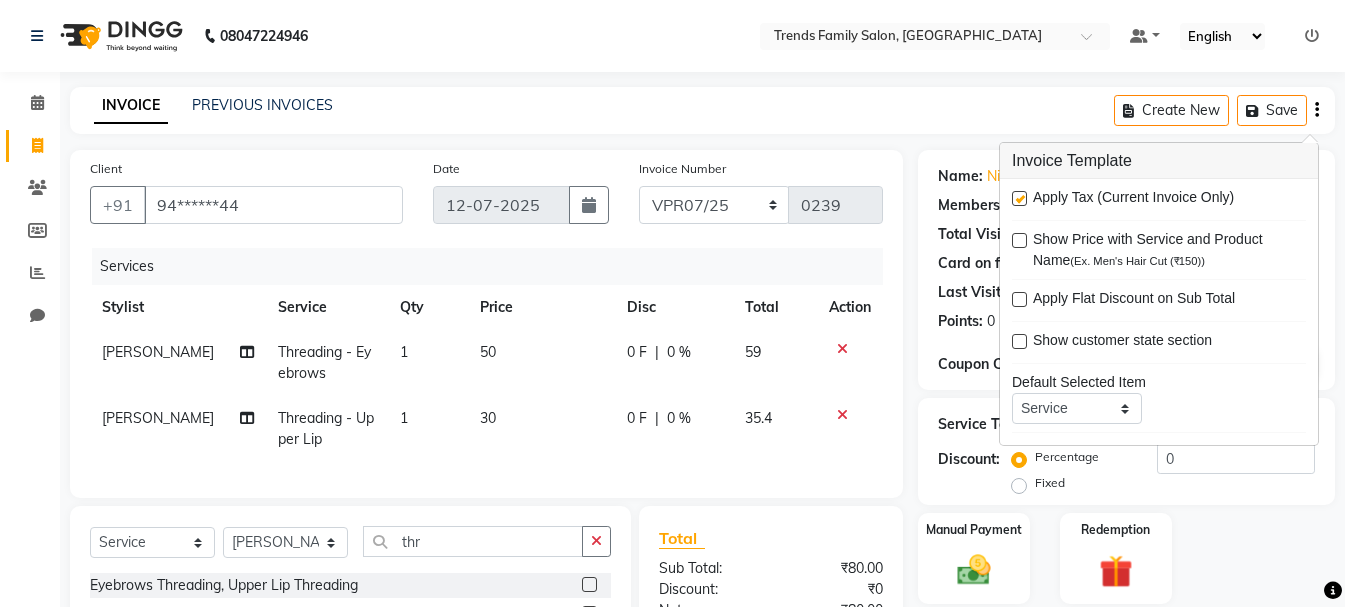 click at bounding box center (1019, 198) 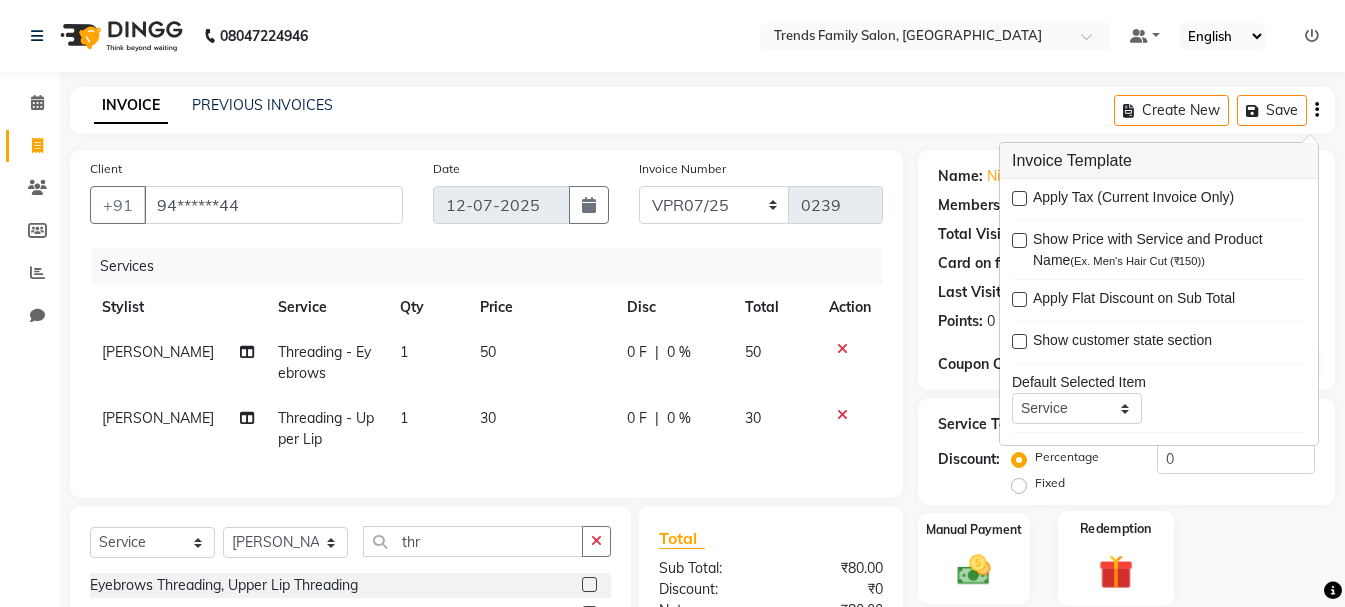 scroll, scrollTop: 239, scrollLeft: 0, axis: vertical 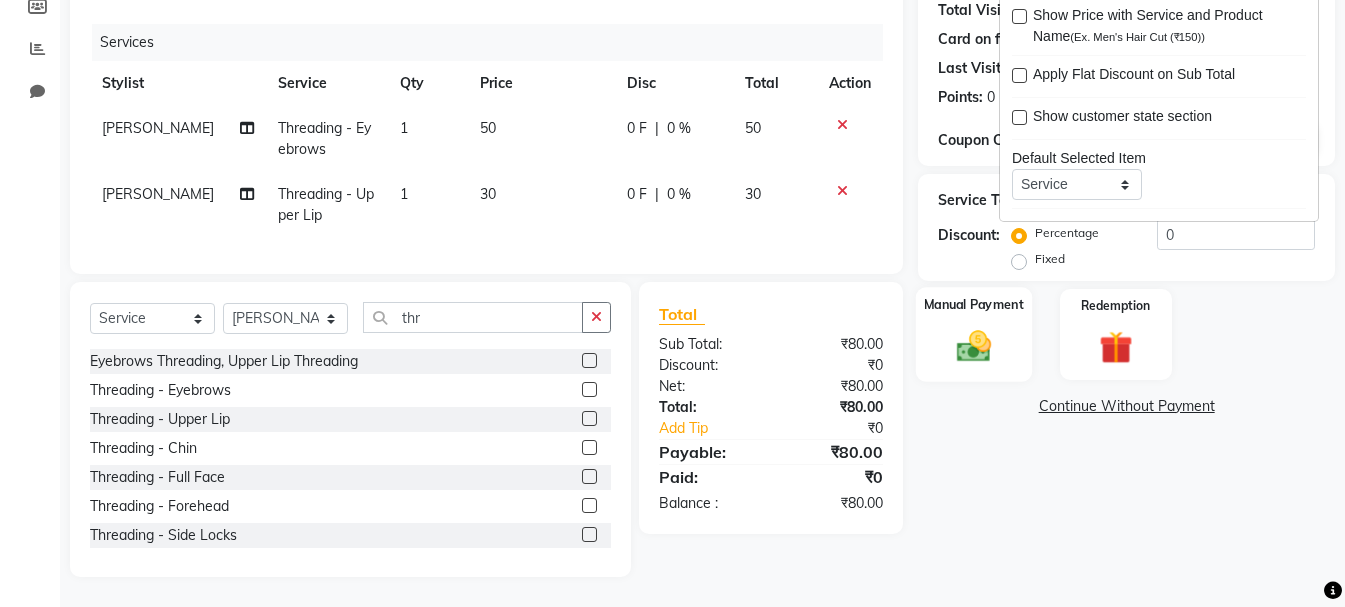 click on "Manual Payment" 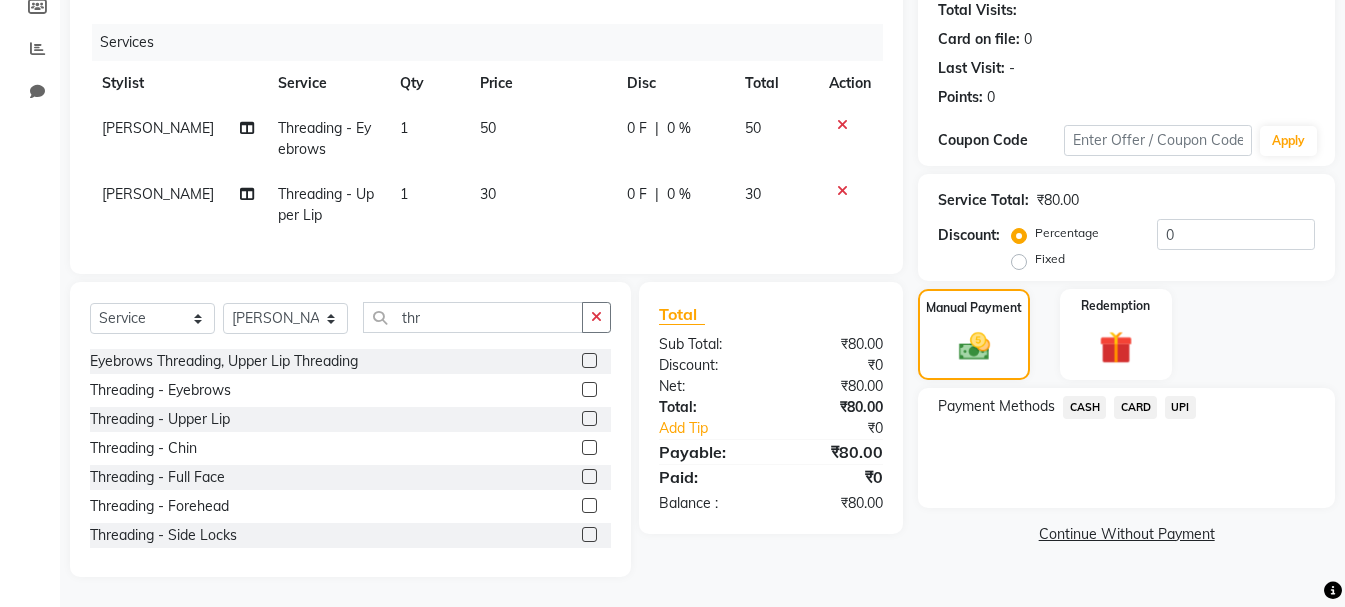 click on "UPI" 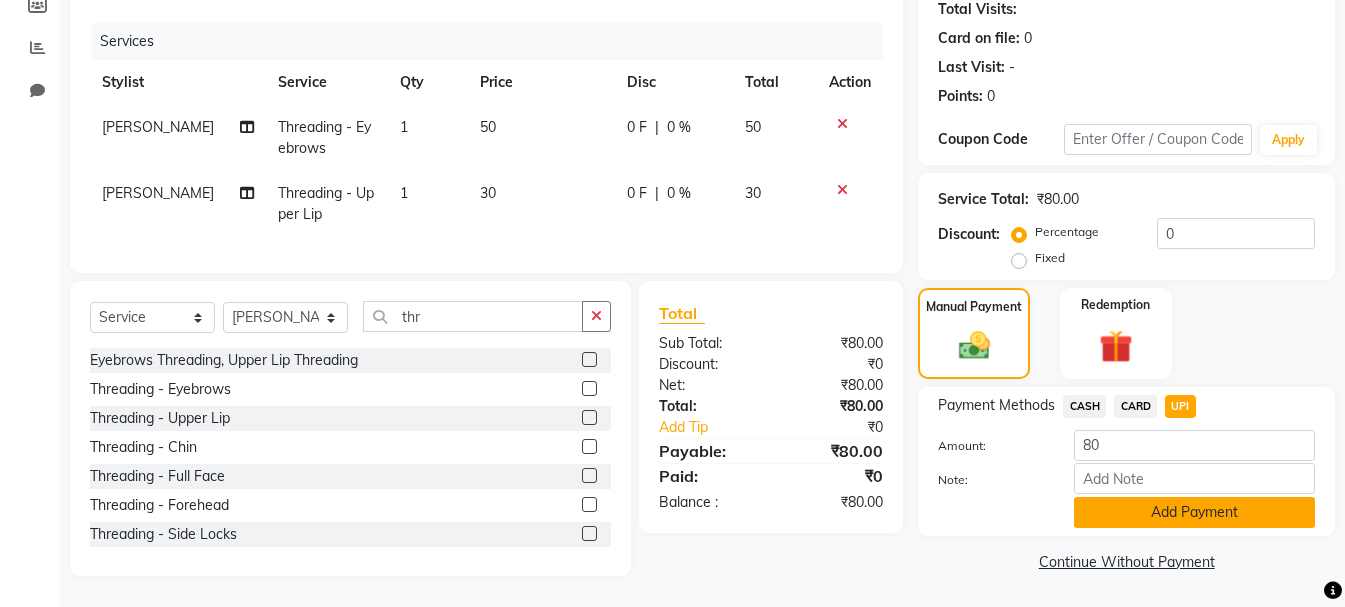 click on "Add Payment" 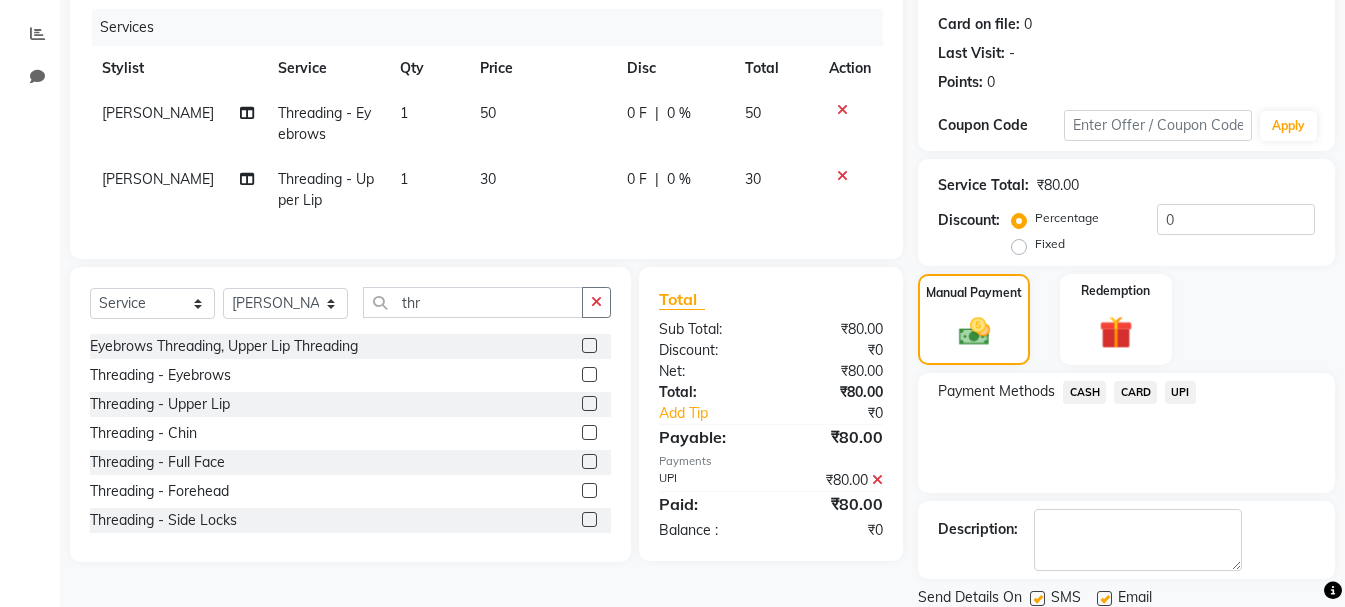 scroll, scrollTop: 309, scrollLeft: 0, axis: vertical 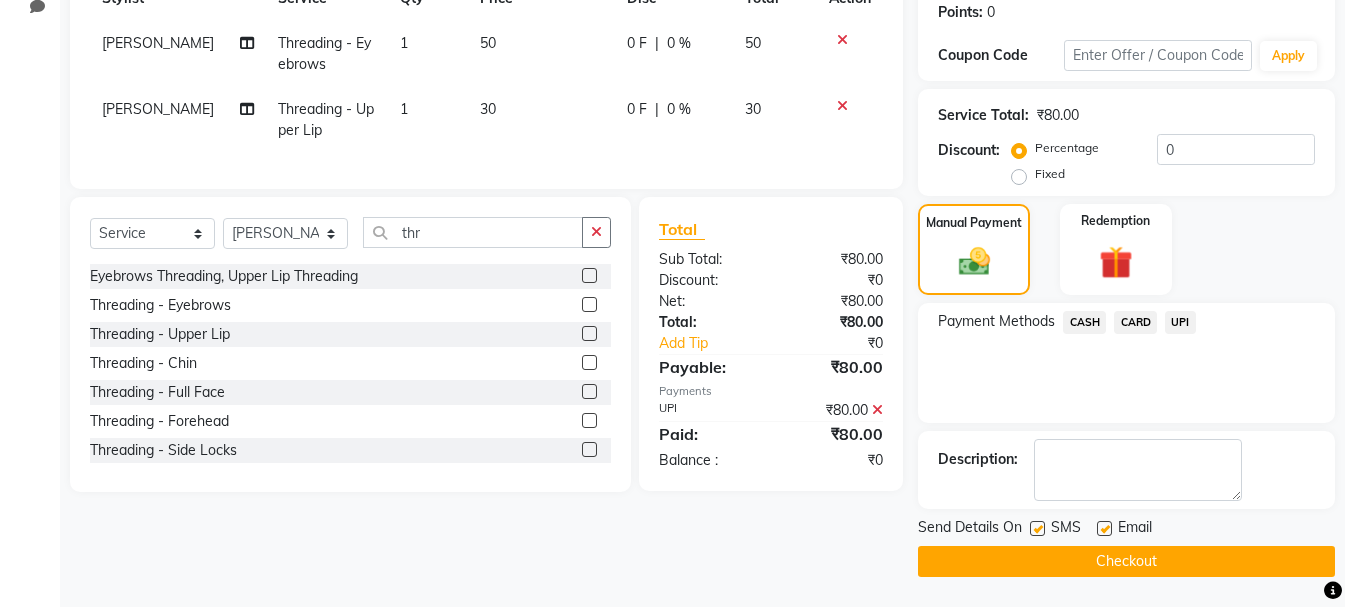 click on "INVOICE PREVIOUS INVOICES Create New   Save  Client +91 94******44 Date 12-07-2025 Invoice Number VPR07/25 MEM/2025-26 0239 Services Stylist Service Qty Price Disc Total Action Sheela Threading - Eyebrows 1 50 0 F | 0 % 50 Sheela Threading - Upper Lip 1 30 0 F | 0 % 30 Select  Service  Product  Membership  Package Voucher Prepaid Gift Card  Select Stylist Akshitha Alam Alsa Amaritha Ashwini Asif Ayub Bhaktha Bhumi Danish Dolma Doma Ishwarya Jayanthi Juli Lakshmi  Maya Mohamad Monis Nadeem Nethravathi Pavithra S Mosali Radha Rehan Revathi Sajidh Ali Salman Sanju Sawsthika Shadav Sharuk Sheela Sony Sherpa  Suhel uden Vahid Yashas thr Eyebrows Threading, Upper Lip Threading  Threading - Eyebrows  Threading - Upper Lip  Threading - Chin  Threading - Full Face  Threading - Forehead  Threading - Side Locks  Threadding -Lower Lip  Total Sub Total: ₹80.00 Discount: ₹0 Net: ₹80.00 Total: ₹80.00 Add Tip ₹0 Payable: ₹80.00 Payments UPI ₹80.00  Paid: ₹80.00 Balance   : ₹0 Name: Niti  Membership:    0  -" 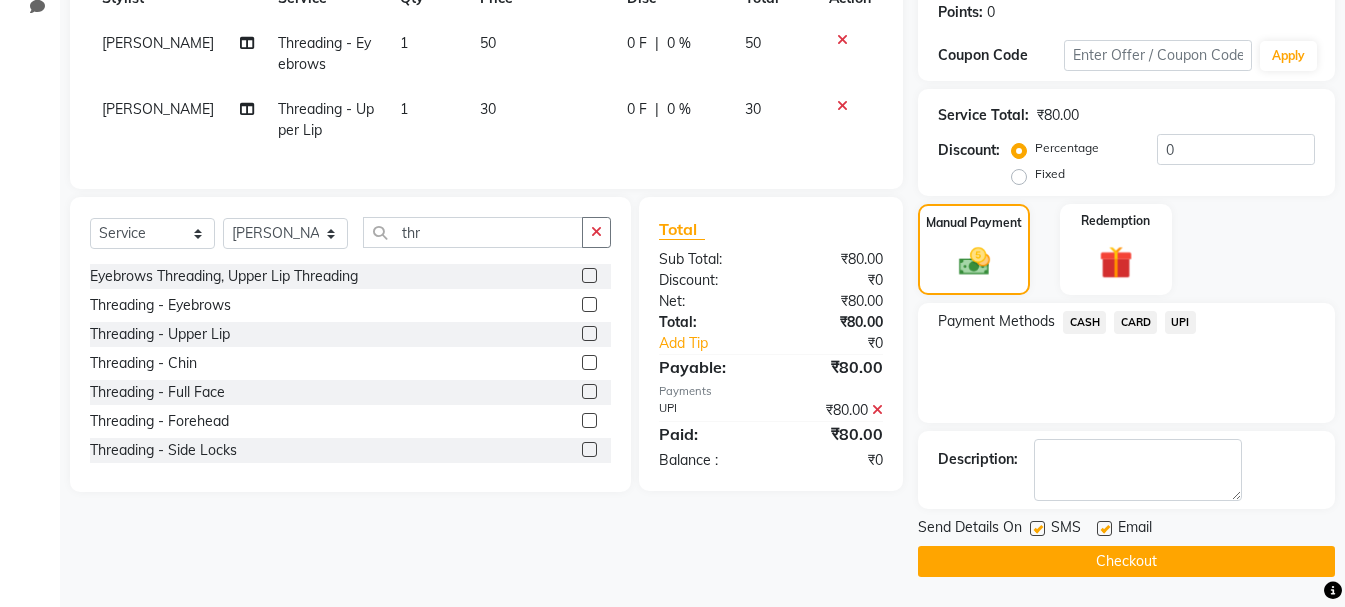 click on "Checkout" 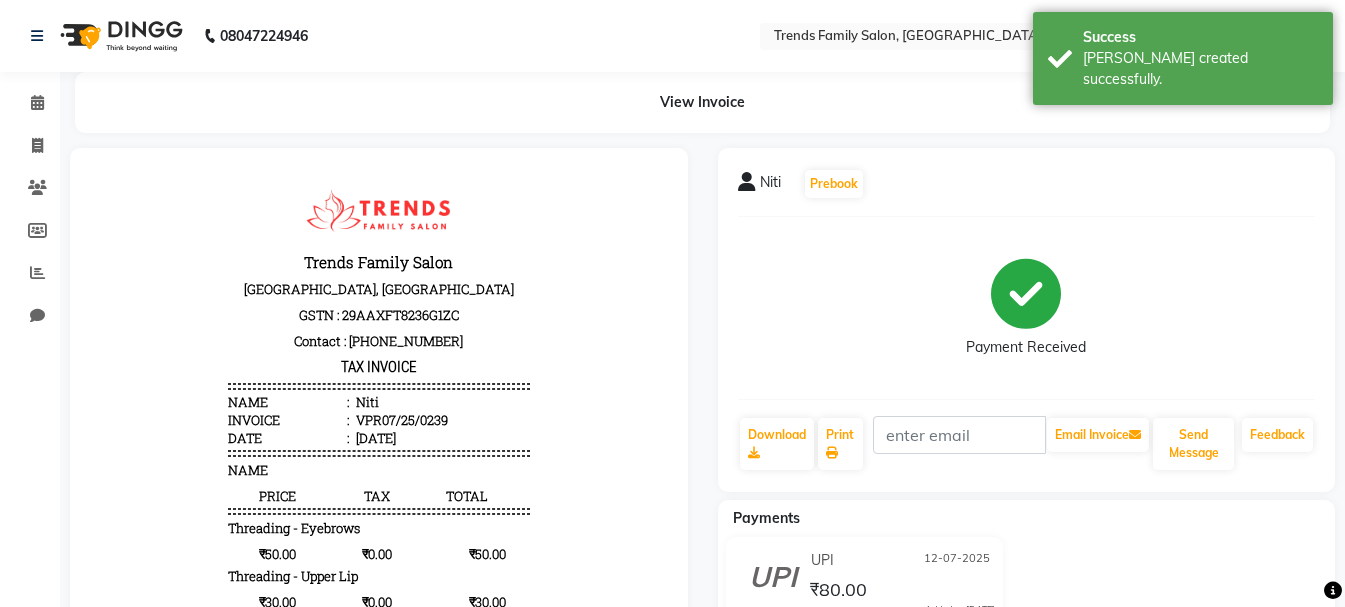 scroll, scrollTop: 0, scrollLeft: 0, axis: both 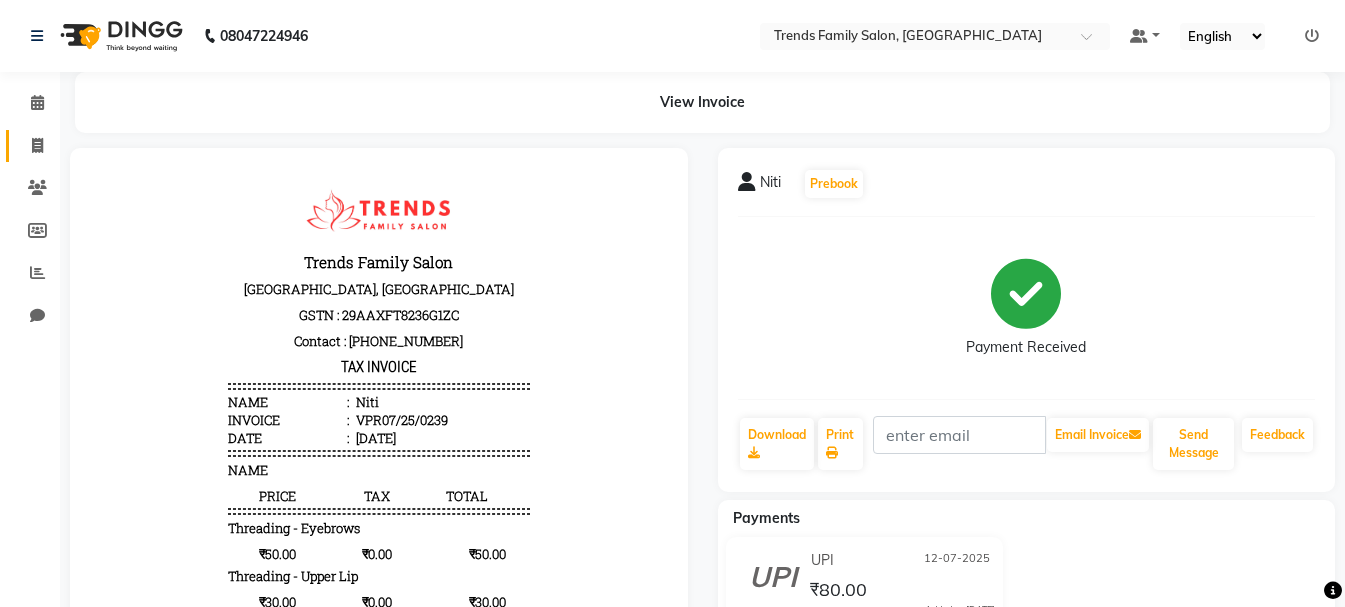 drag, startPoint x: 30, startPoint y: 170, endPoint x: 38, endPoint y: 138, distance: 32.984844 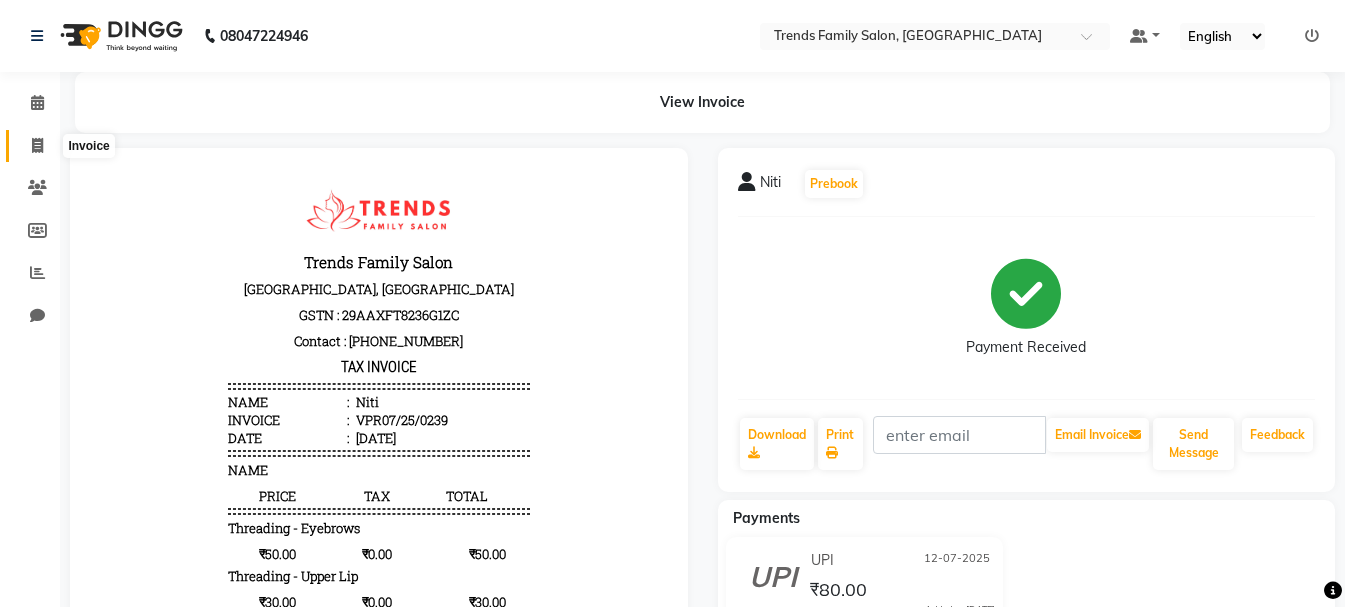 click 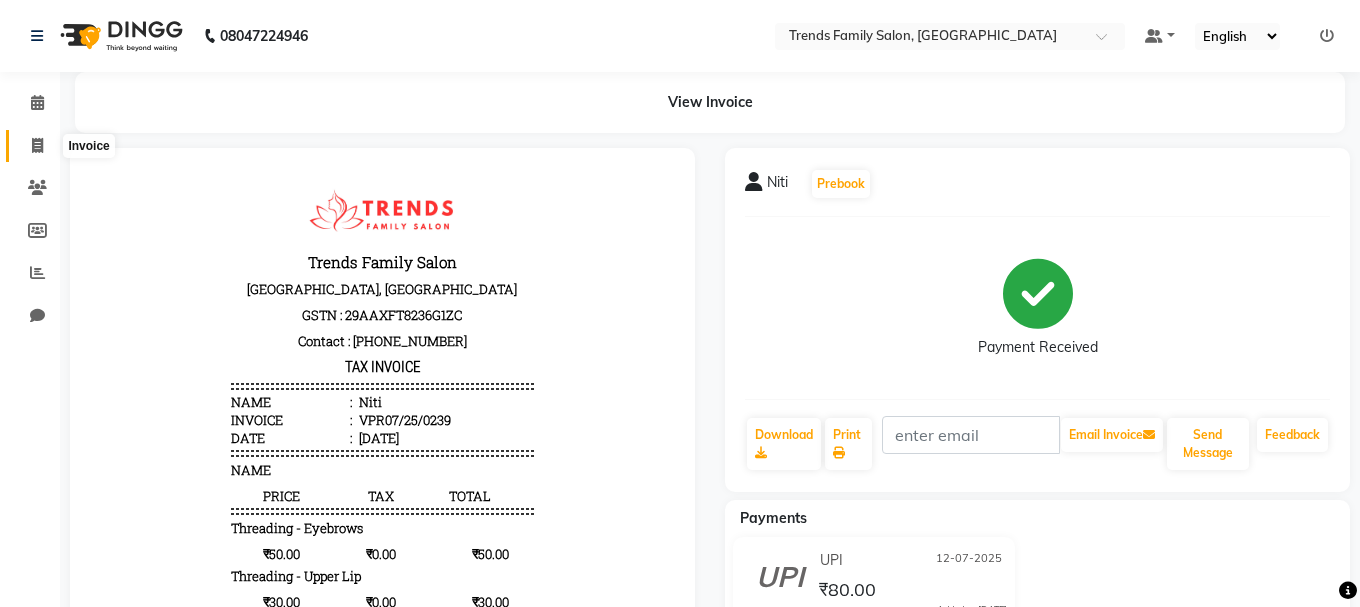 select on "service" 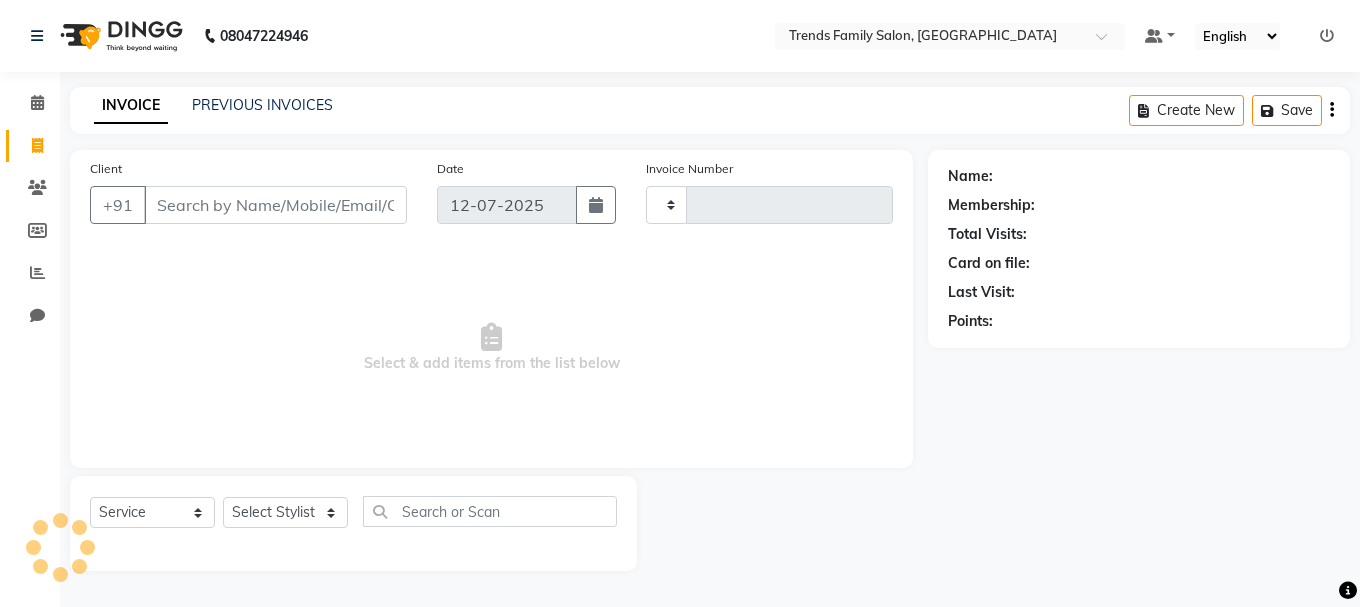 click 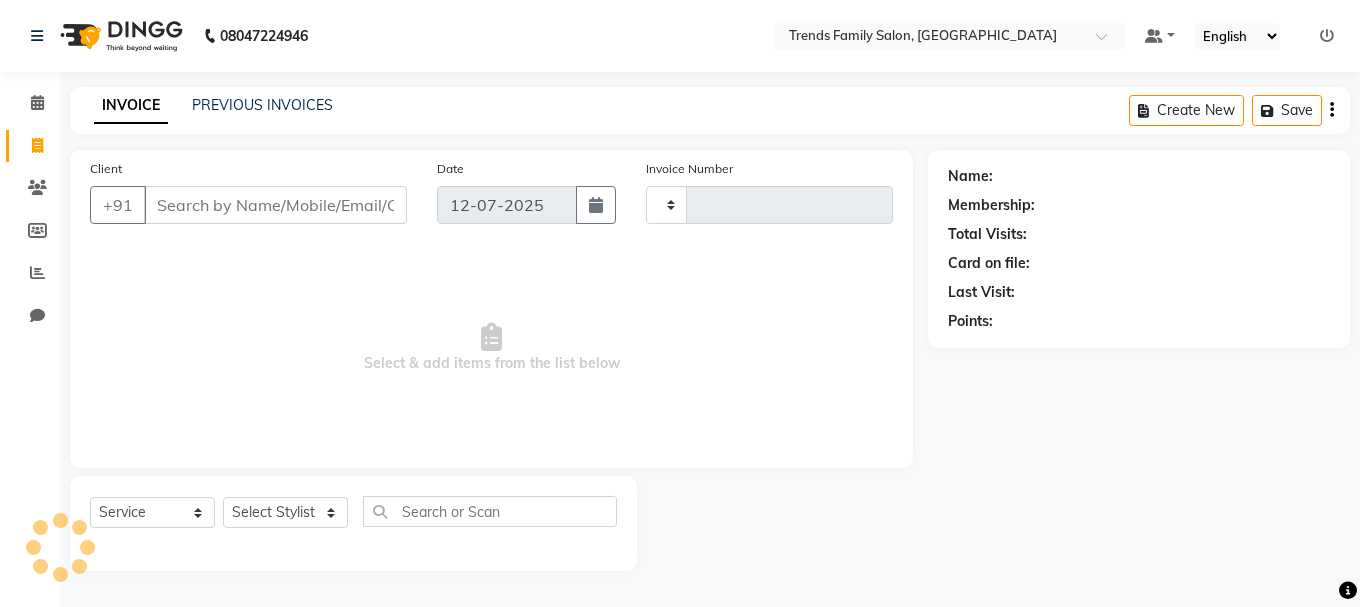 click 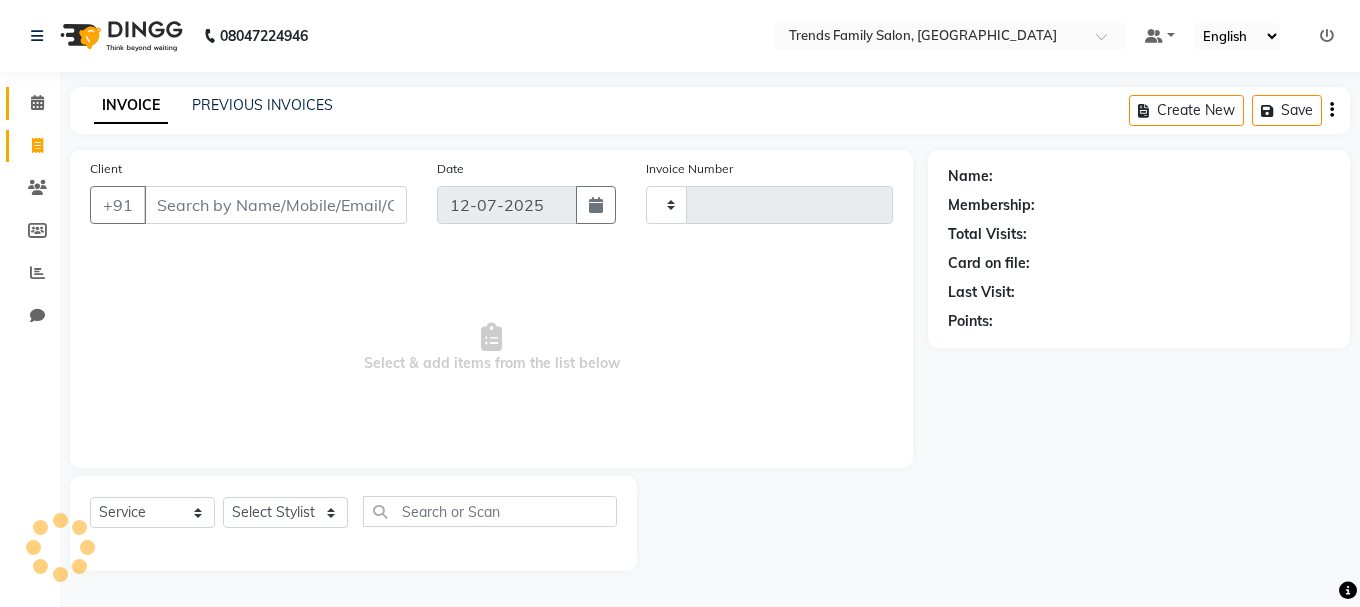type on "0240" 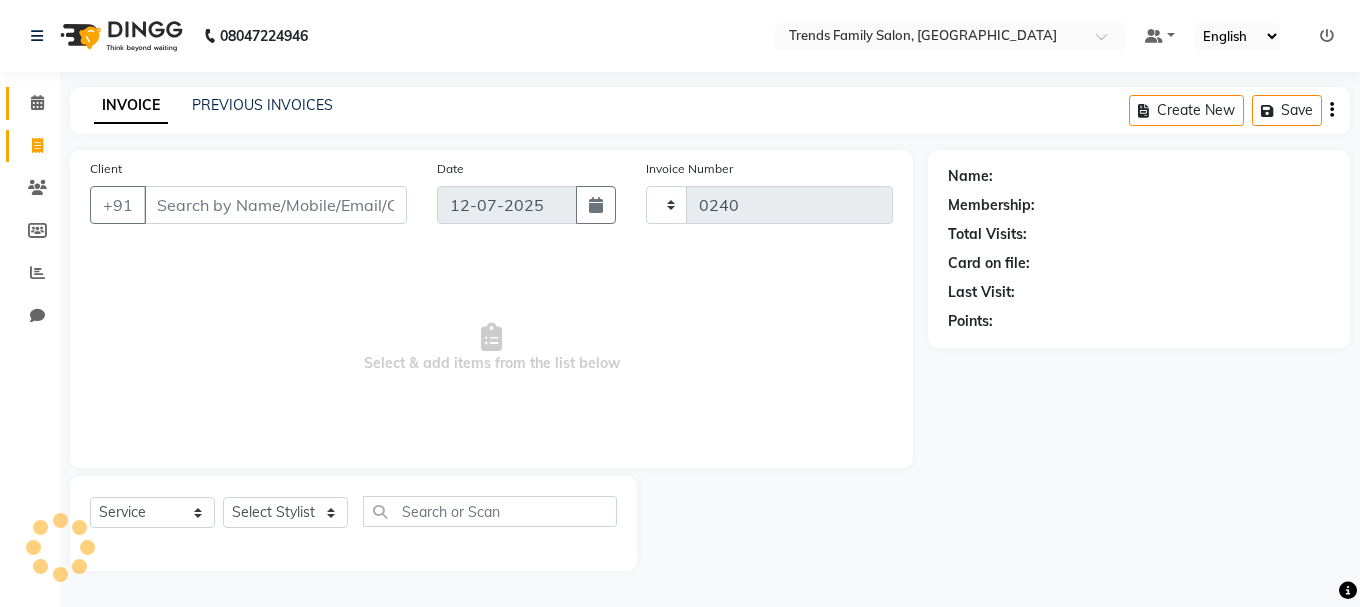 select on "8591" 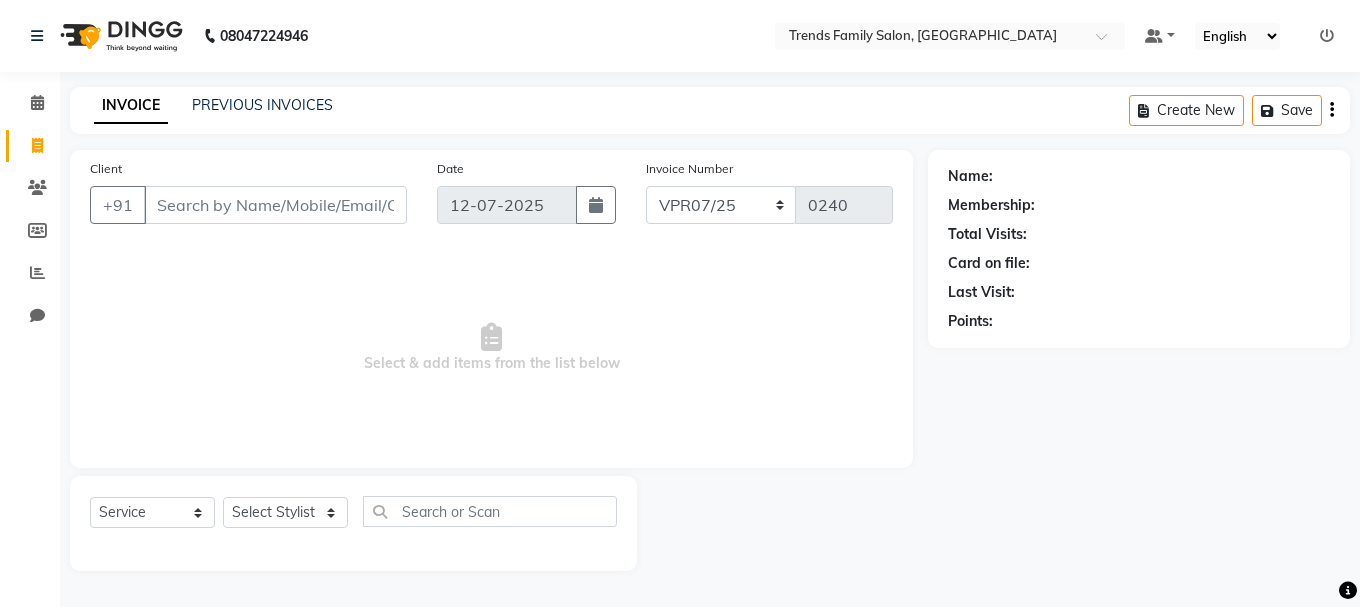 click on "Client" at bounding box center [275, 205] 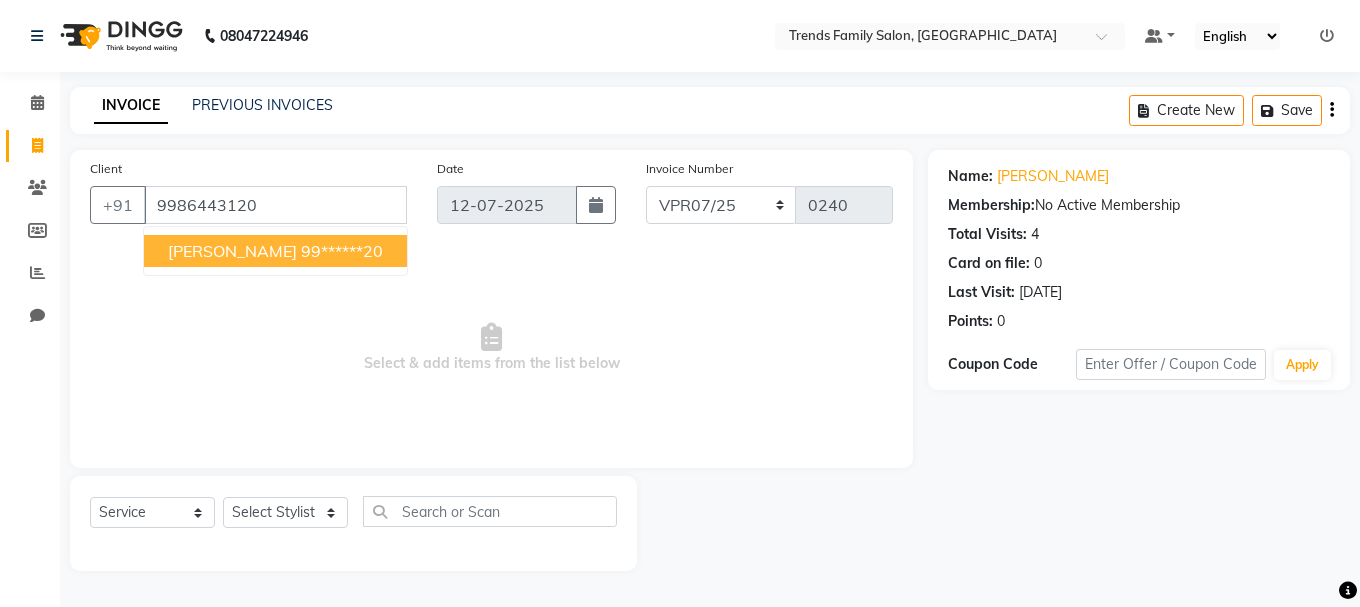 click on "99******20" at bounding box center [342, 251] 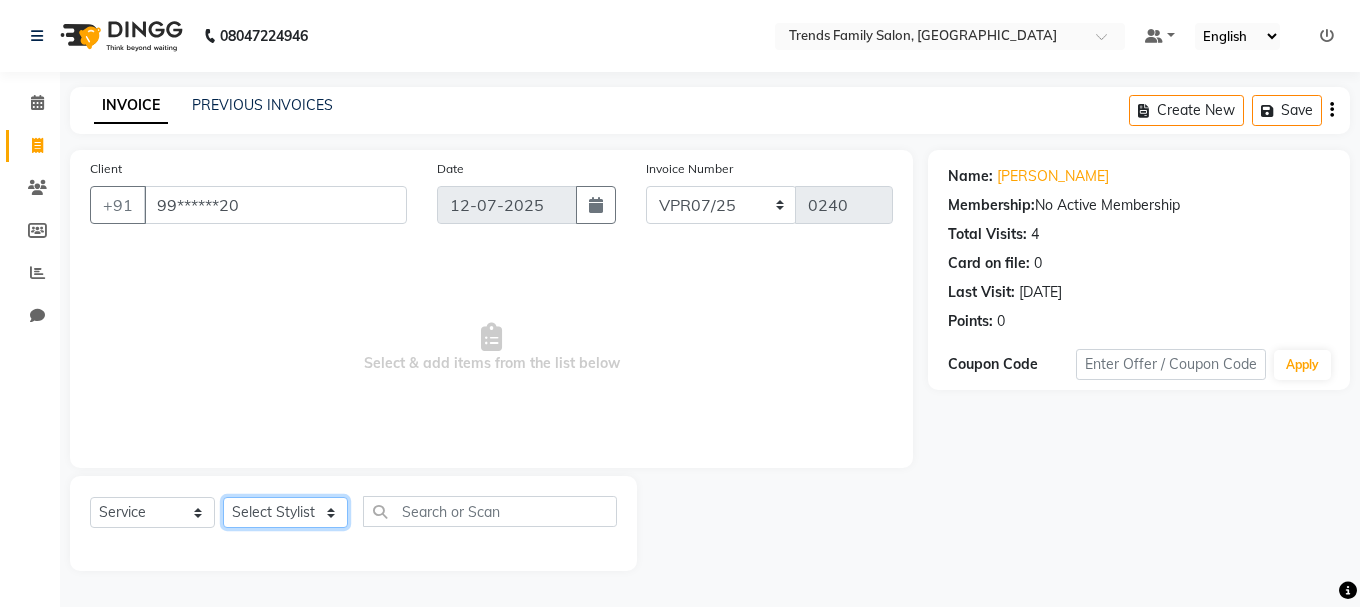 click on "Select Stylist [PERSON_NAME] Alsa Amaritha Ashwini [PERSON_NAME] Bhaktha Bhumi Danish Dolma Doma [PERSON_NAME] [PERSON_NAME] Lakshmi  Maya [PERSON_NAME] [PERSON_NAME] [PERSON_NAME] [PERSON_NAME] [PERSON_NAME] [PERSON_NAME] Sawsthika Shadav [PERSON_NAME] Sony Sherpa  [PERSON_NAME] [PERSON_NAME]" 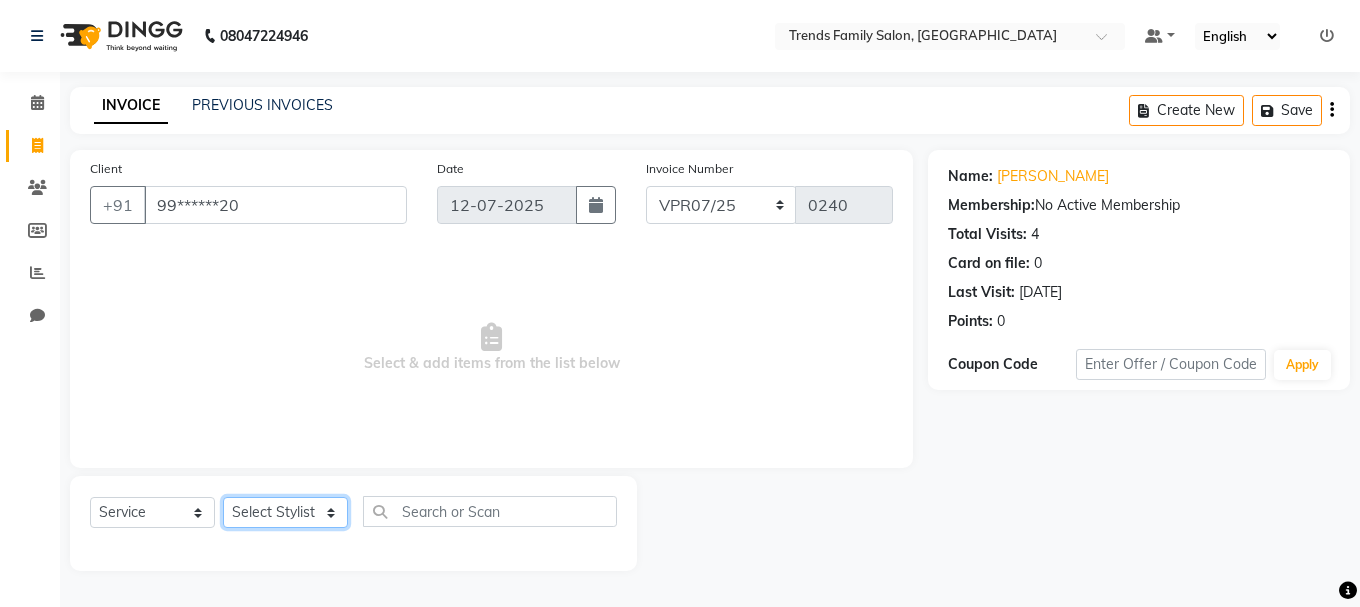 select on "79571" 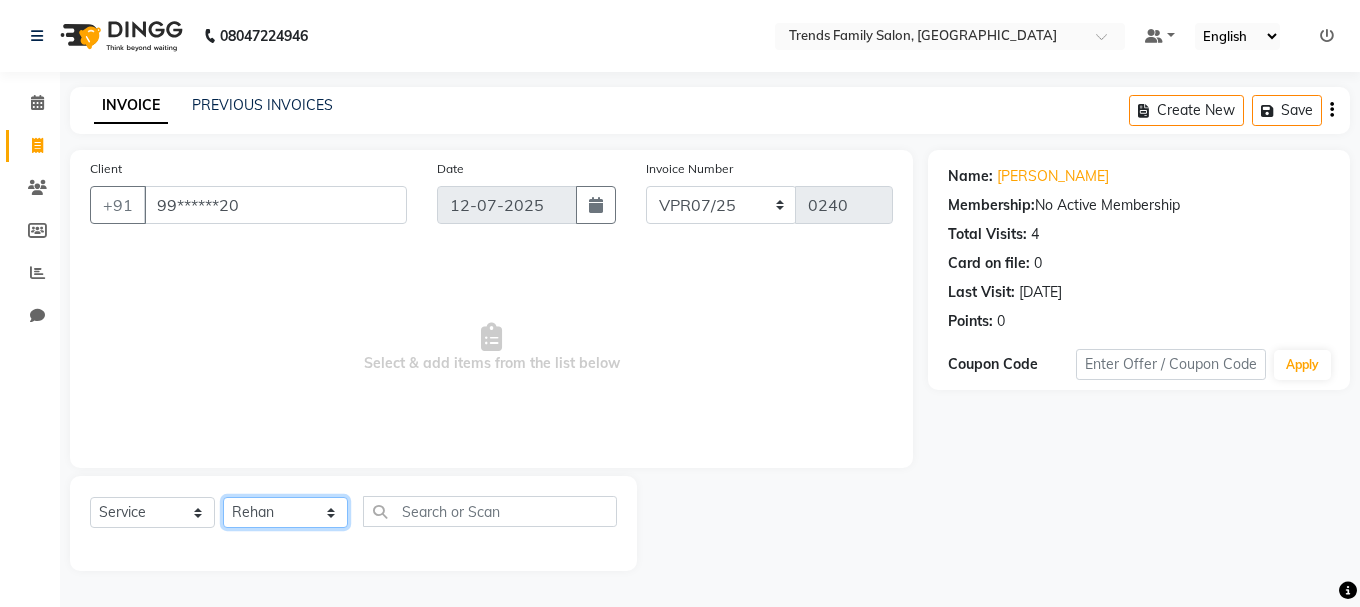 click on "Select Stylist [PERSON_NAME] Alsa Amaritha Ashwini [PERSON_NAME] Bhaktha Bhumi Danish Dolma Doma [PERSON_NAME] [PERSON_NAME] Lakshmi  Maya [PERSON_NAME] [PERSON_NAME] [PERSON_NAME] [PERSON_NAME] [PERSON_NAME] [PERSON_NAME] Sawsthika Shadav [PERSON_NAME] Sony Sherpa  [PERSON_NAME] [PERSON_NAME]" 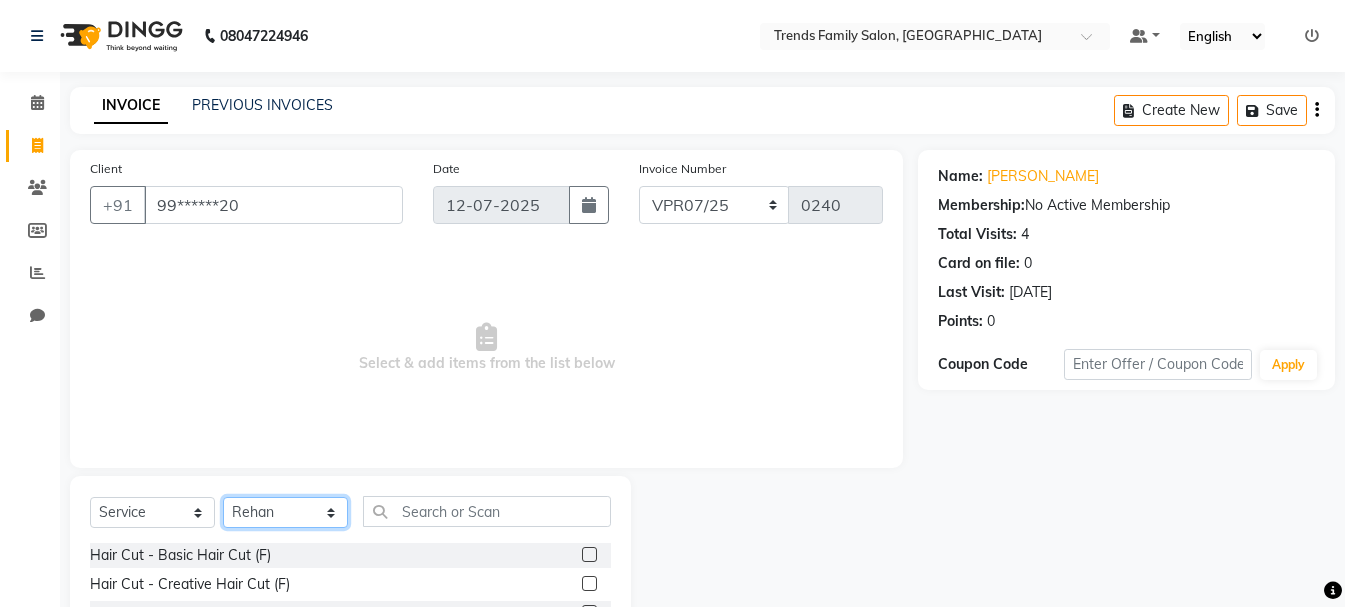 scroll, scrollTop: 194, scrollLeft: 0, axis: vertical 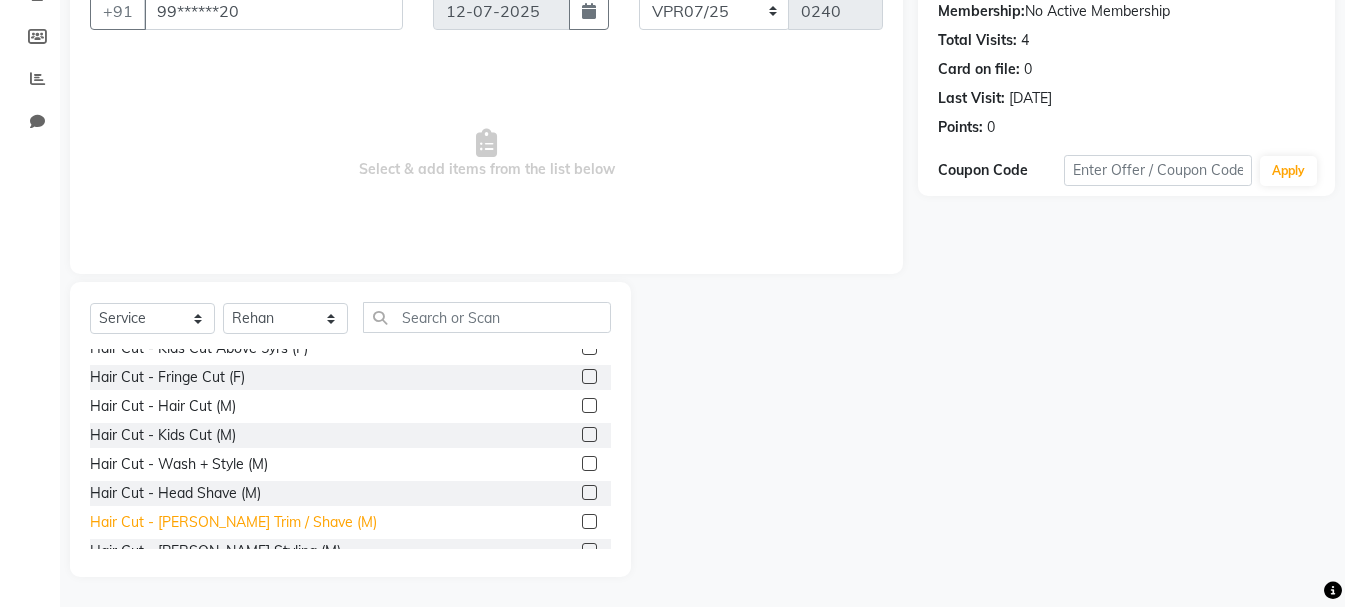 click on "Hair Cut - [PERSON_NAME] Trim / Shave (M)" 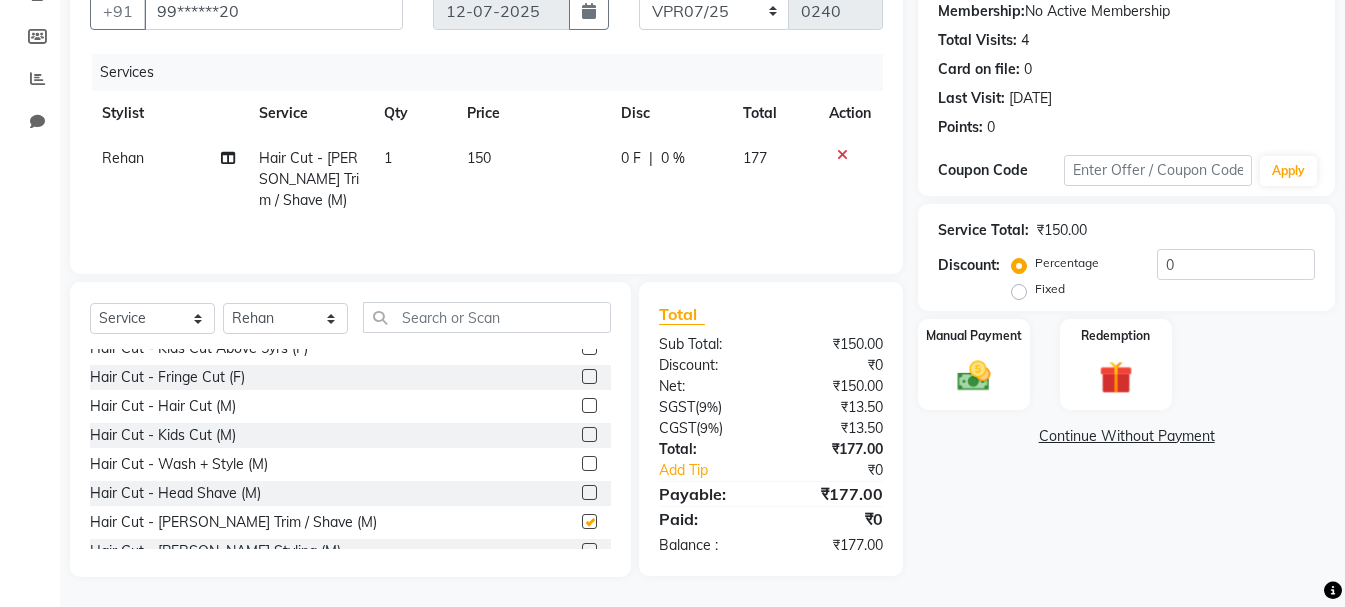 checkbox on "false" 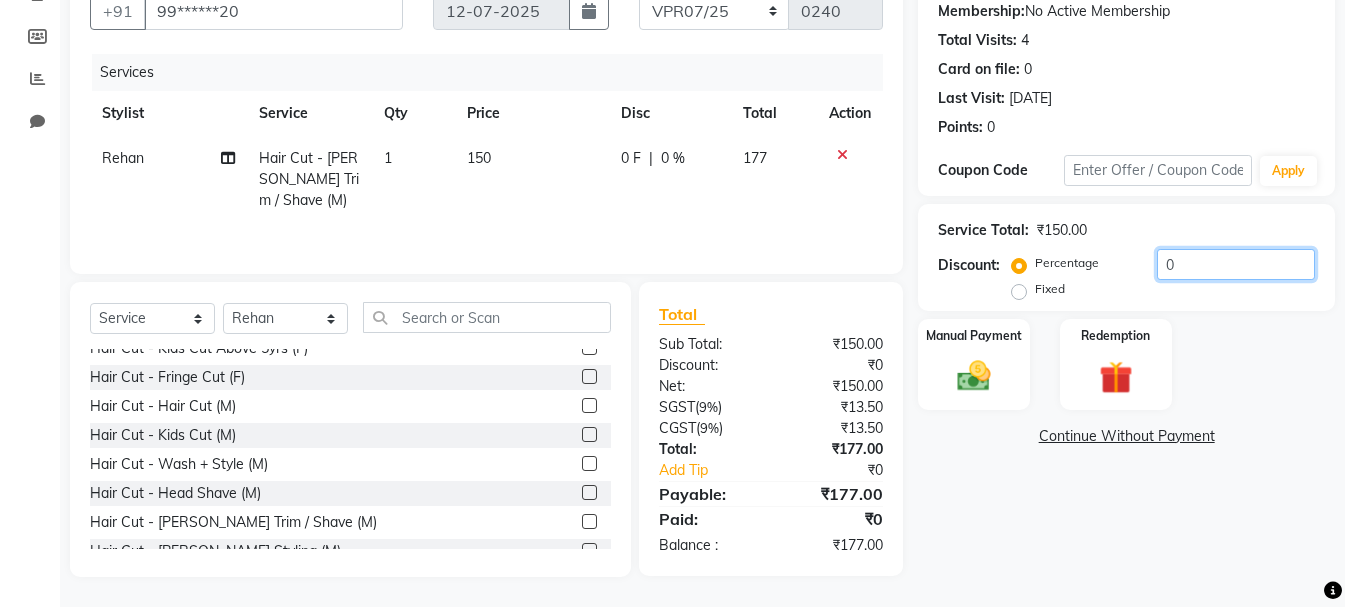 click on "0" 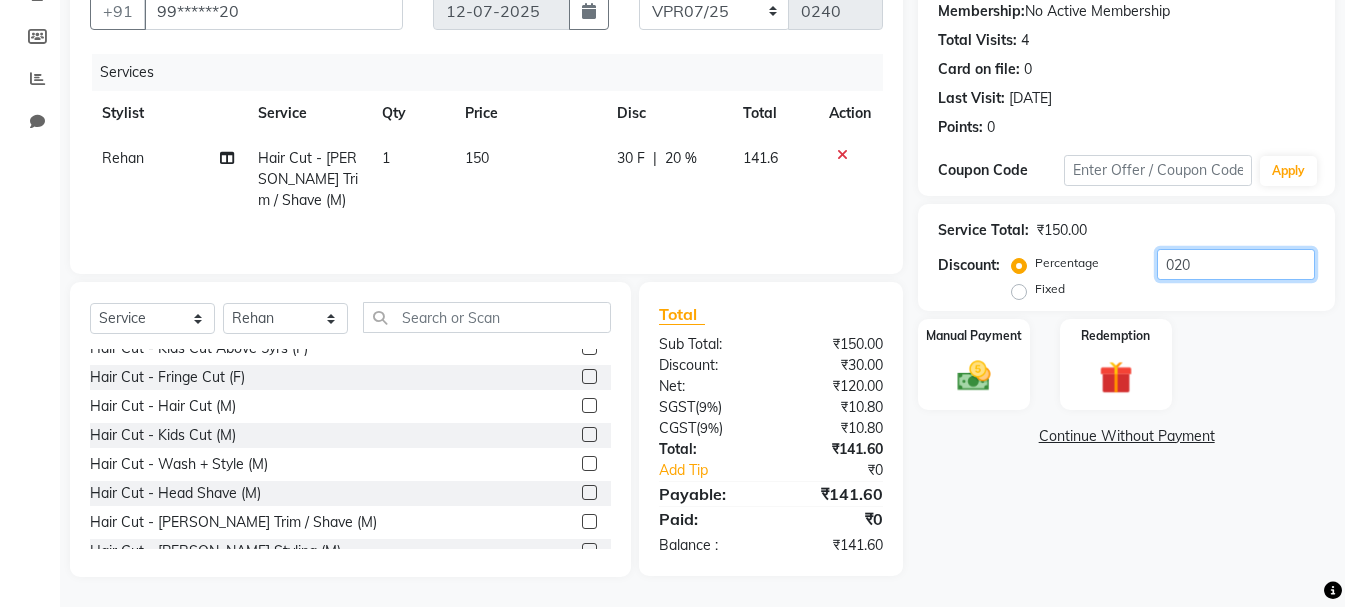 scroll, scrollTop: 0, scrollLeft: 0, axis: both 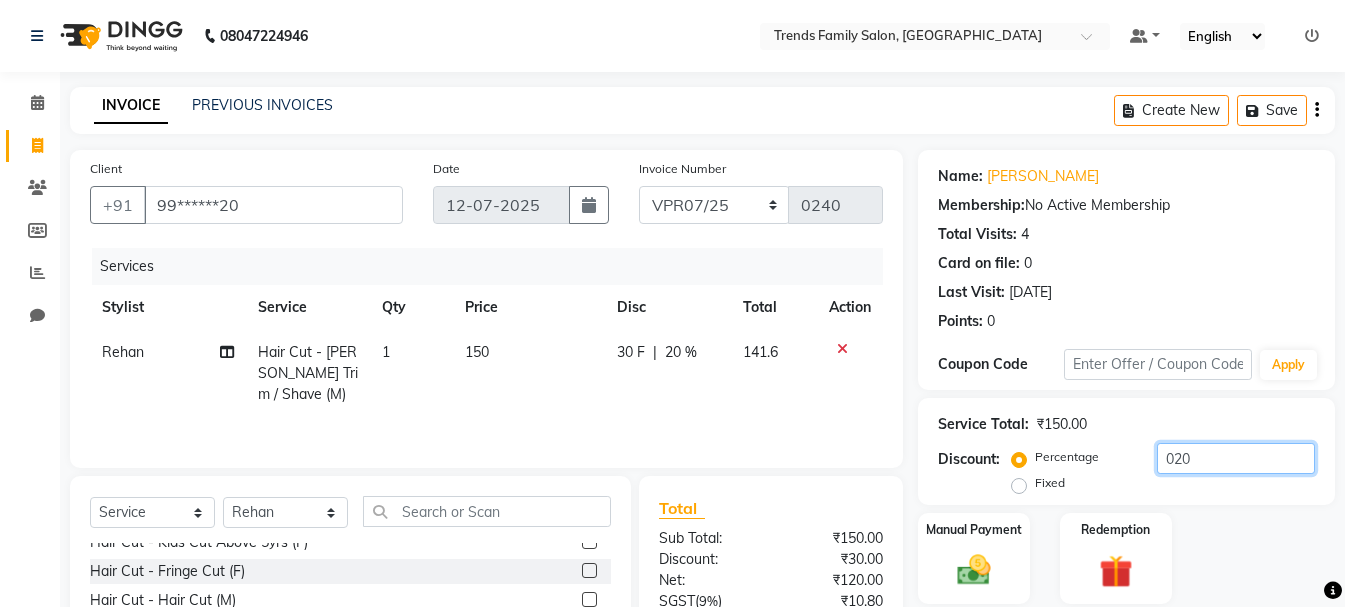 type on "020" 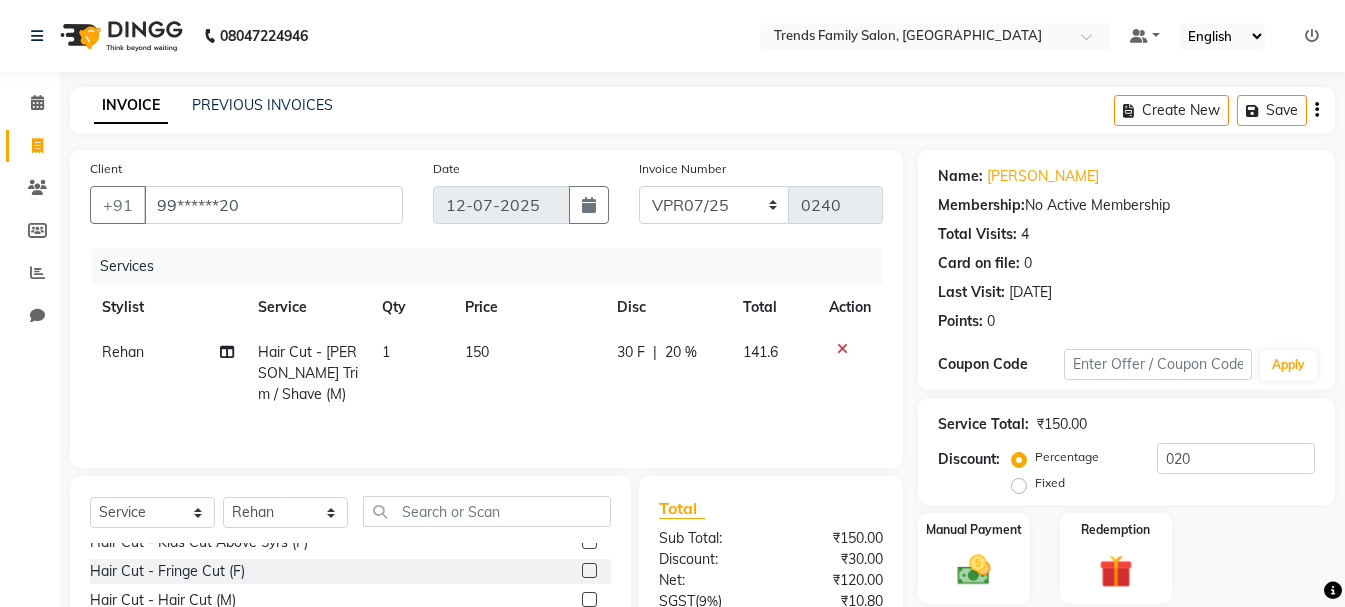 click 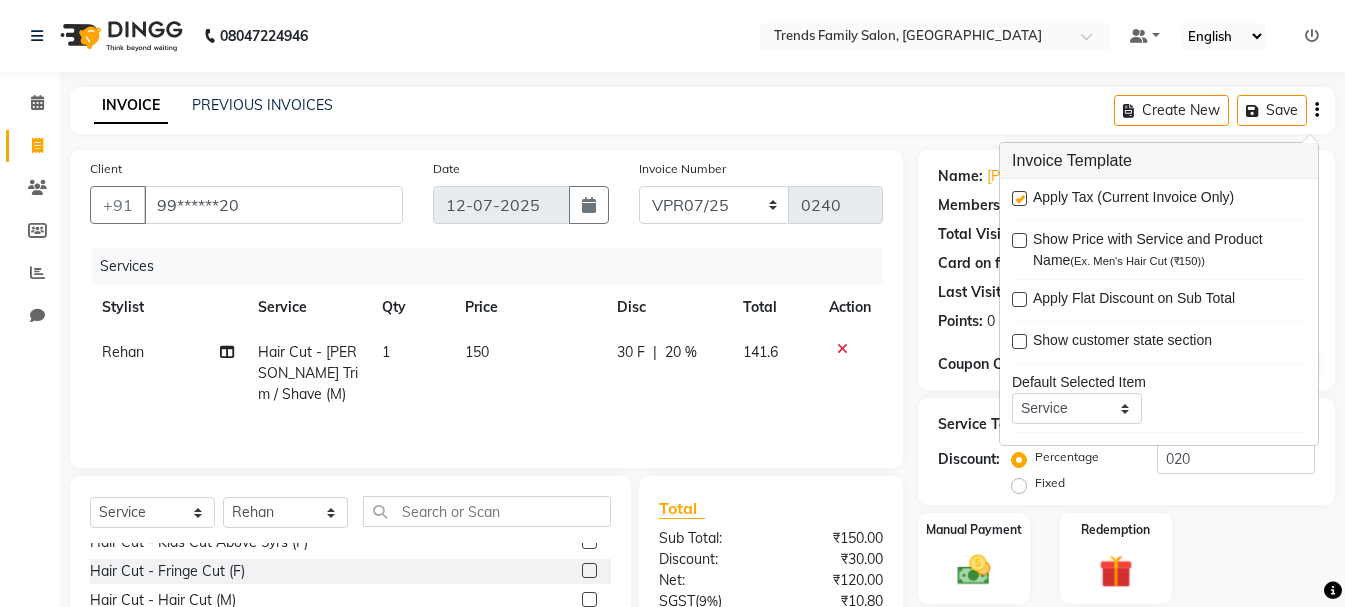 click at bounding box center [1019, 198] 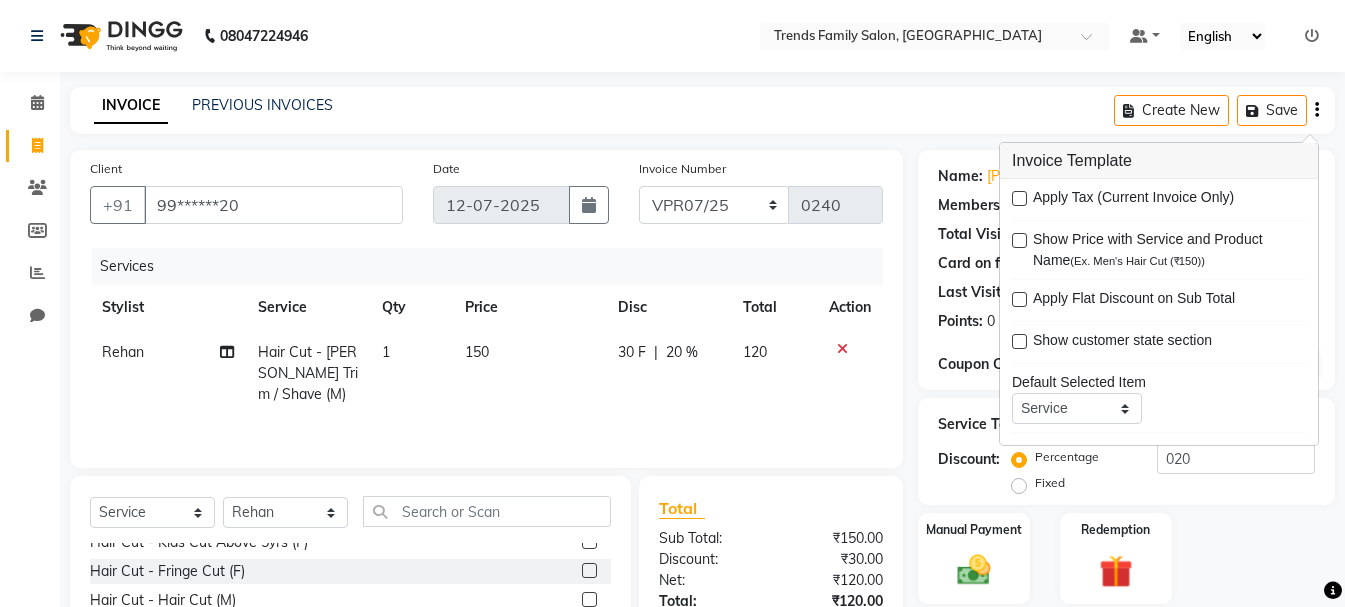 scroll, scrollTop: 98, scrollLeft: 0, axis: vertical 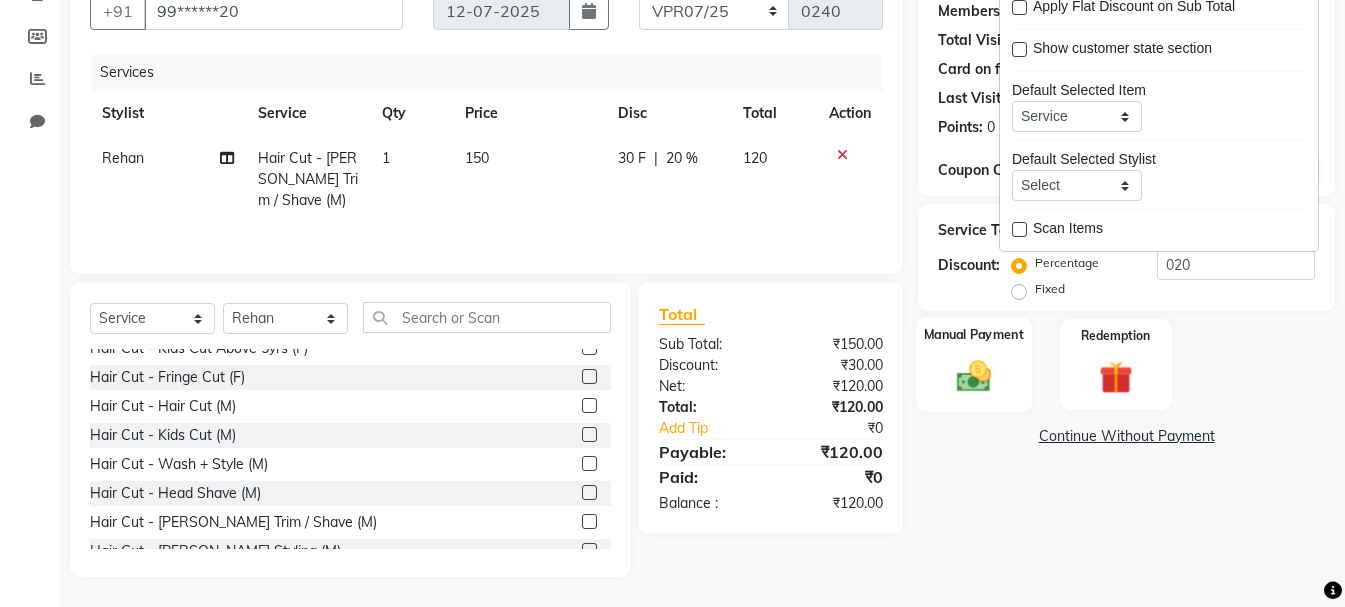 click 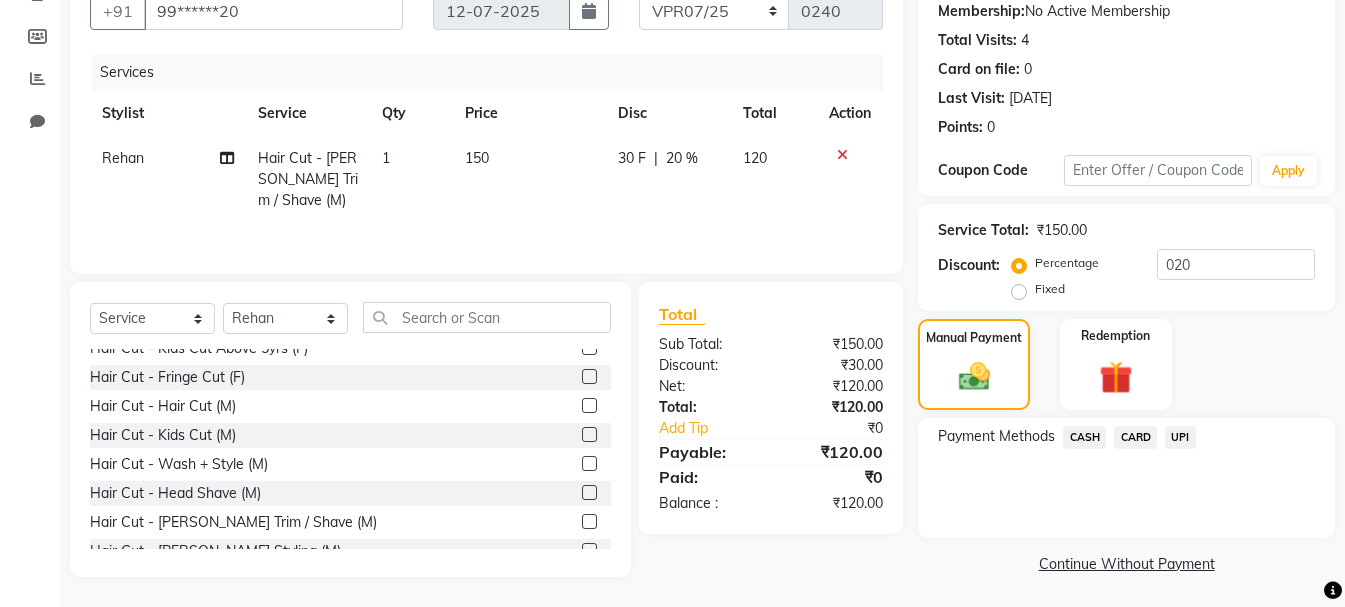 click on "UPI" 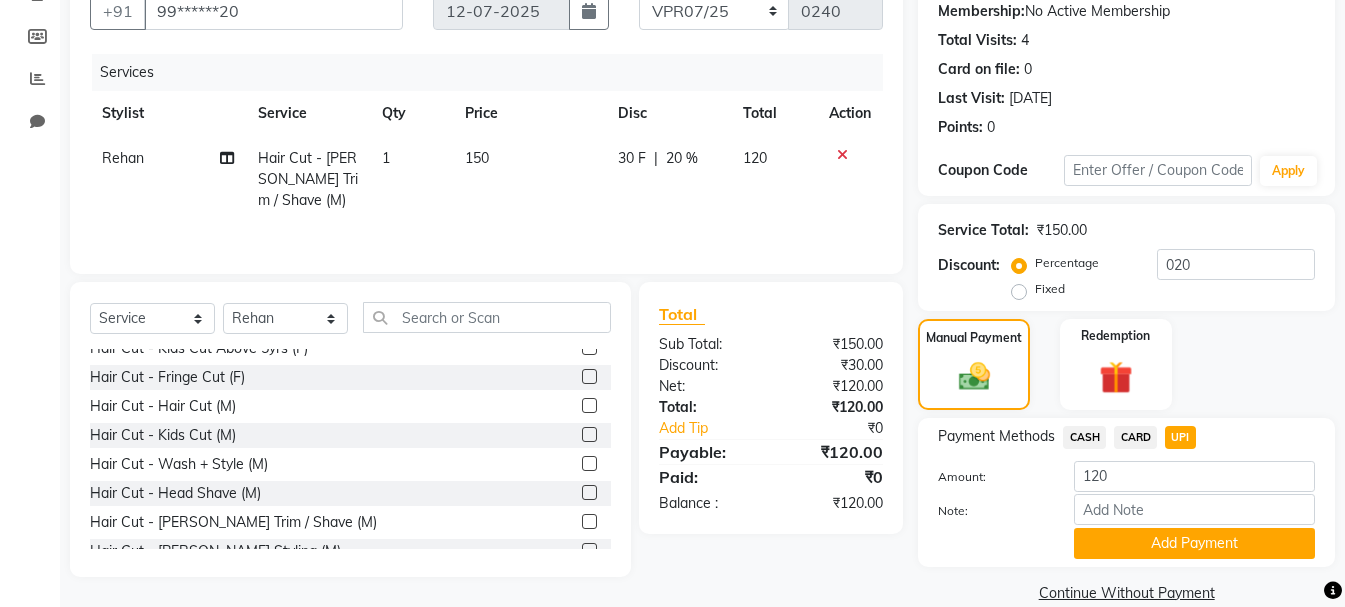 click on "CASH" 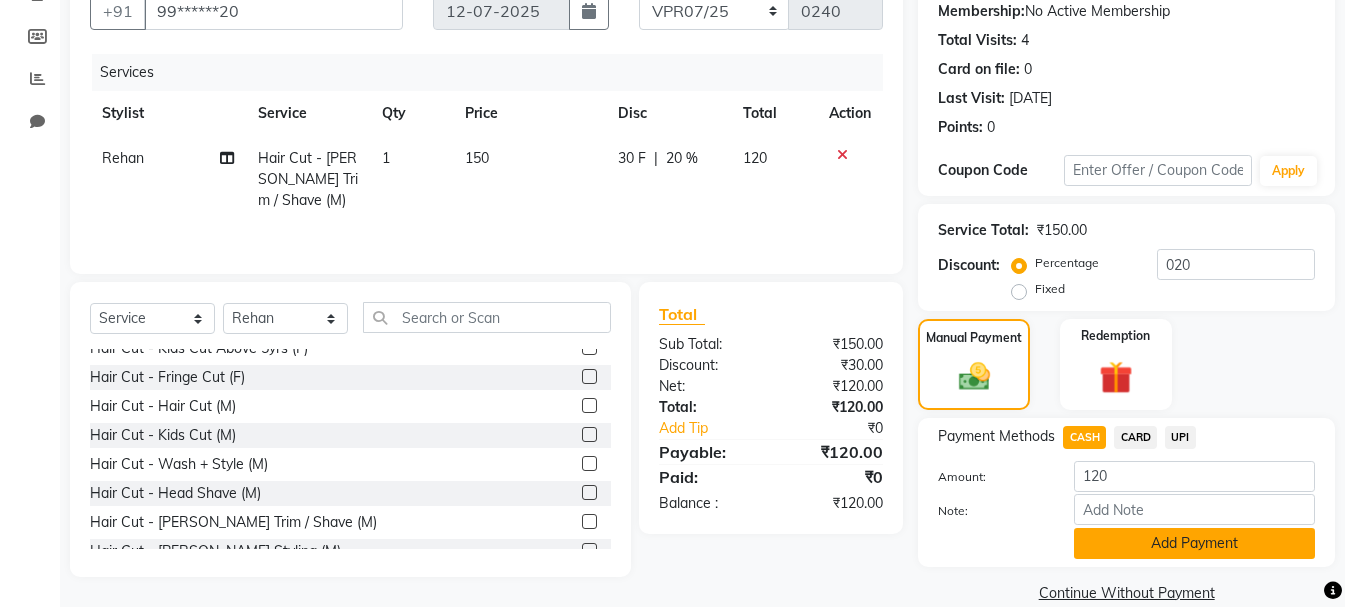 click on "Add Payment" 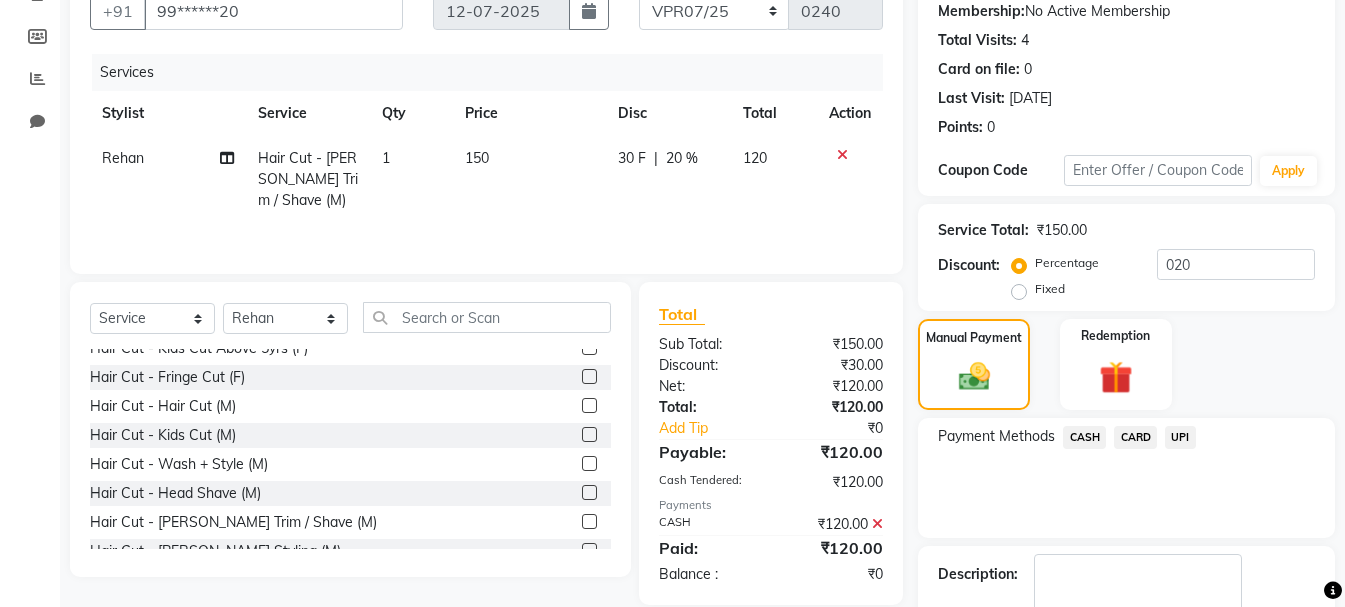 scroll, scrollTop: 309, scrollLeft: 0, axis: vertical 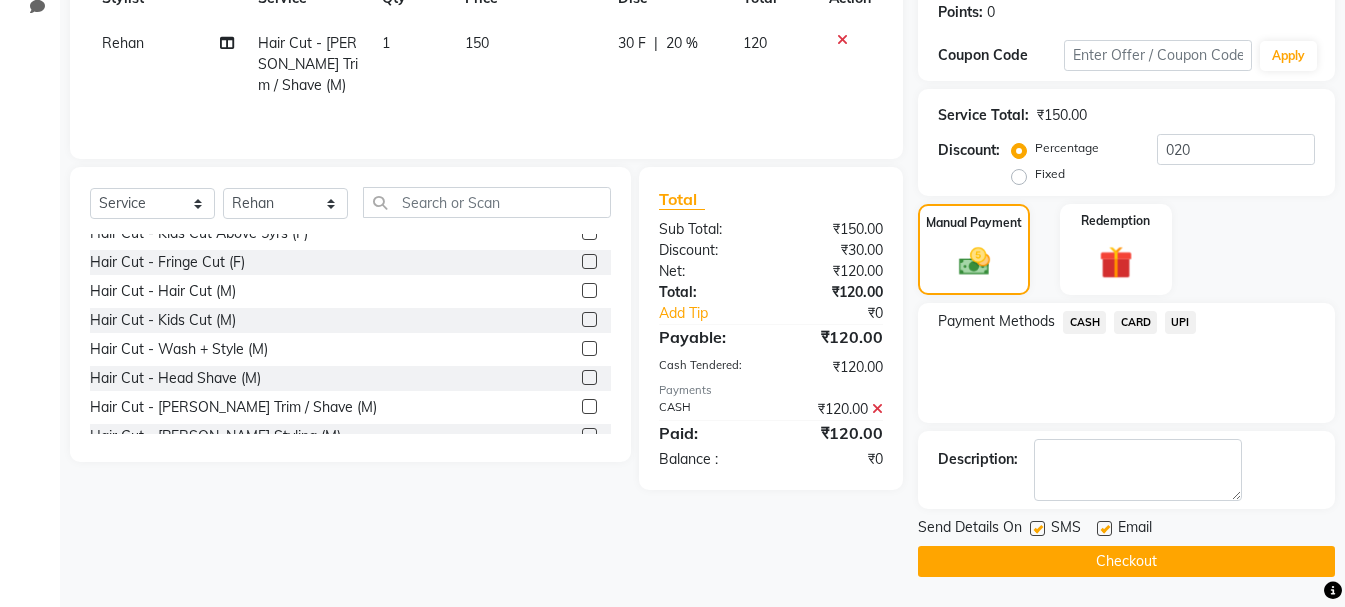 click on "Checkout" 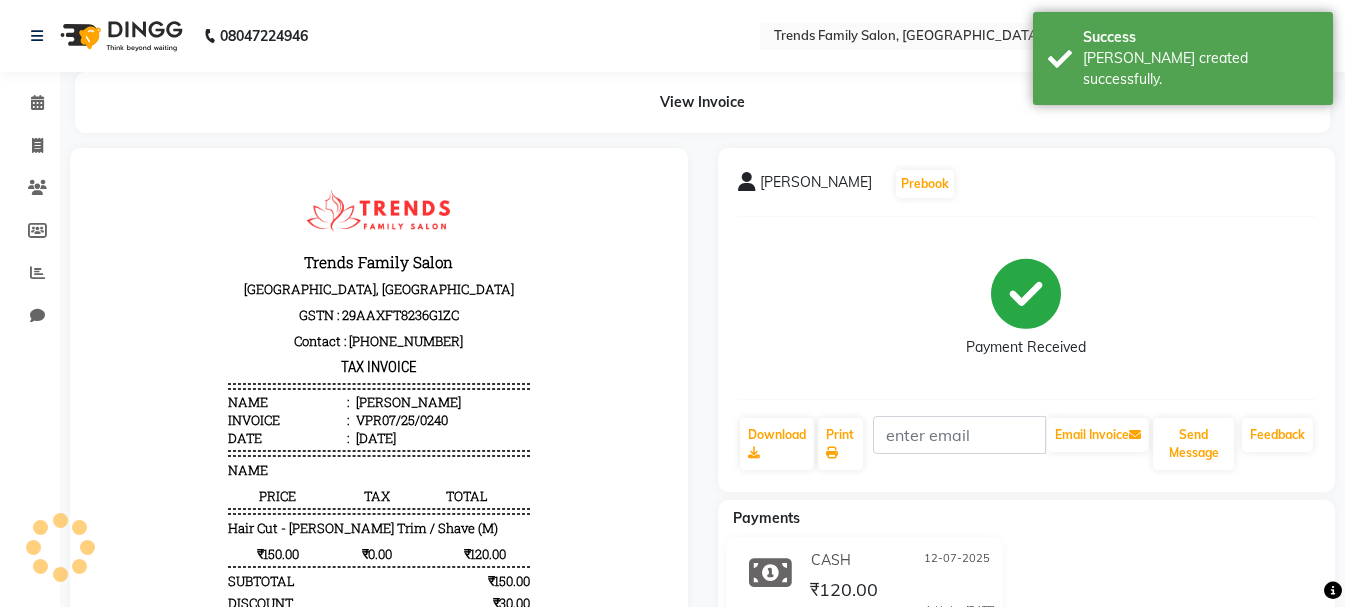 scroll, scrollTop: 0, scrollLeft: 0, axis: both 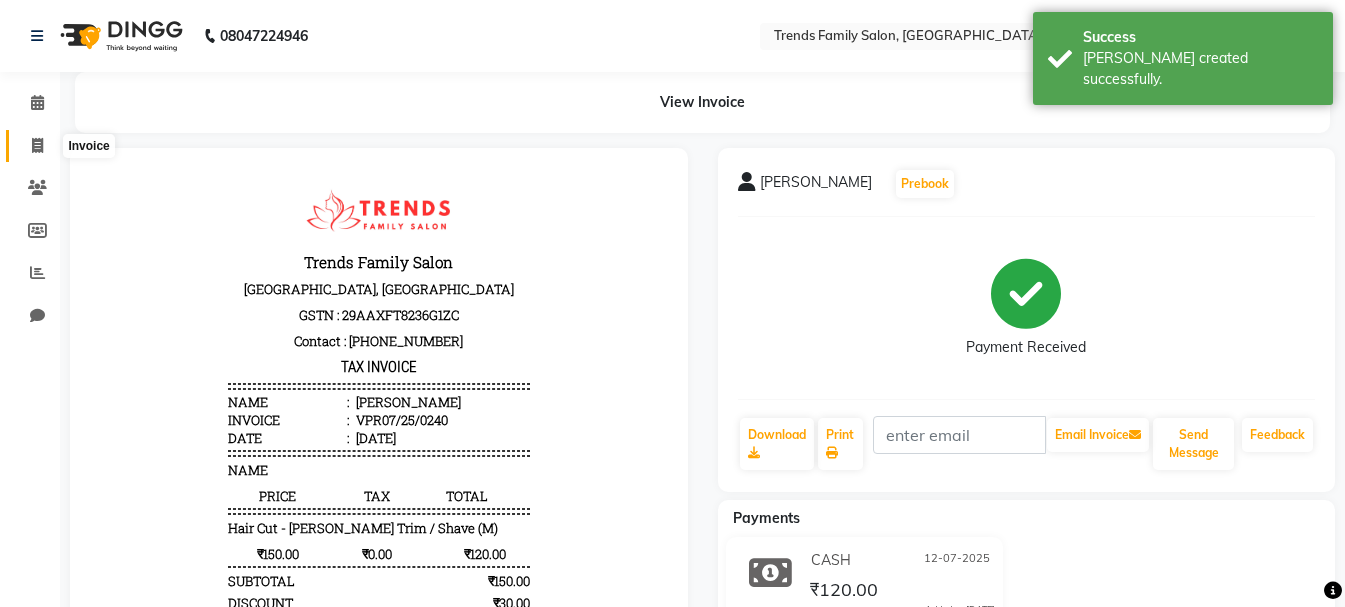 click 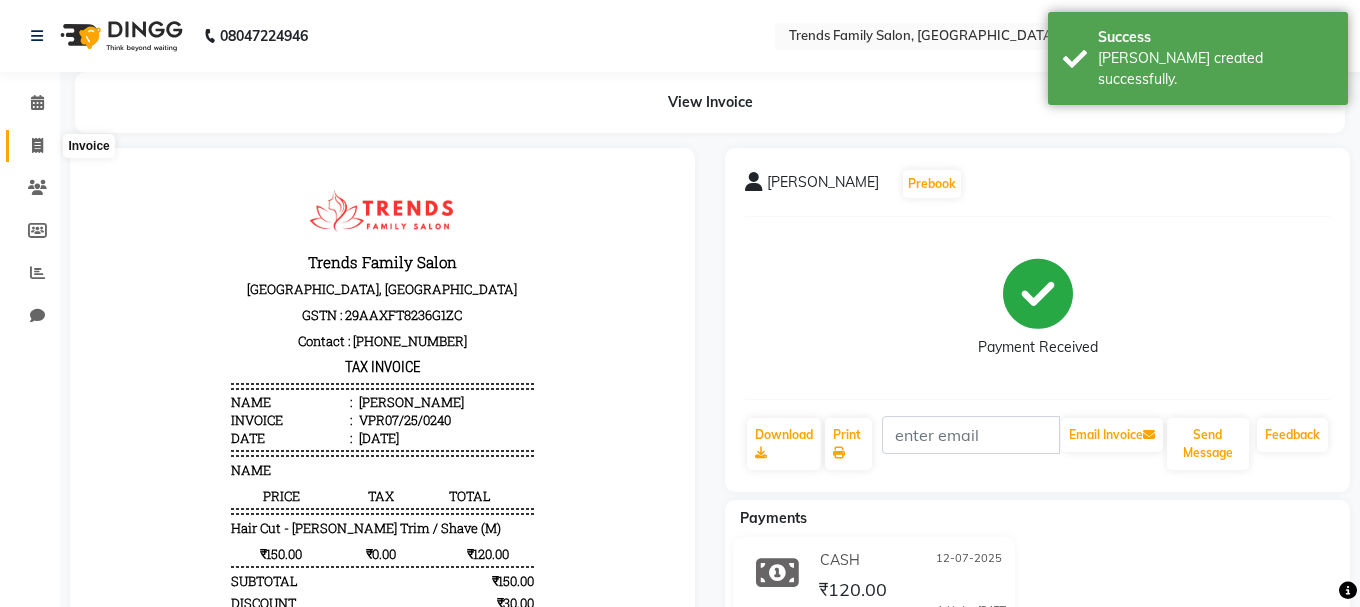 select on "service" 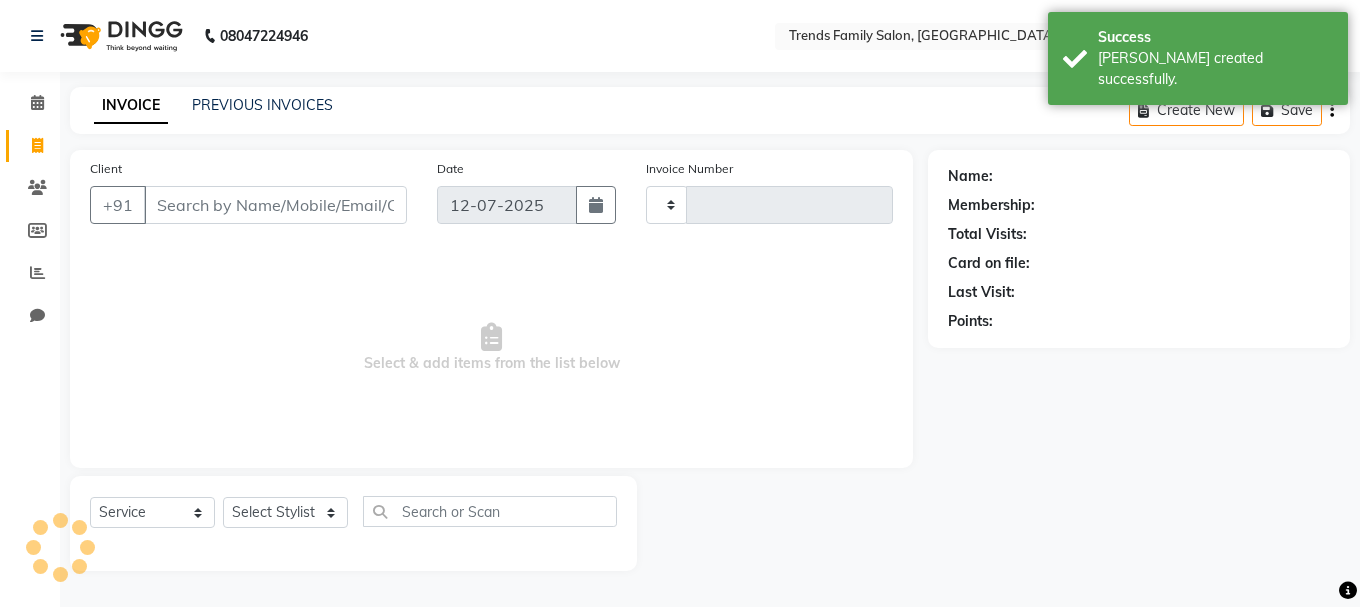type on "0241" 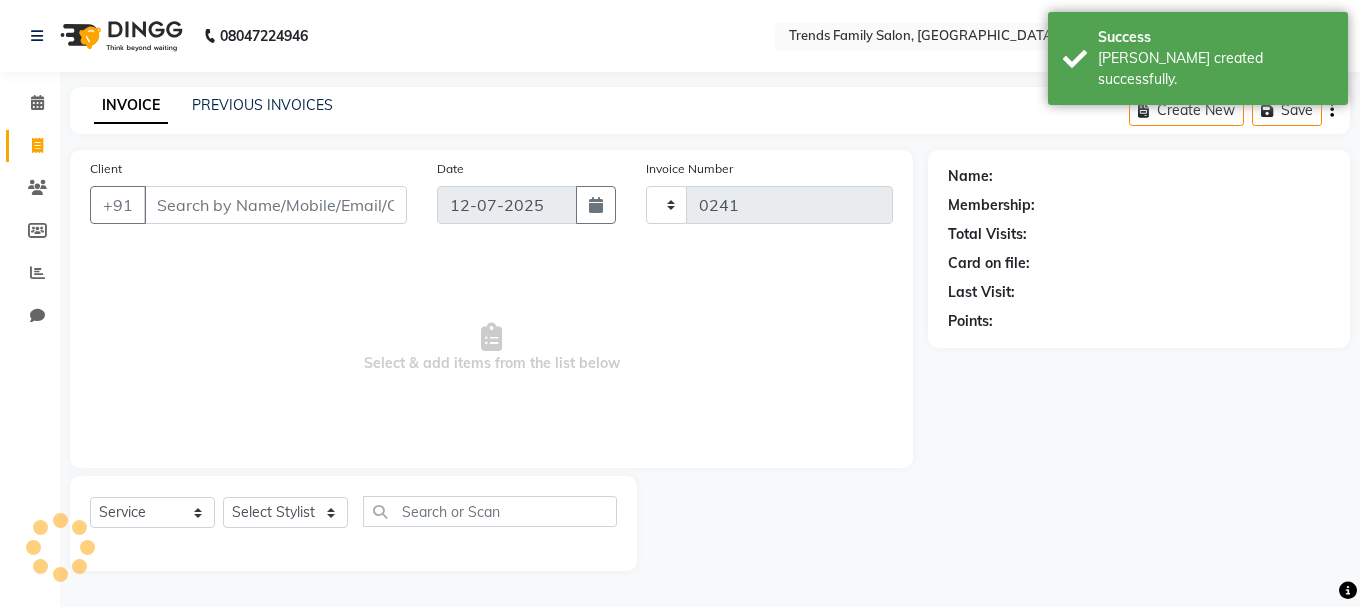 select on "8591" 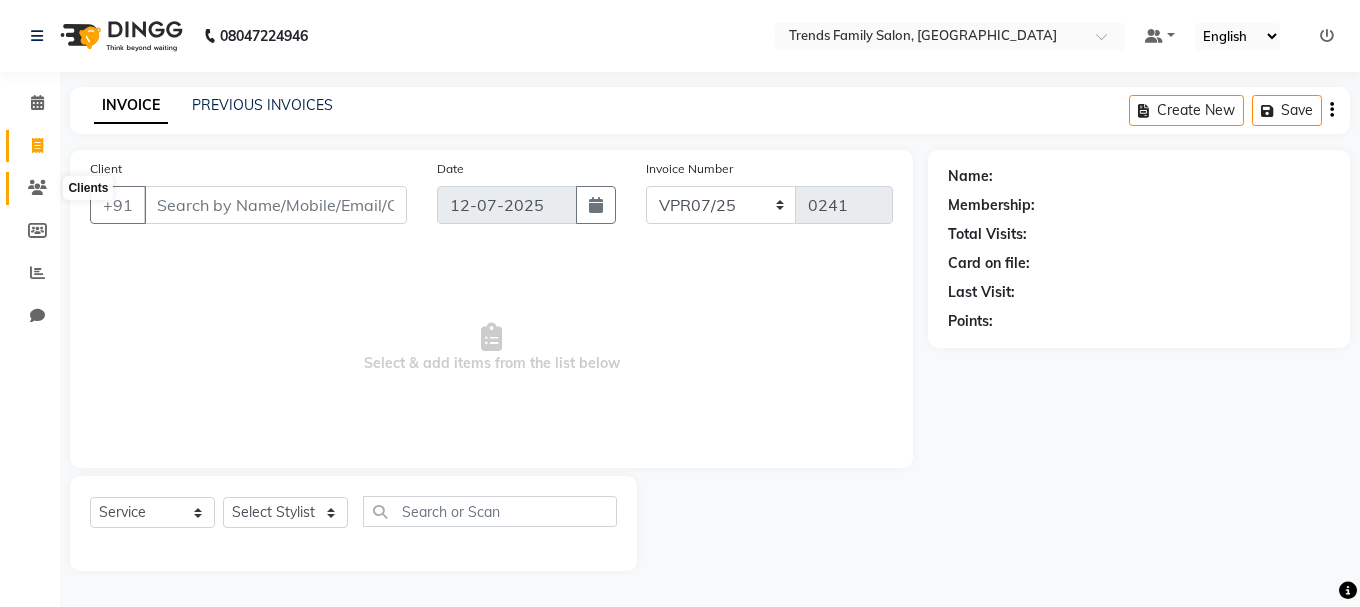 click 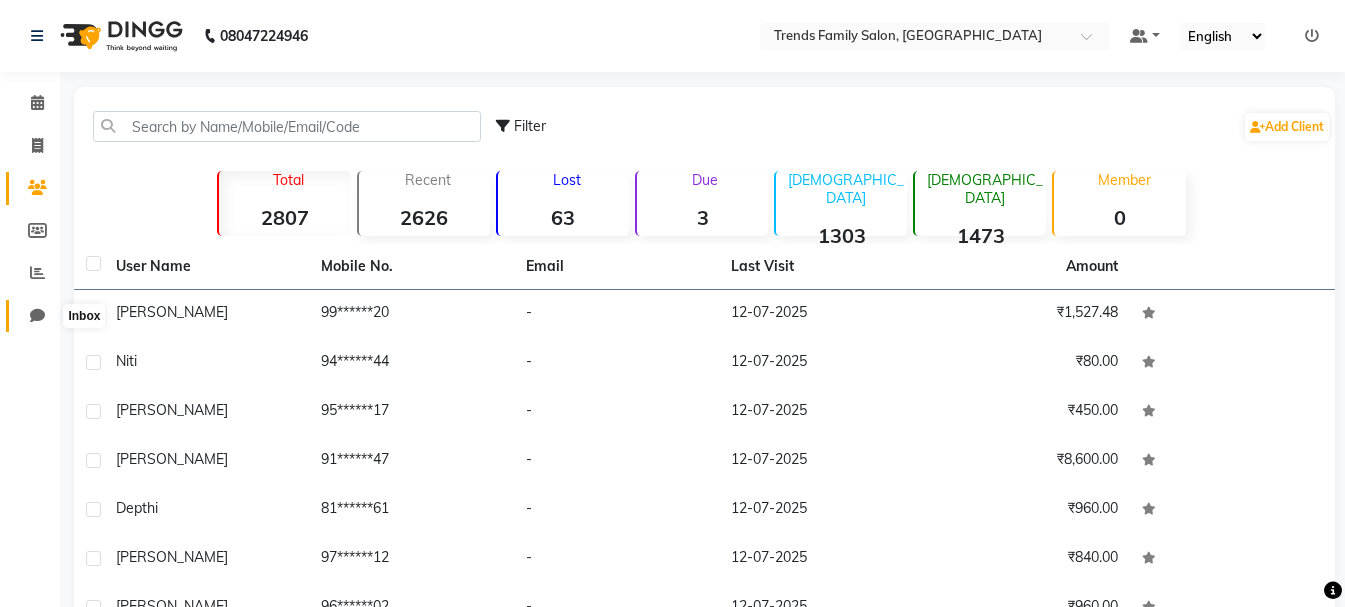 click 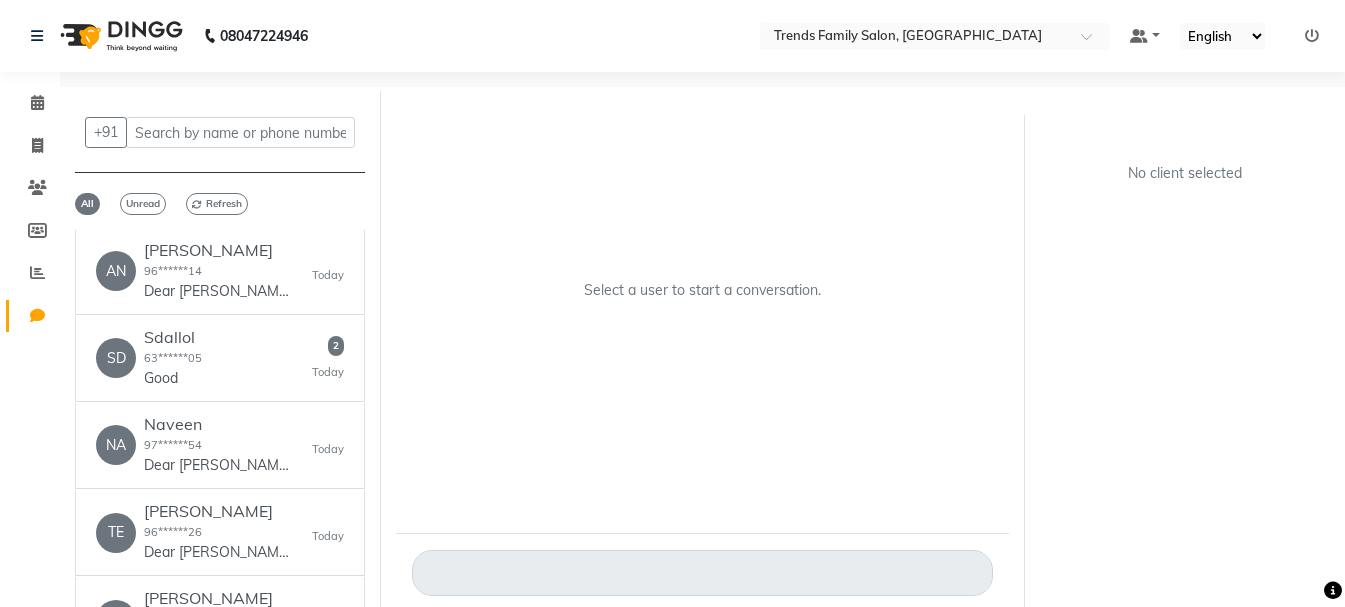 scroll, scrollTop: 800, scrollLeft: 0, axis: vertical 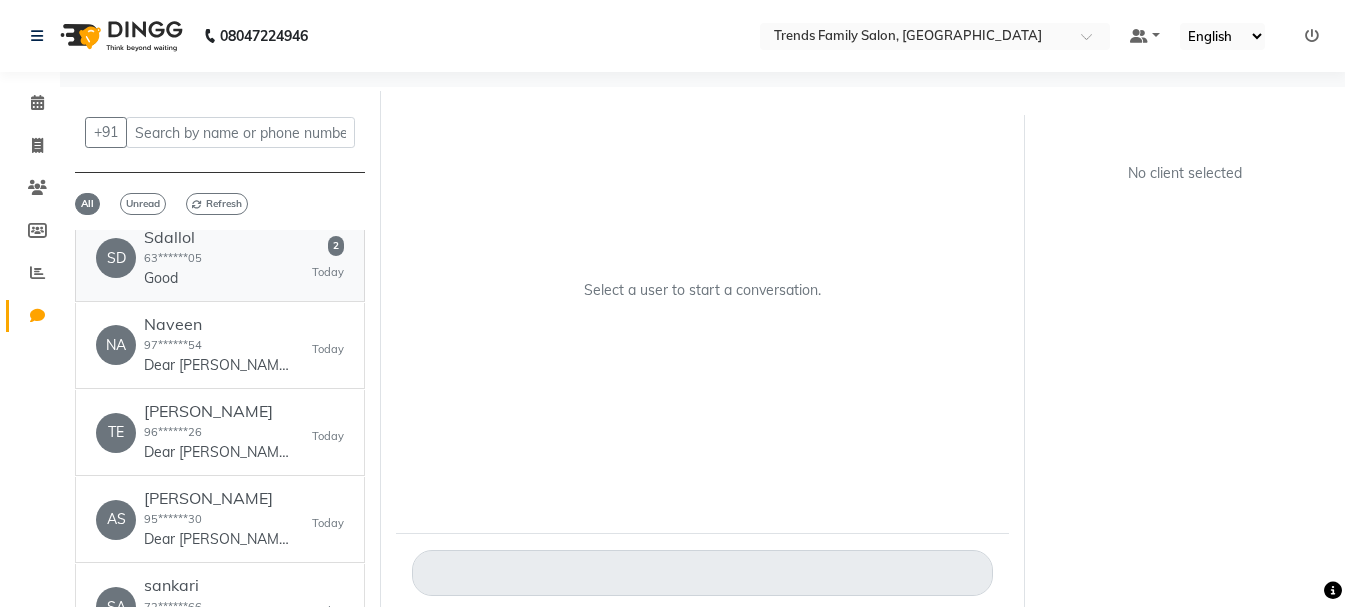 click on "SD   Sdallol  63******05  Good   2   Today" 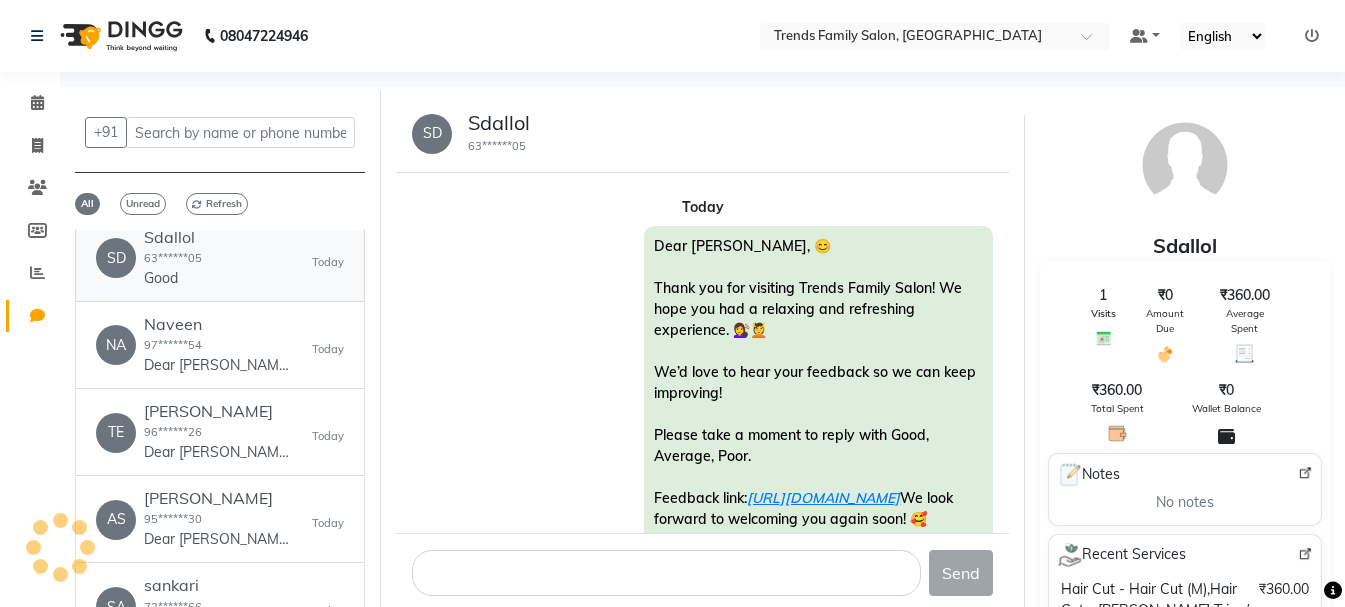 scroll, scrollTop: 305, scrollLeft: 0, axis: vertical 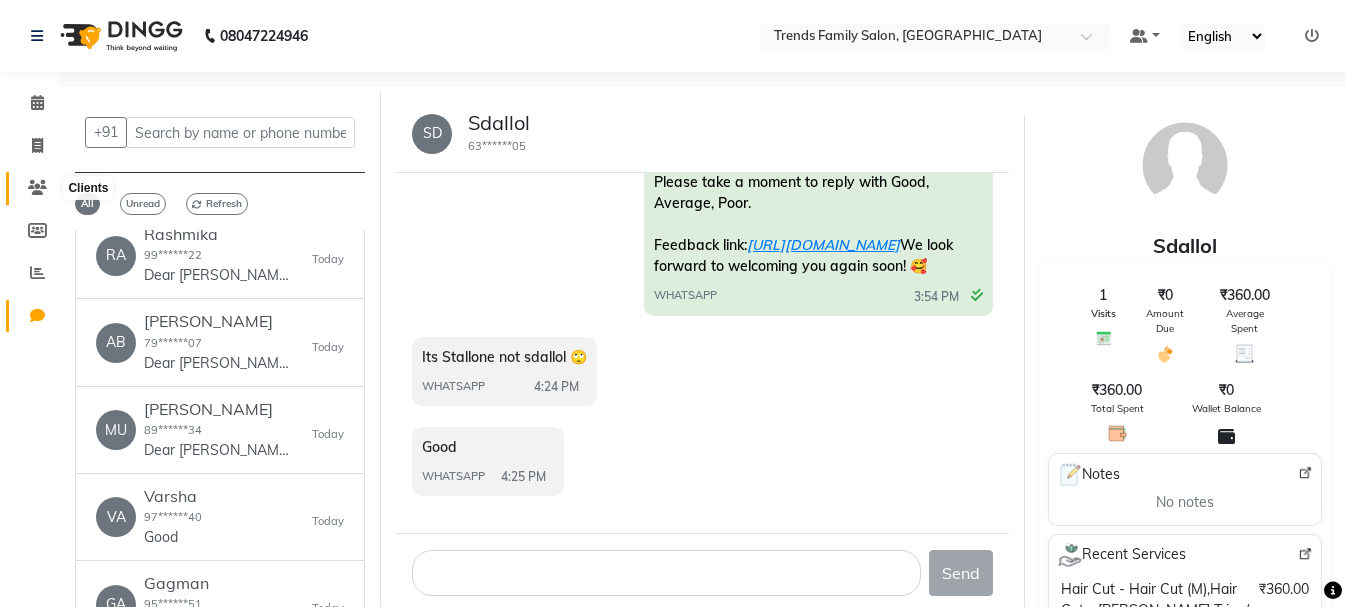 click 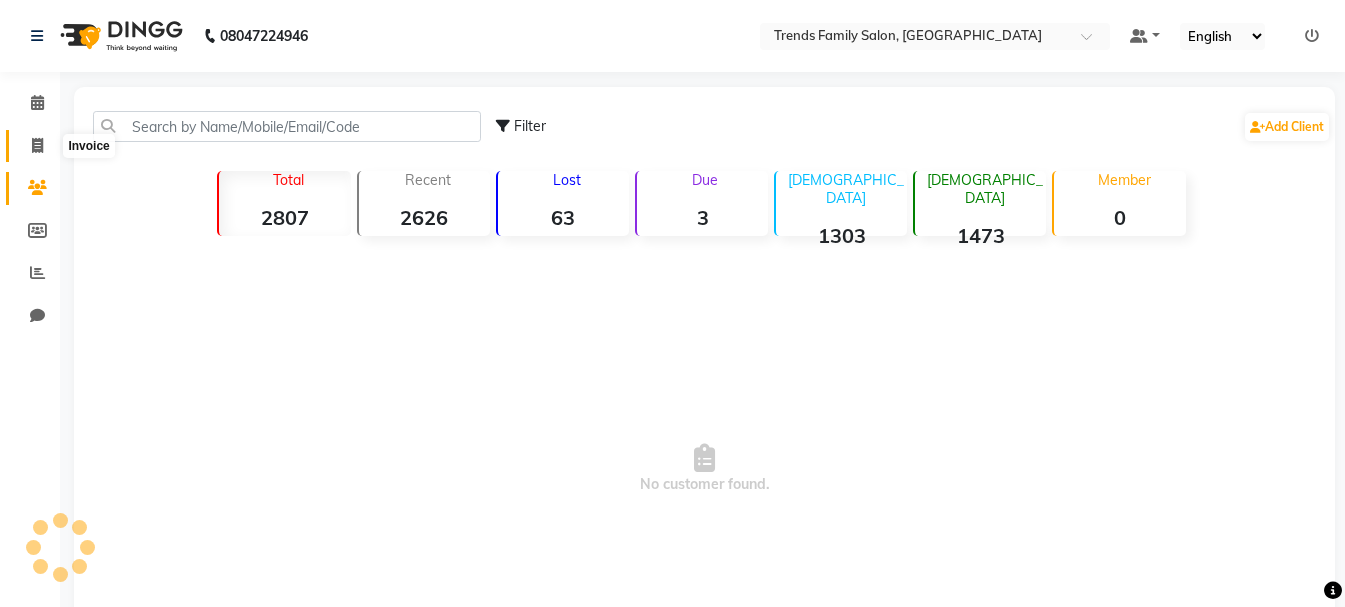 click 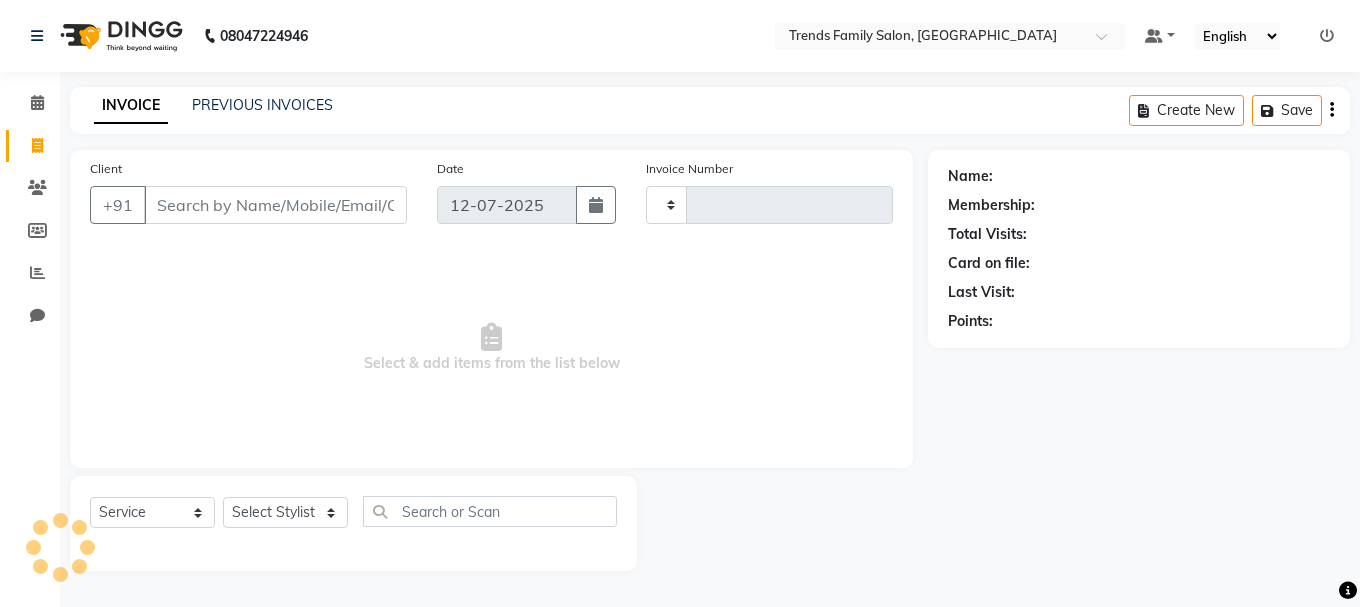 type on "0241" 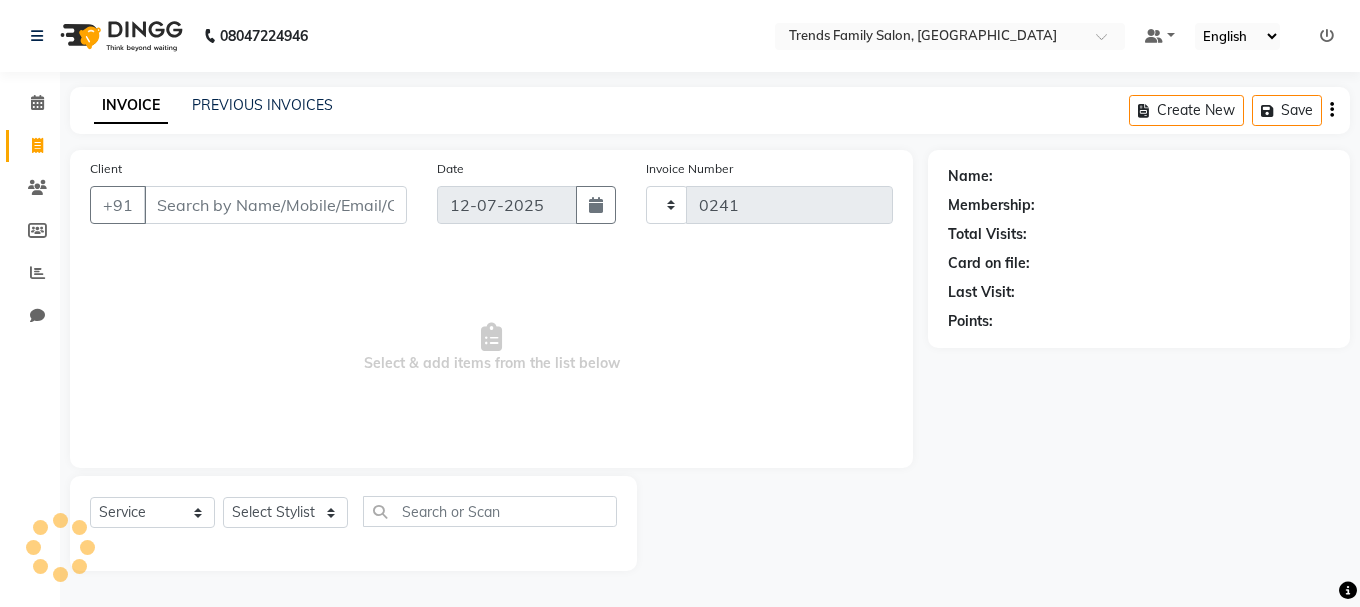 select on "8591" 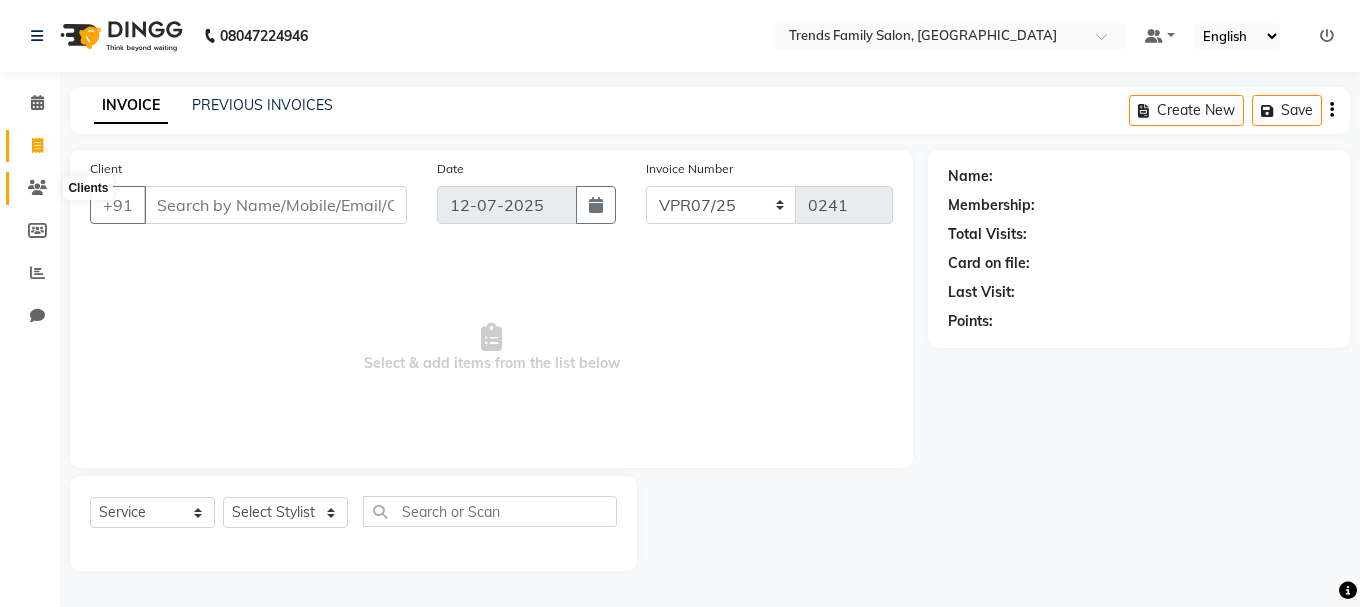 click 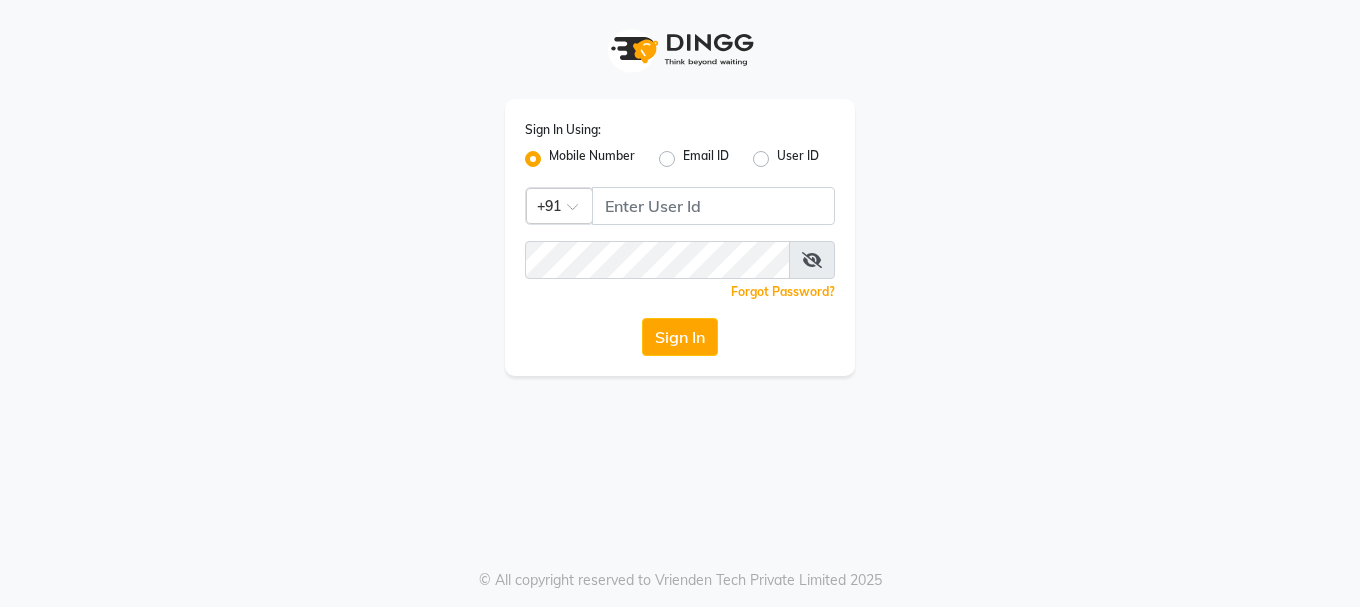 scroll, scrollTop: 0, scrollLeft: 0, axis: both 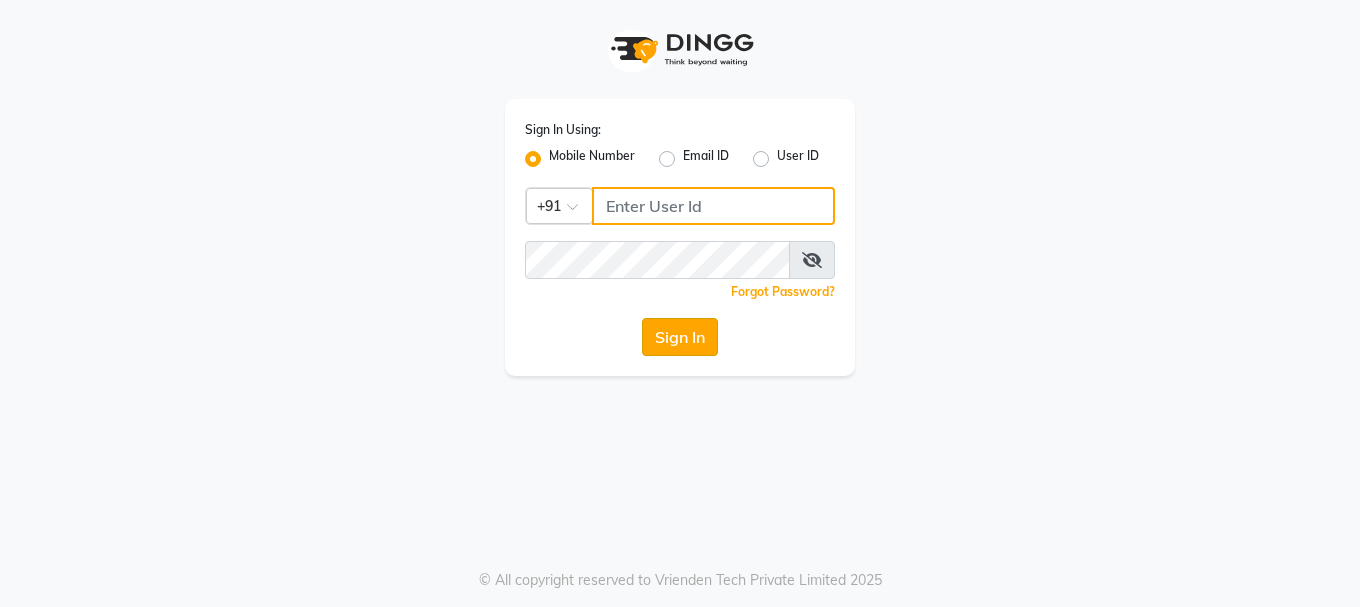 type on "7676197492" 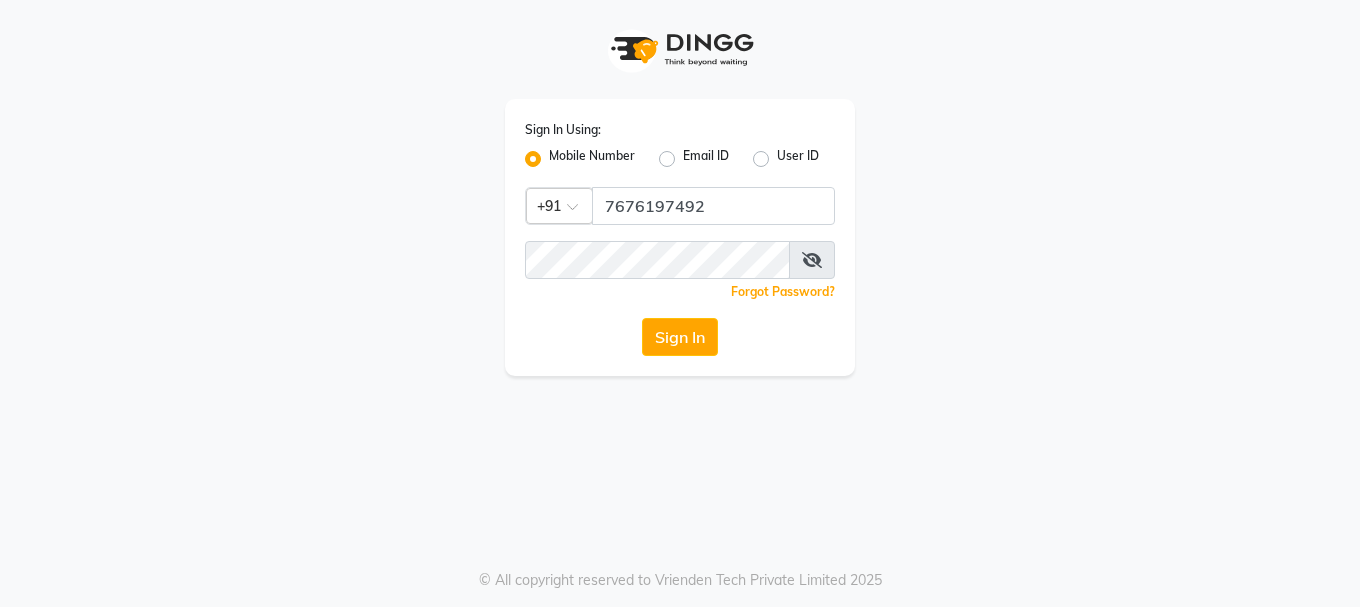 drag, startPoint x: 686, startPoint y: 349, endPoint x: 691, endPoint y: 368, distance: 19.646883 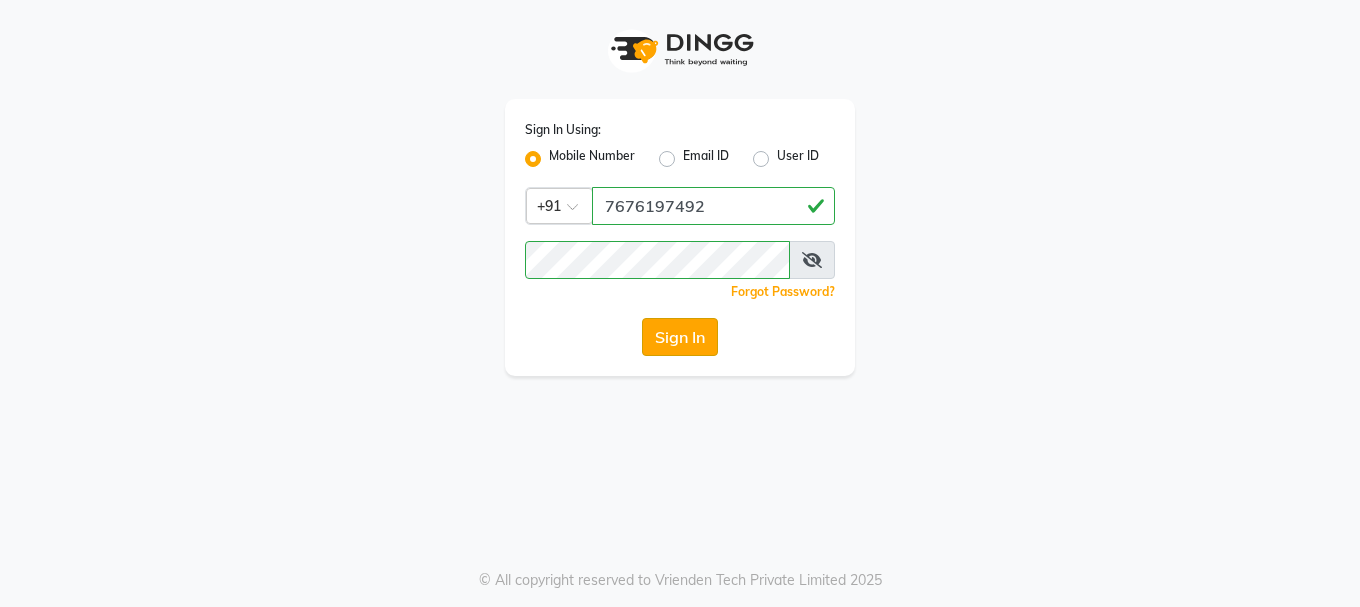 click on "Sign In" 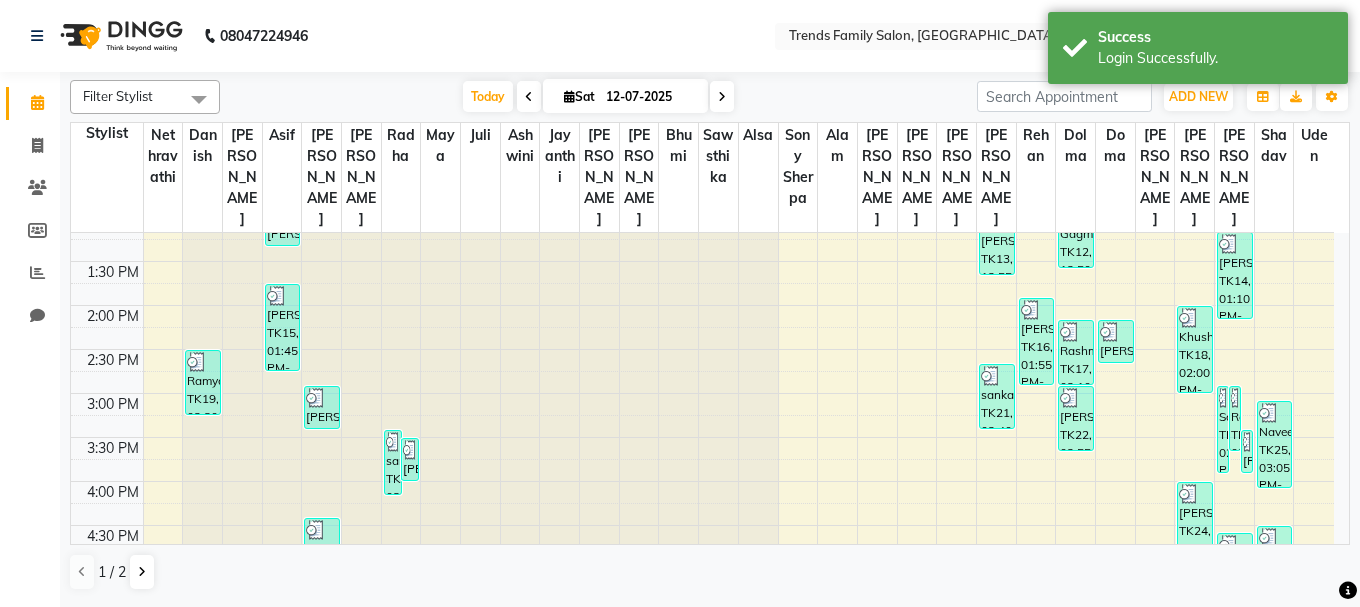 scroll, scrollTop: 529, scrollLeft: 0, axis: vertical 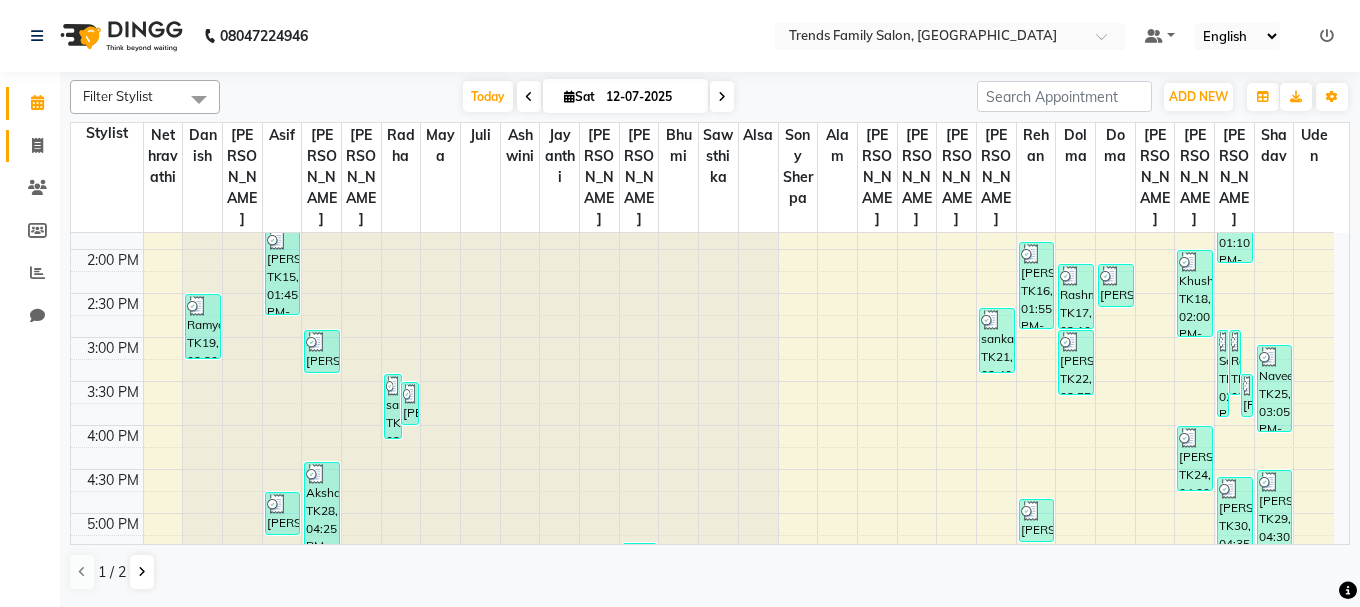 click on "Invoice" 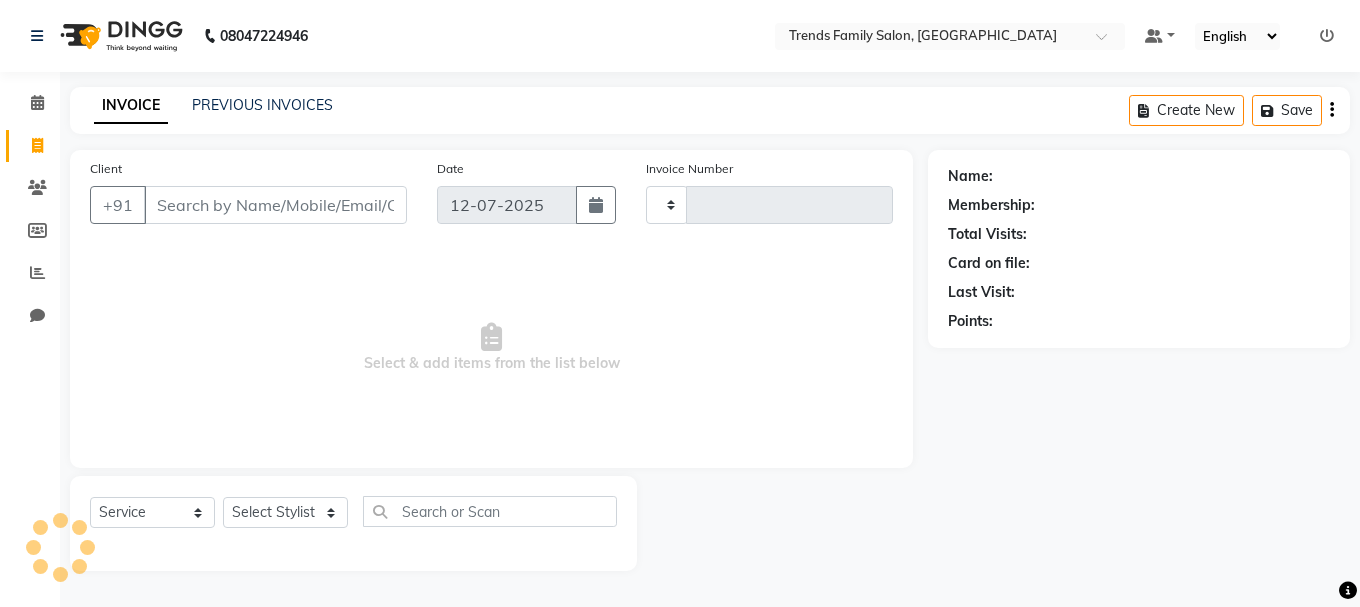 type on "0241" 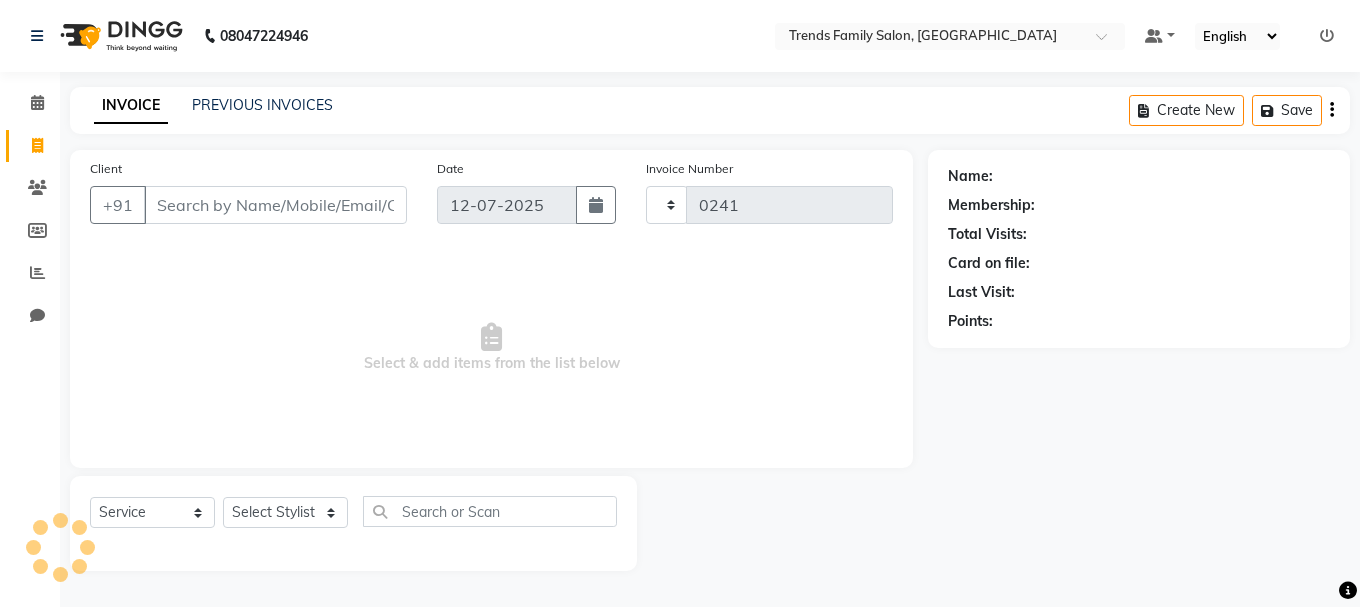 select on "8591" 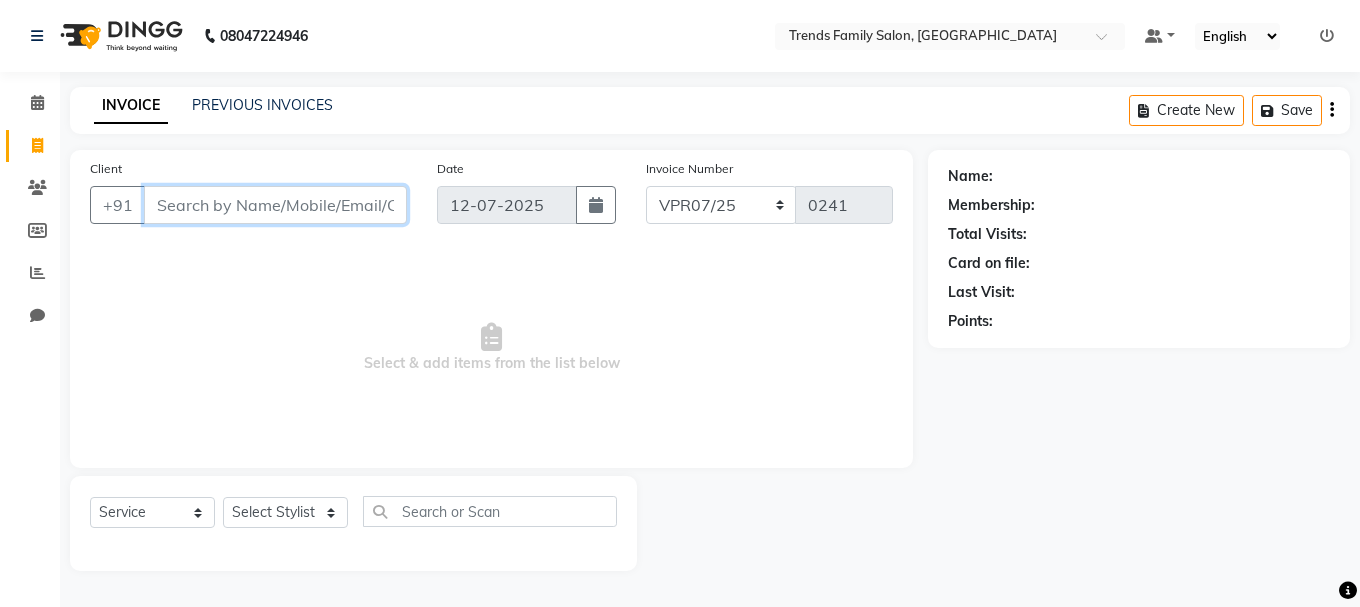 click on "Client" at bounding box center [275, 205] 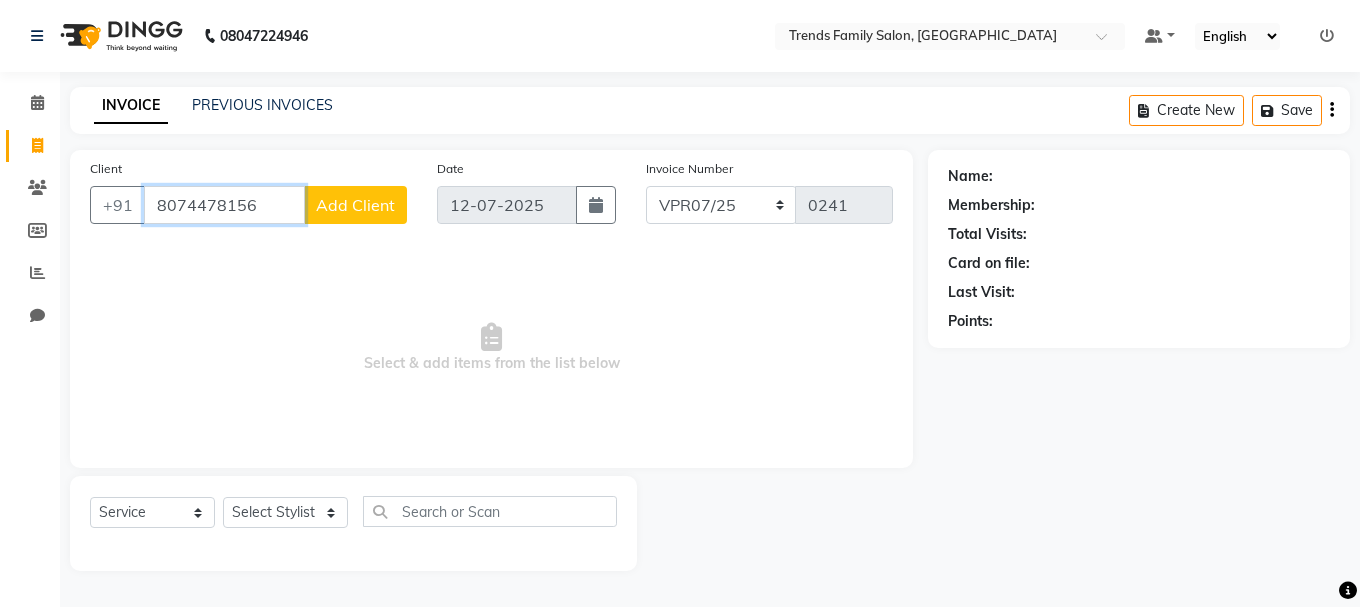 type on "8074478156" 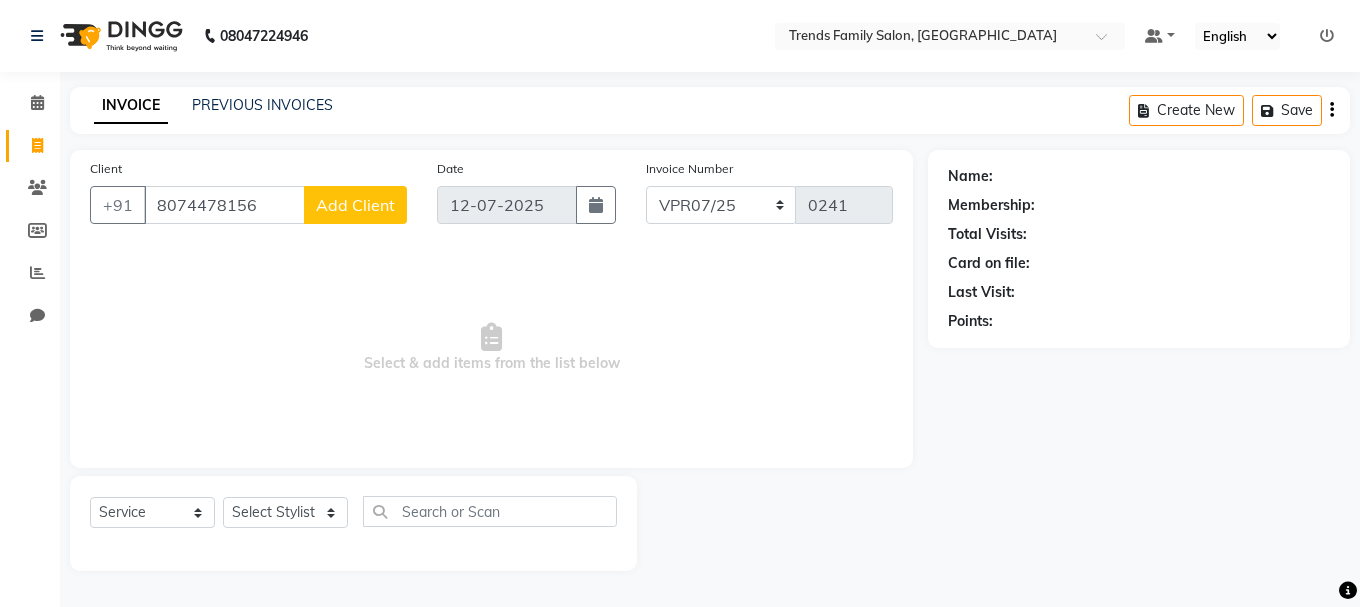 click on "Add Client" 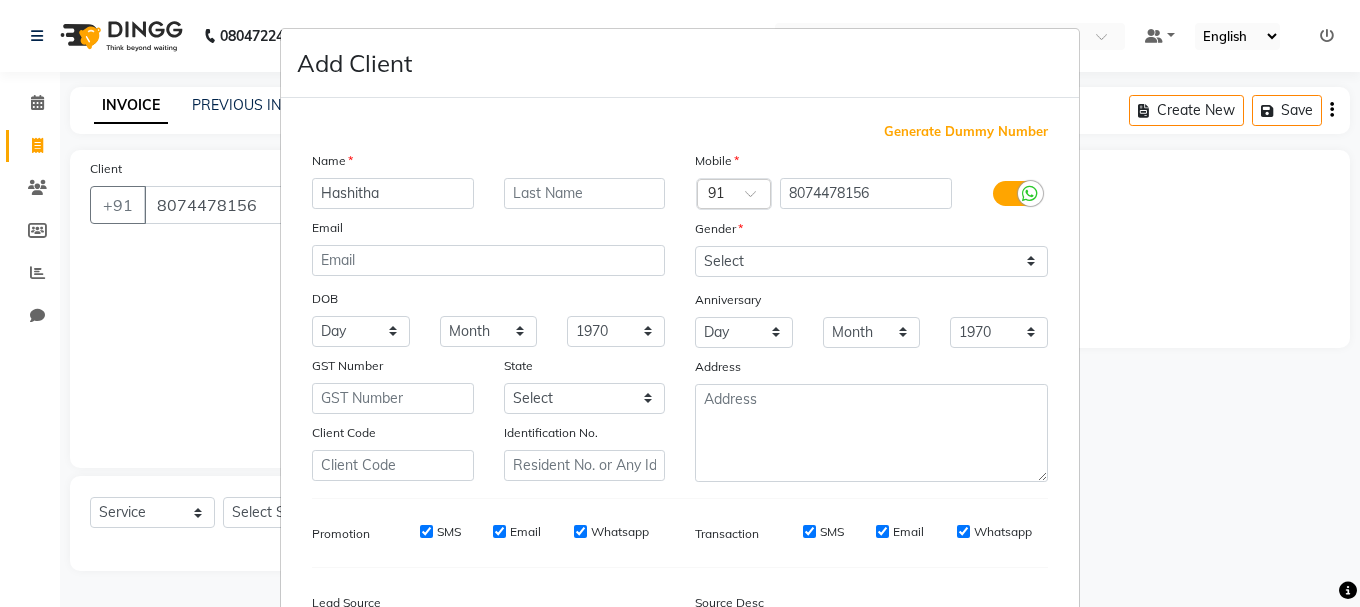 type on "Hashitha" 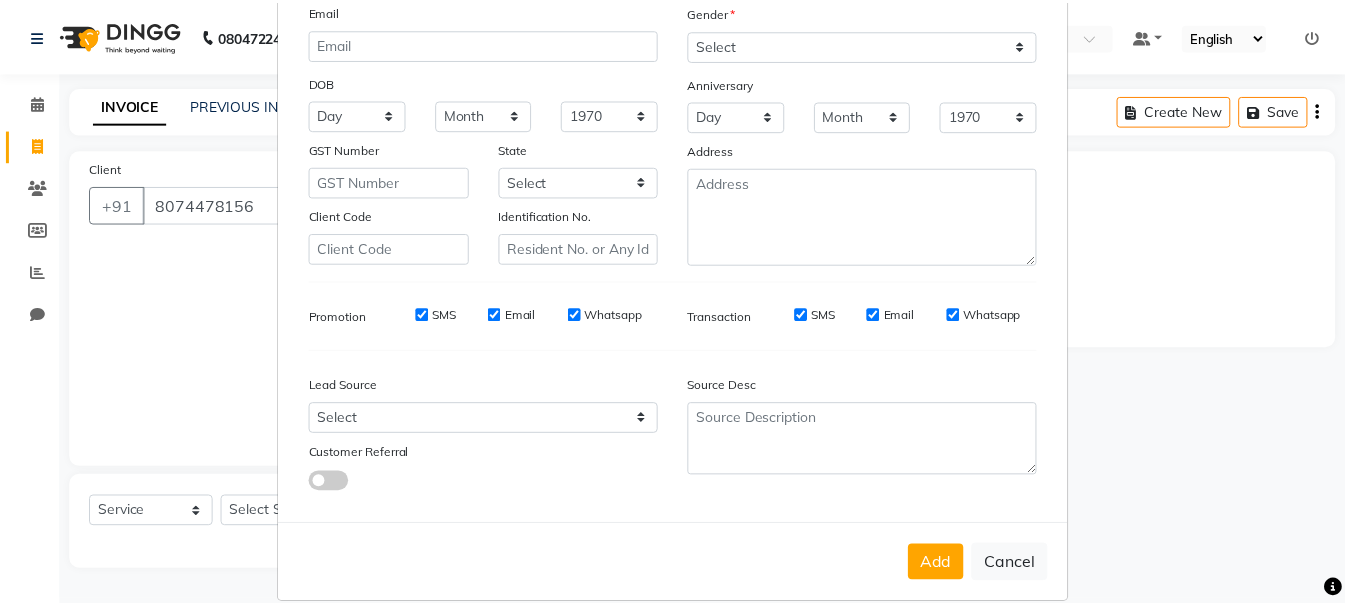 scroll, scrollTop: 242, scrollLeft: 0, axis: vertical 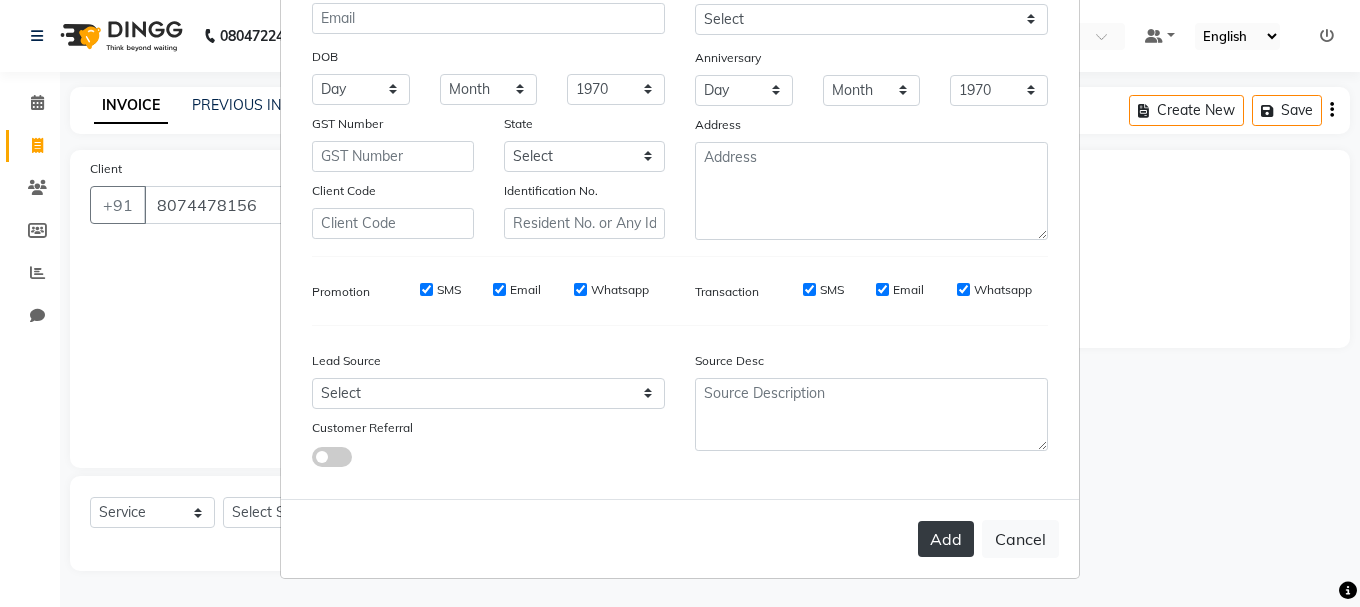 click on "Add" at bounding box center [946, 539] 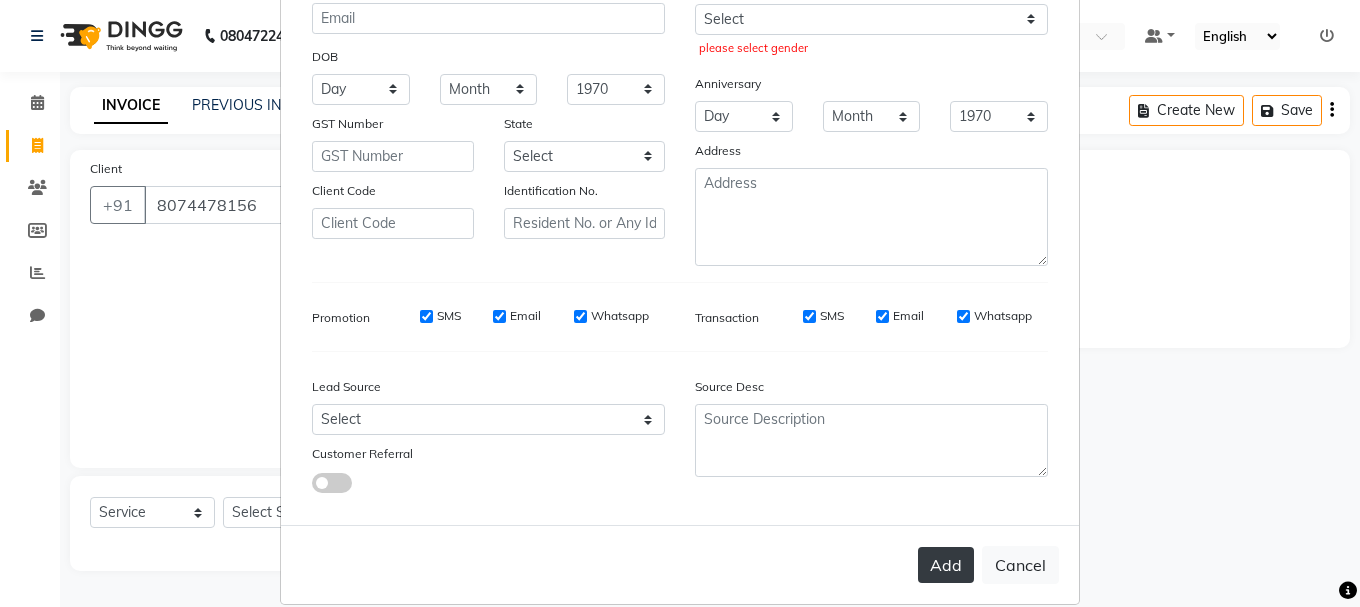 click on "Add" at bounding box center (946, 565) 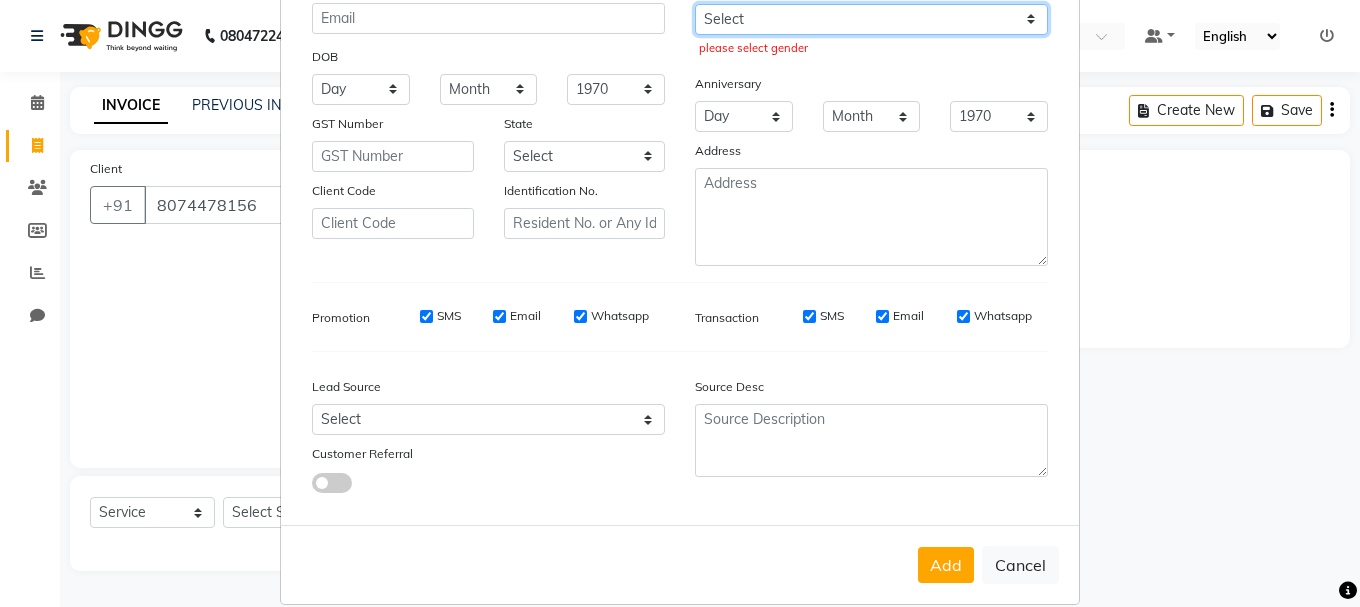 click on "Select [DEMOGRAPHIC_DATA] [DEMOGRAPHIC_DATA] Other Prefer Not To Say" at bounding box center [871, 19] 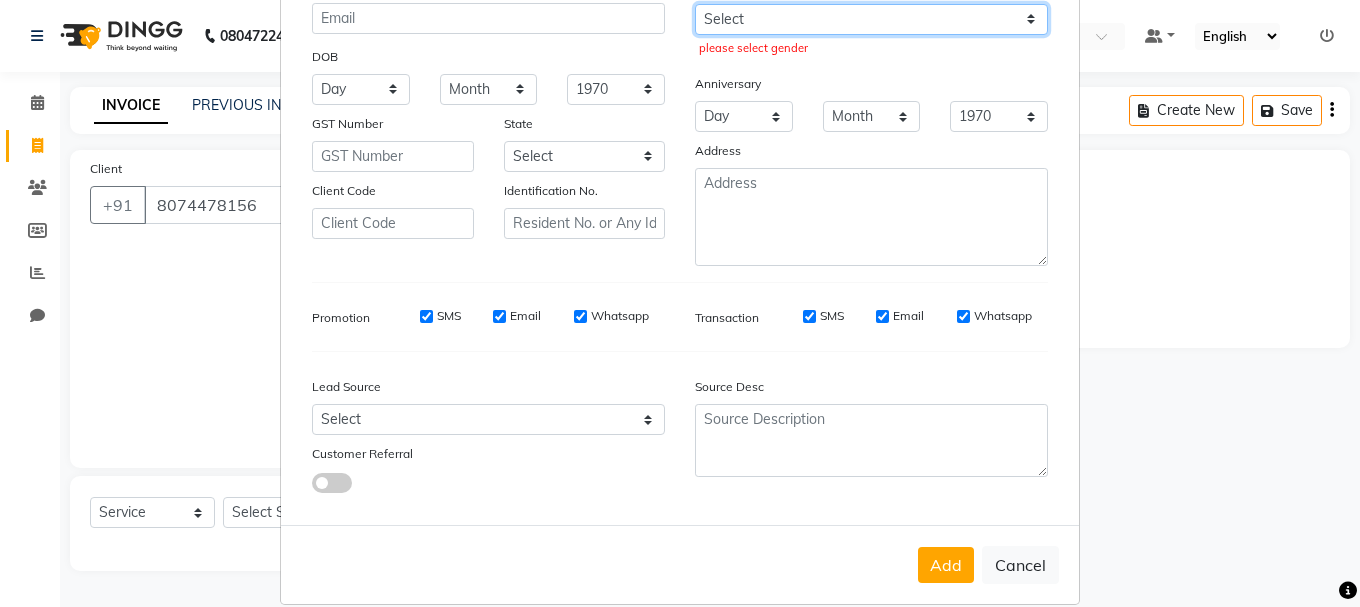 select on "[DEMOGRAPHIC_DATA]" 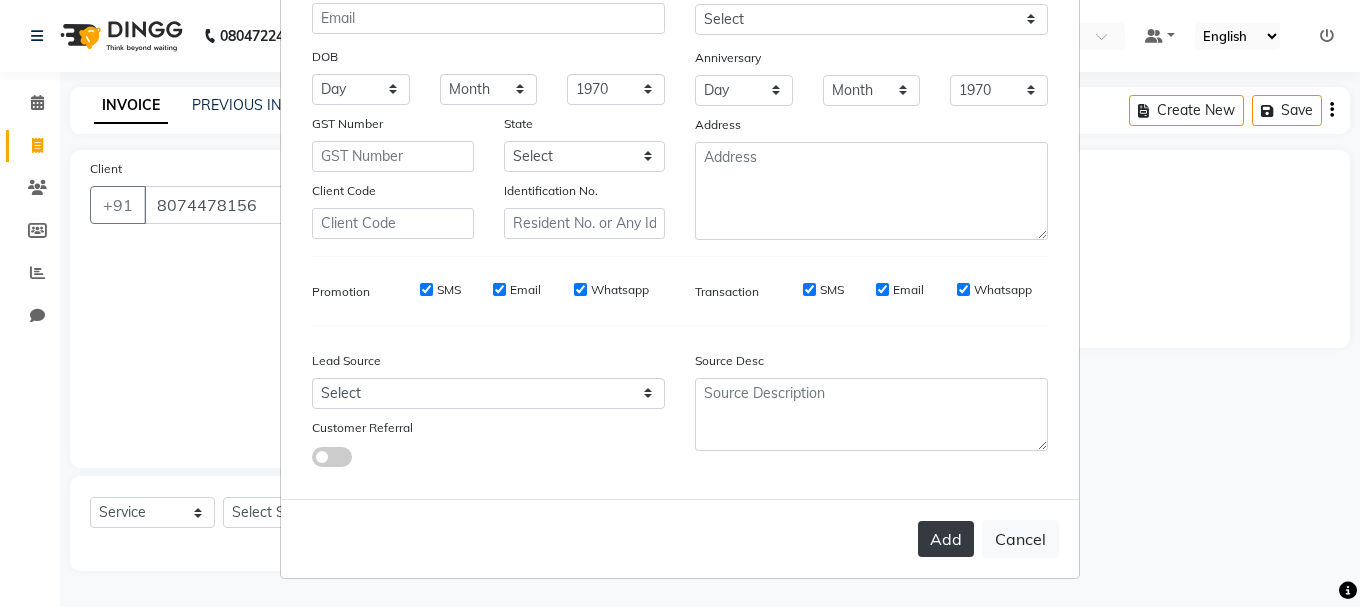 click on "Add" at bounding box center [946, 539] 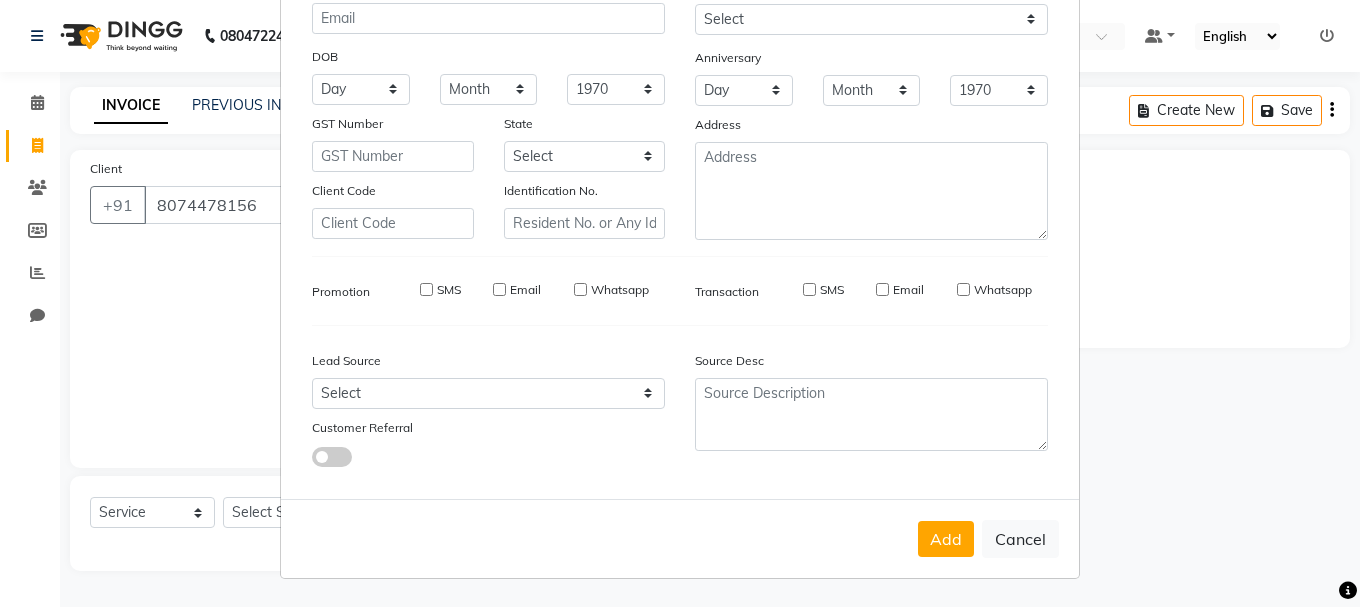 type on "80******56" 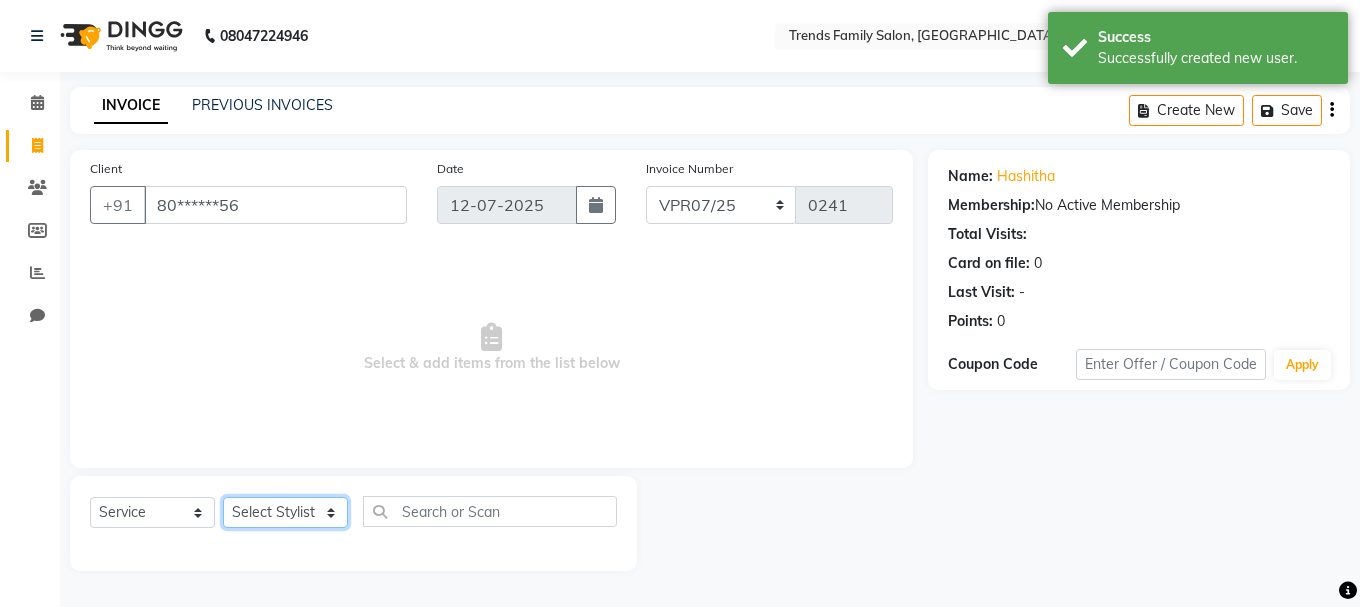 click on "Select Stylist [PERSON_NAME] Alsa Amaritha Ashwini [PERSON_NAME] Bhaktha Bhumi Danish Dolma Doma [PERSON_NAME] [PERSON_NAME] Lakshmi  Maya [PERSON_NAME] [PERSON_NAME] [PERSON_NAME] [PERSON_NAME] [PERSON_NAME] [PERSON_NAME] Sawsthika Shadav [PERSON_NAME] Sony Sherpa  [PERSON_NAME] [PERSON_NAME]" 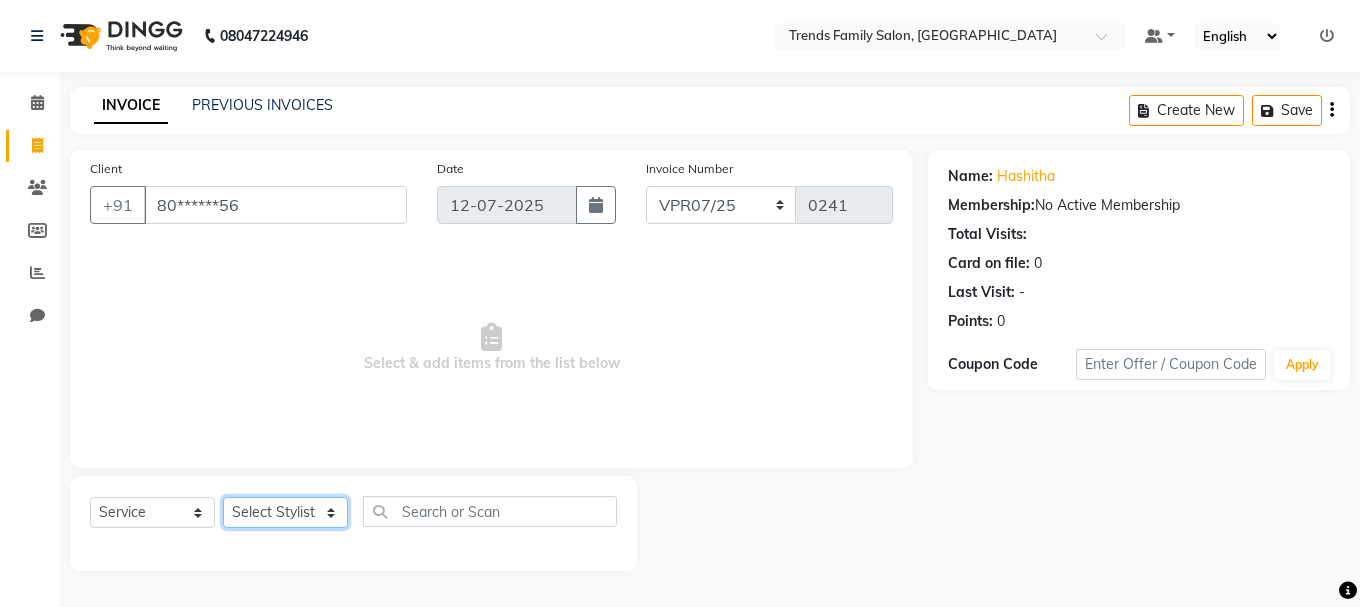 select on "74936" 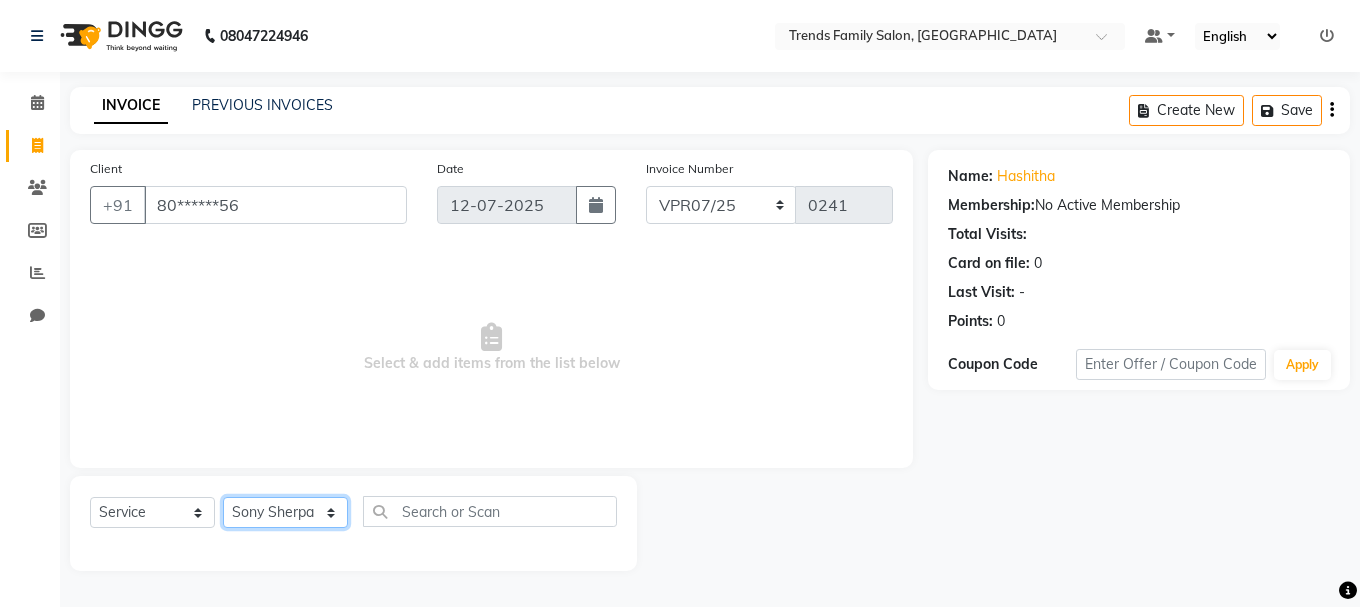 click on "Select Stylist [PERSON_NAME] Alsa Amaritha Ashwini [PERSON_NAME] Bhaktha Bhumi Danish Dolma Doma [PERSON_NAME] [PERSON_NAME] Lakshmi  Maya [PERSON_NAME] [PERSON_NAME] [PERSON_NAME] [PERSON_NAME] [PERSON_NAME] [PERSON_NAME] Sawsthika Shadav [PERSON_NAME] Sony Sherpa  [PERSON_NAME] [PERSON_NAME]" 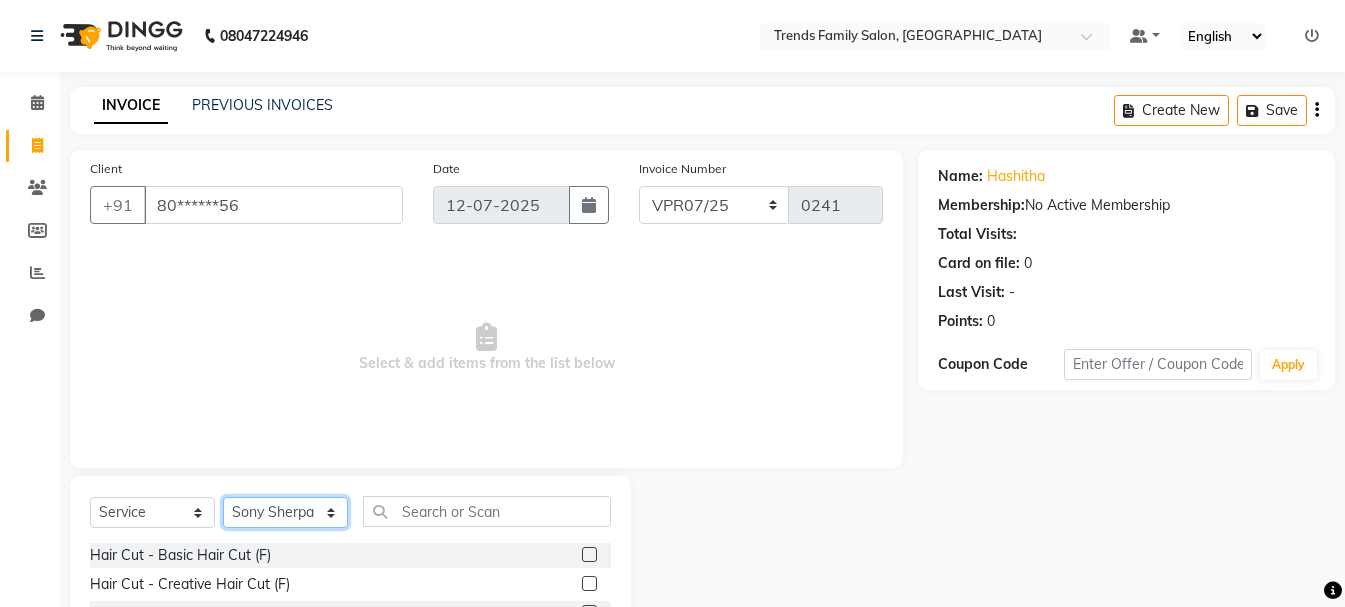 scroll, scrollTop: 194, scrollLeft: 0, axis: vertical 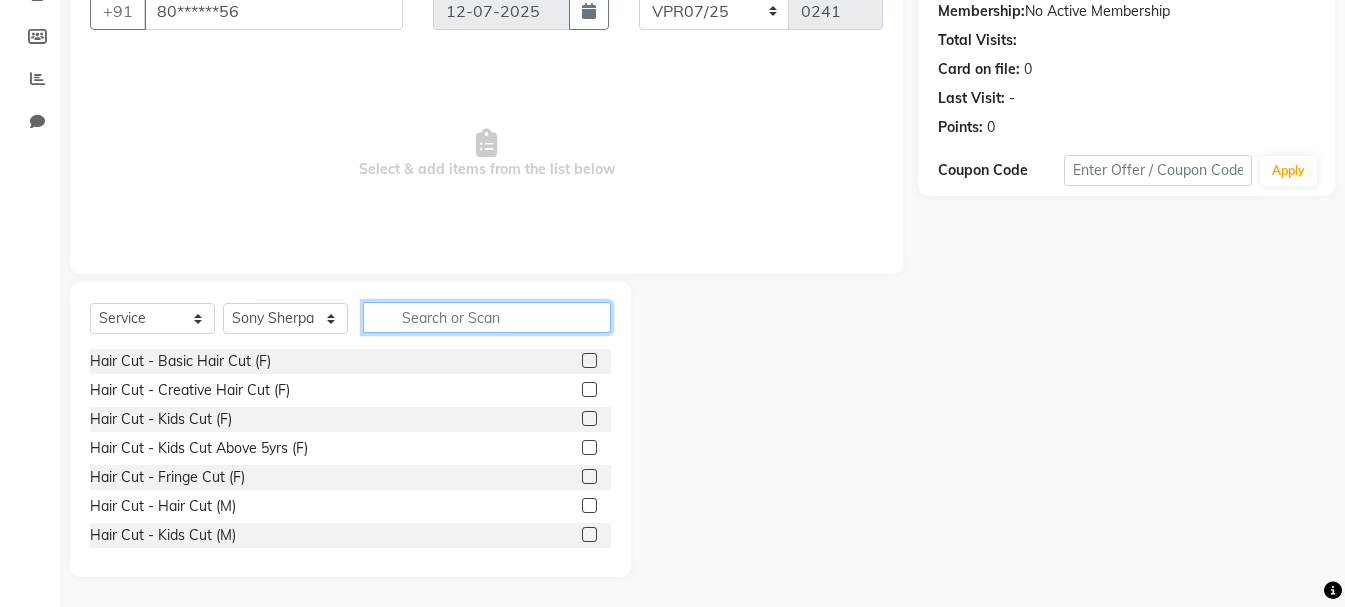 click 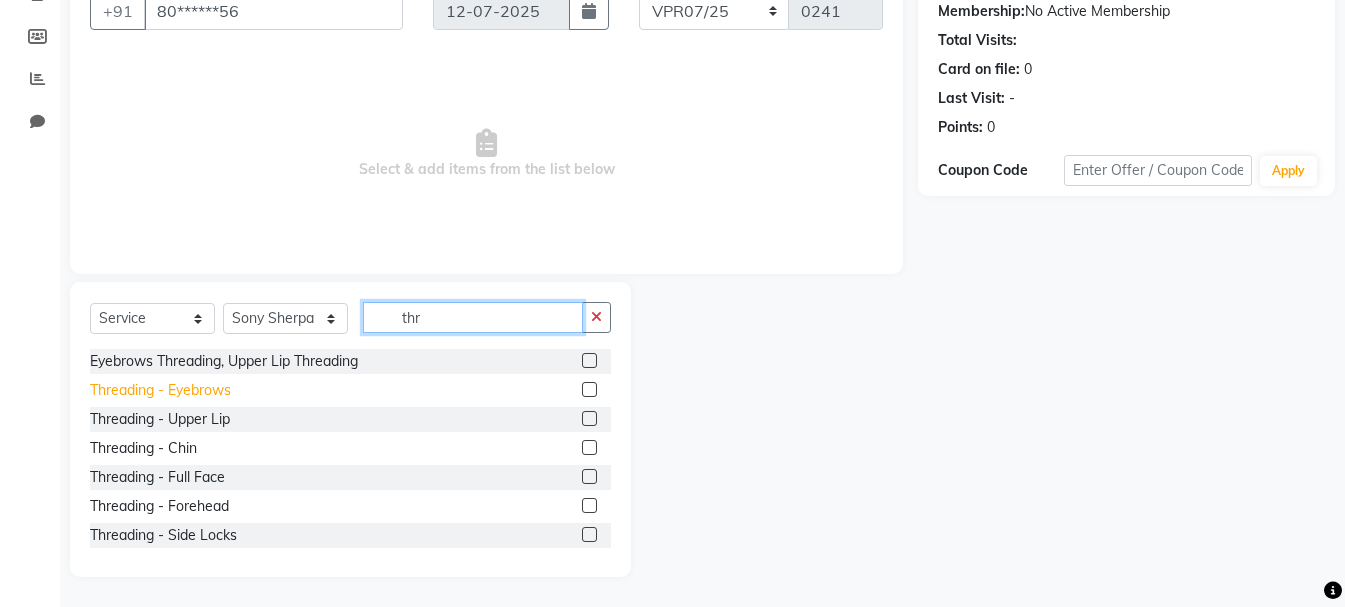 type on "thr" 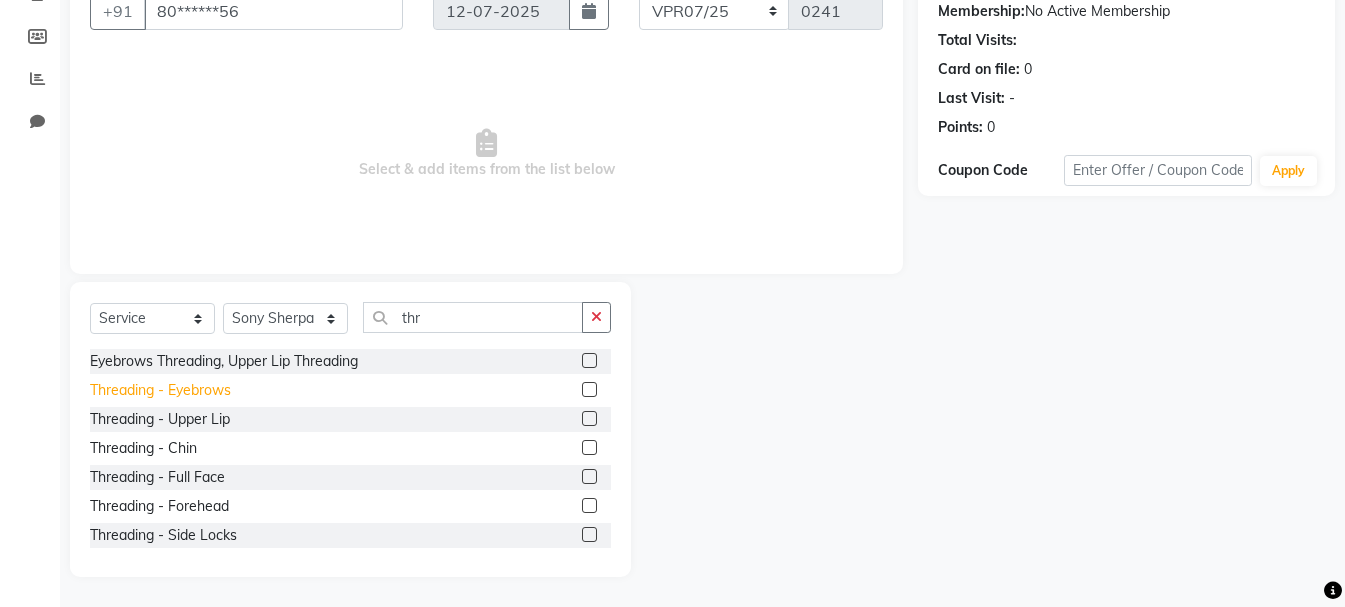 click on "Threading - Eyebrows" 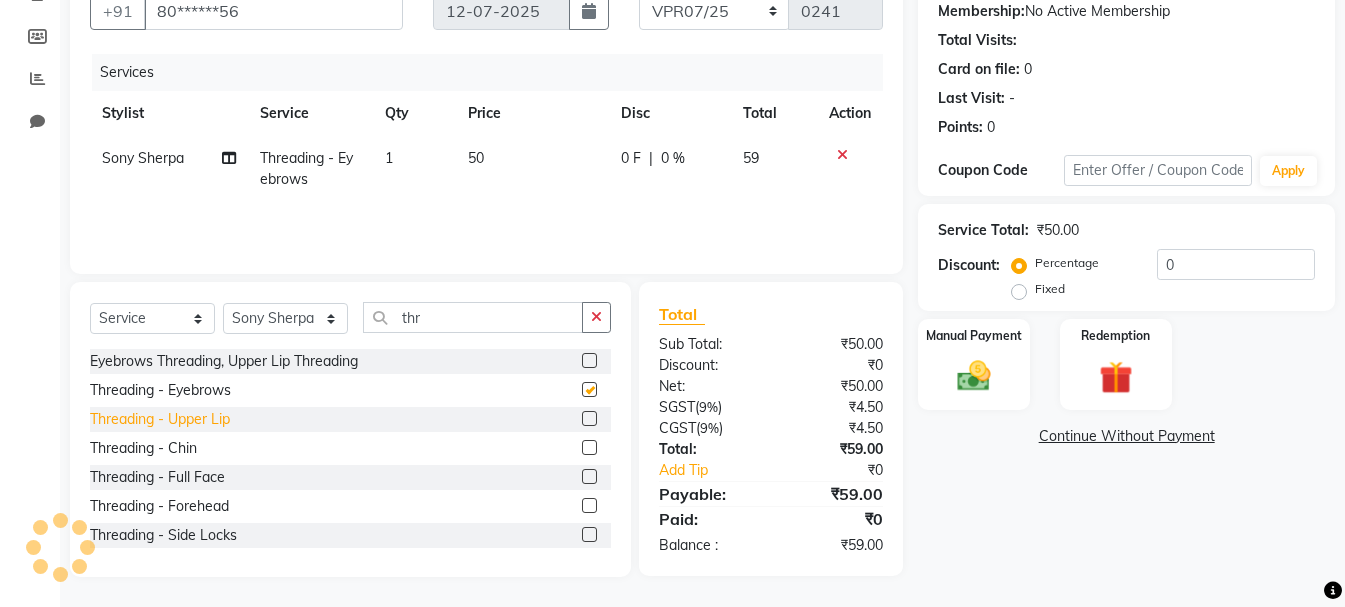 checkbox on "false" 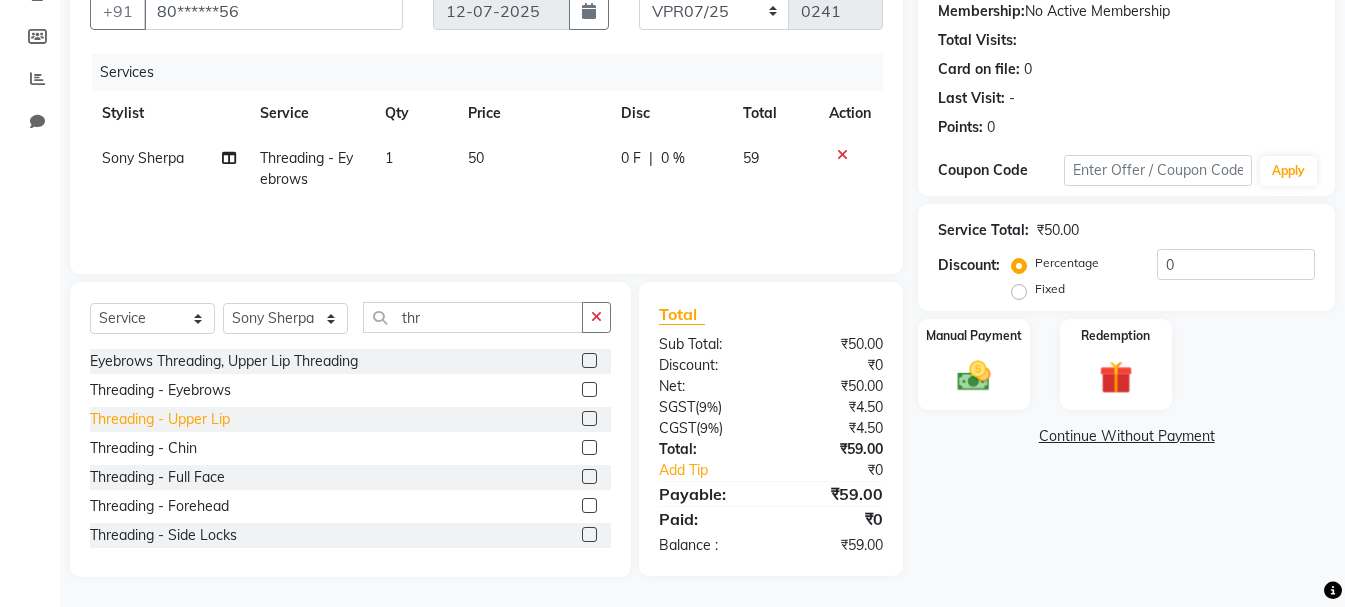 click on "Threading - Upper Lip" 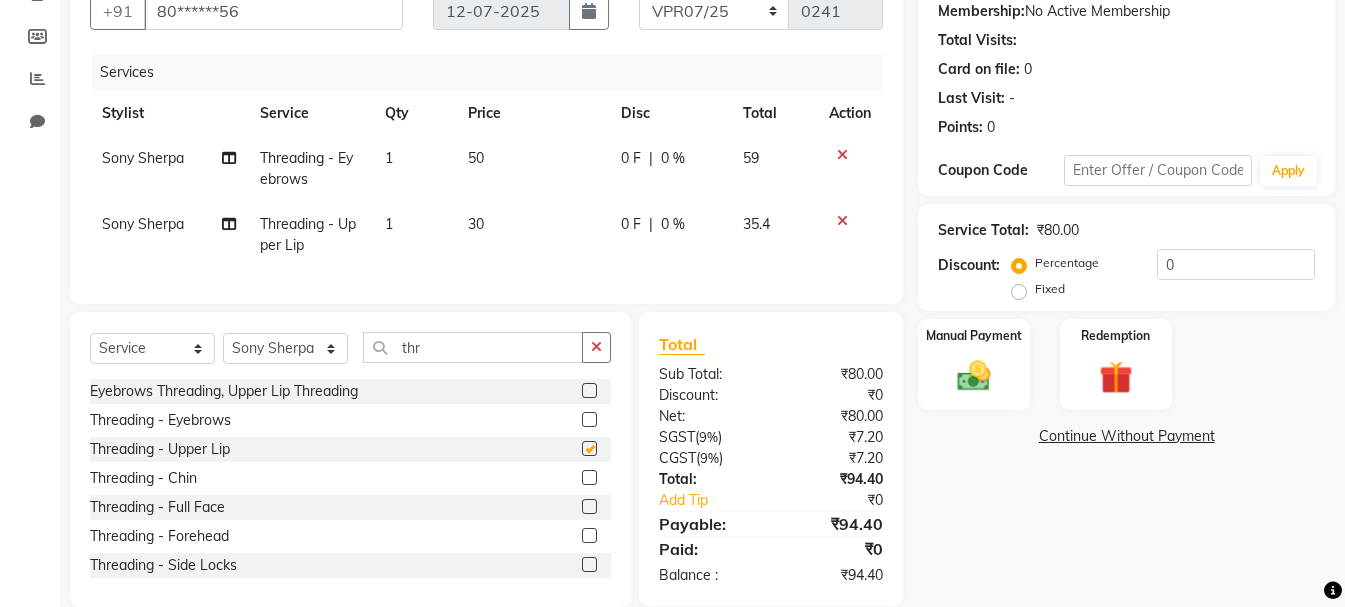 checkbox on "false" 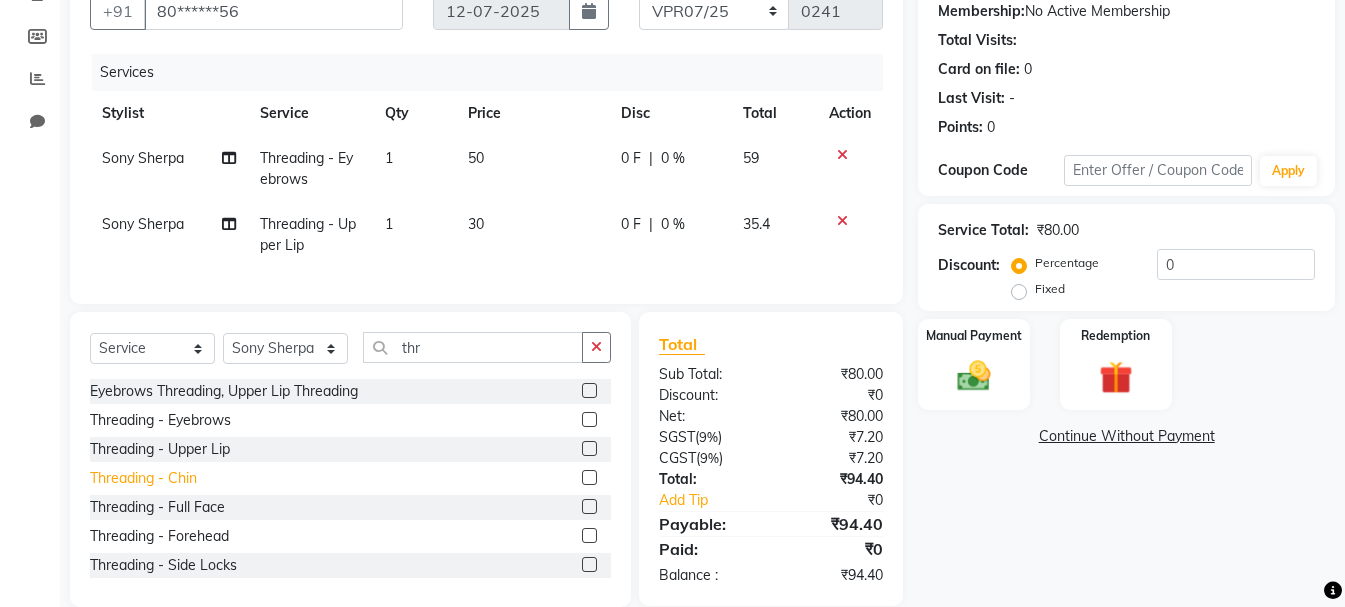 click on "Threading - Chin" 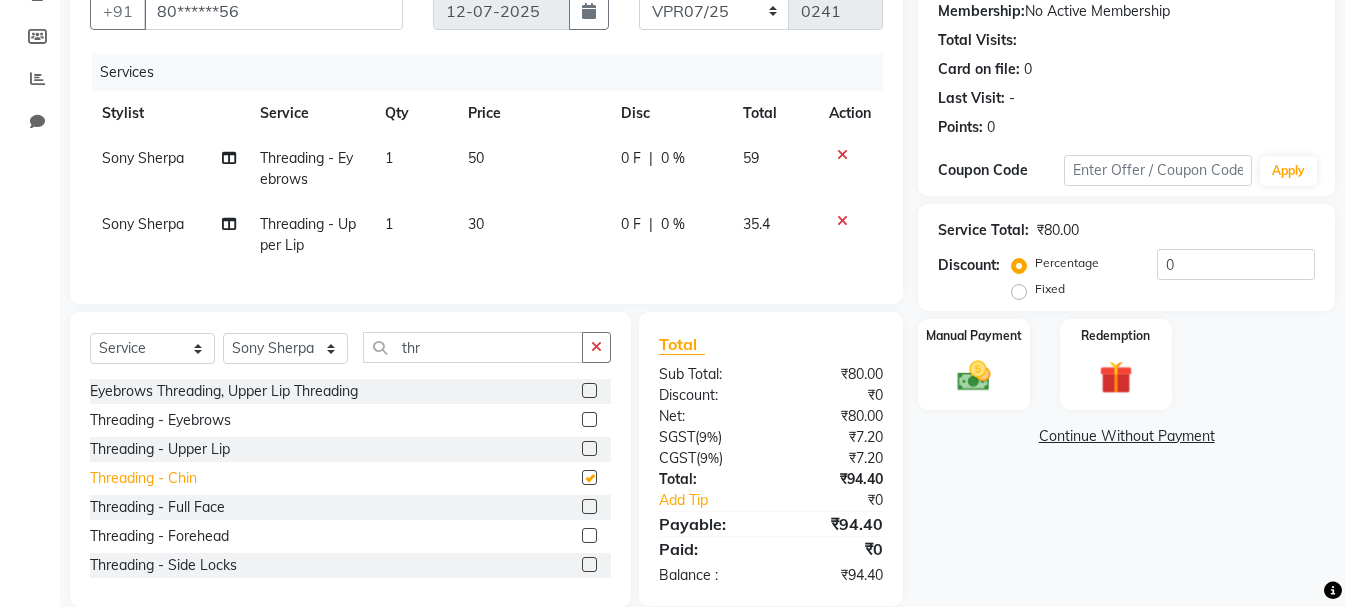 checkbox on "false" 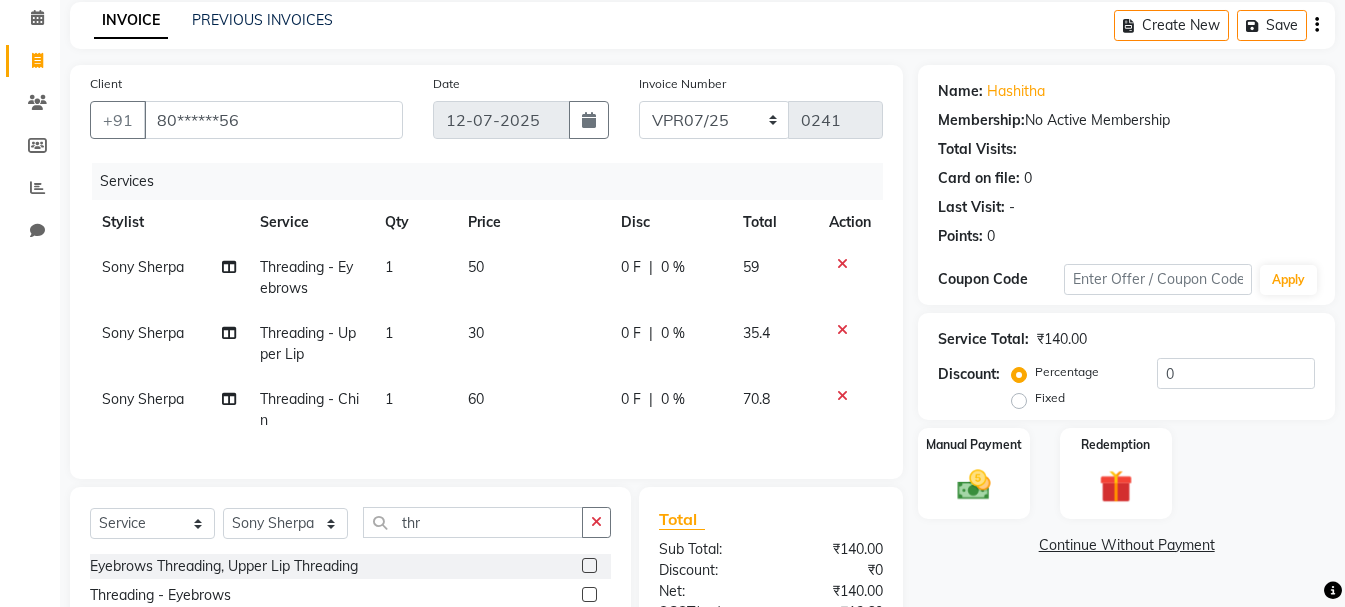 scroll, scrollTop: 0, scrollLeft: 0, axis: both 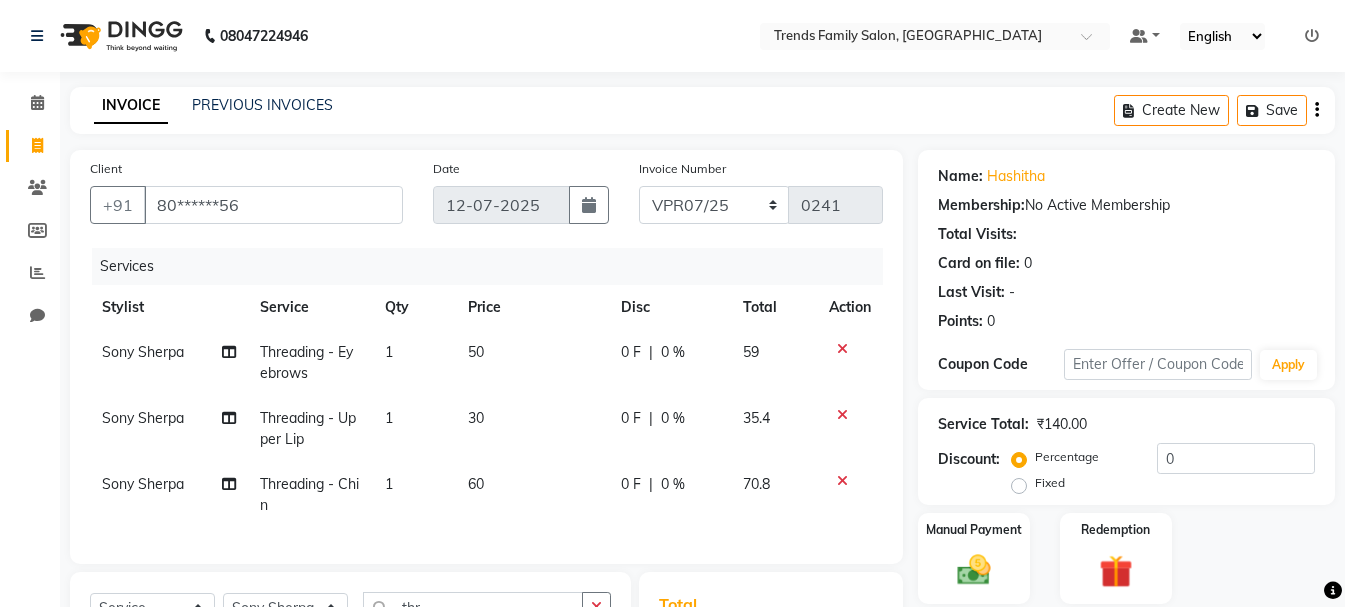 click 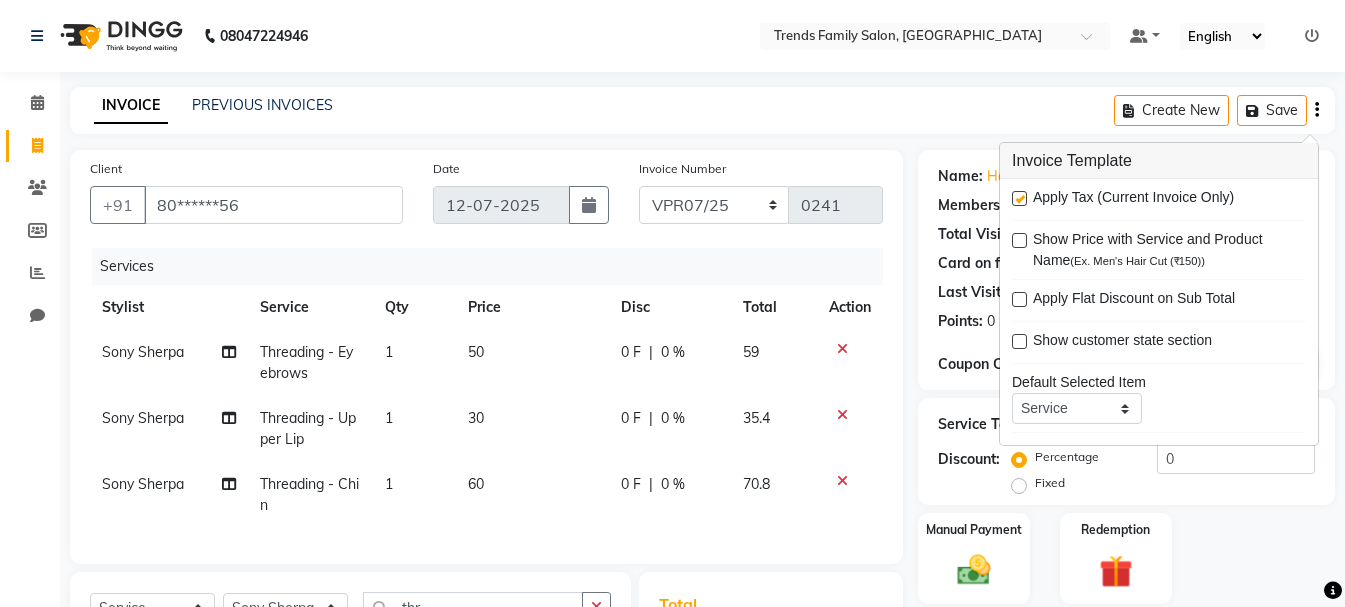 click at bounding box center (1019, 198) 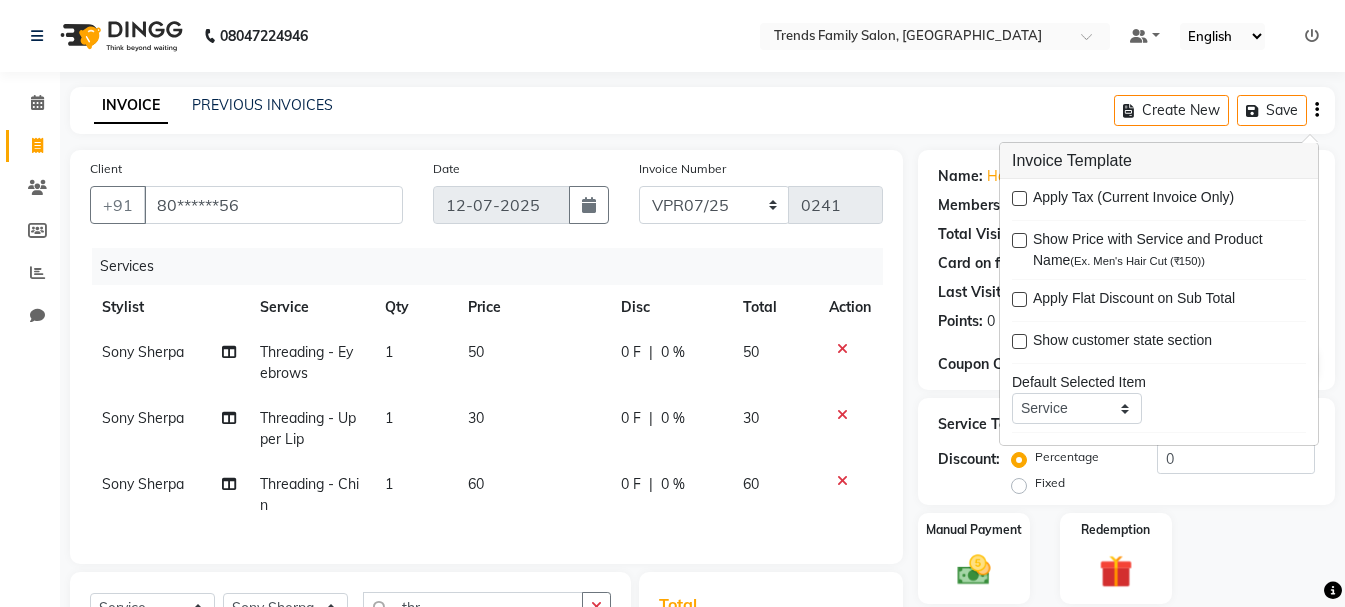 scroll, scrollTop: 305, scrollLeft: 0, axis: vertical 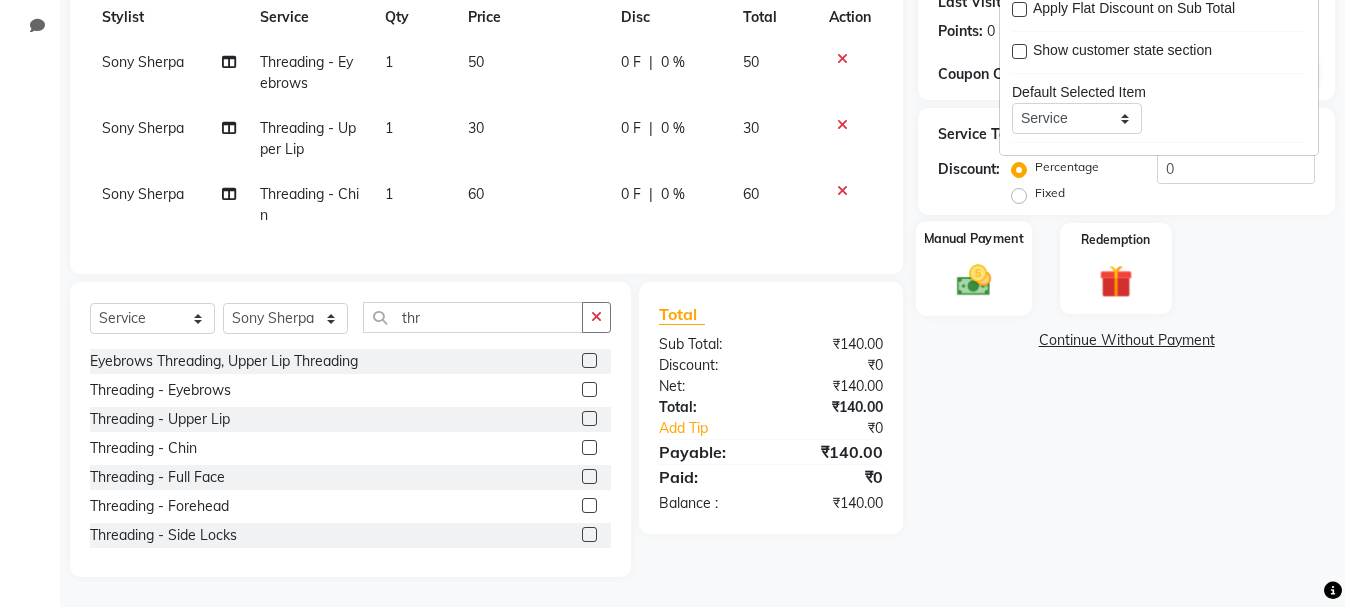 click 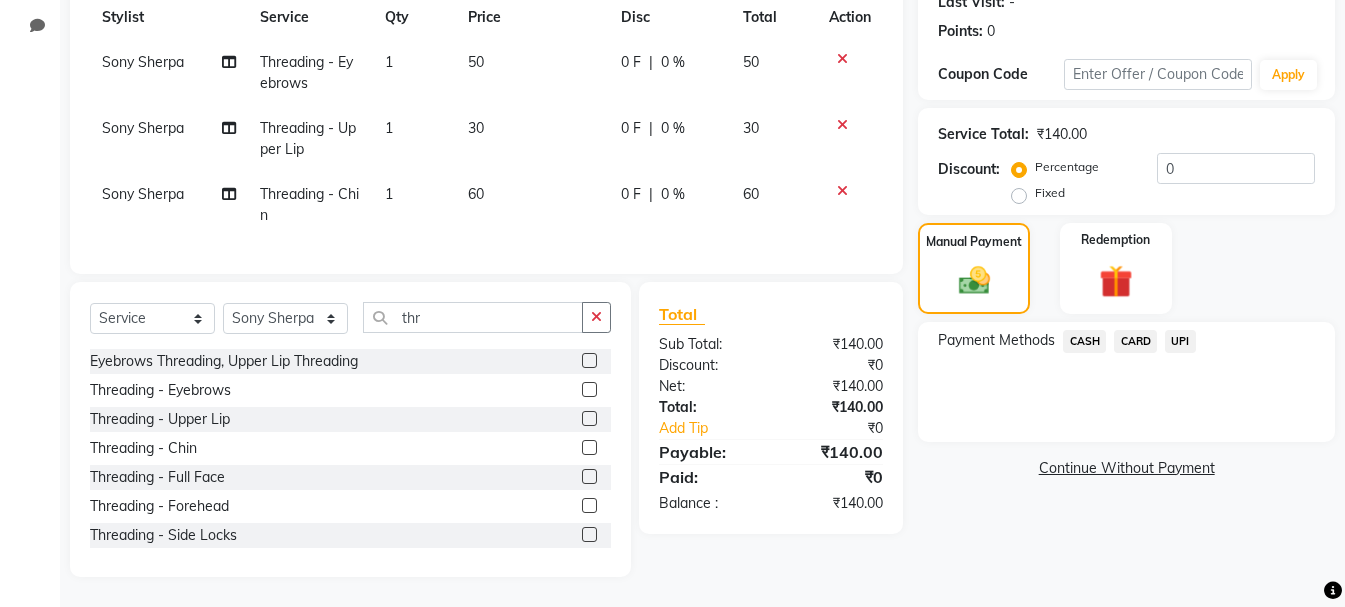 click on "Payment Methods  CASH   CARD   UPI" 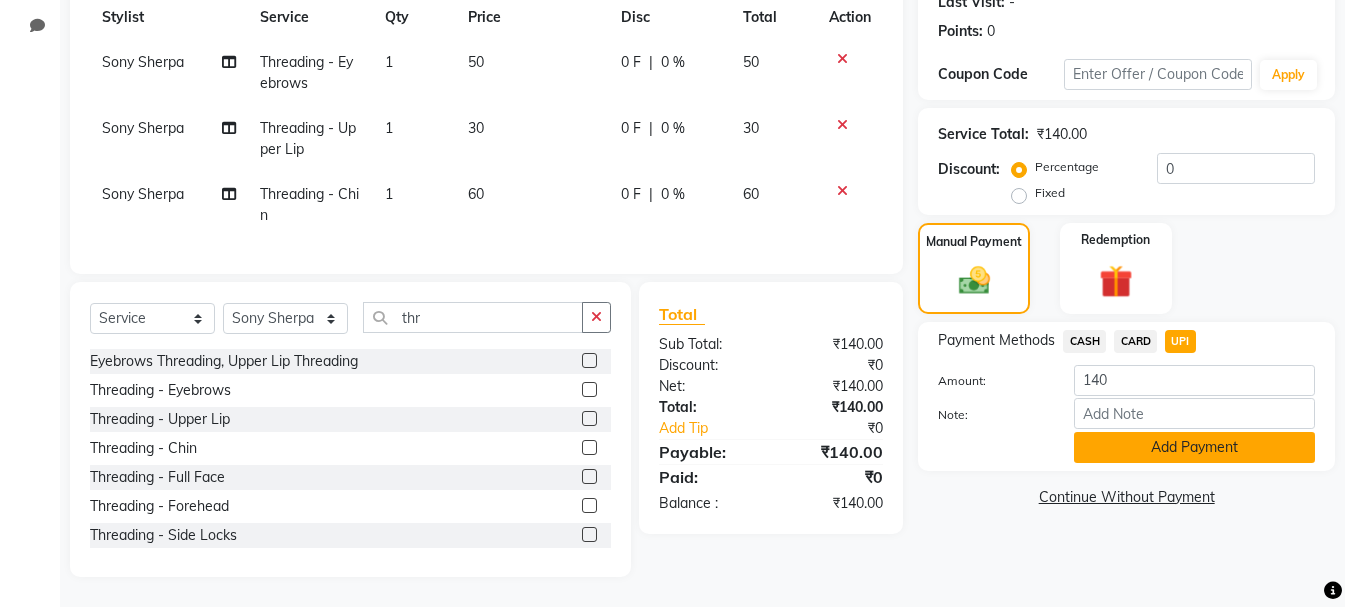click on "Add Payment" 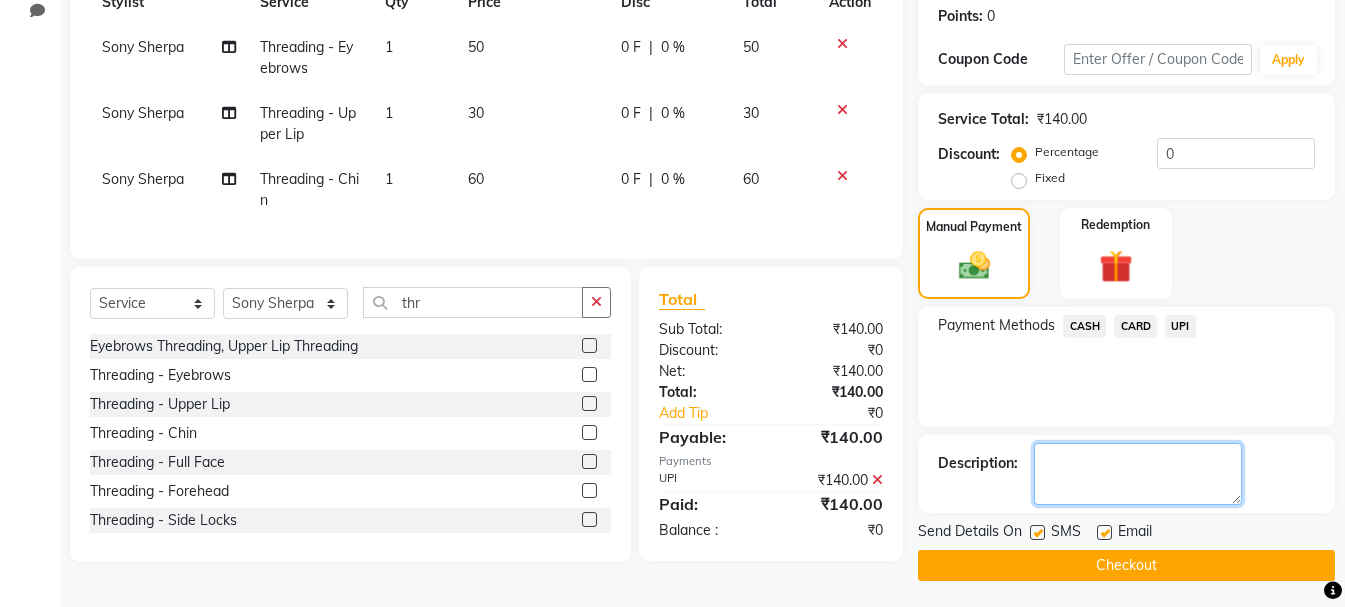 drag, startPoint x: 1139, startPoint y: 465, endPoint x: 1130, endPoint y: 557, distance: 92.43917 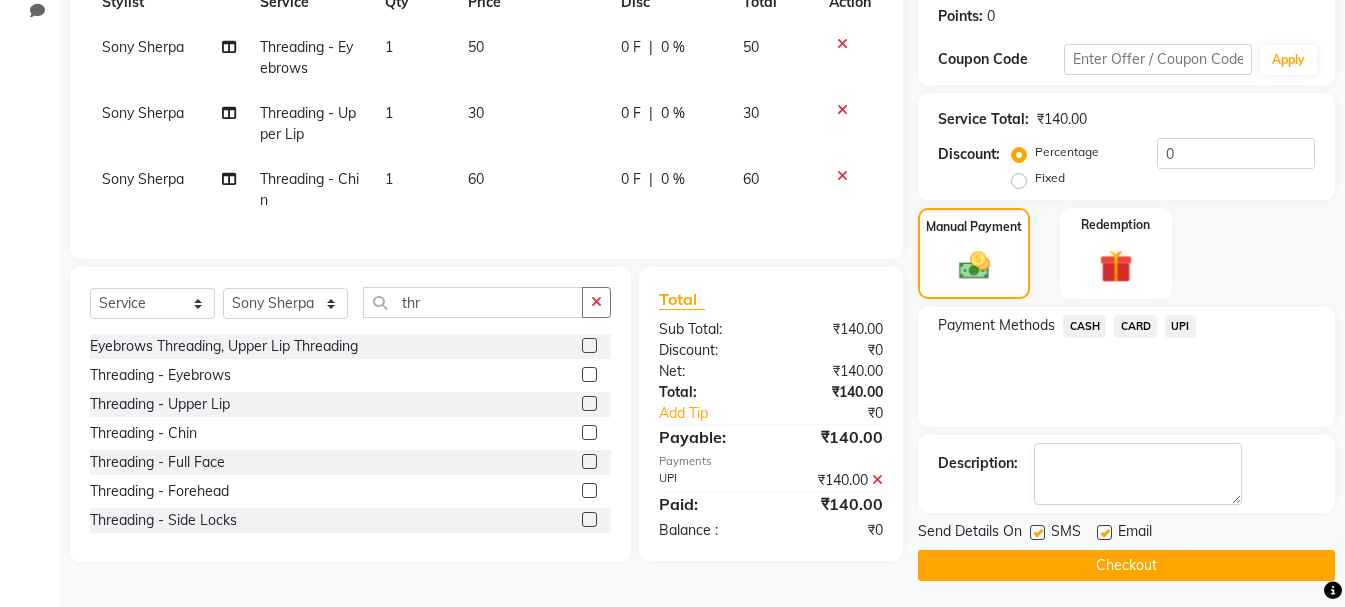 click on "Checkout" 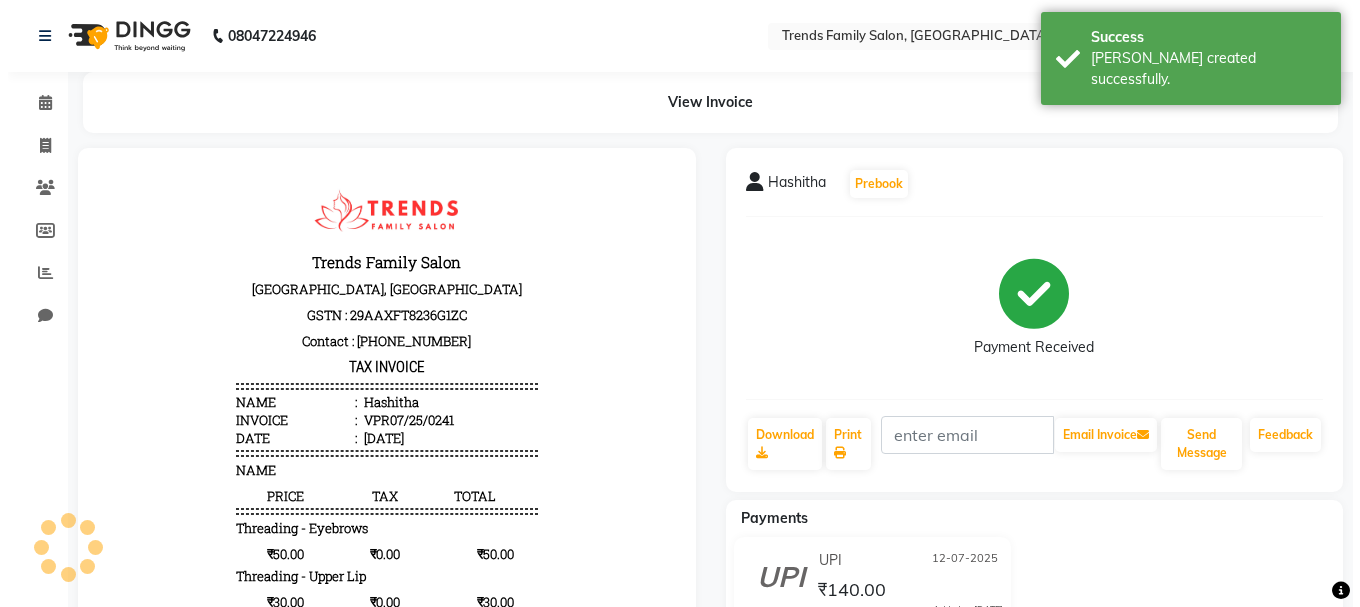 scroll, scrollTop: 0, scrollLeft: 0, axis: both 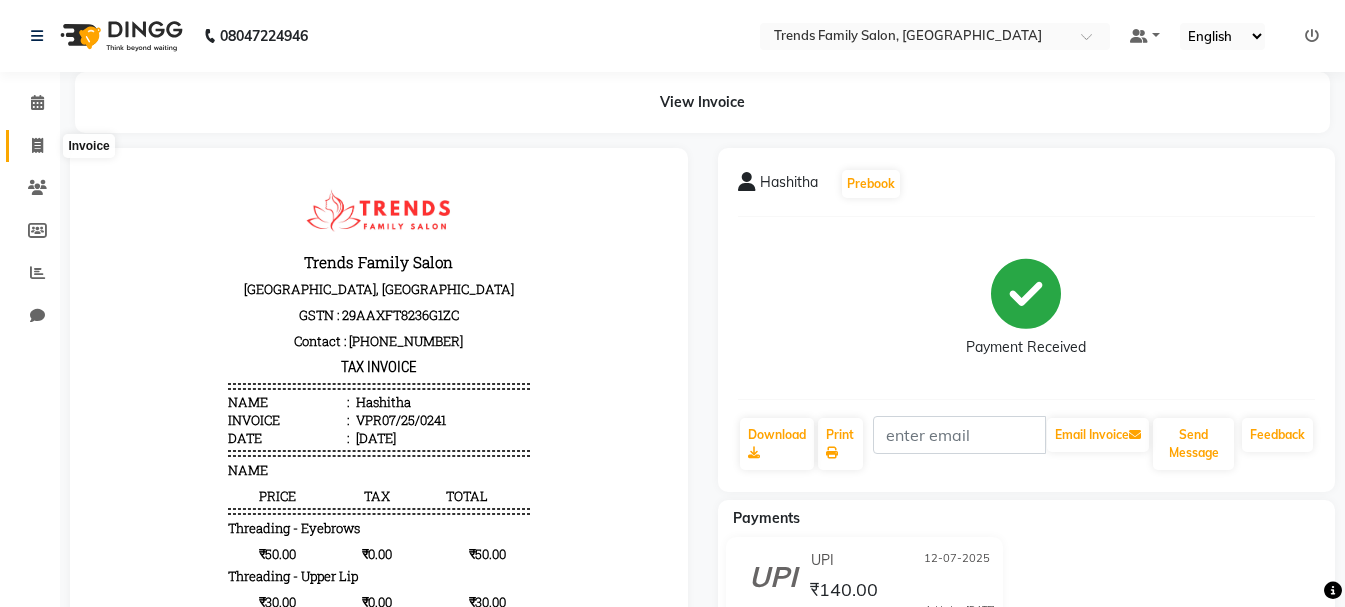 click 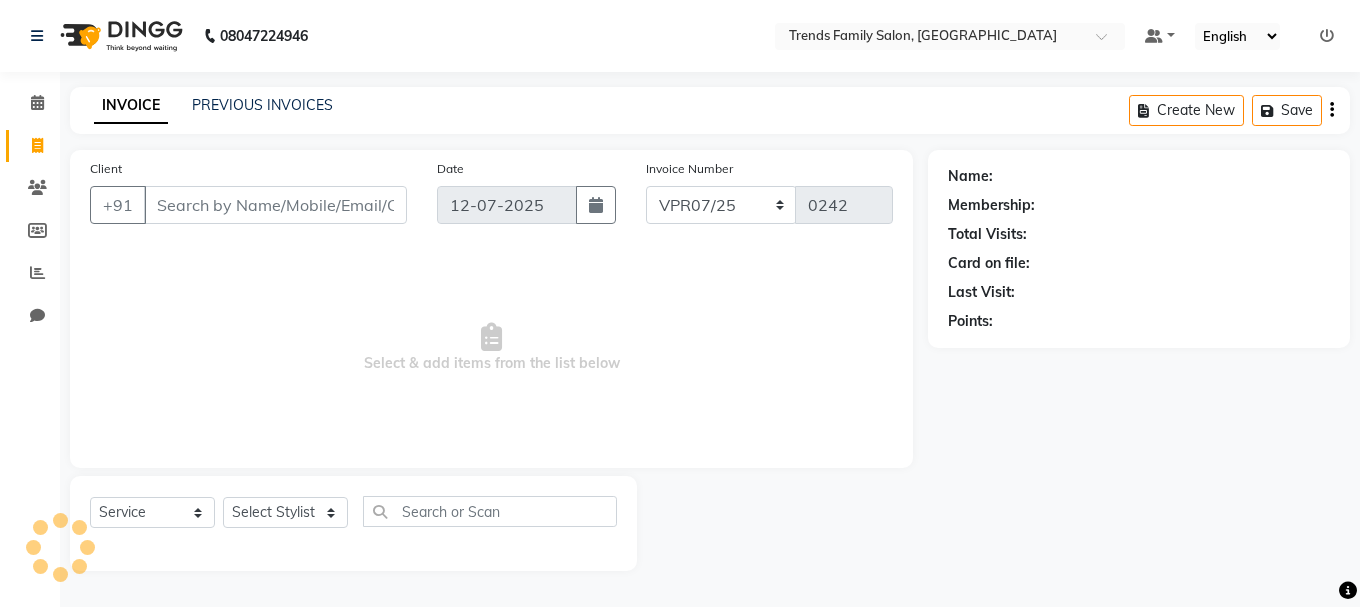 click on "Client" at bounding box center (275, 205) 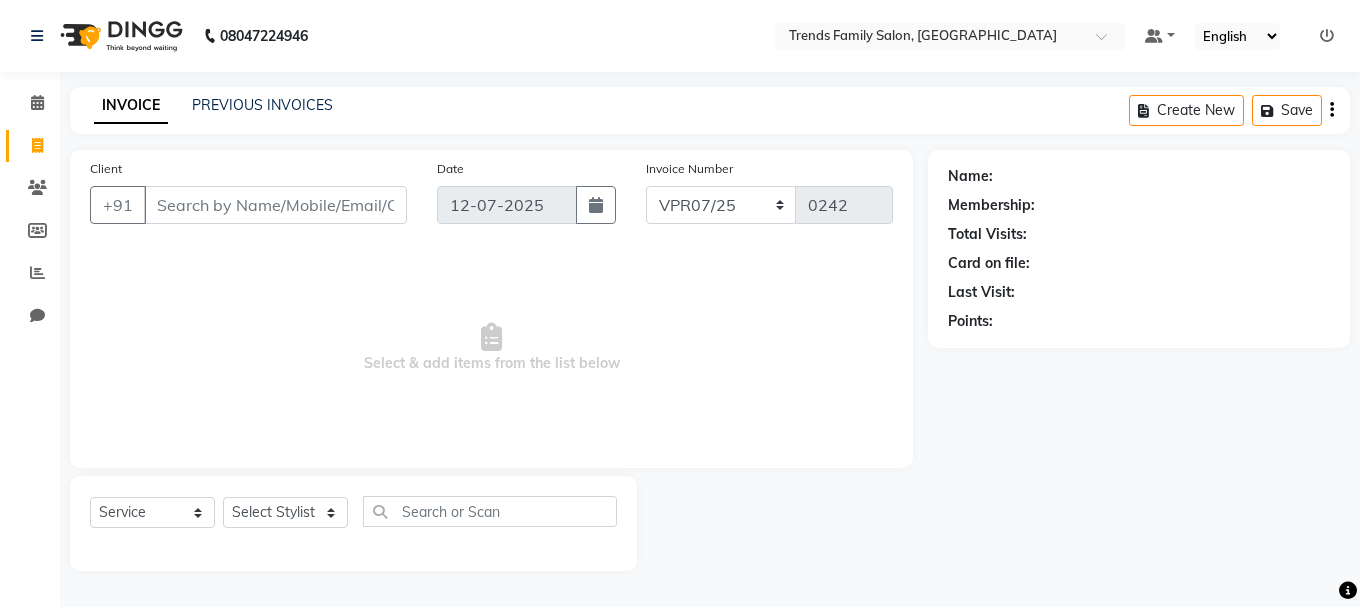 click on "Client +91" 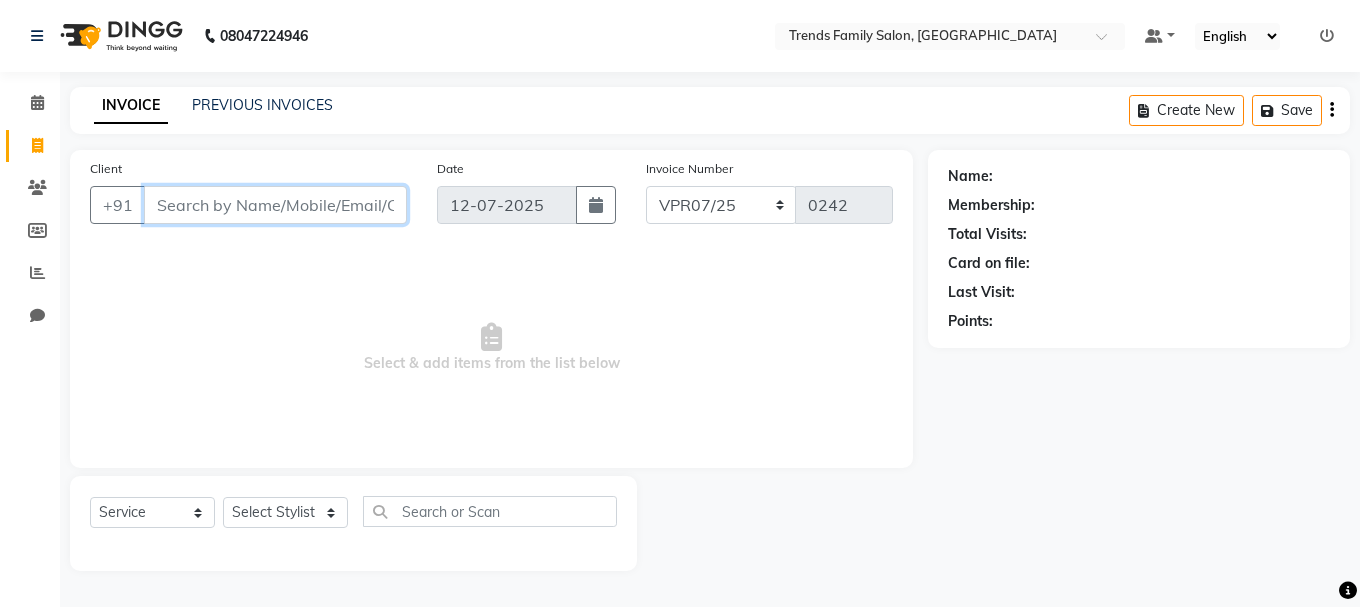 click on "Client" at bounding box center [275, 205] 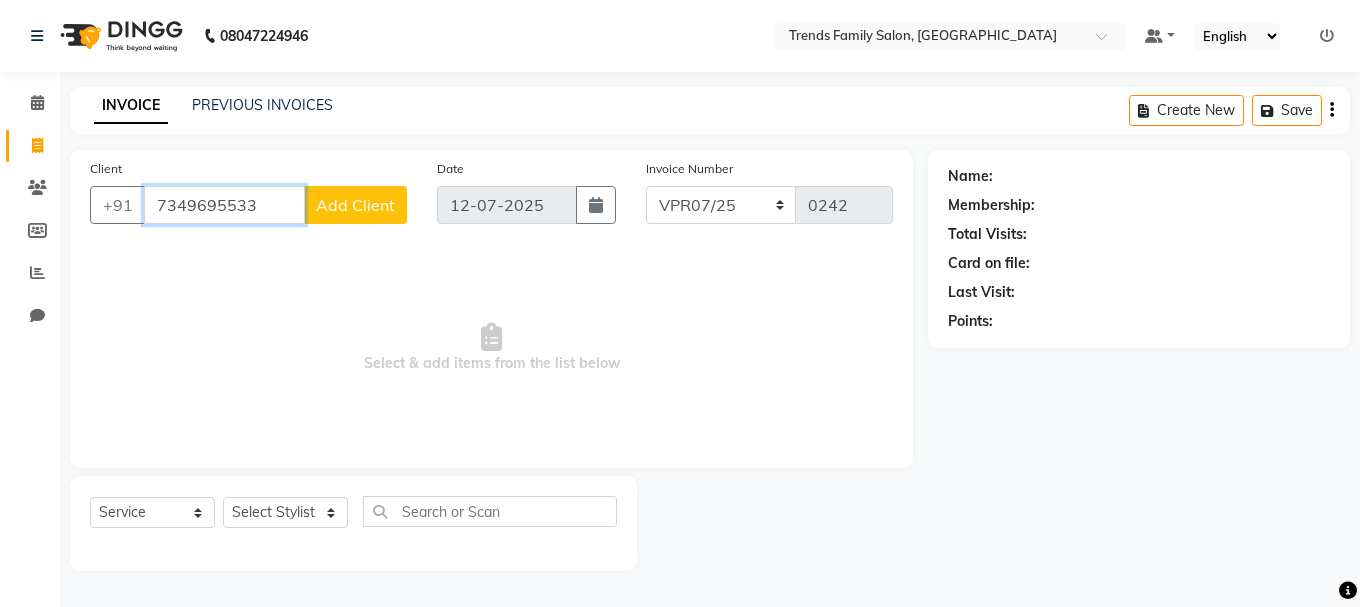 type on "7349695533" 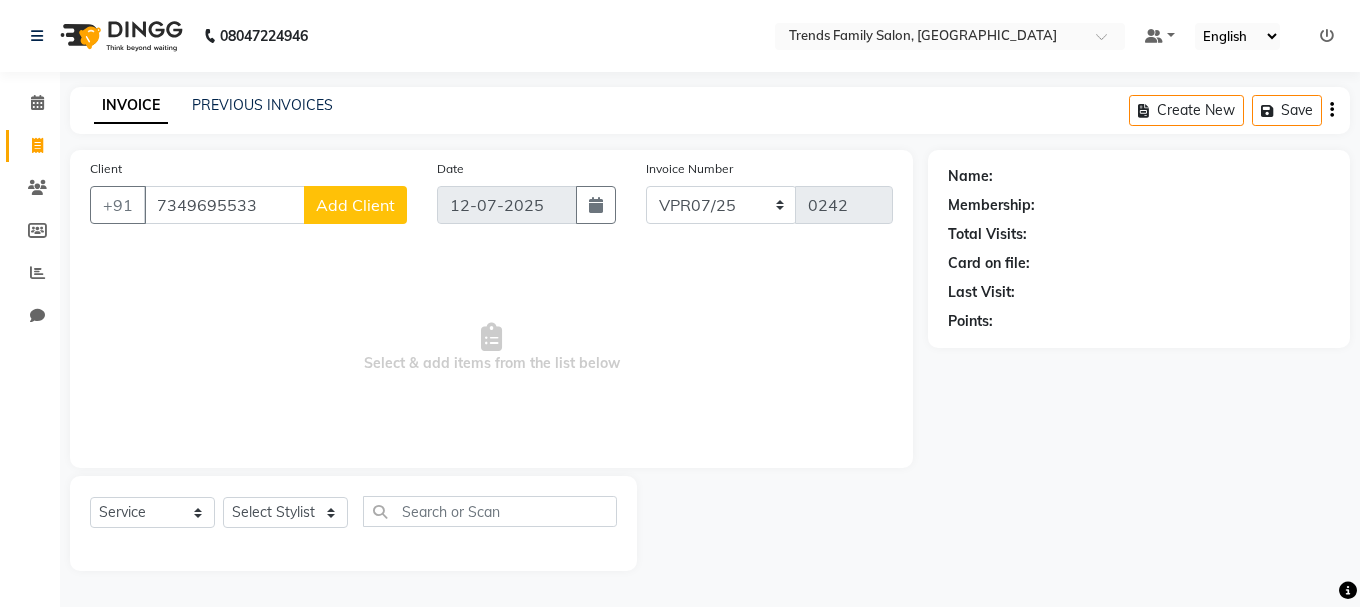 click on "Add Client" 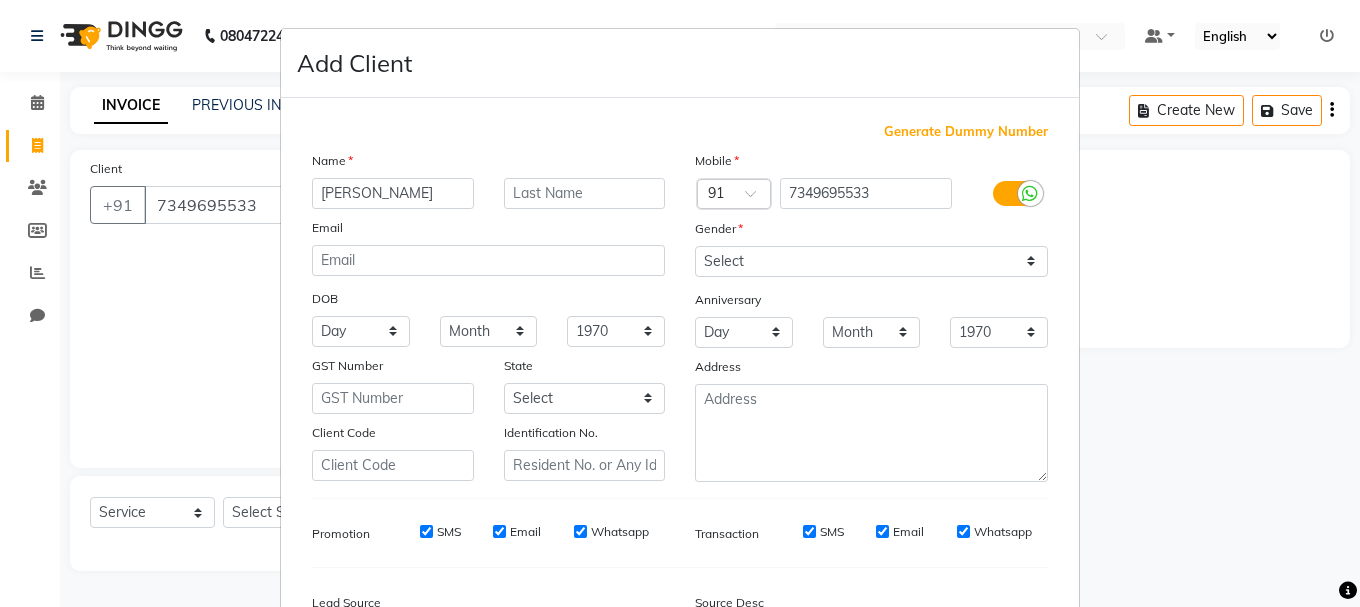 type on "[PERSON_NAME]" 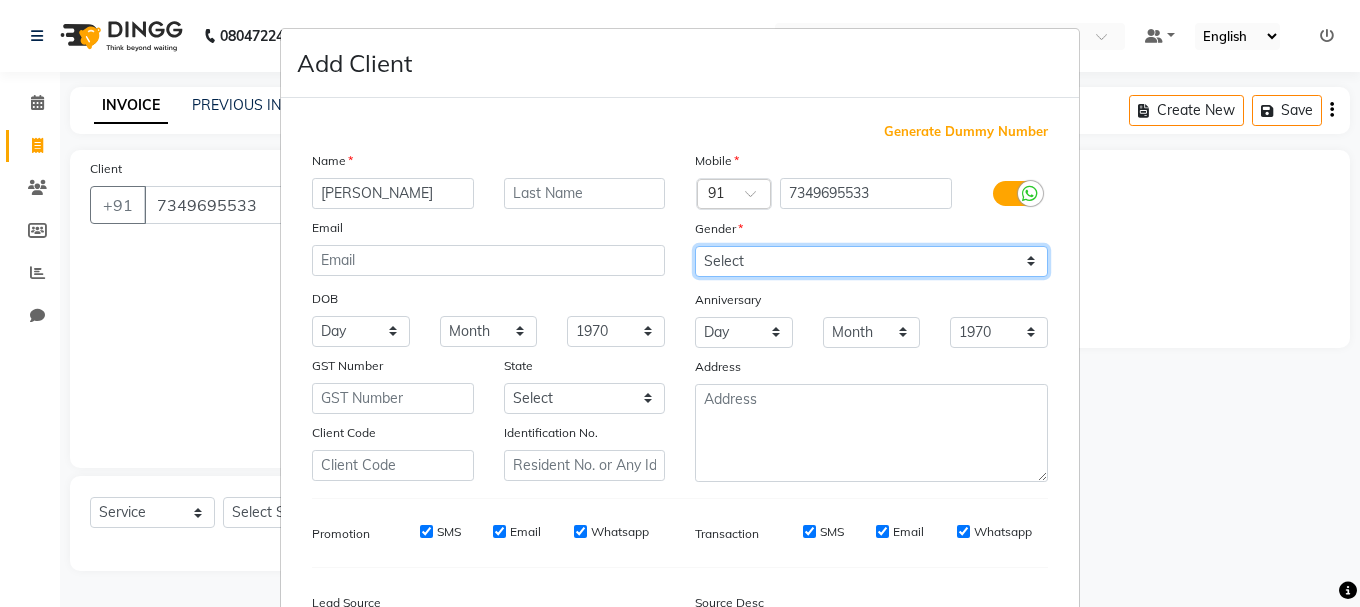 click on "Select [DEMOGRAPHIC_DATA] [DEMOGRAPHIC_DATA] Other Prefer Not To Say" at bounding box center [871, 261] 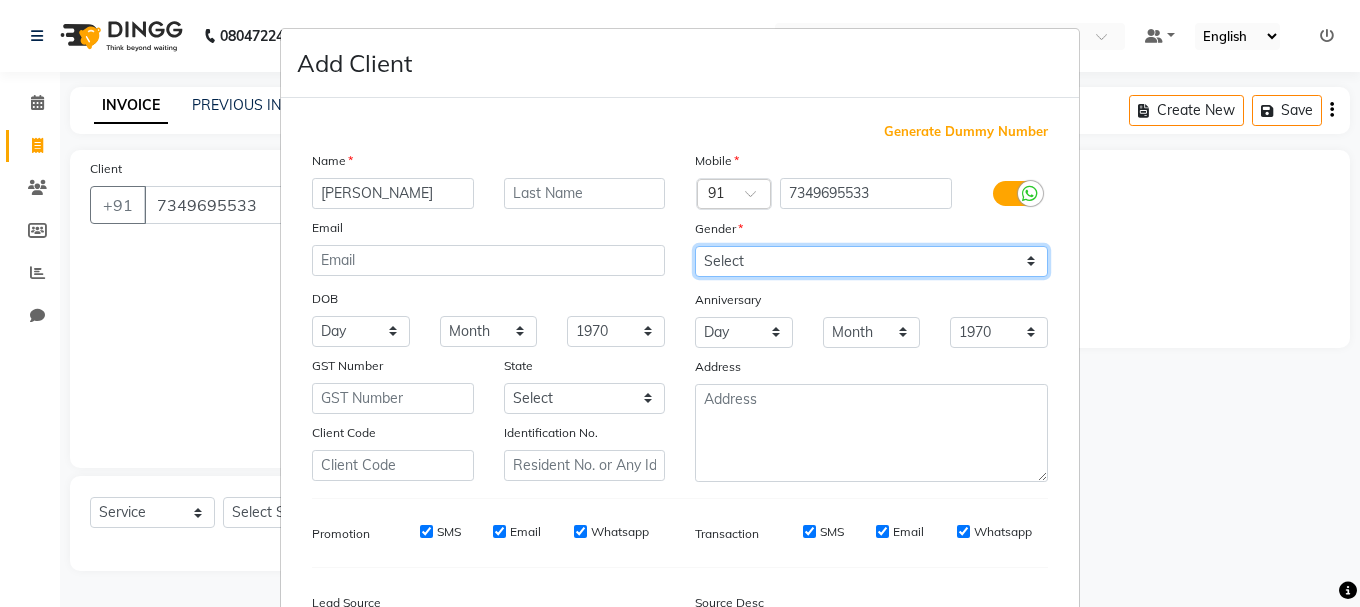 select on "[DEMOGRAPHIC_DATA]" 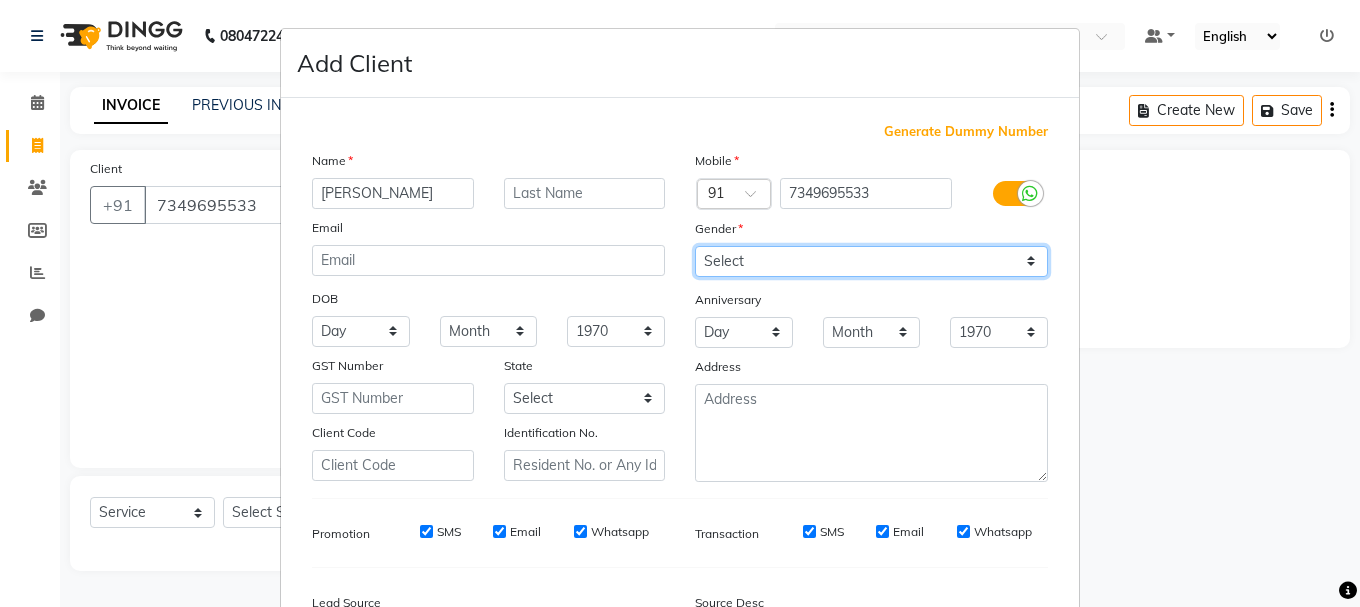 click on "Select [DEMOGRAPHIC_DATA] [DEMOGRAPHIC_DATA] Other Prefer Not To Say" at bounding box center [871, 261] 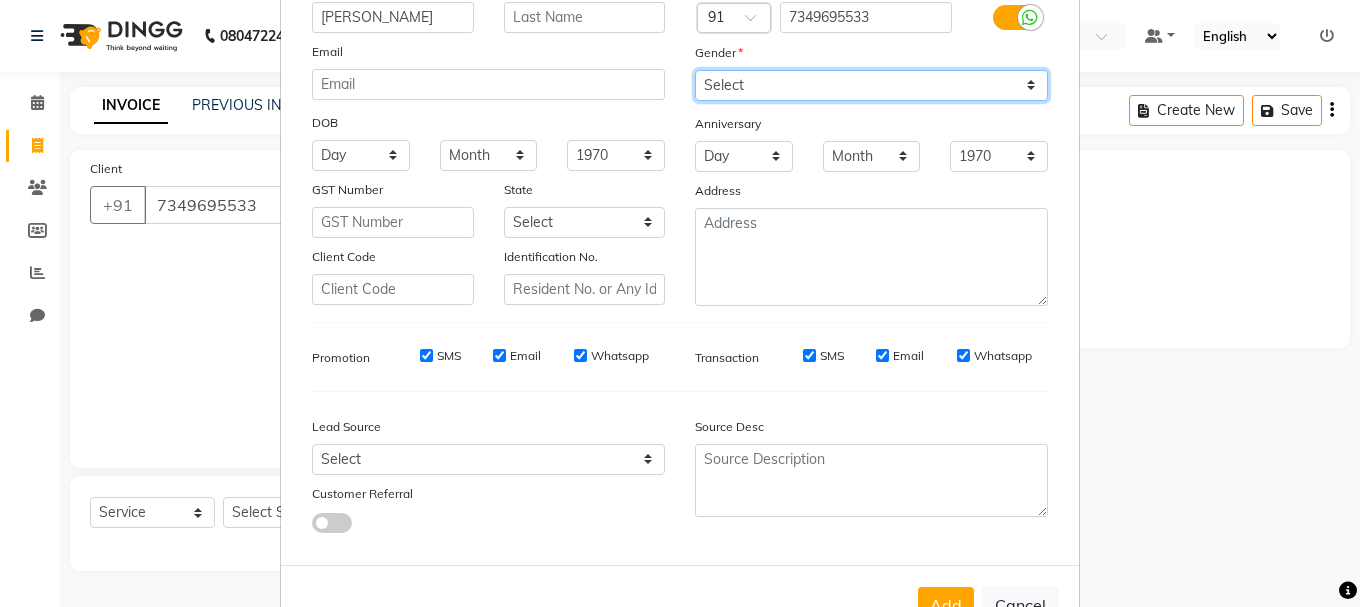 scroll, scrollTop: 242, scrollLeft: 0, axis: vertical 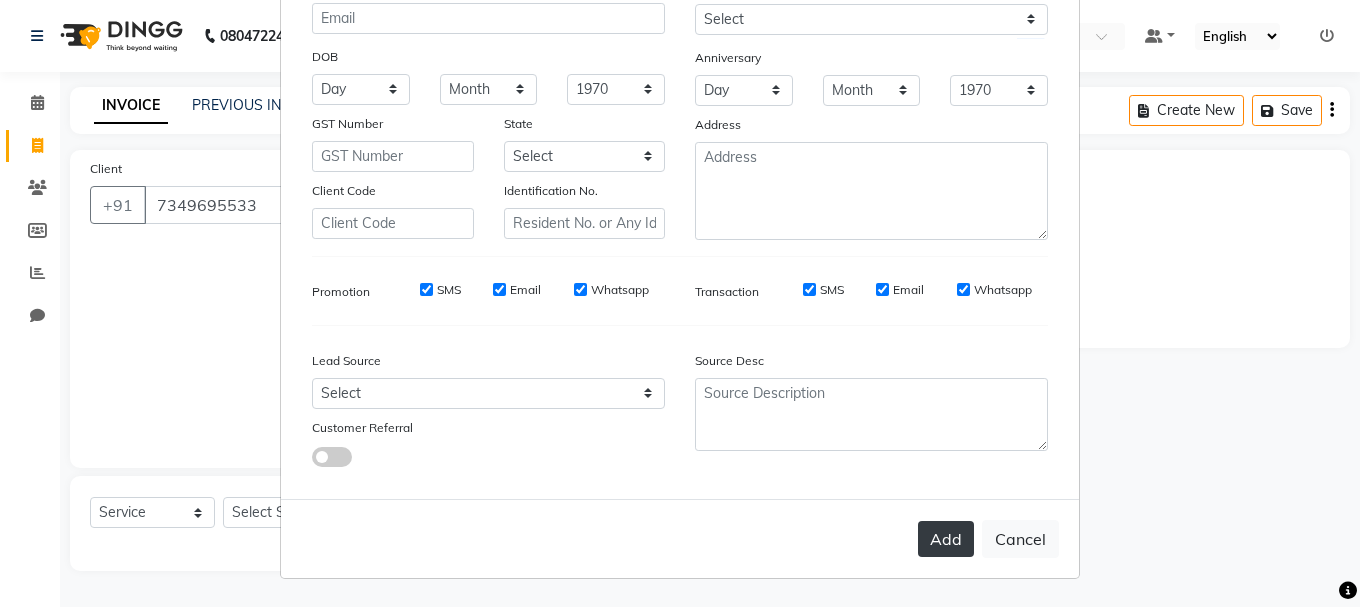 click on "Add" at bounding box center [946, 539] 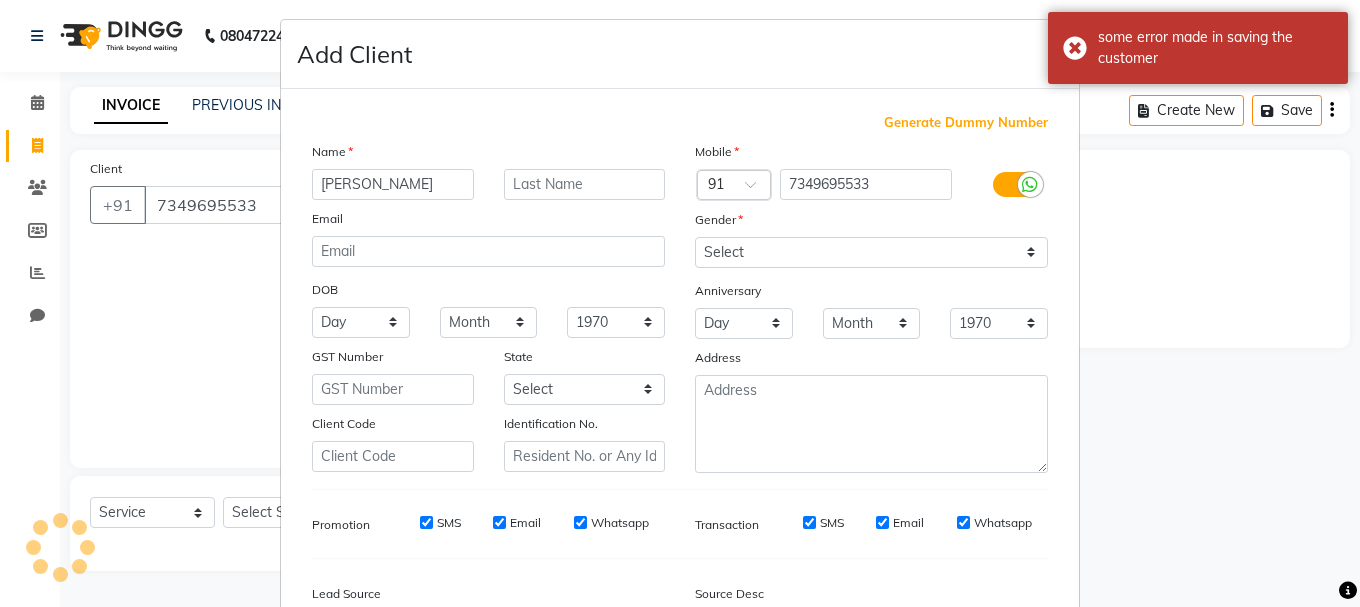 scroll, scrollTop: 0, scrollLeft: 0, axis: both 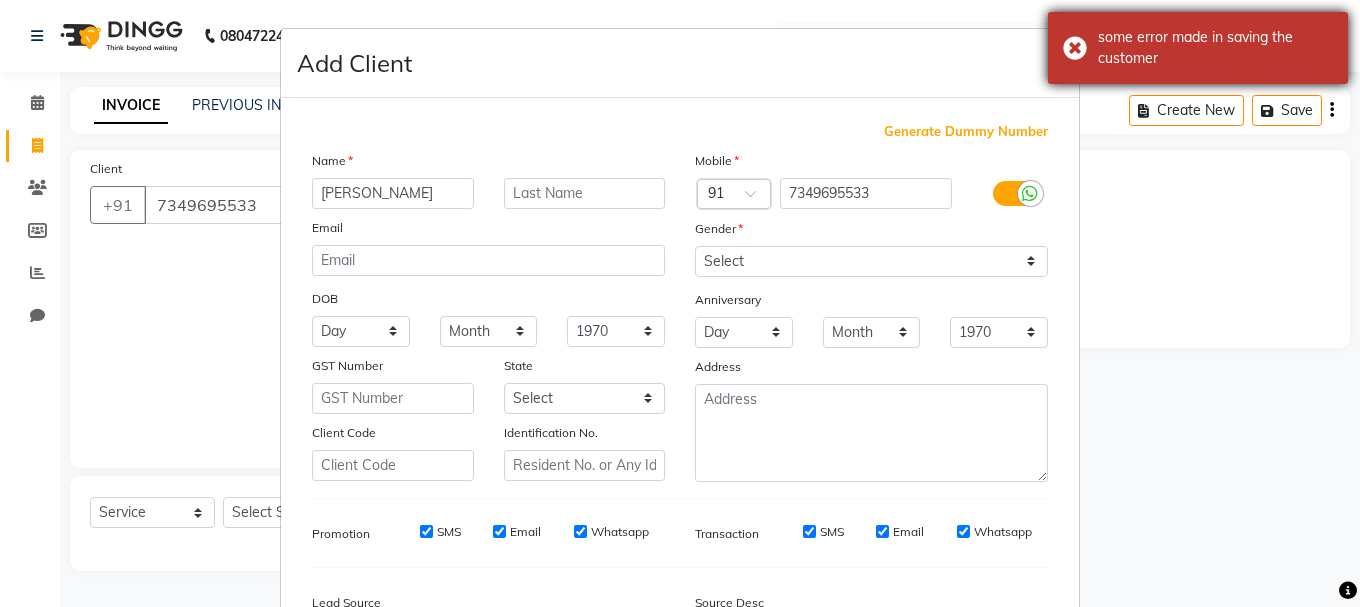 click on "some error made in saving the customer" at bounding box center [1198, 48] 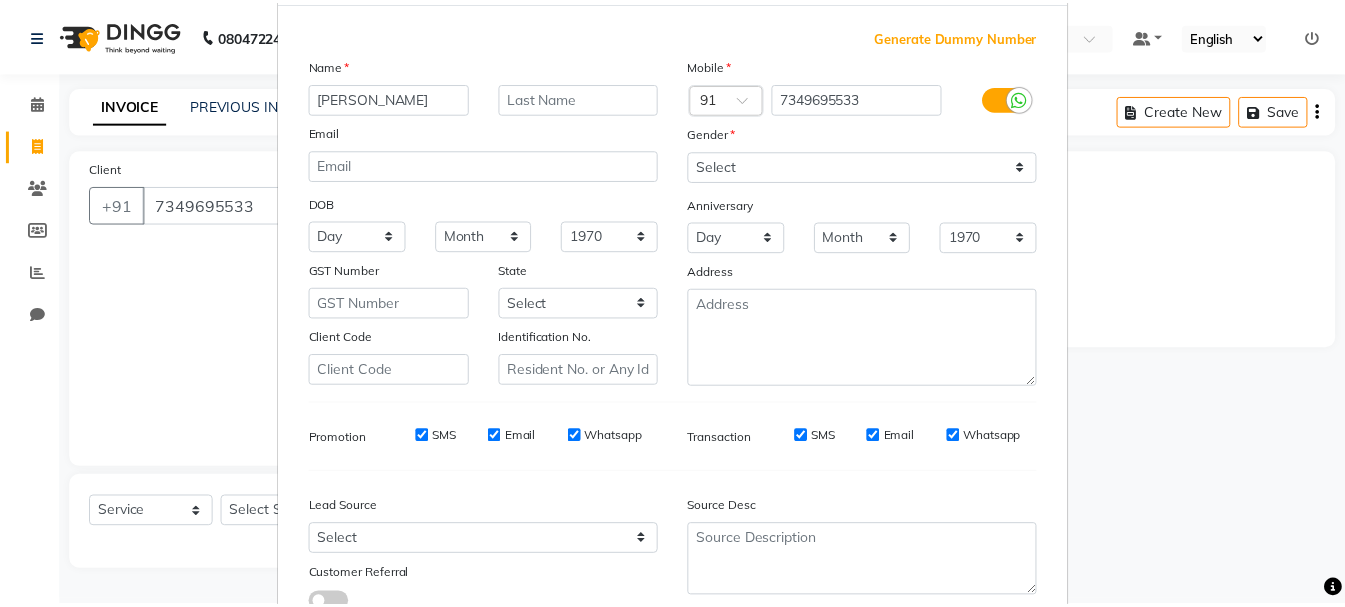 scroll, scrollTop: 242, scrollLeft: 0, axis: vertical 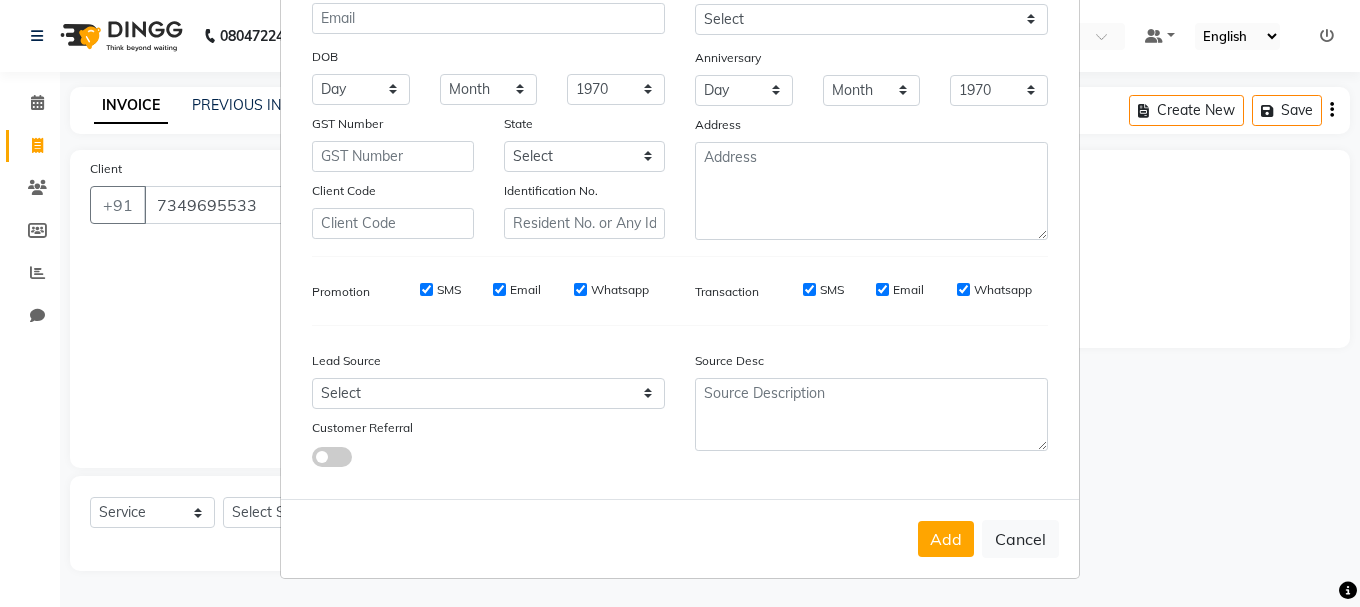 click on "Add" at bounding box center (946, 539) 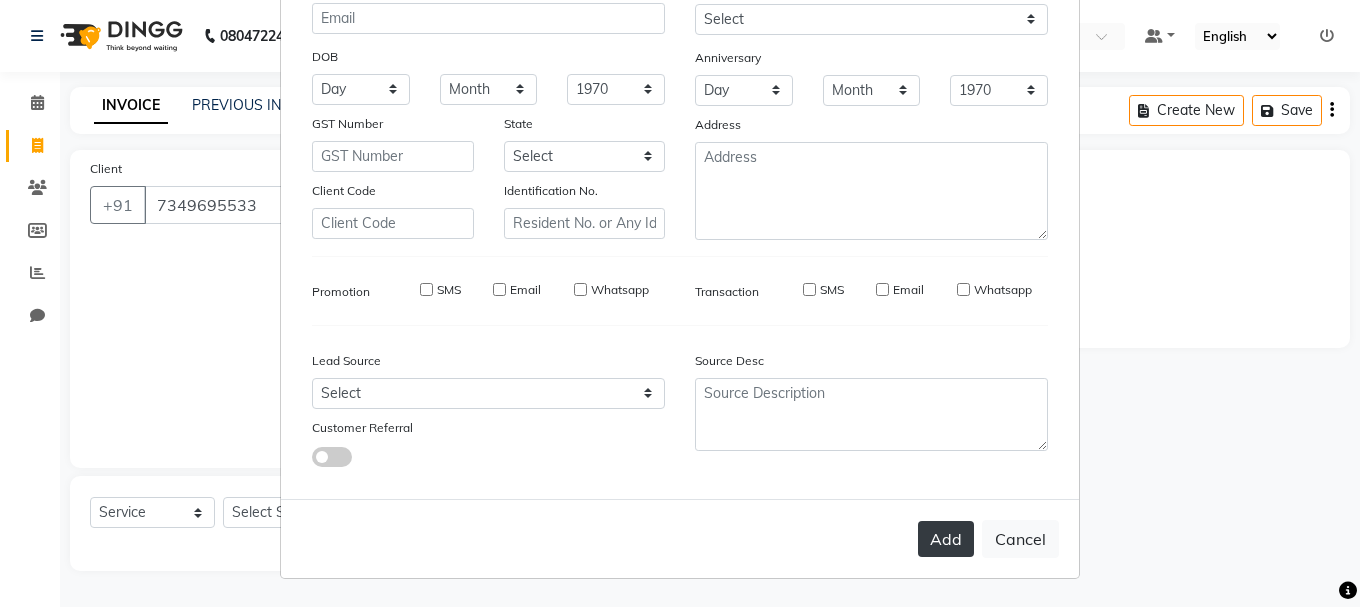 type on "73******33" 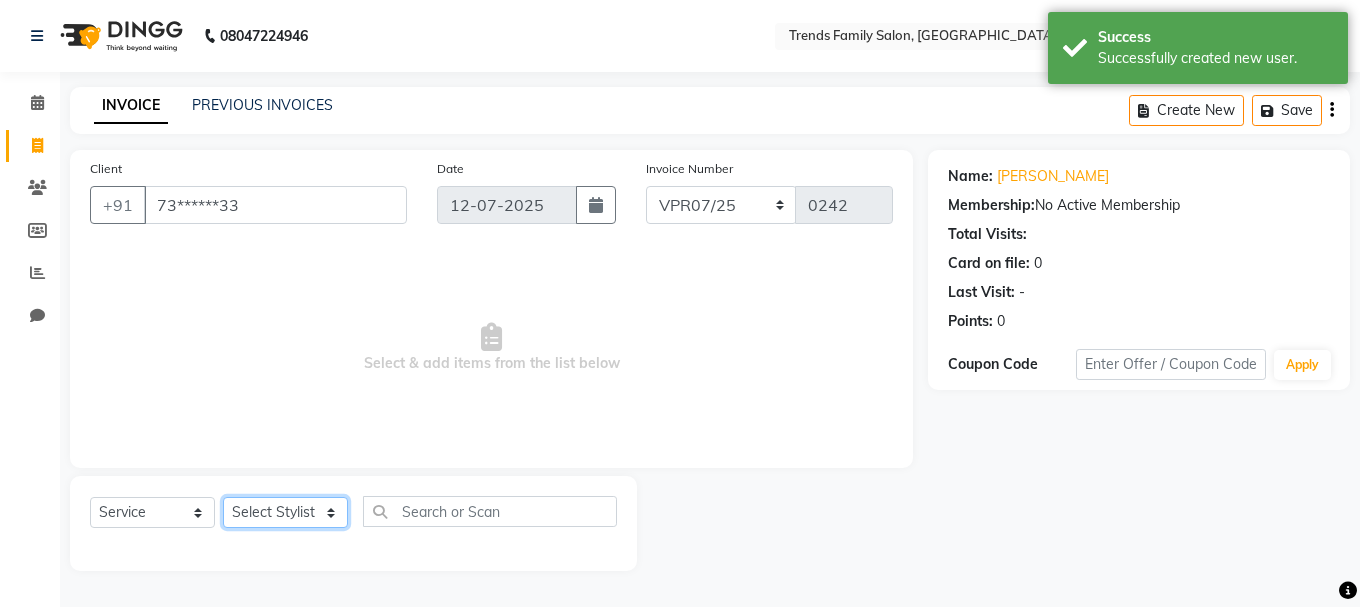 click on "Select Stylist [PERSON_NAME] Alsa Amaritha Ashwini [PERSON_NAME] Bhaktha Bhumi Danish Dolma Doma [PERSON_NAME] [PERSON_NAME] Lakshmi  Maya [PERSON_NAME] [PERSON_NAME] [PERSON_NAME] [PERSON_NAME] [PERSON_NAME] [PERSON_NAME] Sawsthika Shadav [PERSON_NAME] Sony Sherpa  [PERSON_NAME] [PERSON_NAME]" 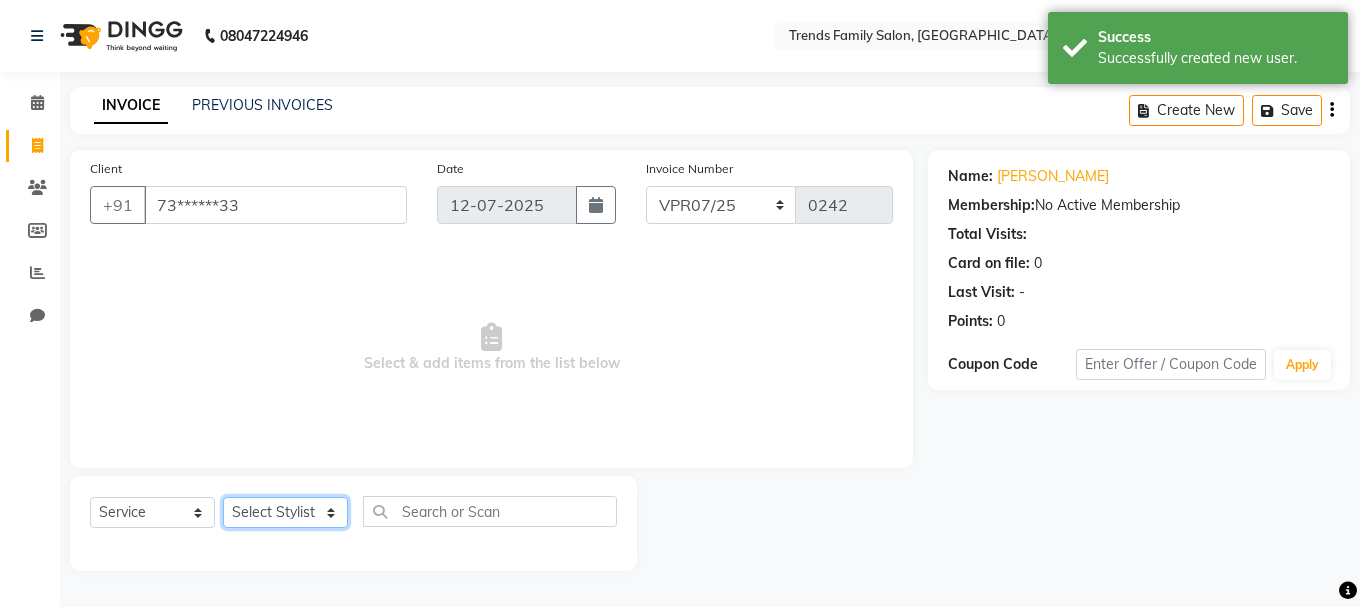select on "85498" 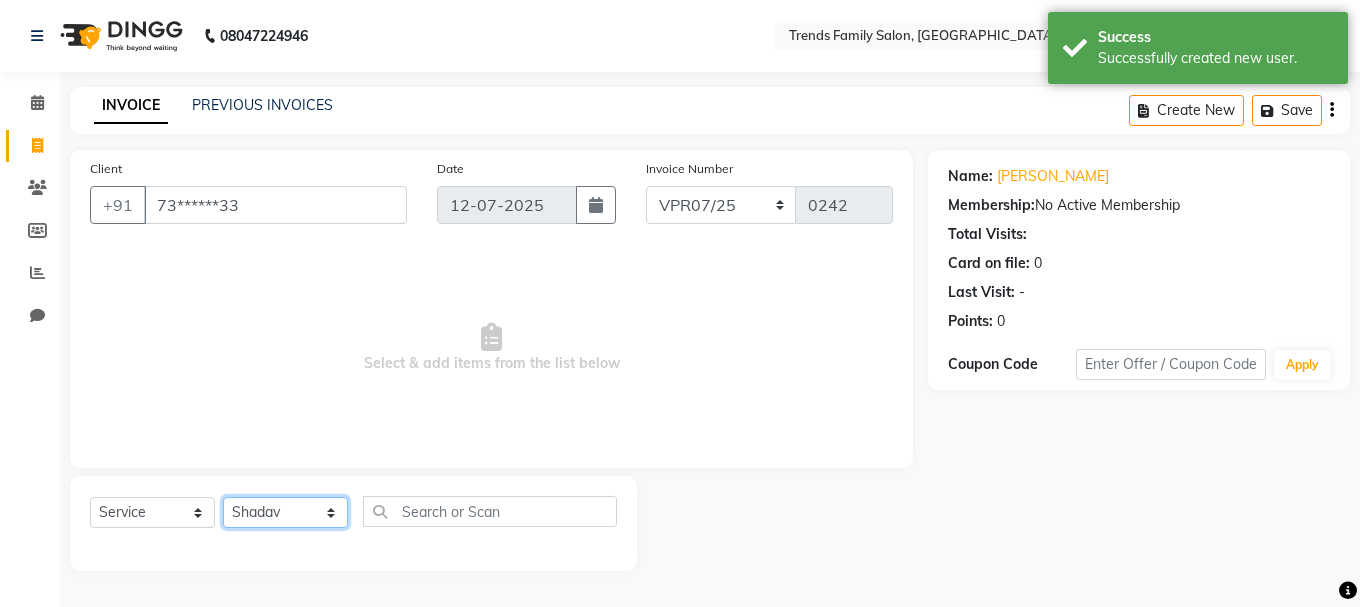 click on "Select Stylist [PERSON_NAME] Alsa Amaritha Ashwini [PERSON_NAME] Bhaktha Bhumi Danish Dolma Doma [PERSON_NAME] [PERSON_NAME] Lakshmi  Maya [PERSON_NAME] [PERSON_NAME] [PERSON_NAME] [PERSON_NAME] [PERSON_NAME] [PERSON_NAME] Sawsthika Shadav [PERSON_NAME] Sony Sherpa  [PERSON_NAME] [PERSON_NAME]" 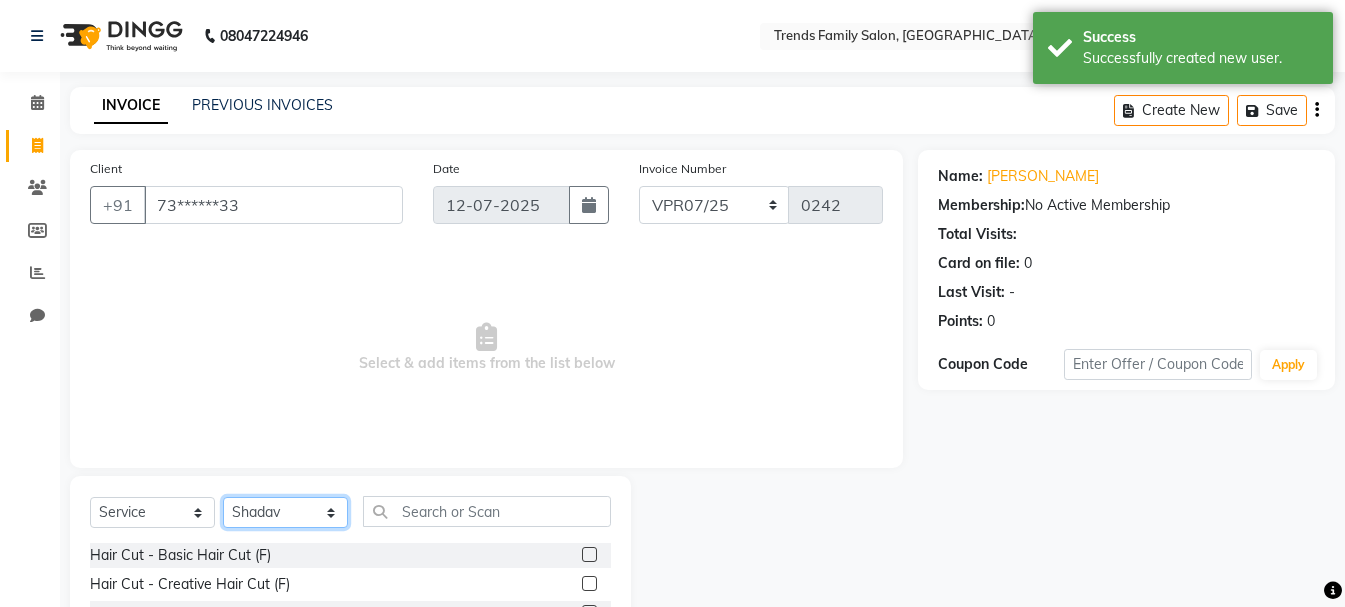 scroll, scrollTop: 194, scrollLeft: 0, axis: vertical 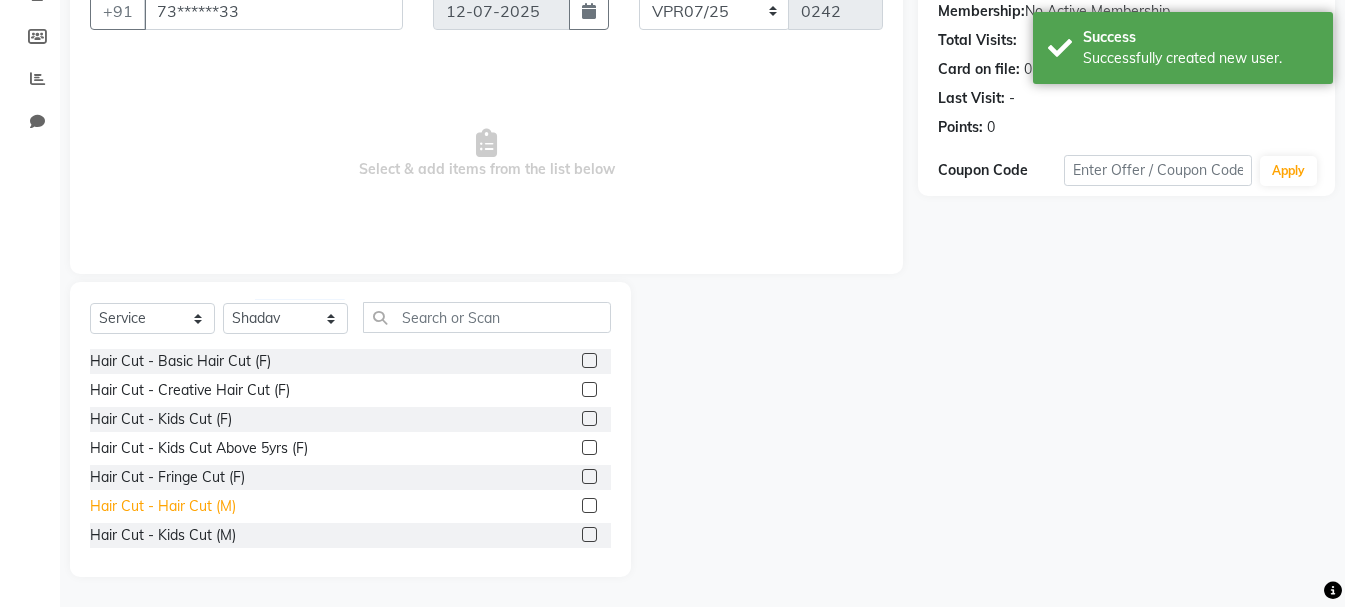 click on "Hair Cut - Hair Cut (M)" 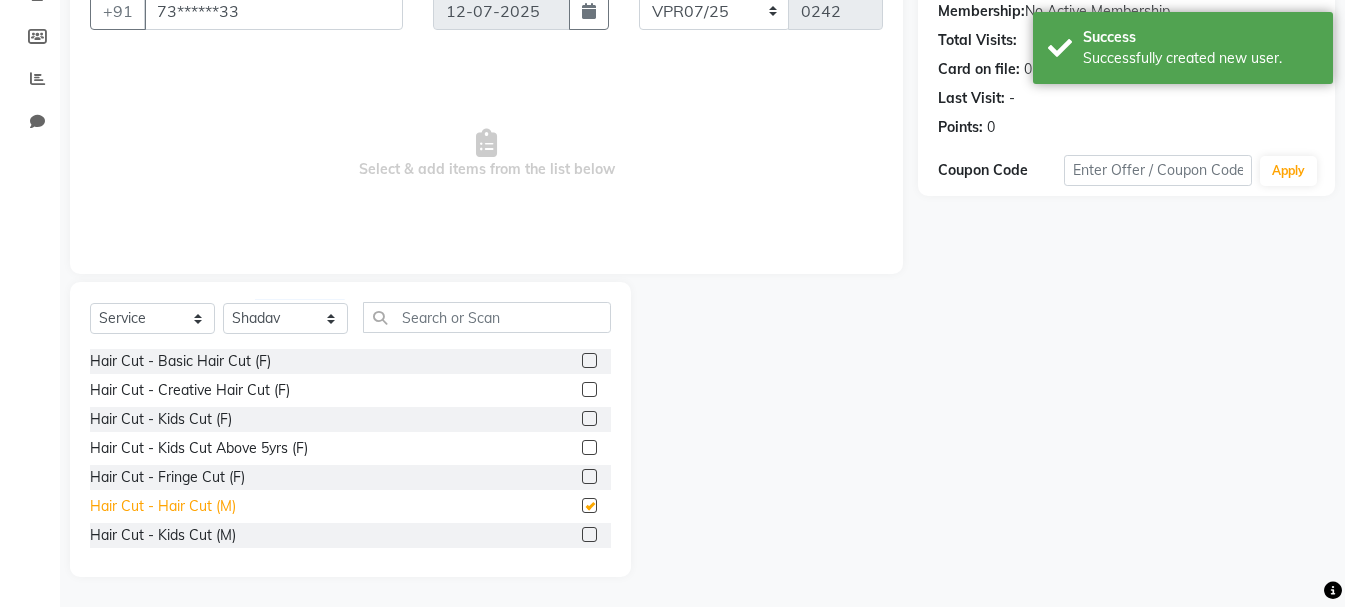 checkbox on "false" 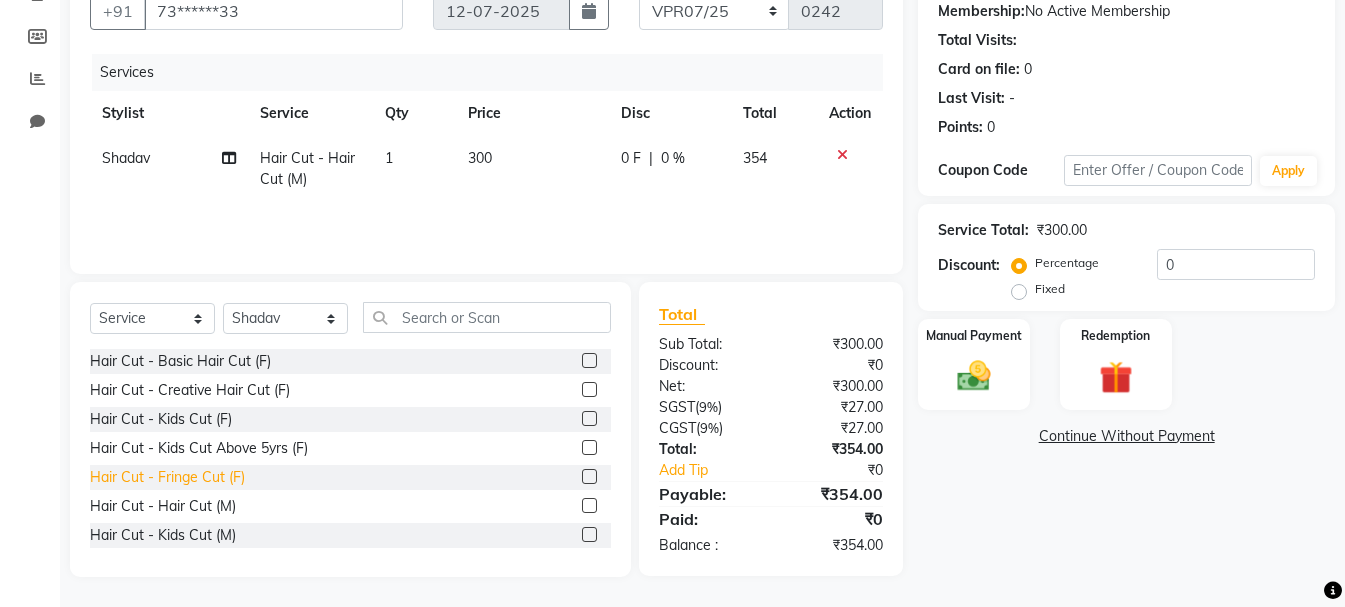 scroll, scrollTop: 100, scrollLeft: 0, axis: vertical 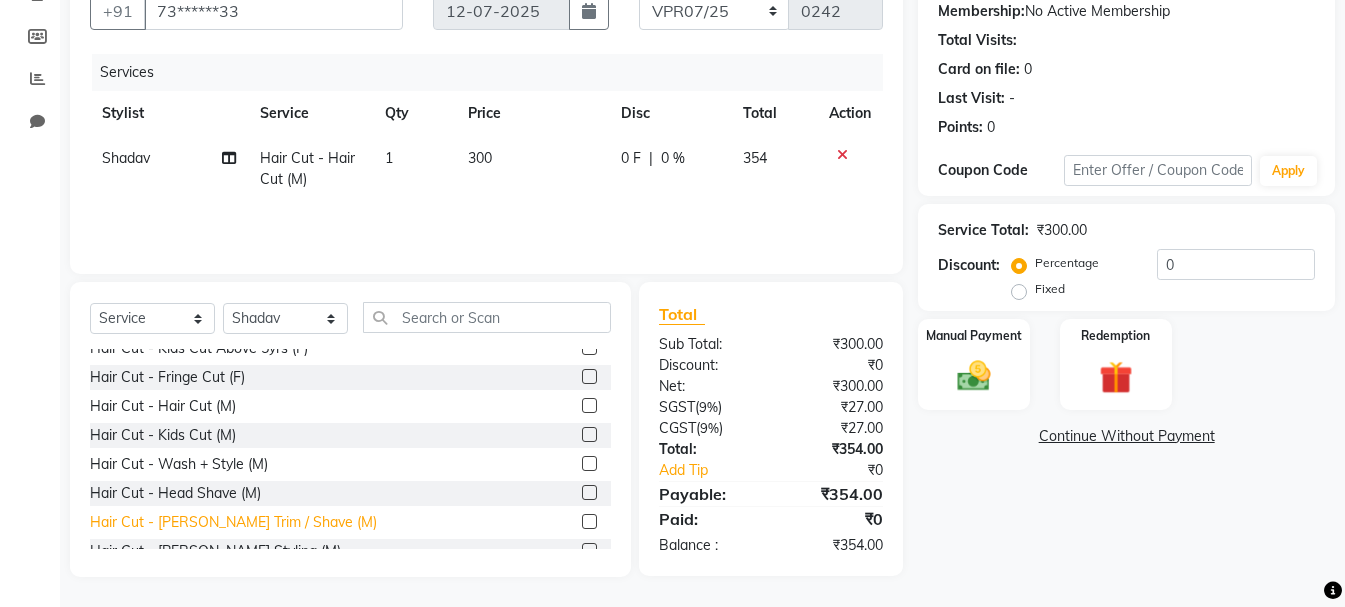 click on "Hair Cut - [PERSON_NAME] Trim / Shave (M)" 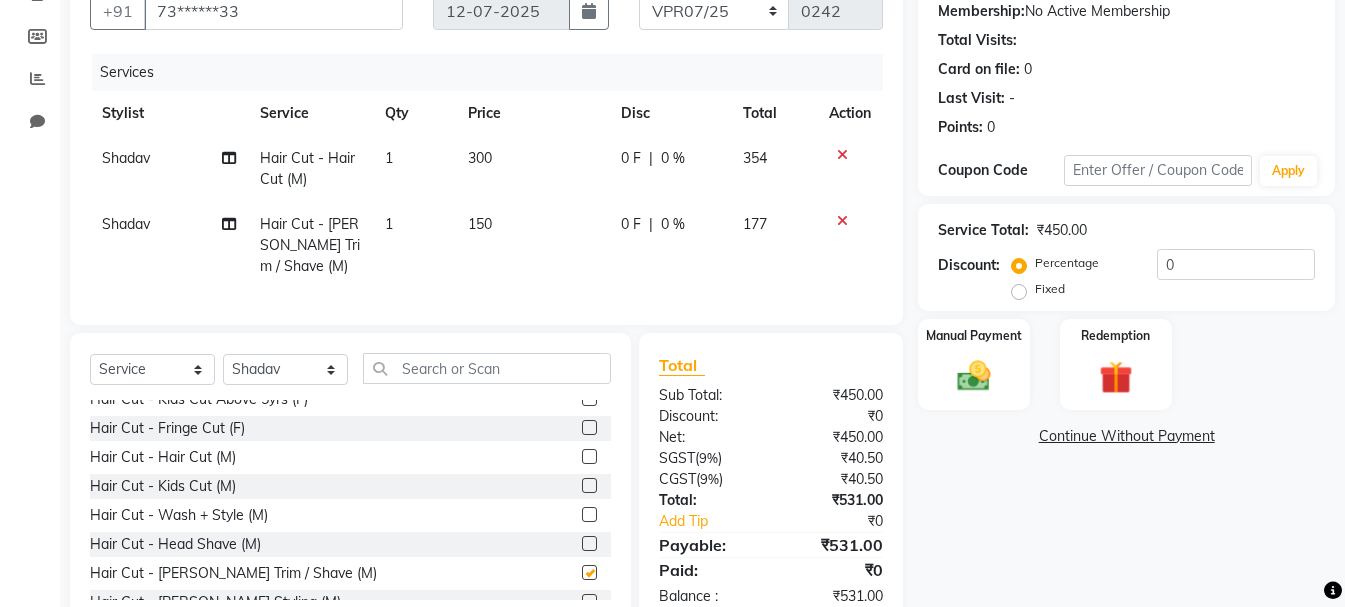 checkbox on "false" 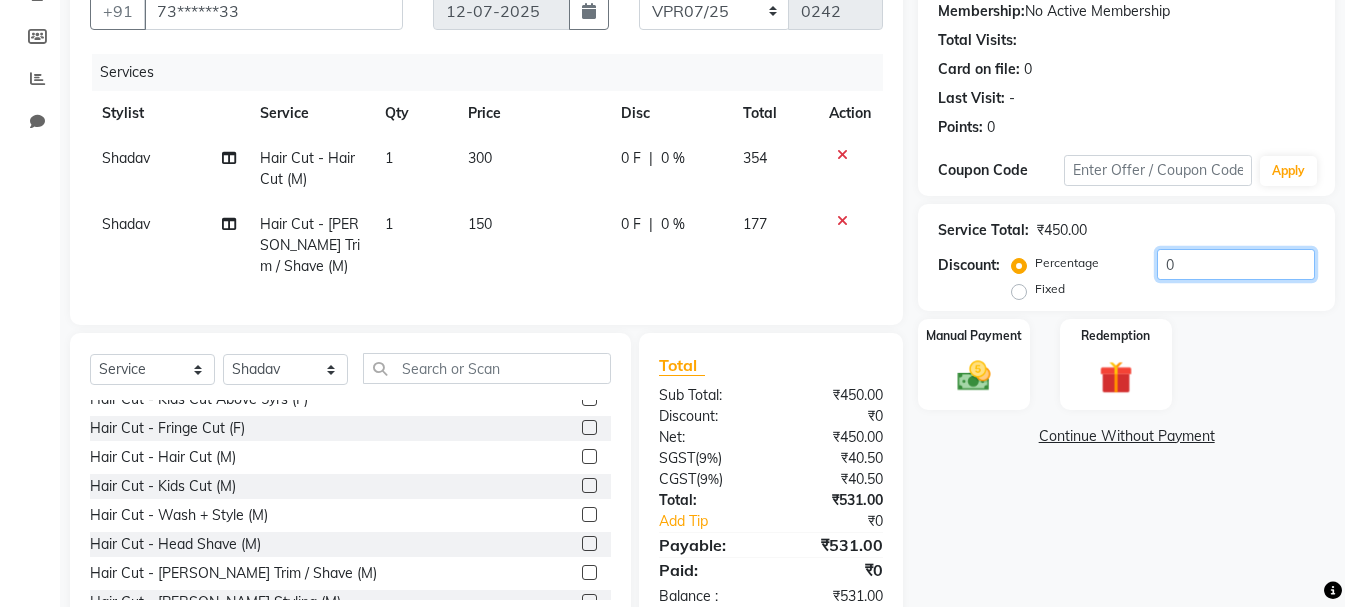 click on "0" 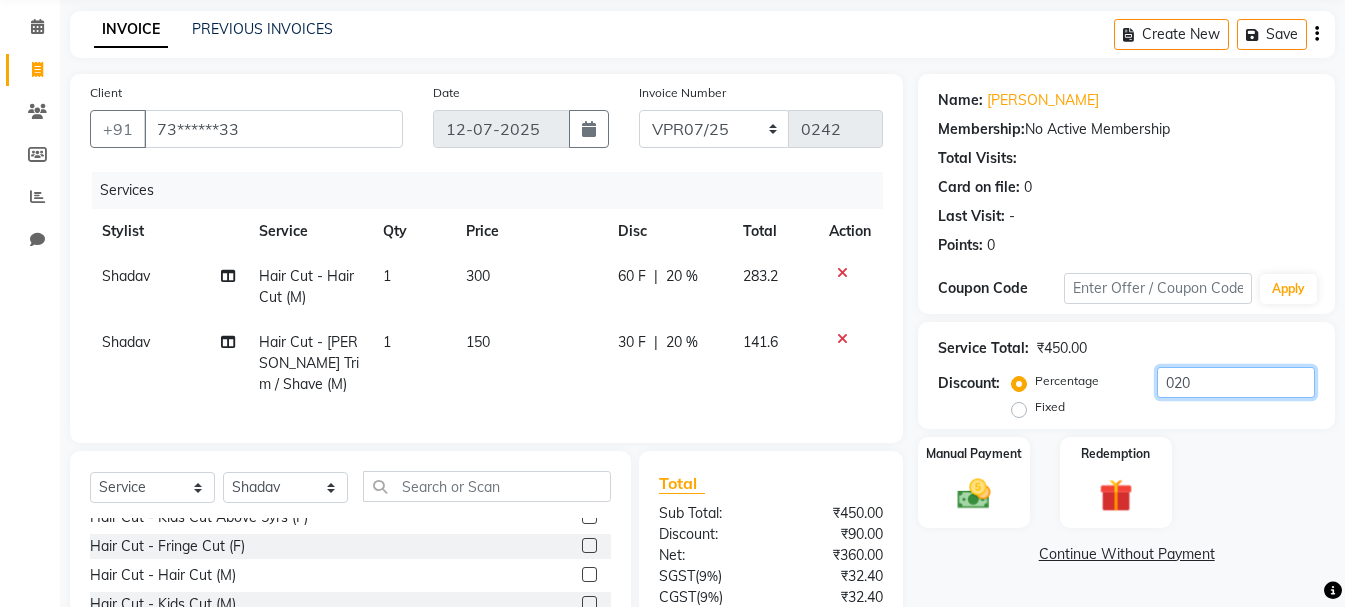 scroll, scrollTop: 0, scrollLeft: 0, axis: both 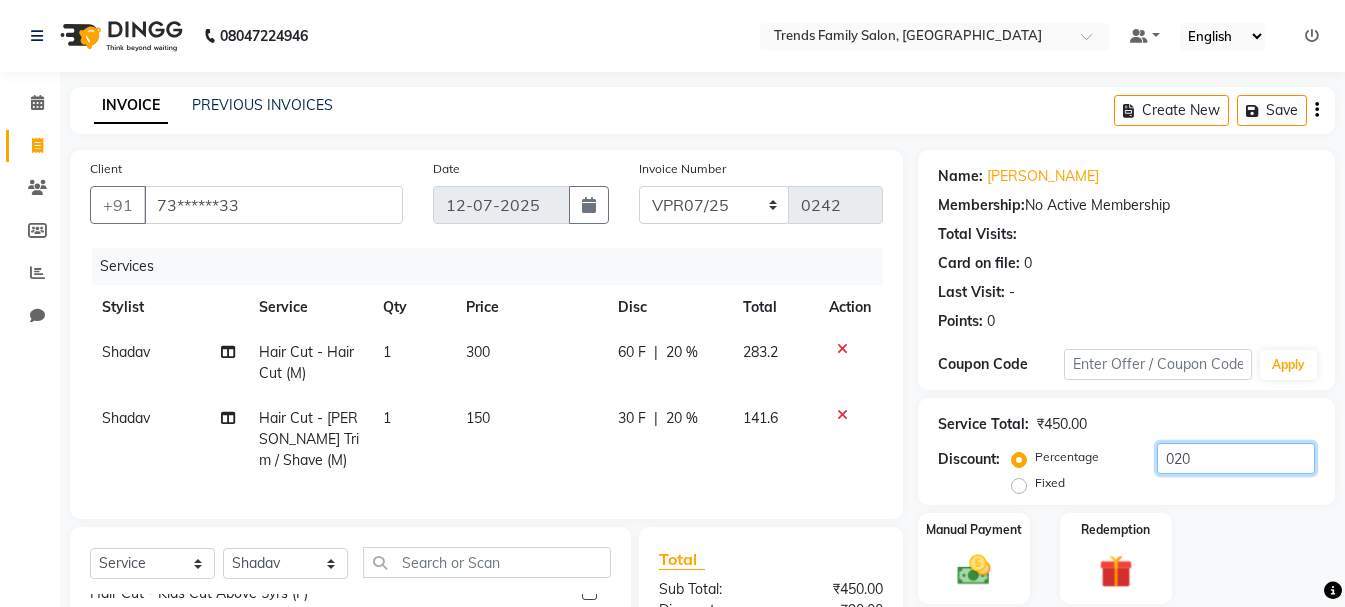 type on "020" 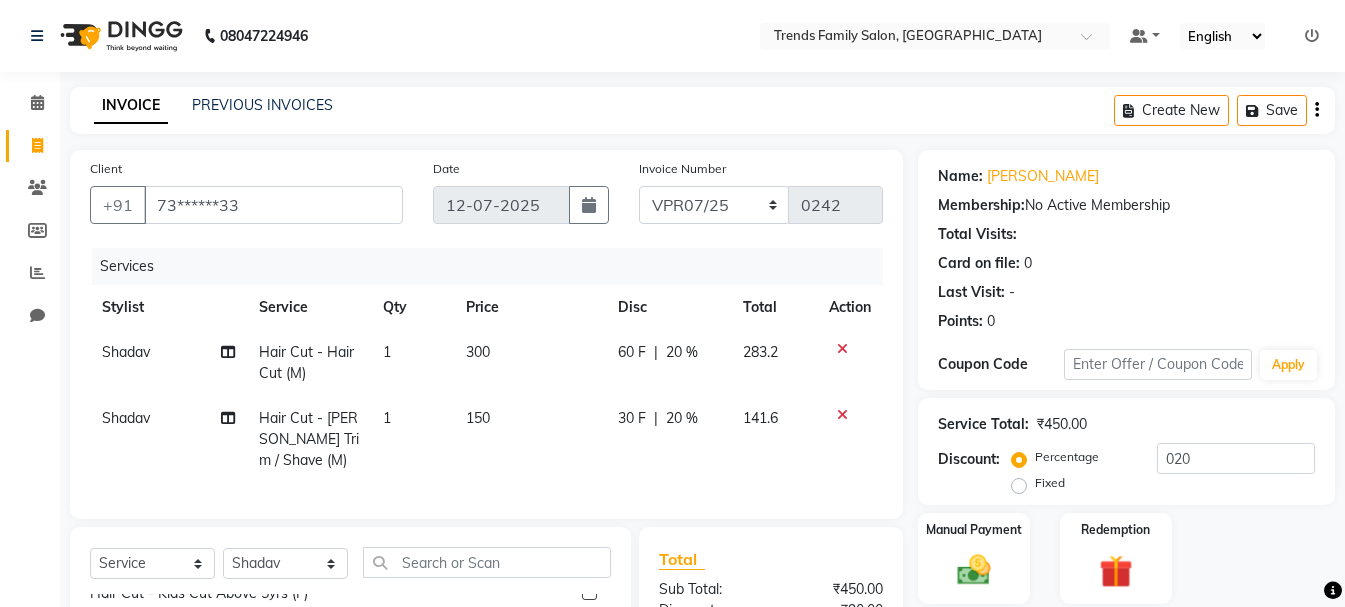 click 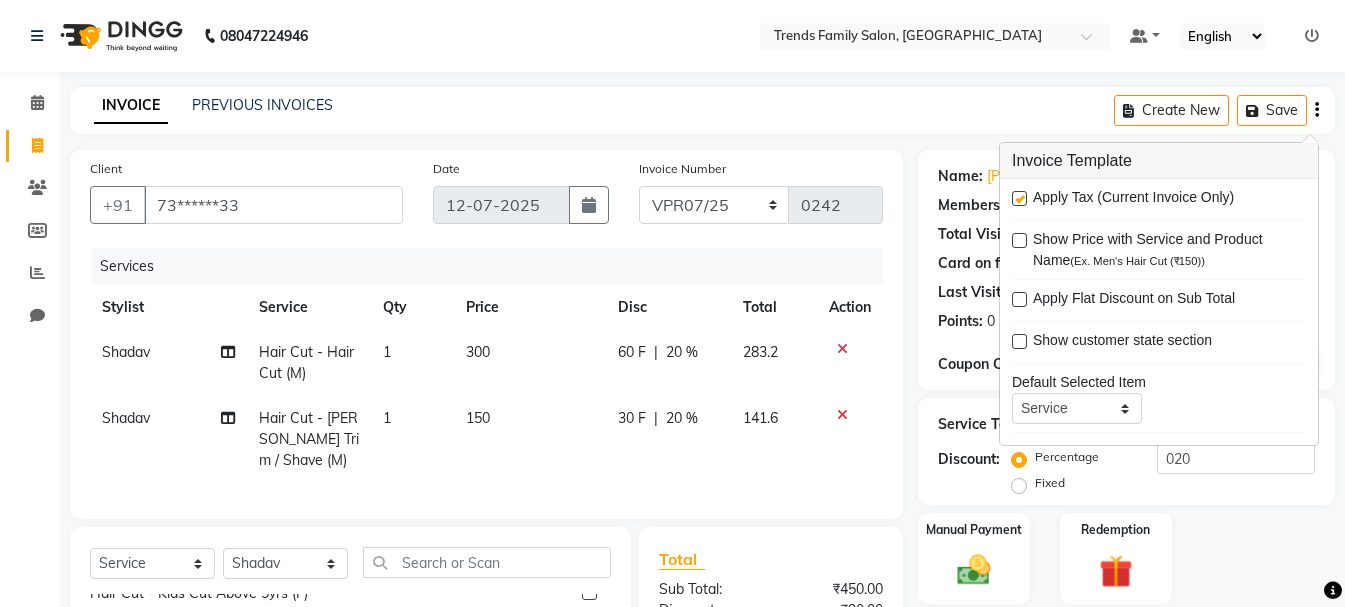 click at bounding box center [1019, 198] 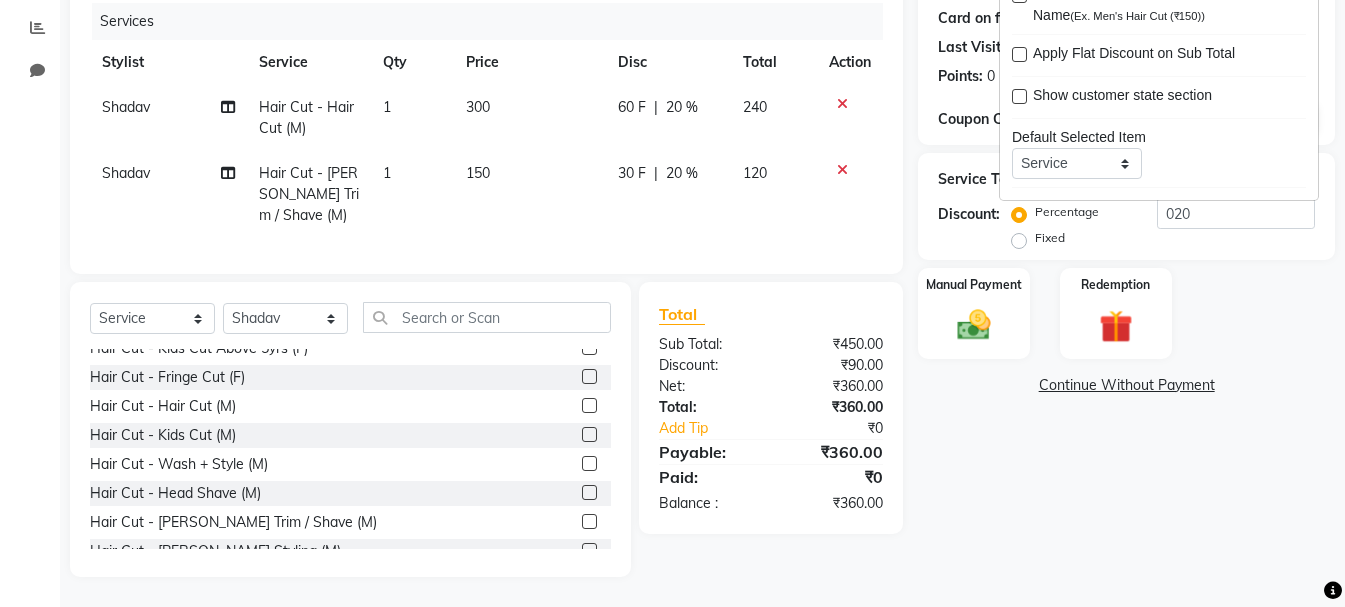 scroll, scrollTop: 260, scrollLeft: 0, axis: vertical 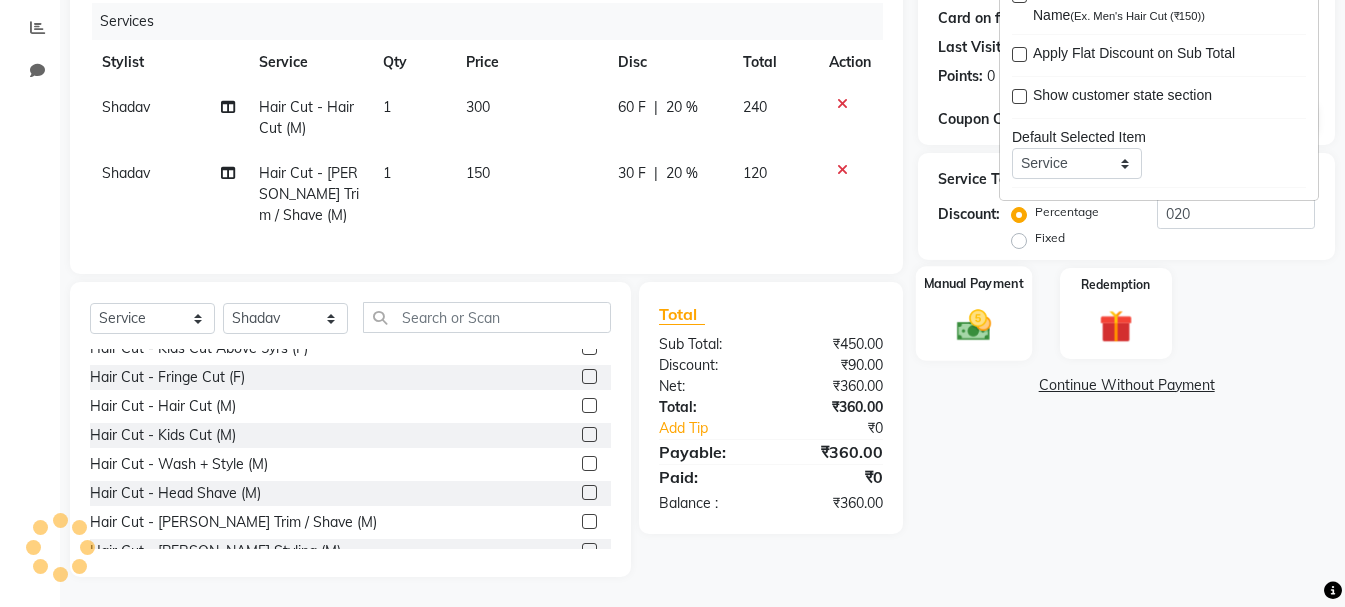 click 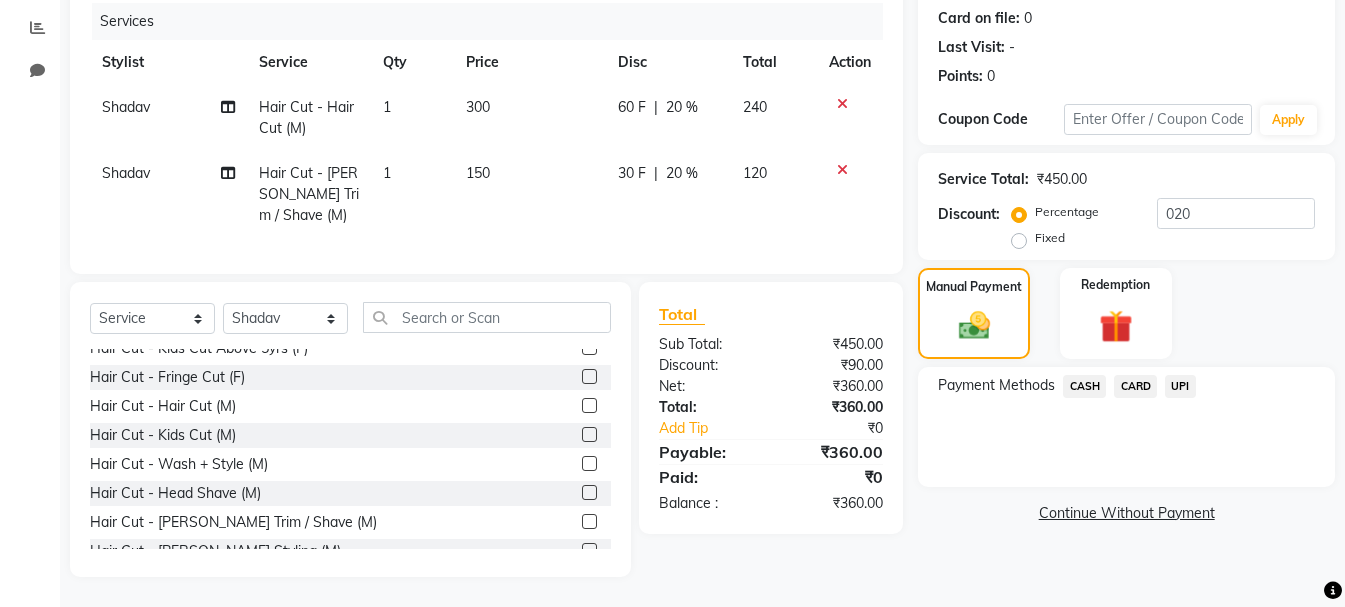 click on "UPI" 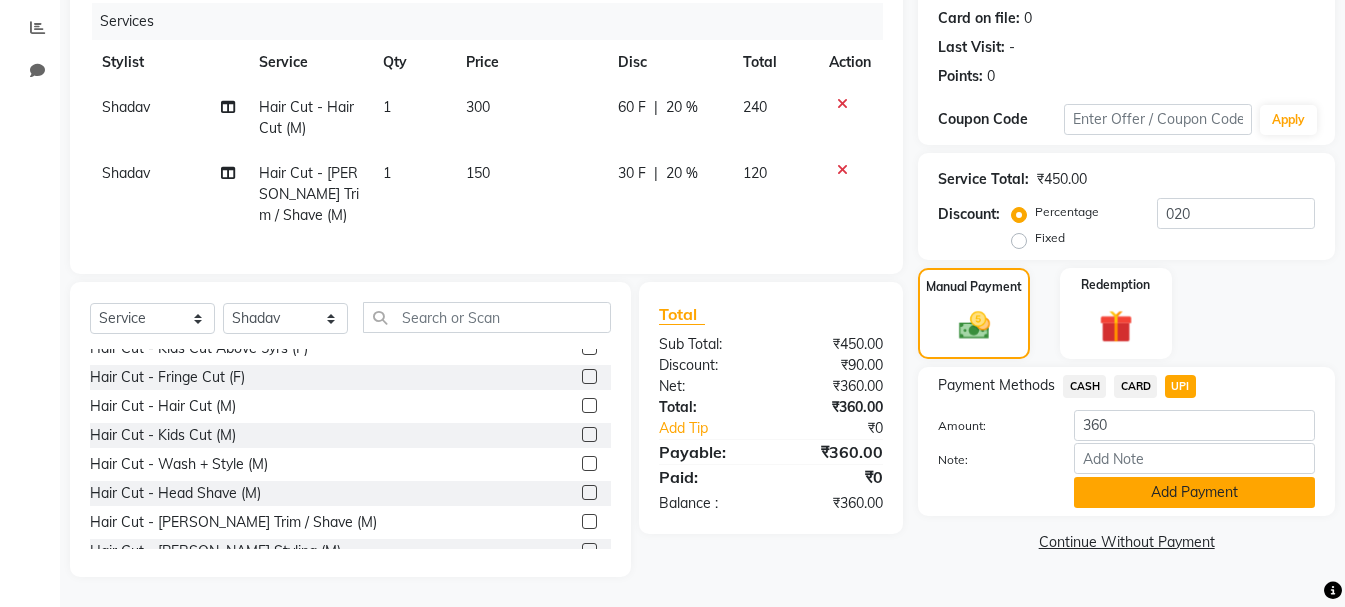 click on "Add Payment" 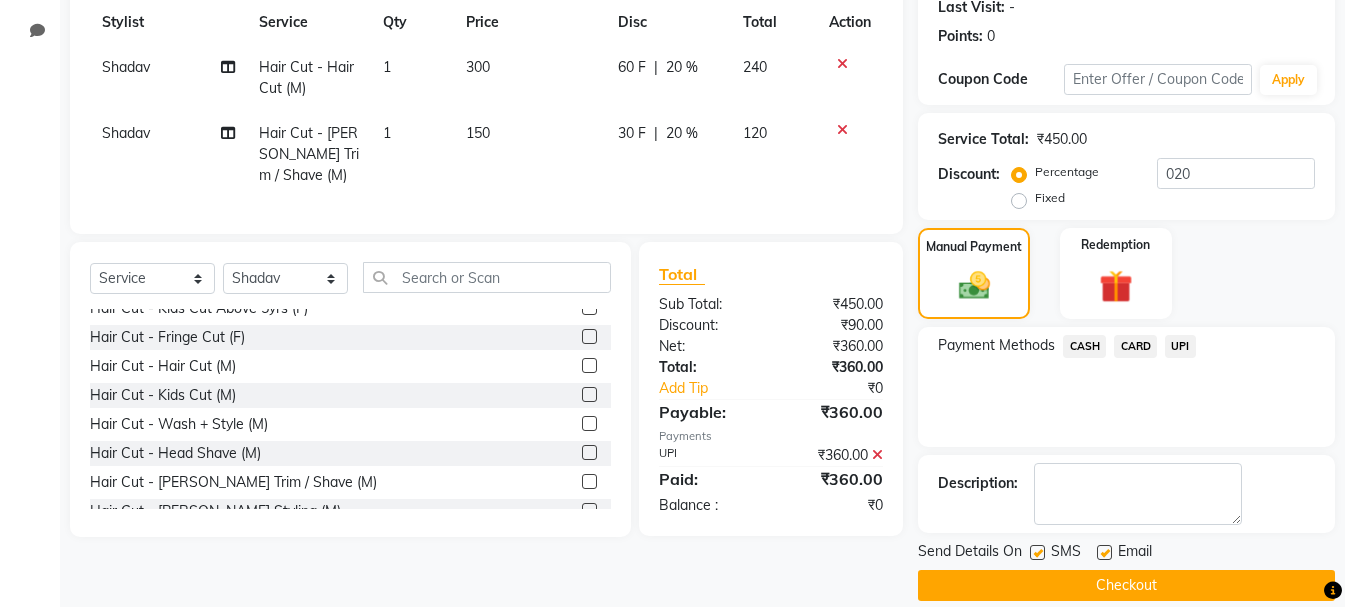scroll, scrollTop: 309, scrollLeft: 0, axis: vertical 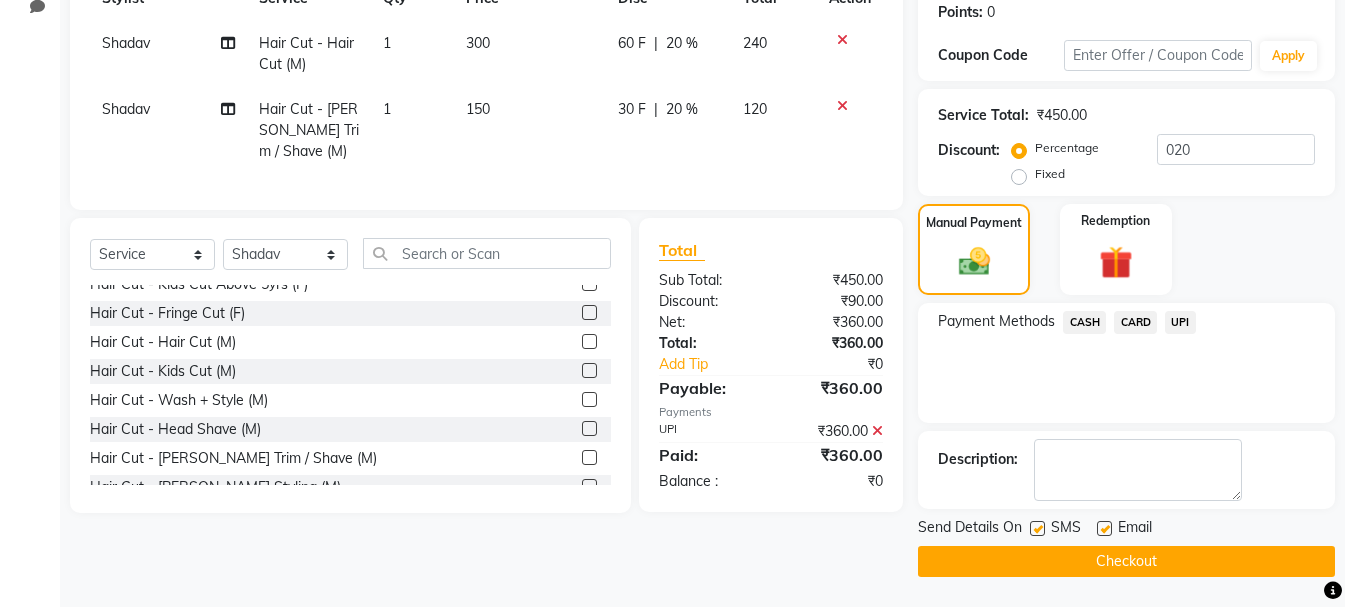 click on "Checkout" 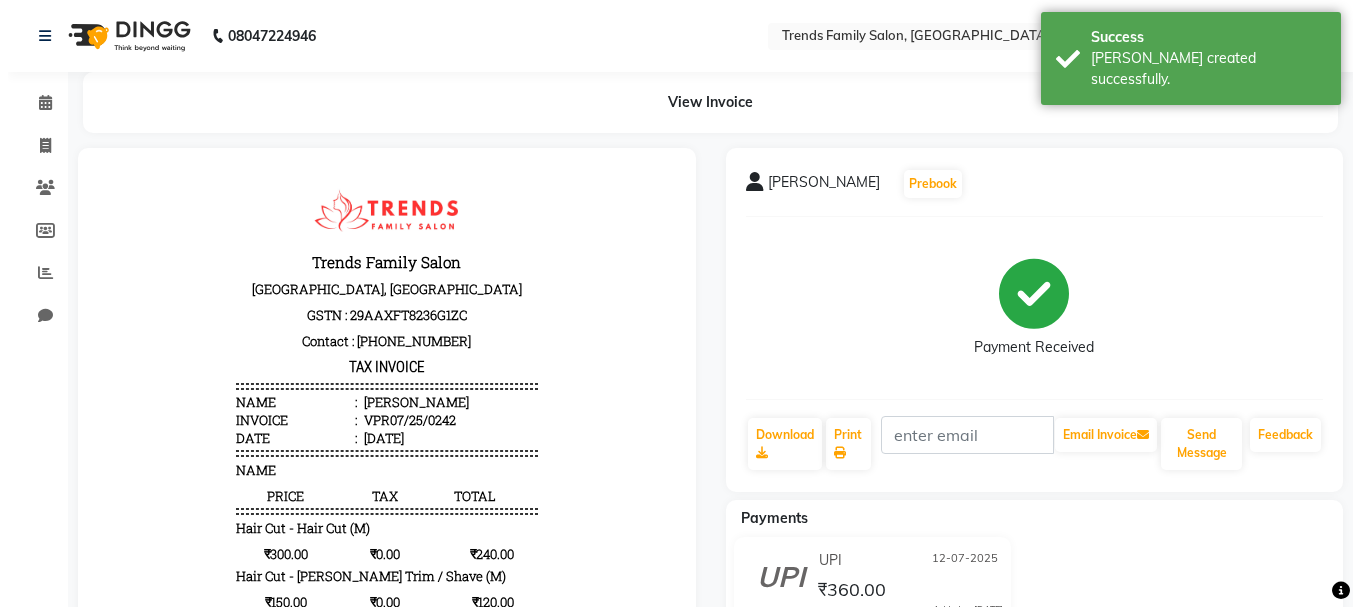 scroll, scrollTop: 0, scrollLeft: 0, axis: both 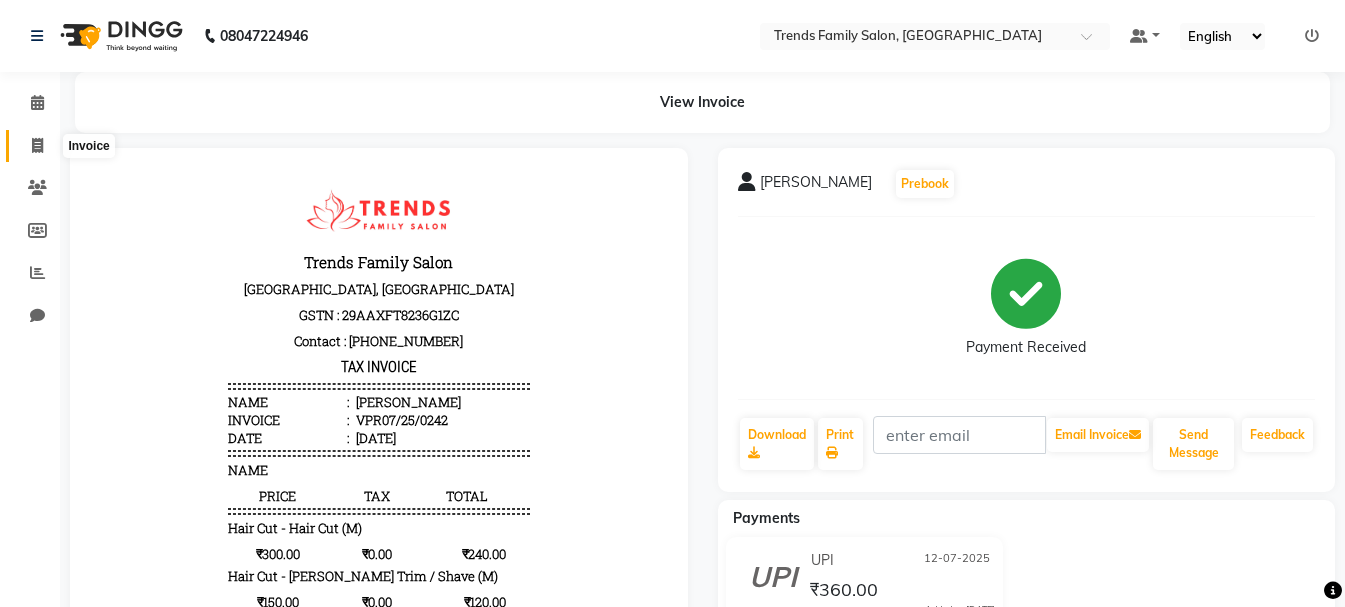 click 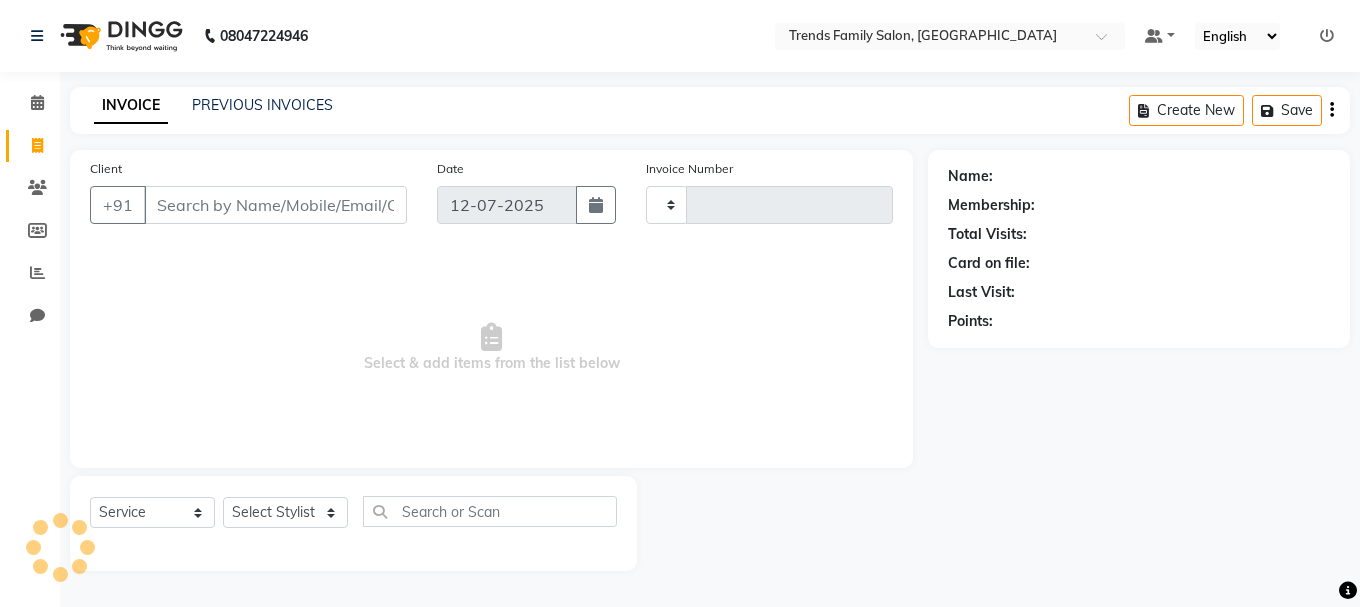type on "0243" 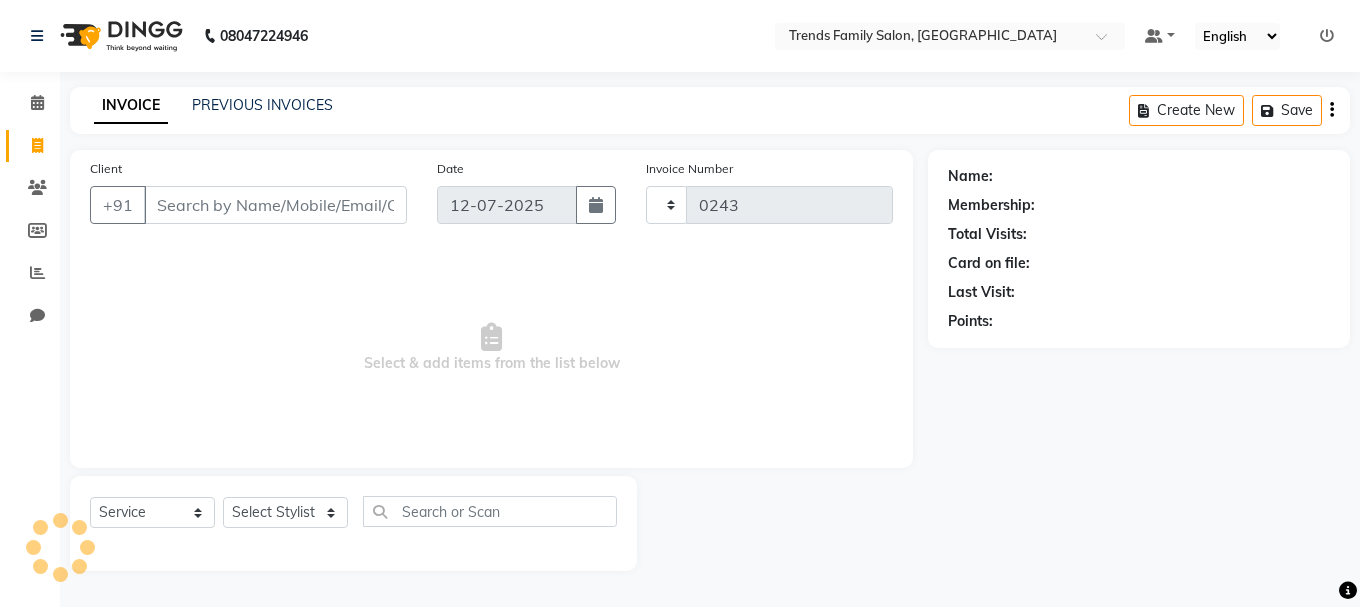 select on "8591" 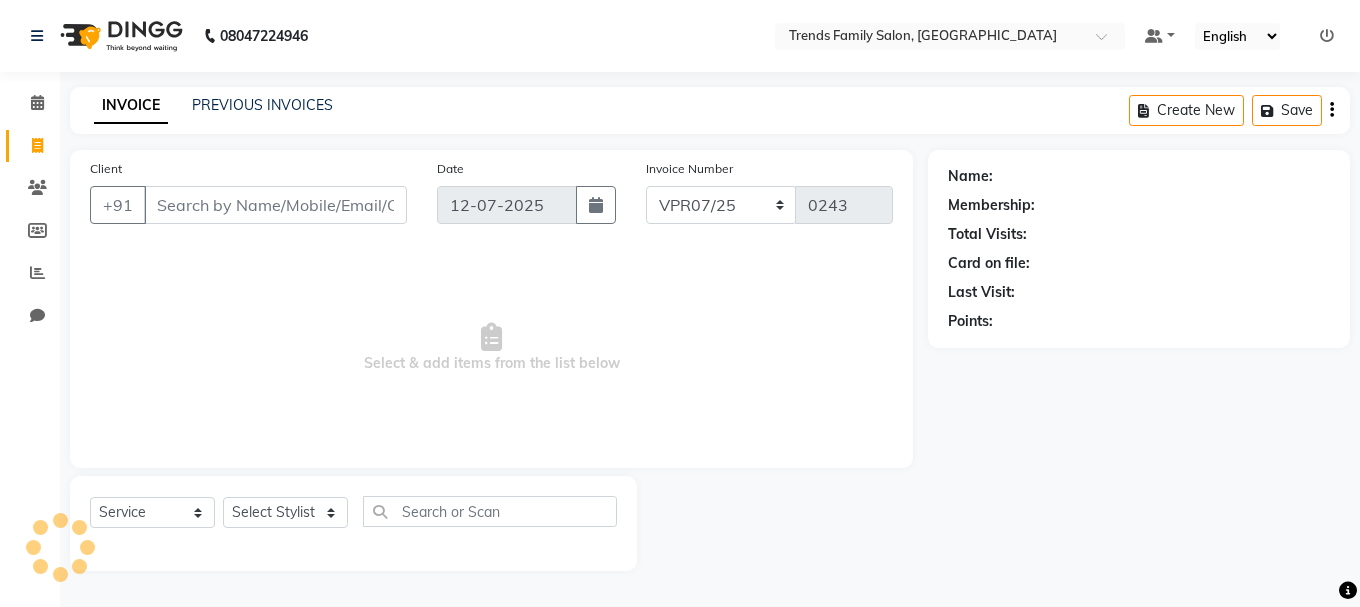 click 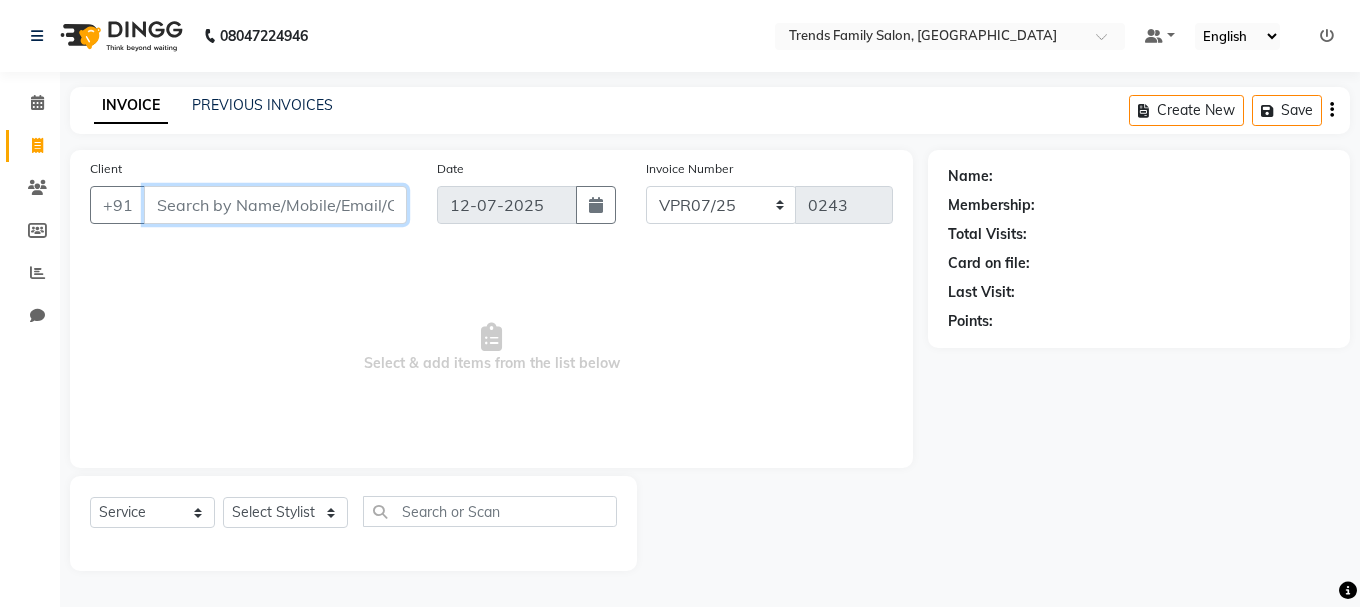 click on "Client" at bounding box center (275, 205) 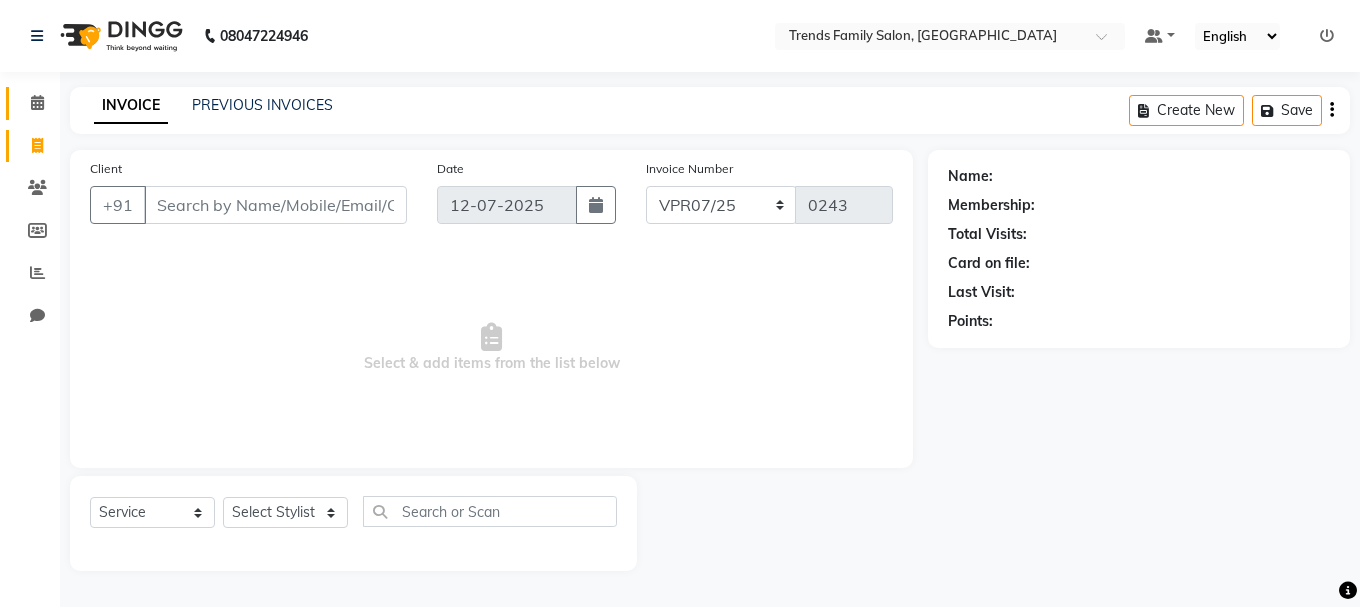 click 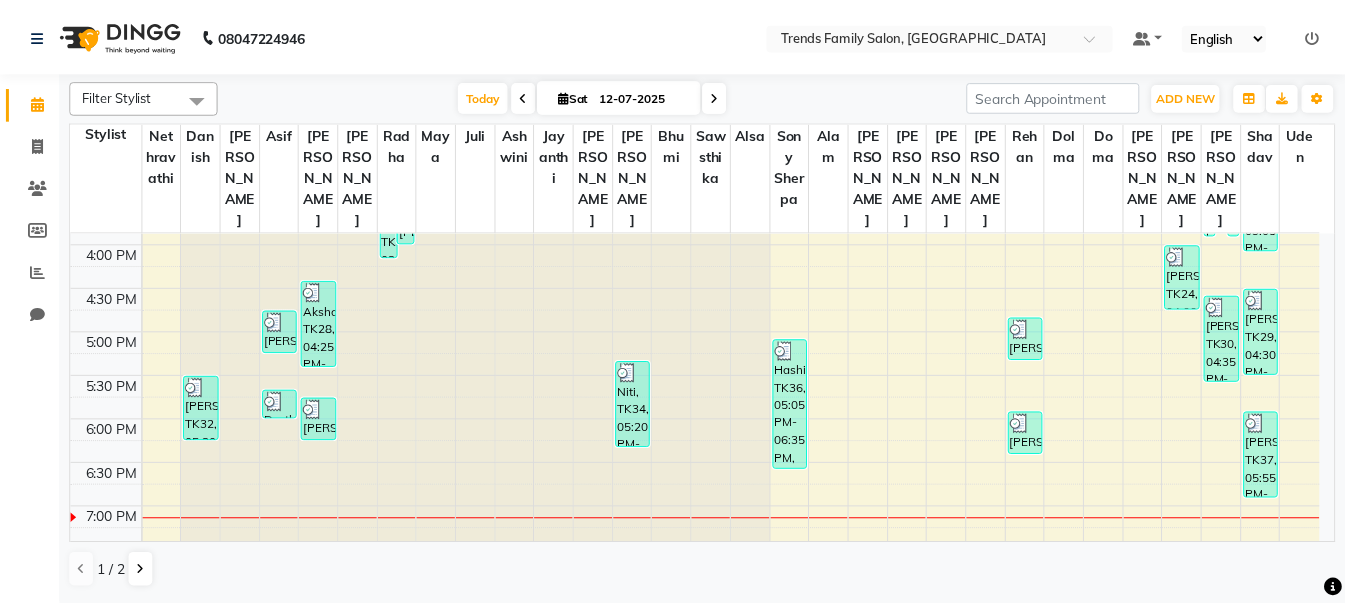 scroll, scrollTop: 700, scrollLeft: 0, axis: vertical 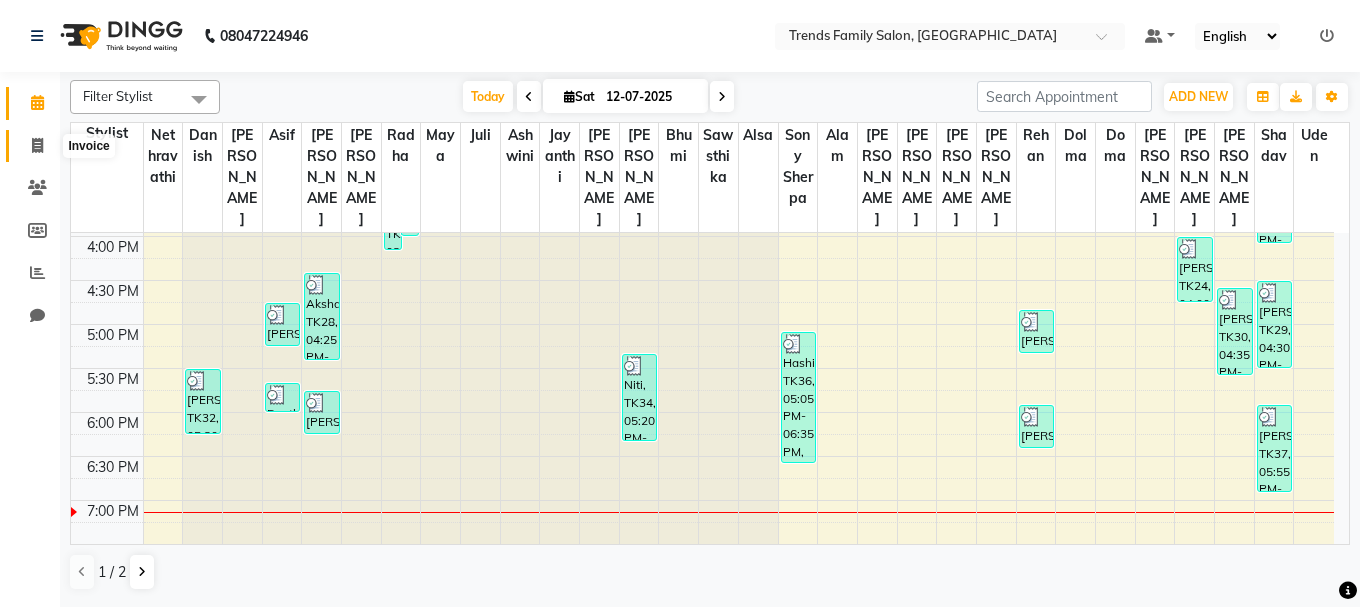 click 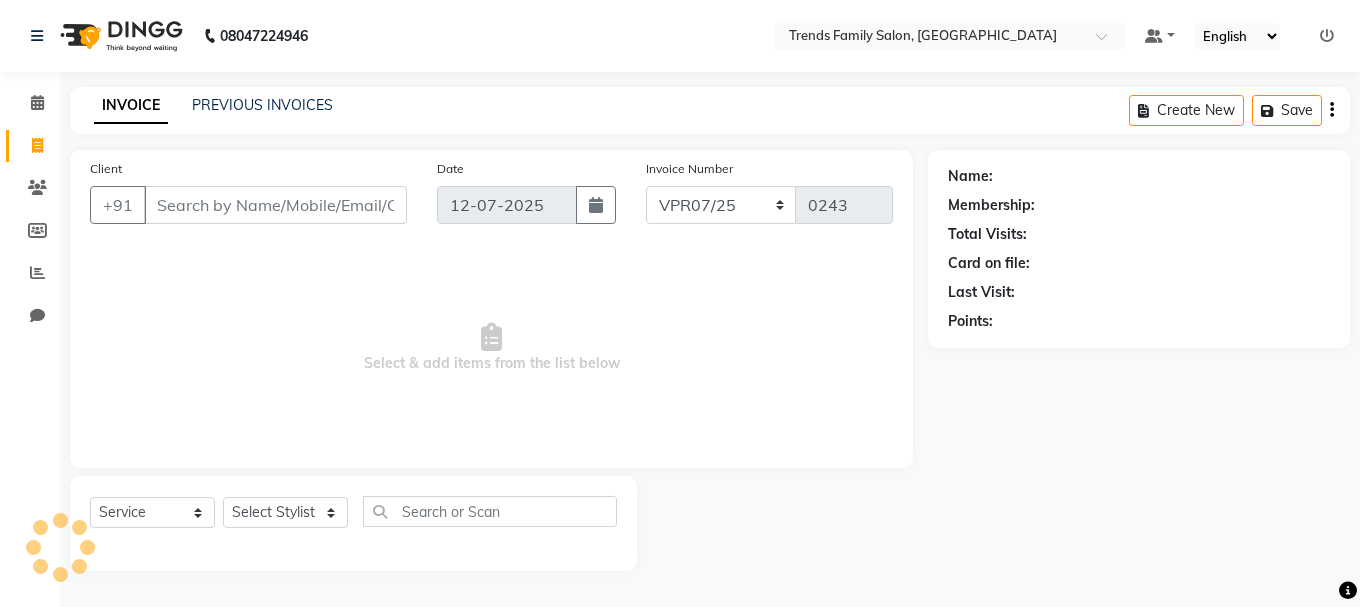 click on "Client" at bounding box center [275, 205] 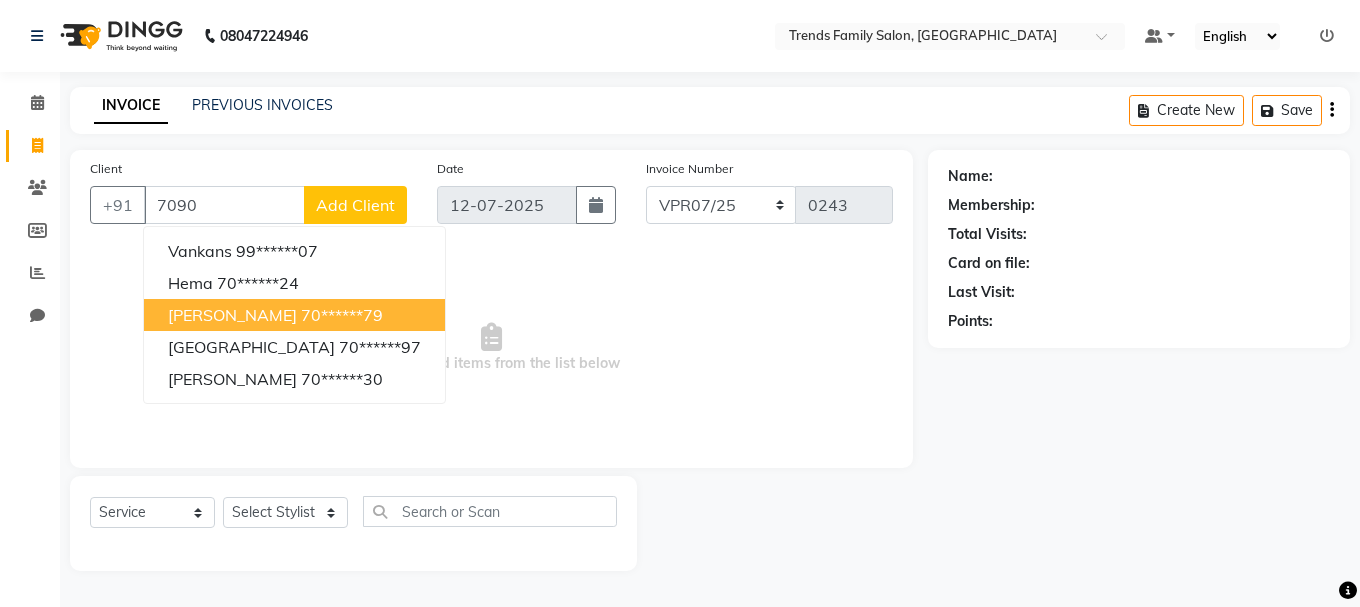 click on "70******79" at bounding box center (342, 315) 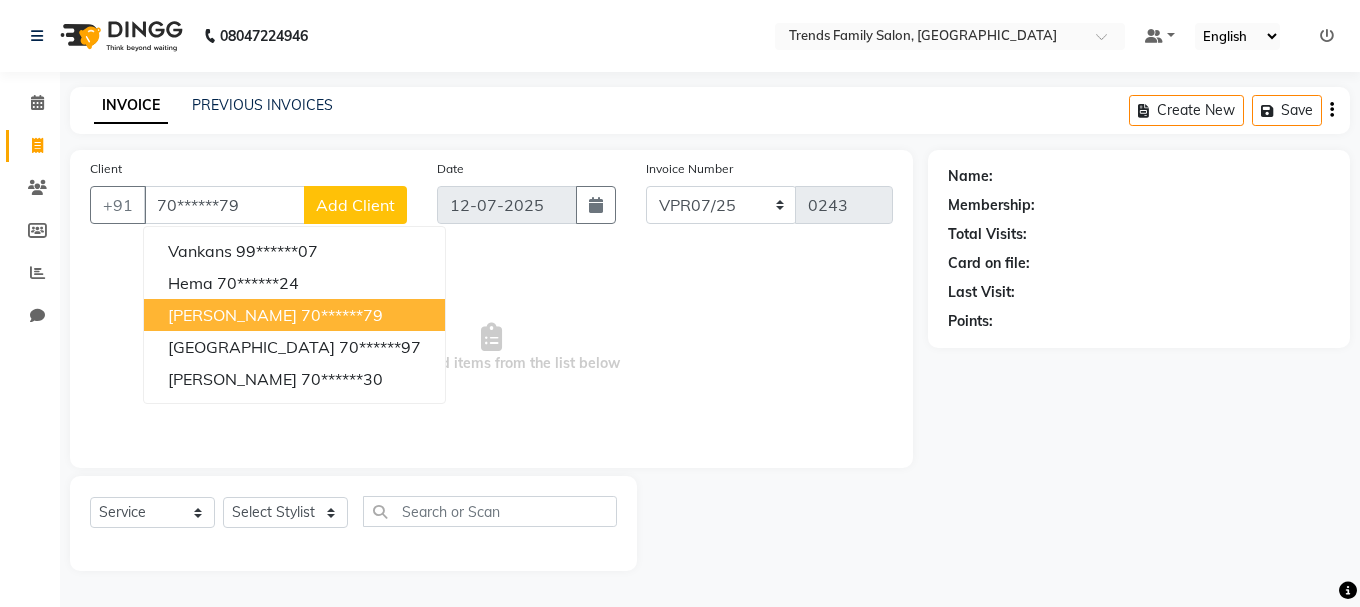 type on "70******79" 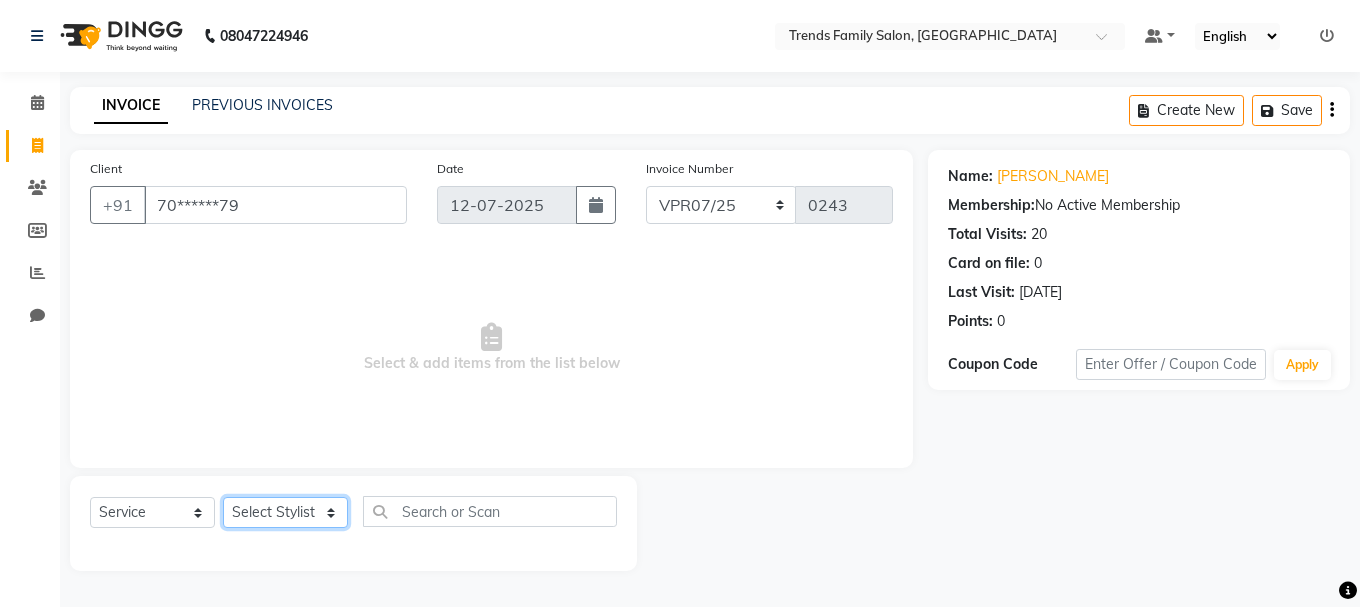 click on "Select Stylist [PERSON_NAME] Alsa Amaritha Ashwini [PERSON_NAME] Bhaktha Bhumi Danish Dolma Doma [PERSON_NAME] [PERSON_NAME] Lakshmi  Maya [PERSON_NAME] [PERSON_NAME] [PERSON_NAME] [PERSON_NAME] [PERSON_NAME] [PERSON_NAME] Sawsthika Shadav [PERSON_NAME] Sony Sherpa  [PERSON_NAME] [PERSON_NAME]" 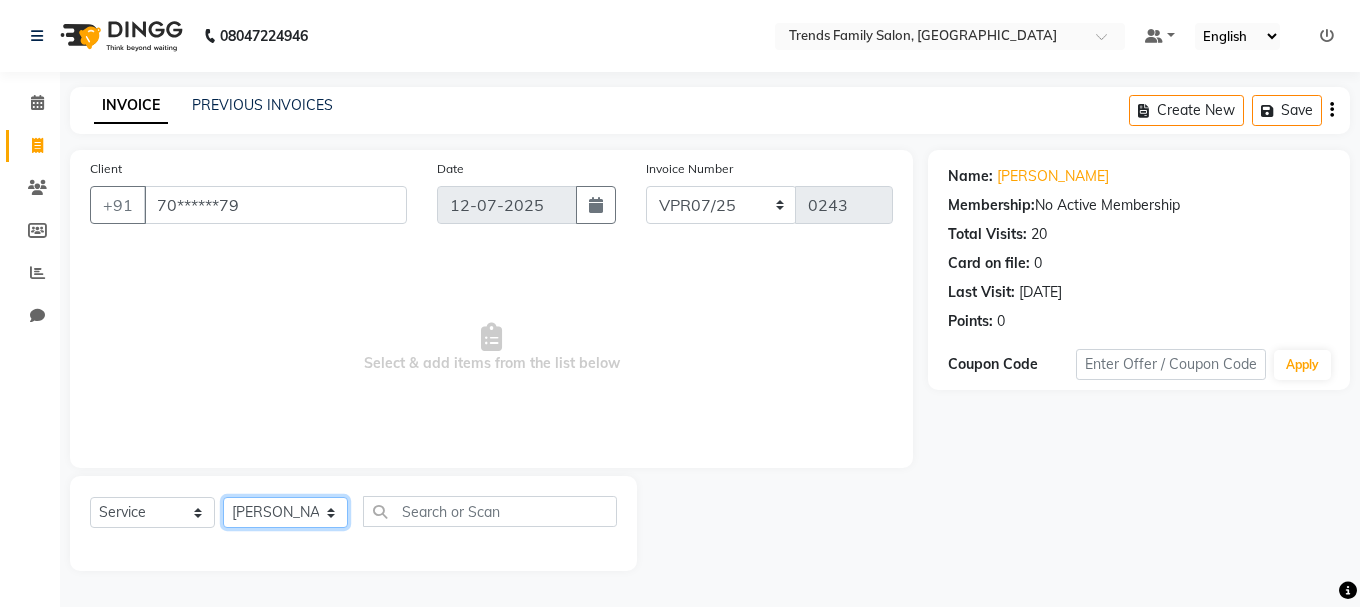 click on "Select Stylist [PERSON_NAME] Alsa Amaritha Ashwini [PERSON_NAME] Bhaktha Bhumi Danish Dolma Doma [PERSON_NAME] [PERSON_NAME] Lakshmi  Maya [PERSON_NAME] [PERSON_NAME] [PERSON_NAME] [PERSON_NAME] [PERSON_NAME] [PERSON_NAME] Sawsthika Shadav [PERSON_NAME] Sony Sherpa  [PERSON_NAME] [PERSON_NAME]" 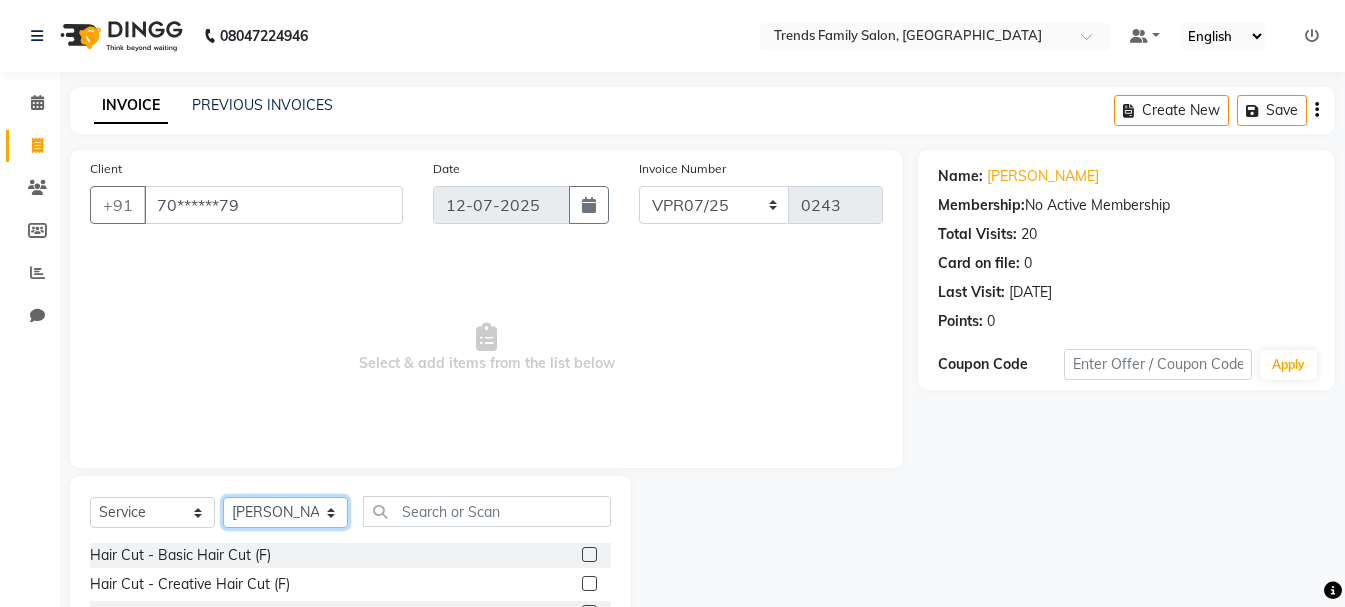 scroll, scrollTop: 194, scrollLeft: 0, axis: vertical 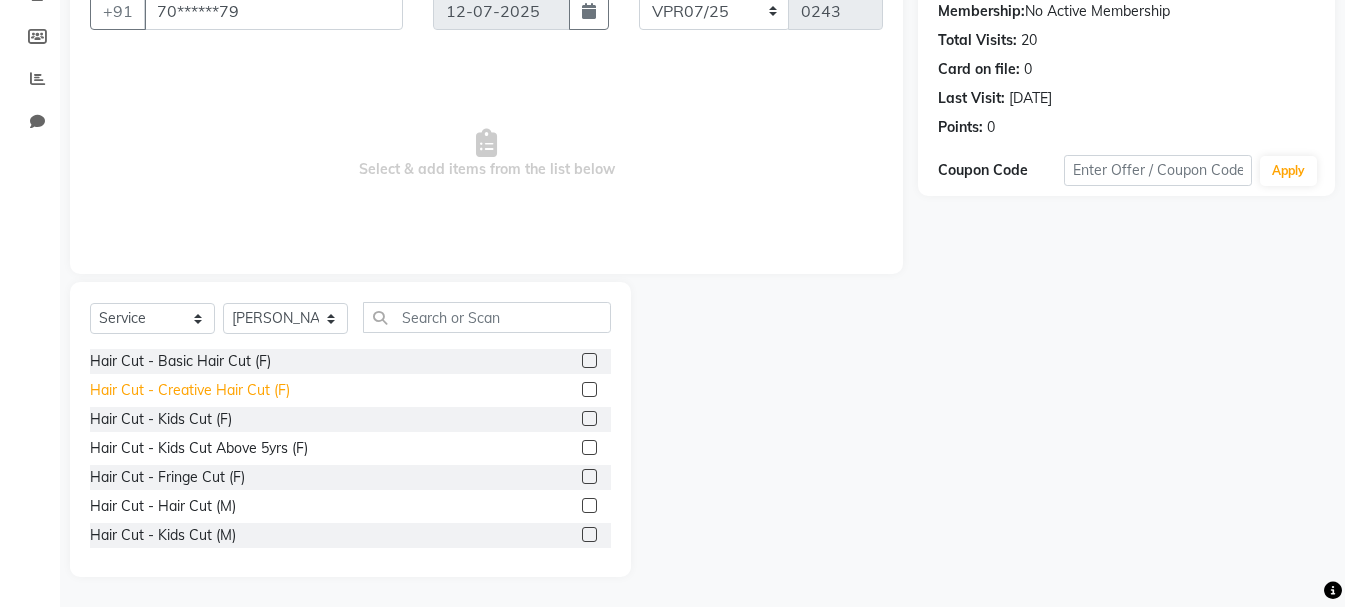 click on "Hair Cut - Creative Hair Cut (F)" 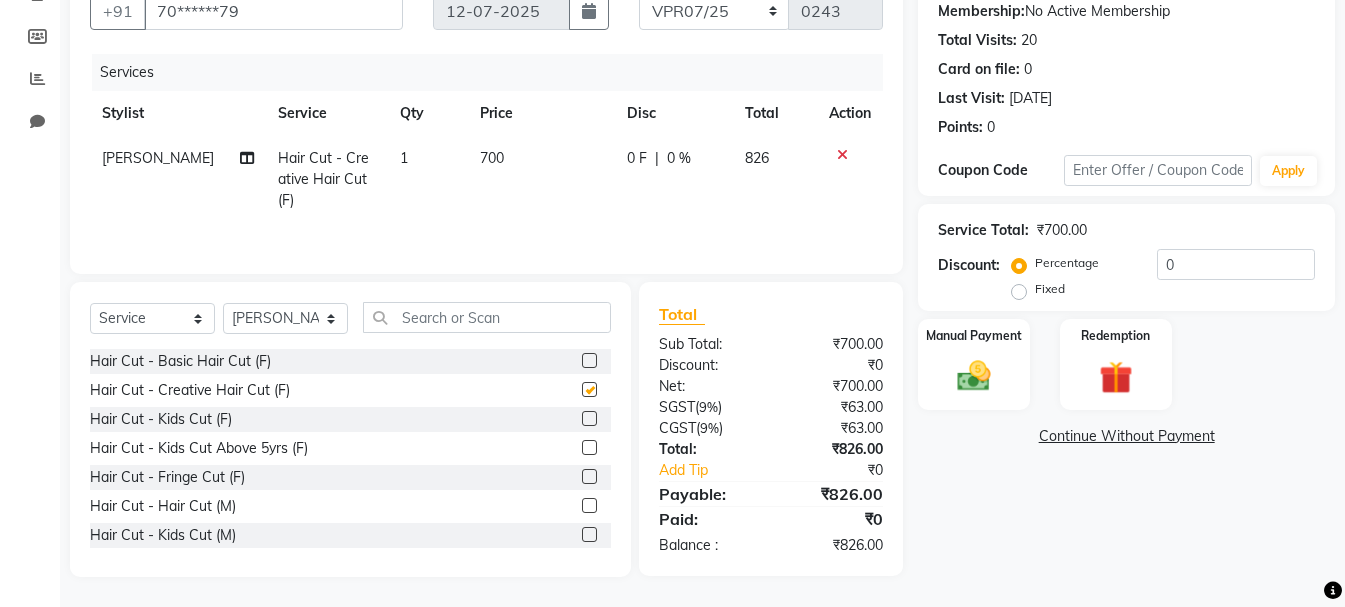 checkbox on "false" 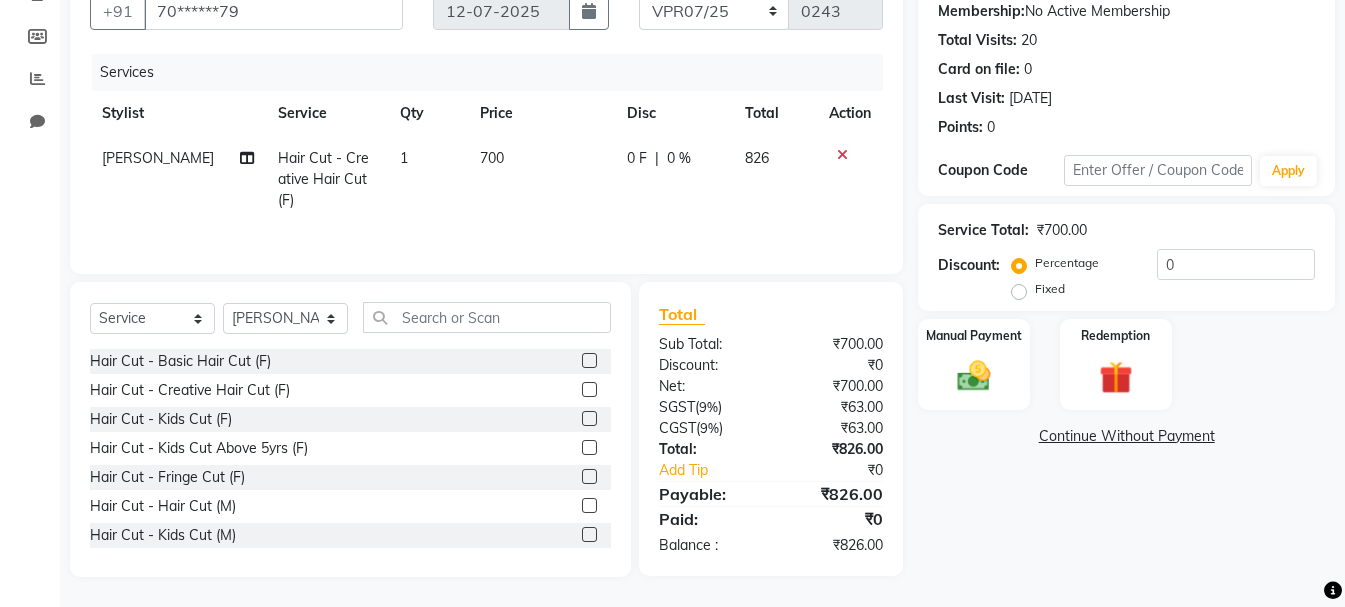 scroll, scrollTop: 0, scrollLeft: 0, axis: both 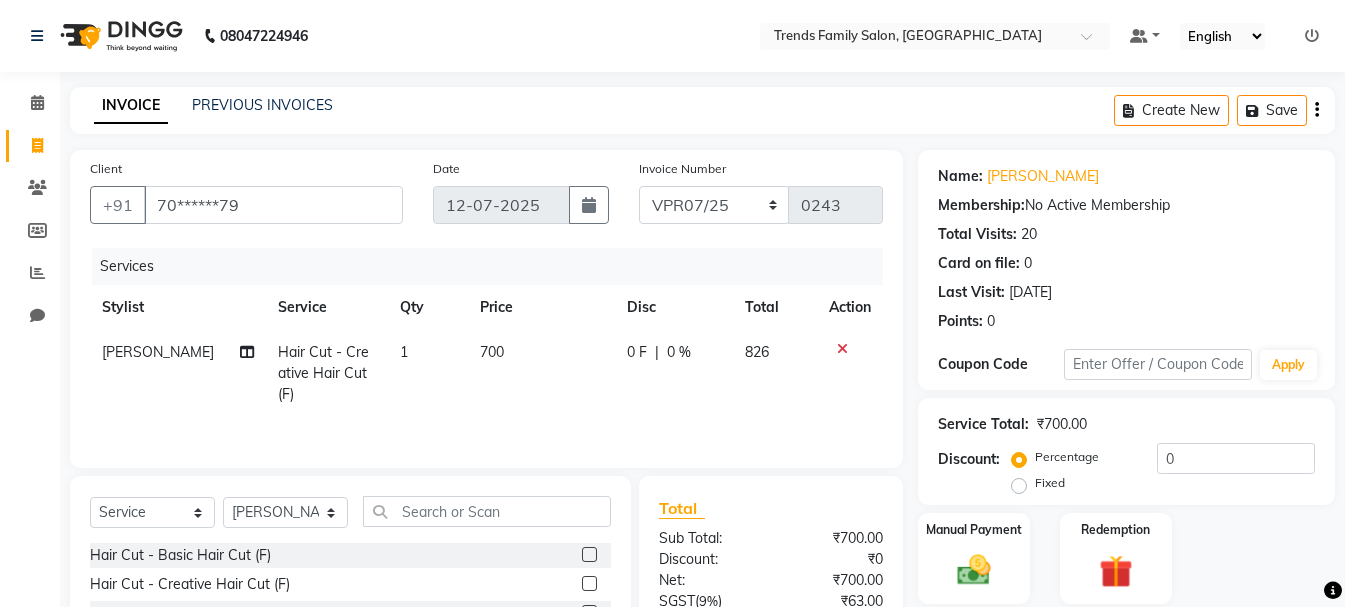 click 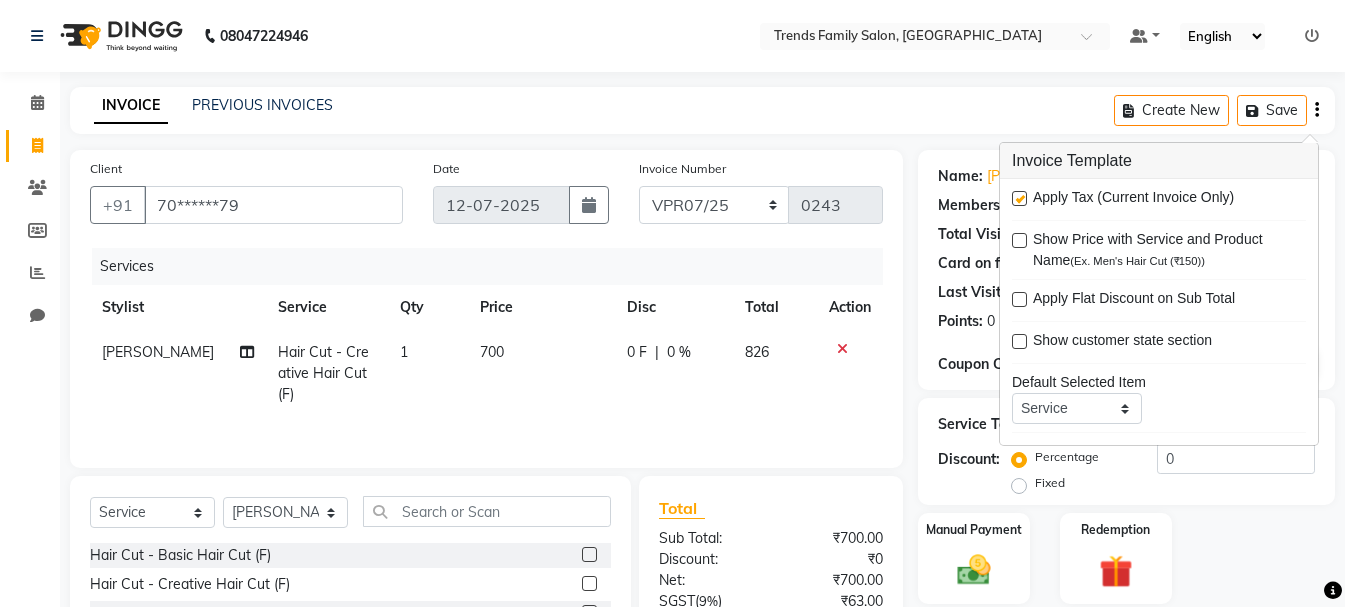 click at bounding box center [1019, 198] 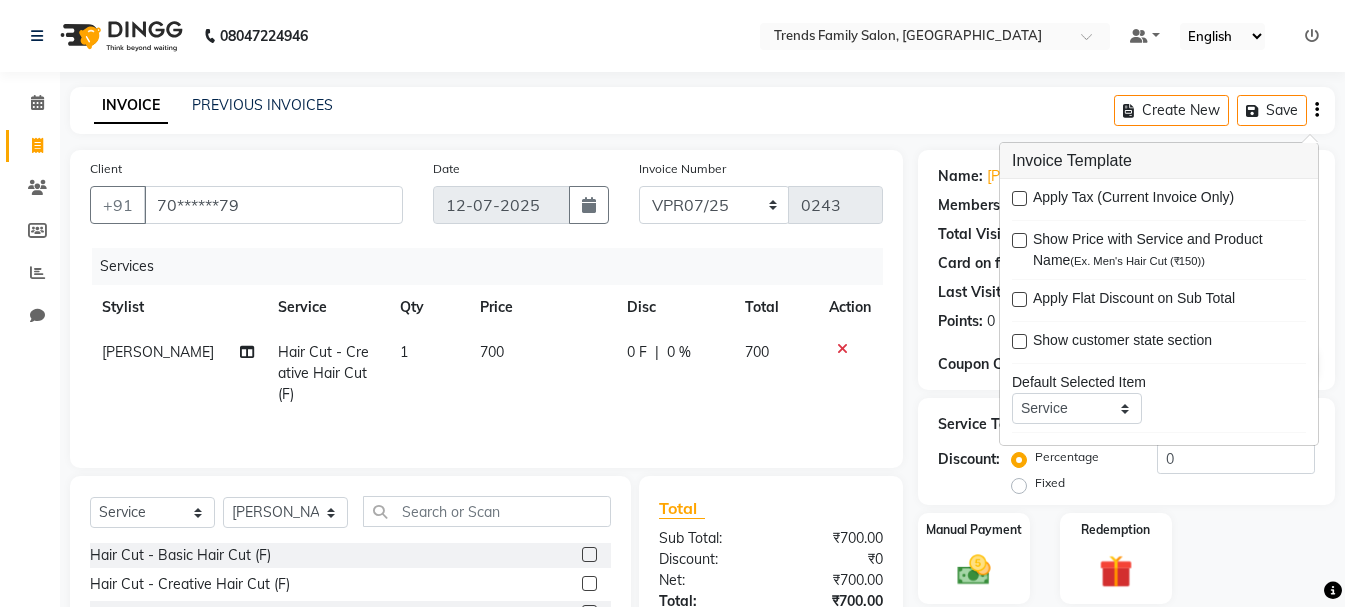 scroll, scrollTop: 194, scrollLeft: 0, axis: vertical 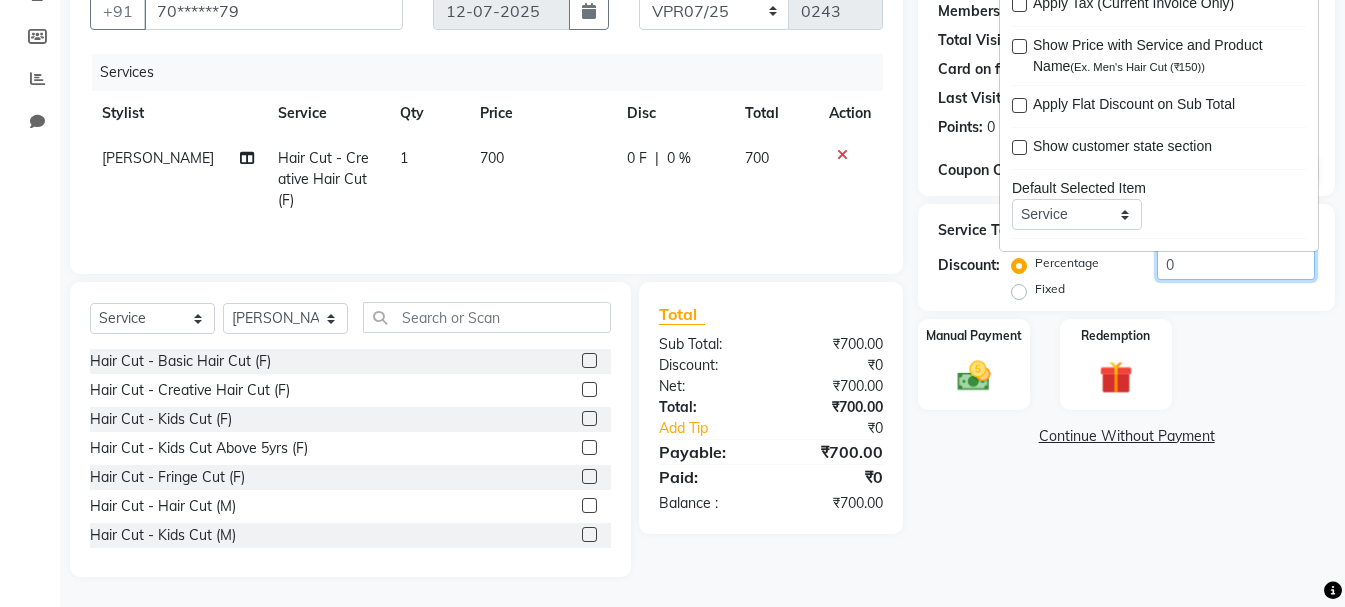 click on "0" 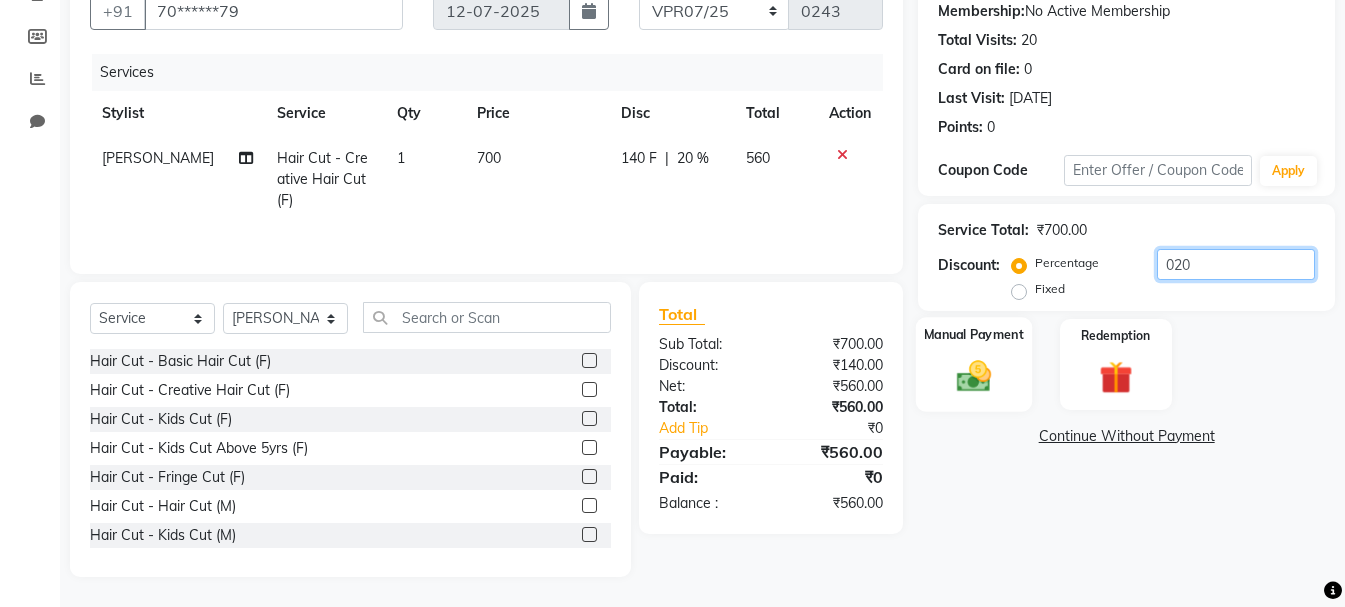 type on "020" 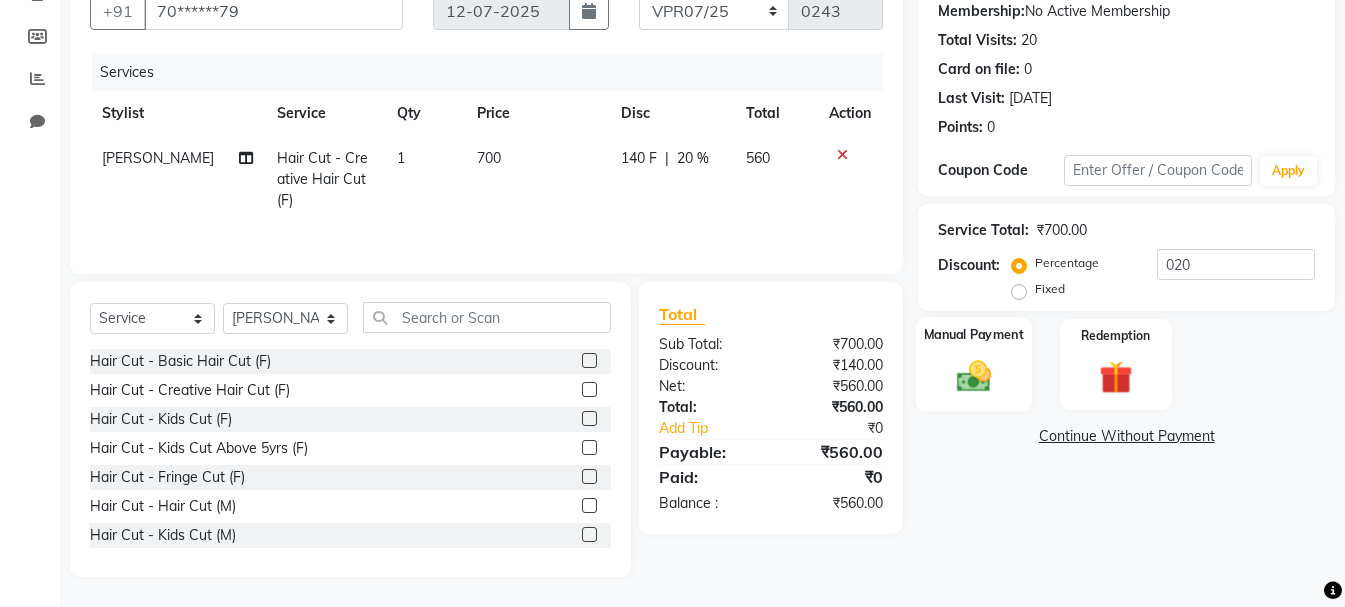 click on "Manual Payment" 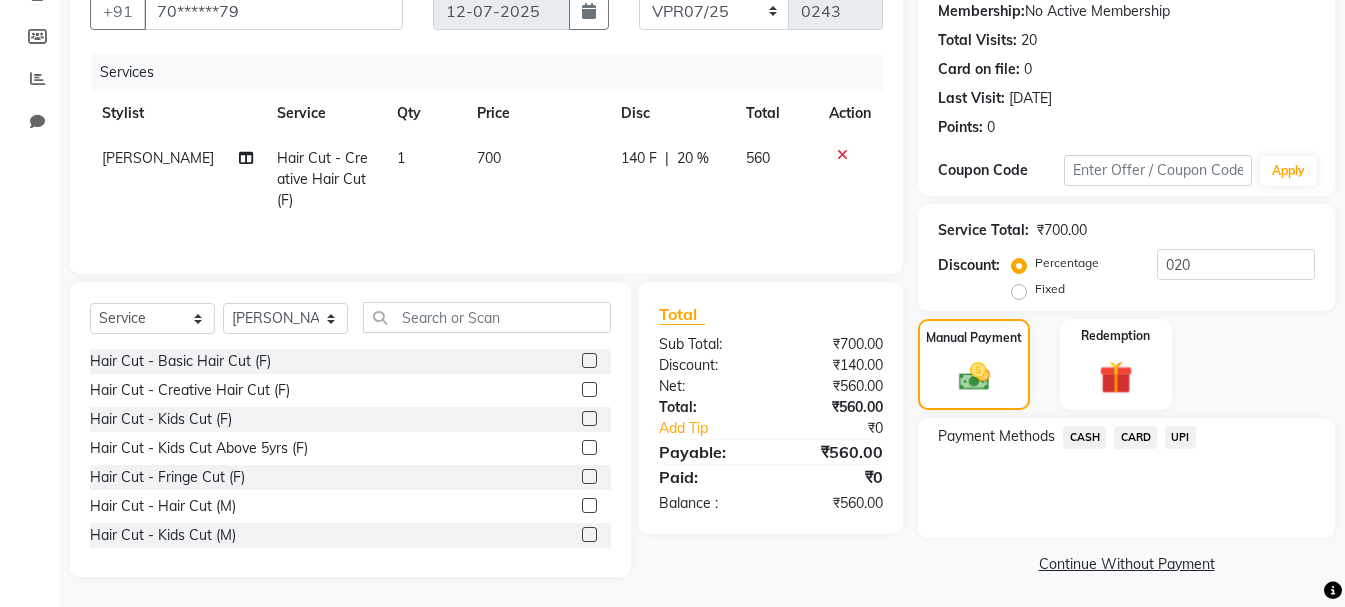 click on "UPI" 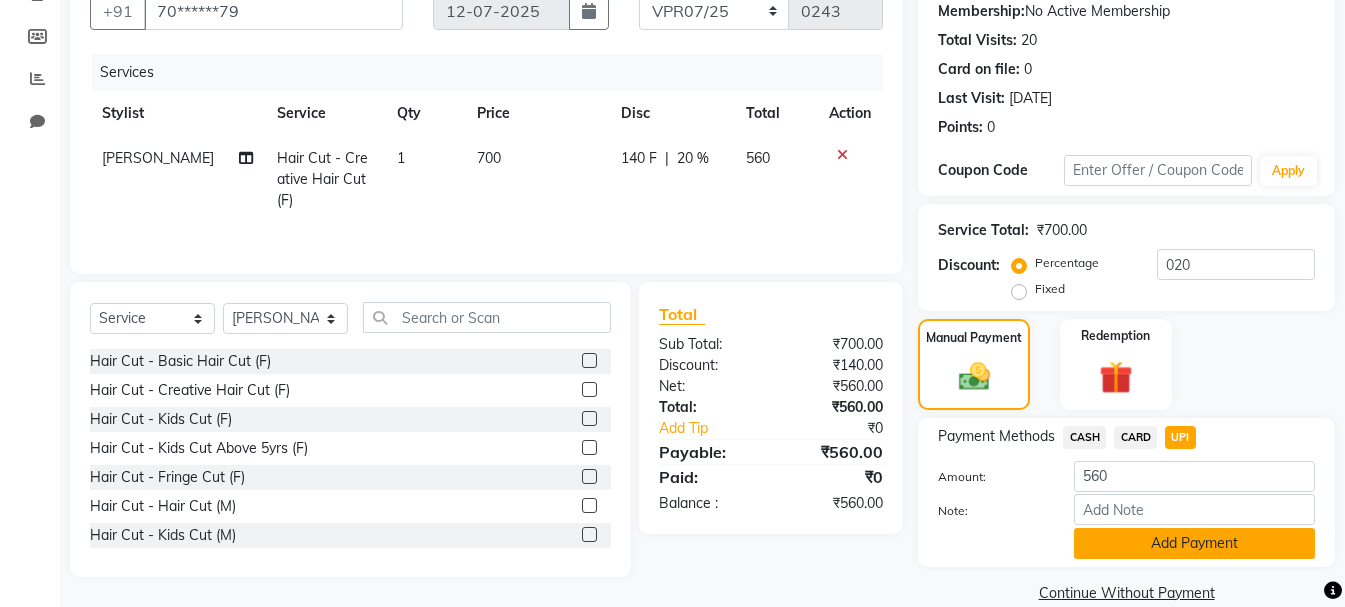 click on "Add Payment" 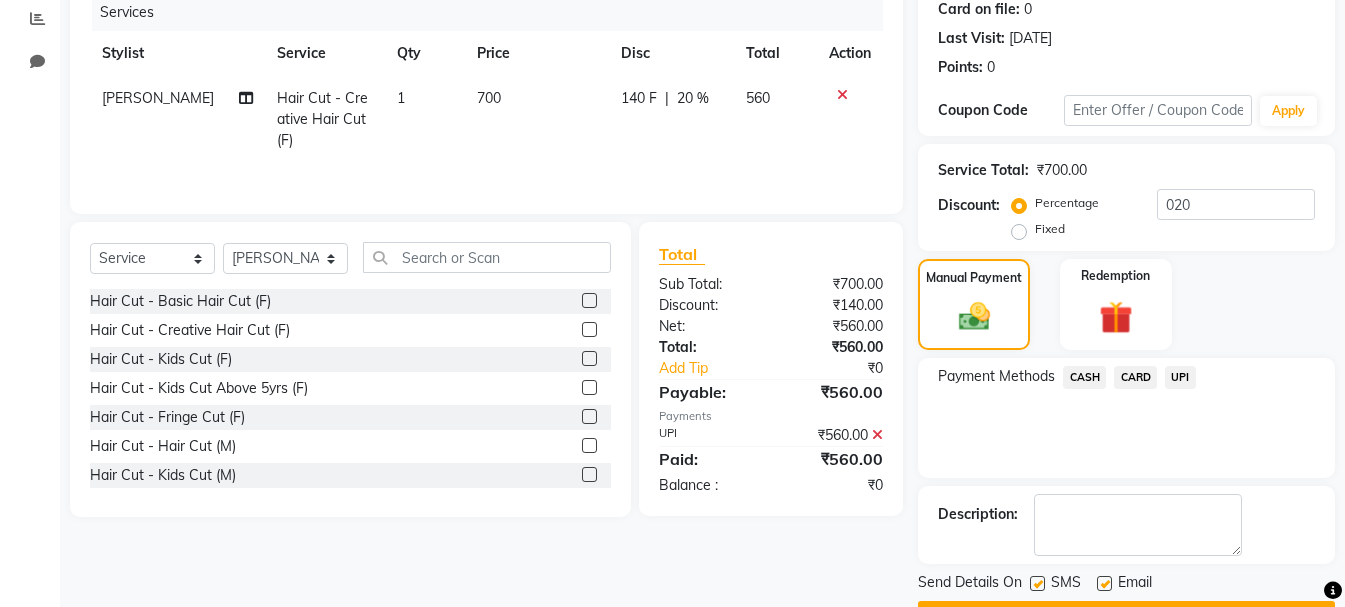 scroll, scrollTop: 309, scrollLeft: 0, axis: vertical 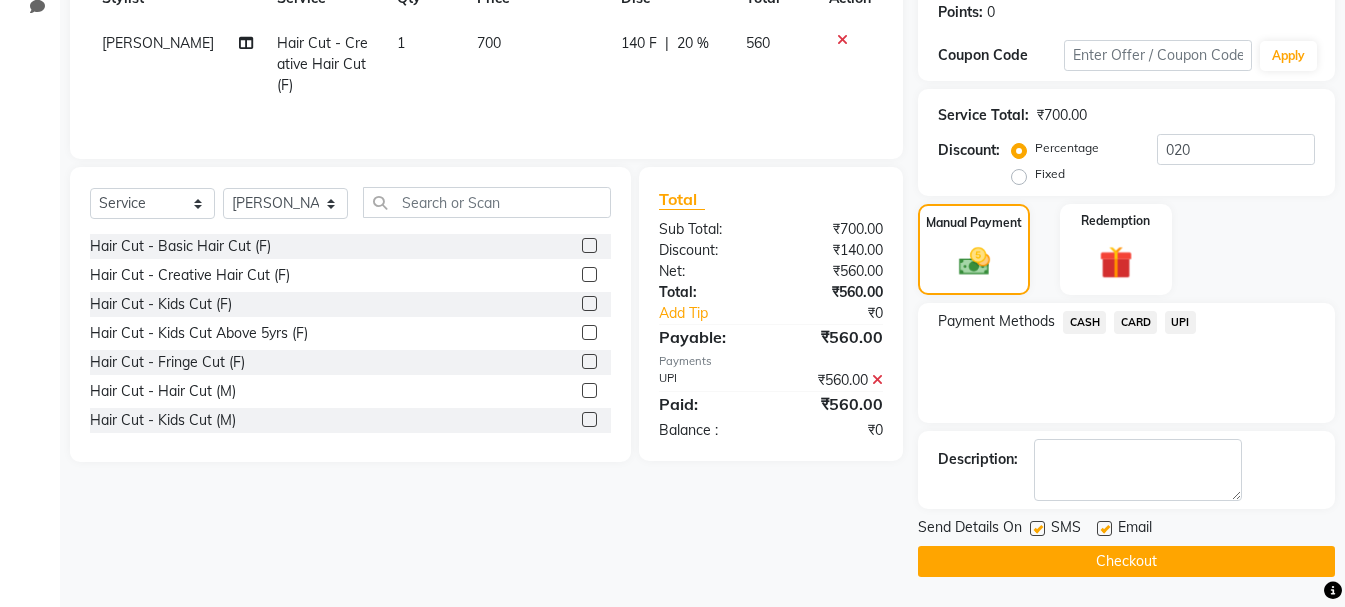 click on "Checkout" 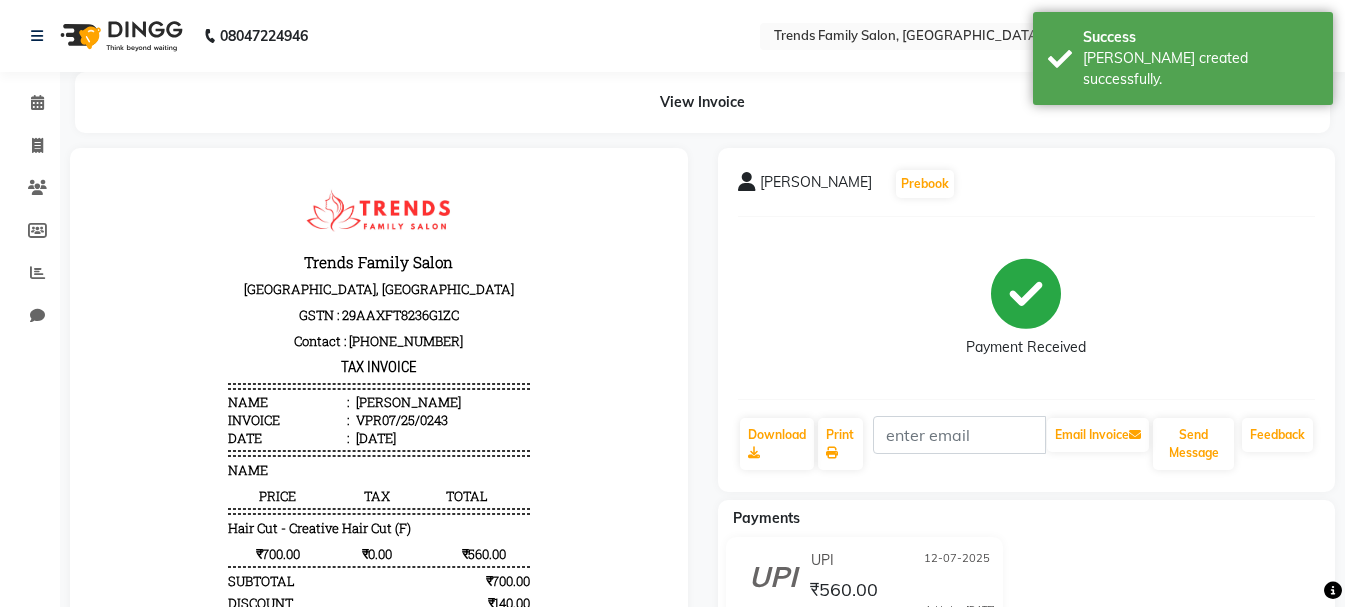 scroll, scrollTop: 0, scrollLeft: 0, axis: both 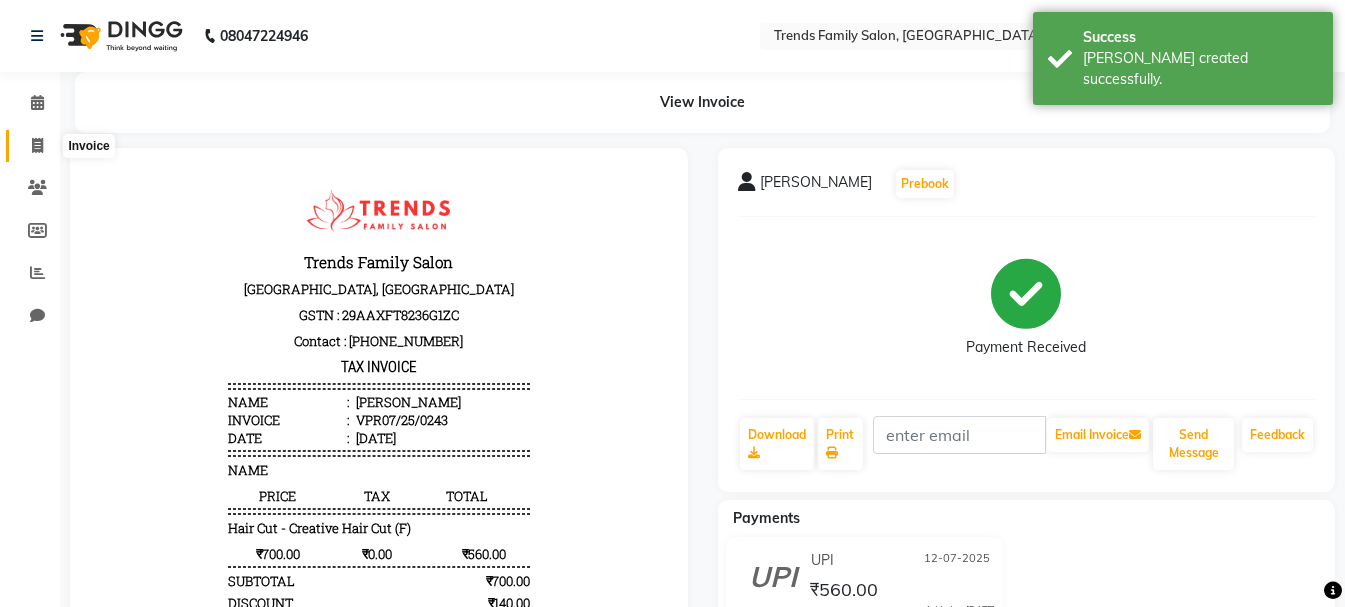 click 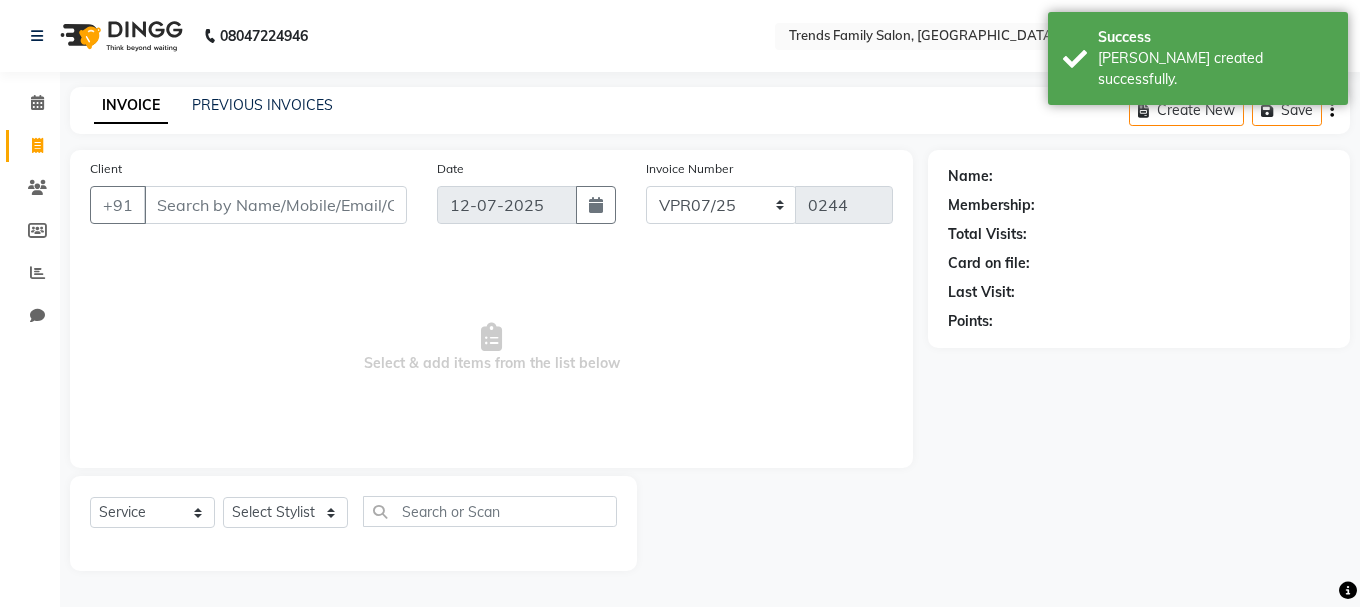 click on "Client" at bounding box center [275, 205] 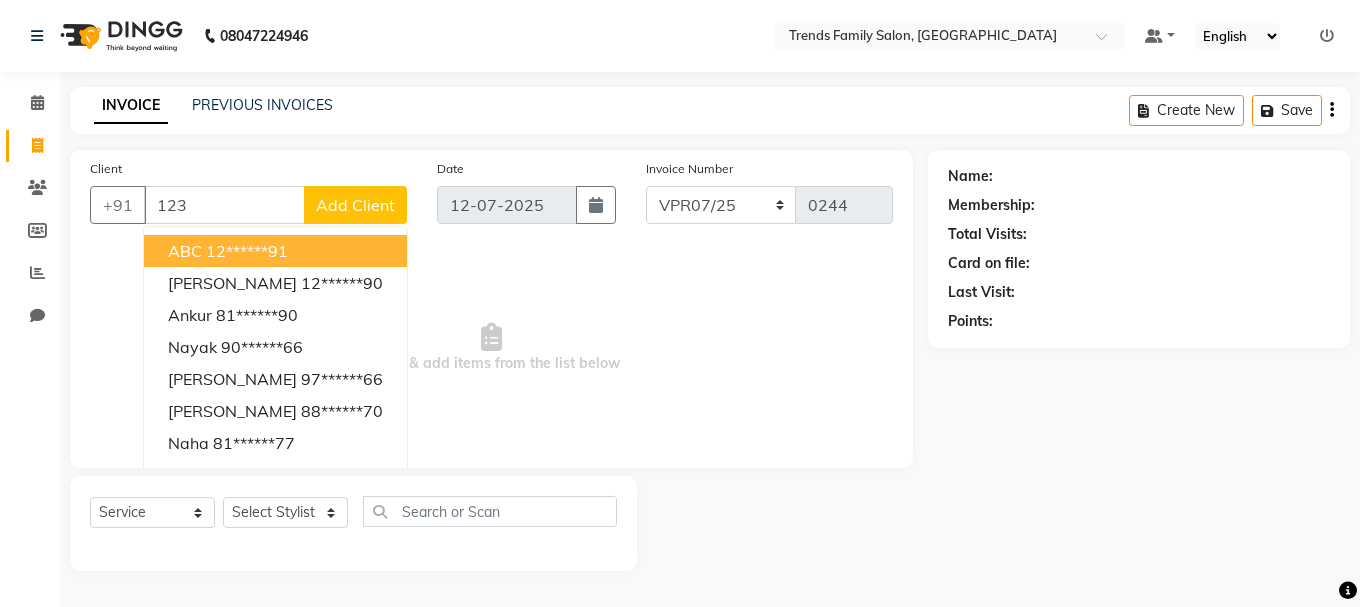 click on "12******91" at bounding box center [247, 251] 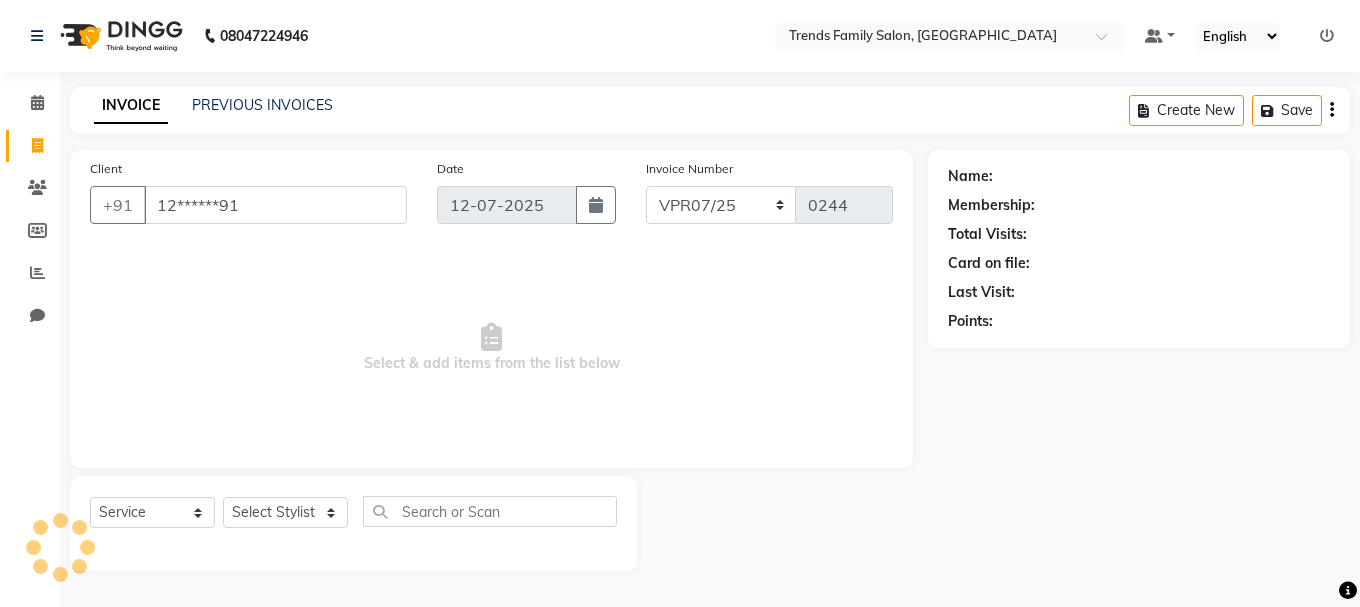 type on "12******91" 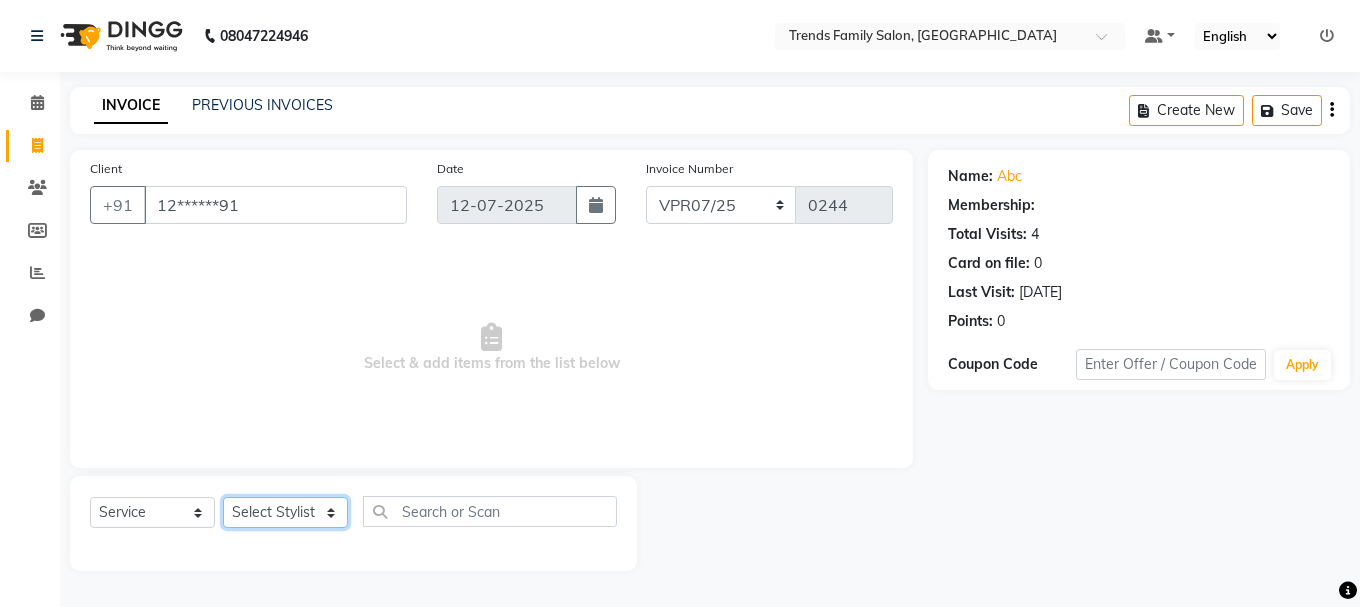 click on "Select Stylist [PERSON_NAME] Alsa Amaritha Ashwini [PERSON_NAME] Bhaktha Bhumi Danish Dolma Doma [PERSON_NAME] [PERSON_NAME] Lakshmi  Maya [PERSON_NAME] [PERSON_NAME] [PERSON_NAME] [PERSON_NAME] [PERSON_NAME] [PERSON_NAME] Sawsthika Shadav [PERSON_NAME] Sony Sherpa  [PERSON_NAME] [PERSON_NAME]" 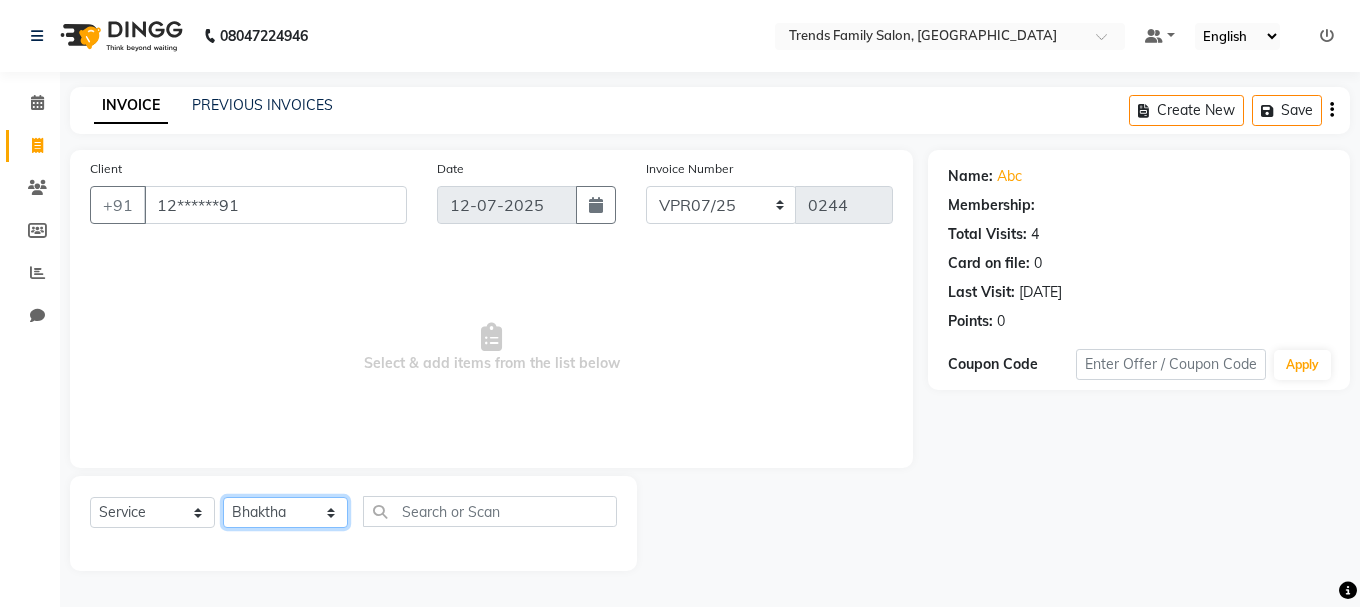 click on "Select Stylist [PERSON_NAME] Alsa Amaritha Ashwini [PERSON_NAME] Bhaktha Bhumi Danish Dolma Doma [PERSON_NAME] [PERSON_NAME] Lakshmi  Maya [PERSON_NAME] [PERSON_NAME] [PERSON_NAME] [PERSON_NAME] [PERSON_NAME] [PERSON_NAME] Sawsthika Shadav [PERSON_NAME] Sony Sherpa  [PERSON_NAME] [PERSON_NAME]" 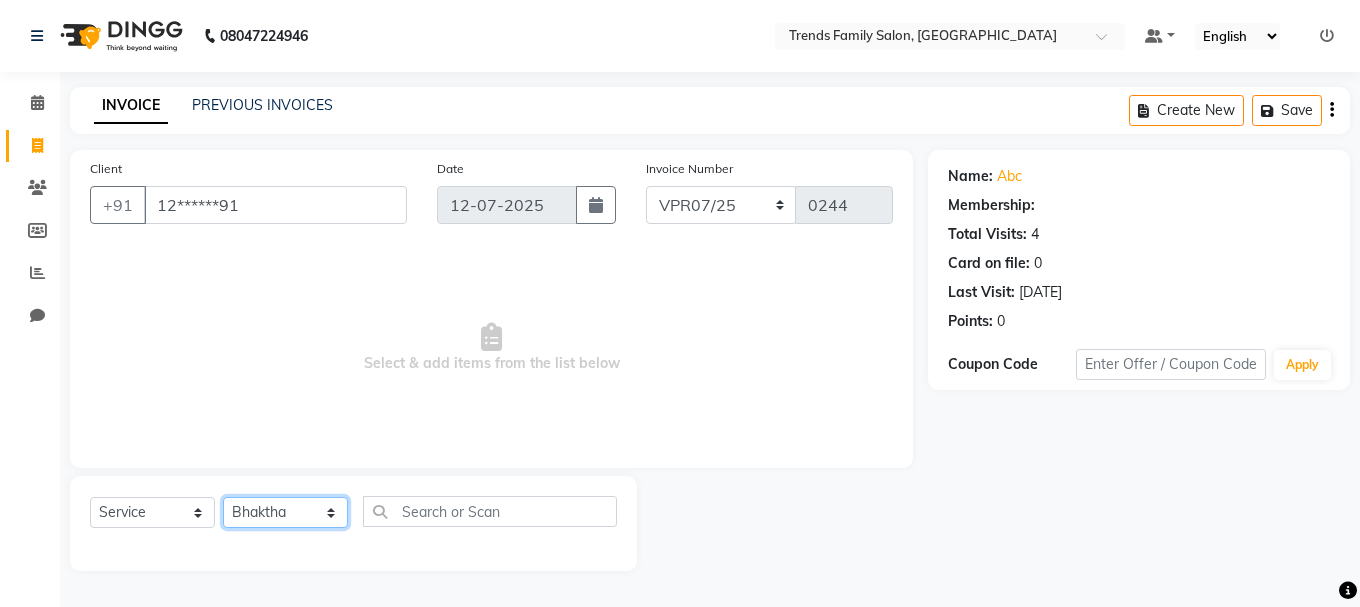 select on "84883" 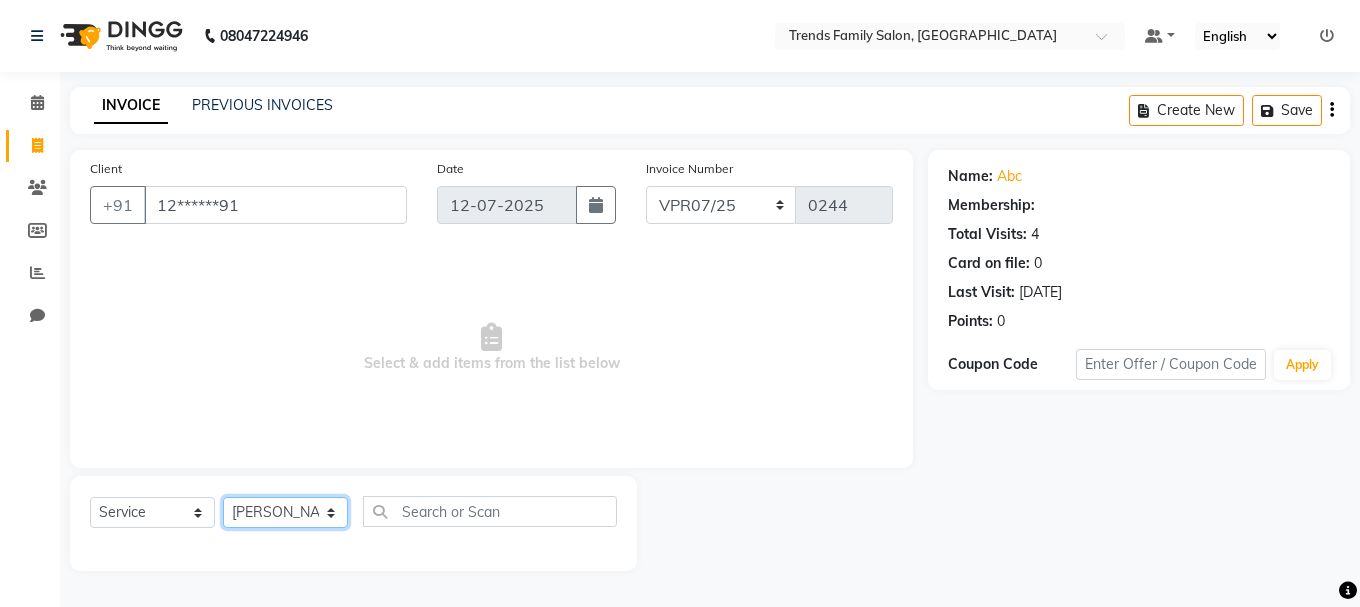 click on "Select Stylist [PERSON_NAME] Alsa Amaritha Ashwini [PERSON_NAME] Bhaktha Bhumi Danish Dolma Doma [PERSON_NAME] [PERSON_NAME] Lakshmi  Maya [PERSON_NAME] [PERSON_NAME] [PERSON_NAME] [PERSON_NAME] [PERSON_NAME] [PERSON_NAME] Sawsthika Shadav [PERSON_NAME] Sony Sherpa  [PERSON_NAME] [PERSON_NAME]" 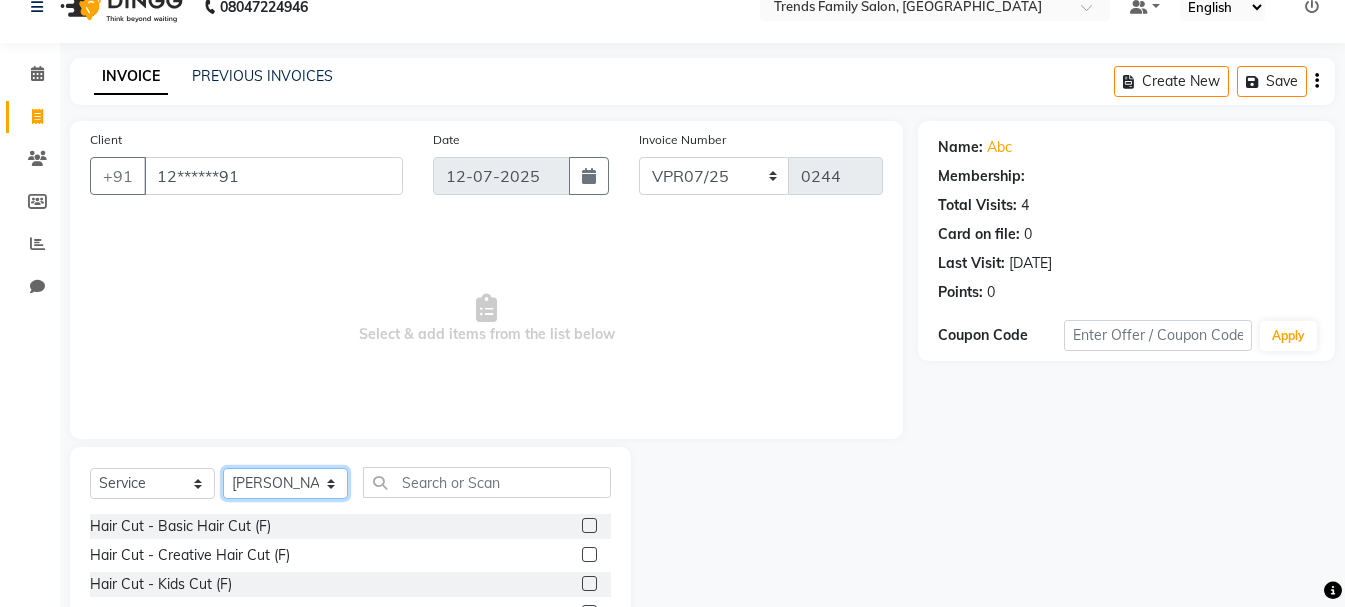scroll, scrollTop: 194, scrollLeft: 0, axis: vertical 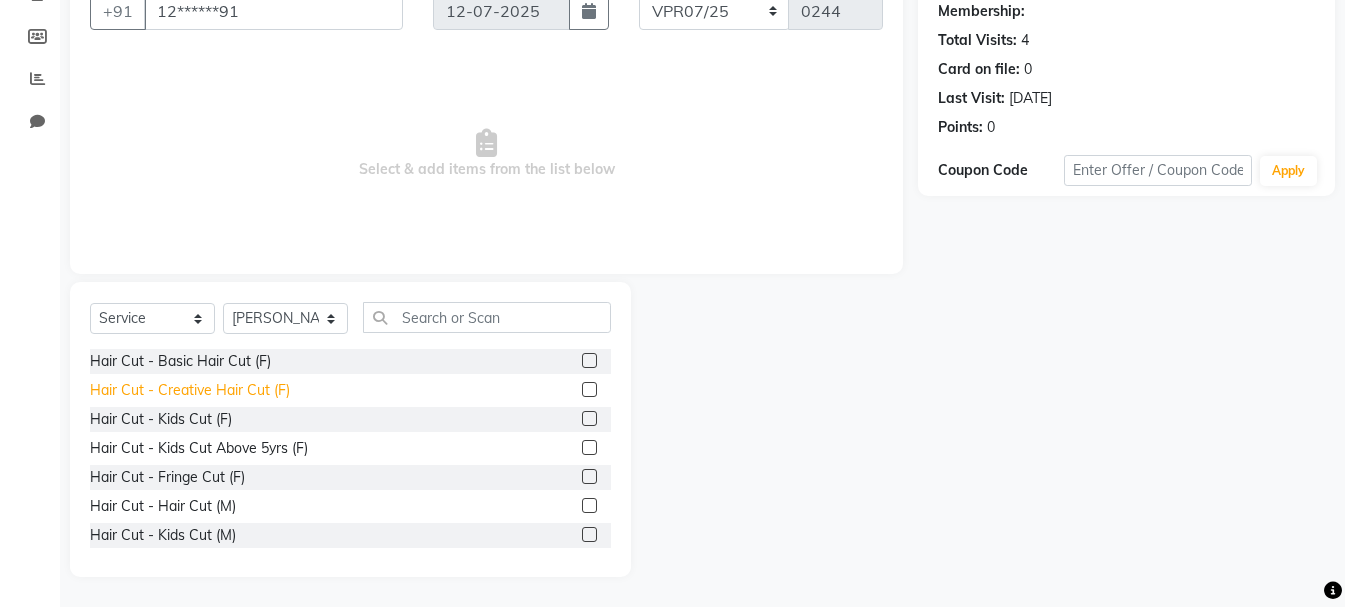 click on "Hair Cut - Creative Hair Cut (F)" 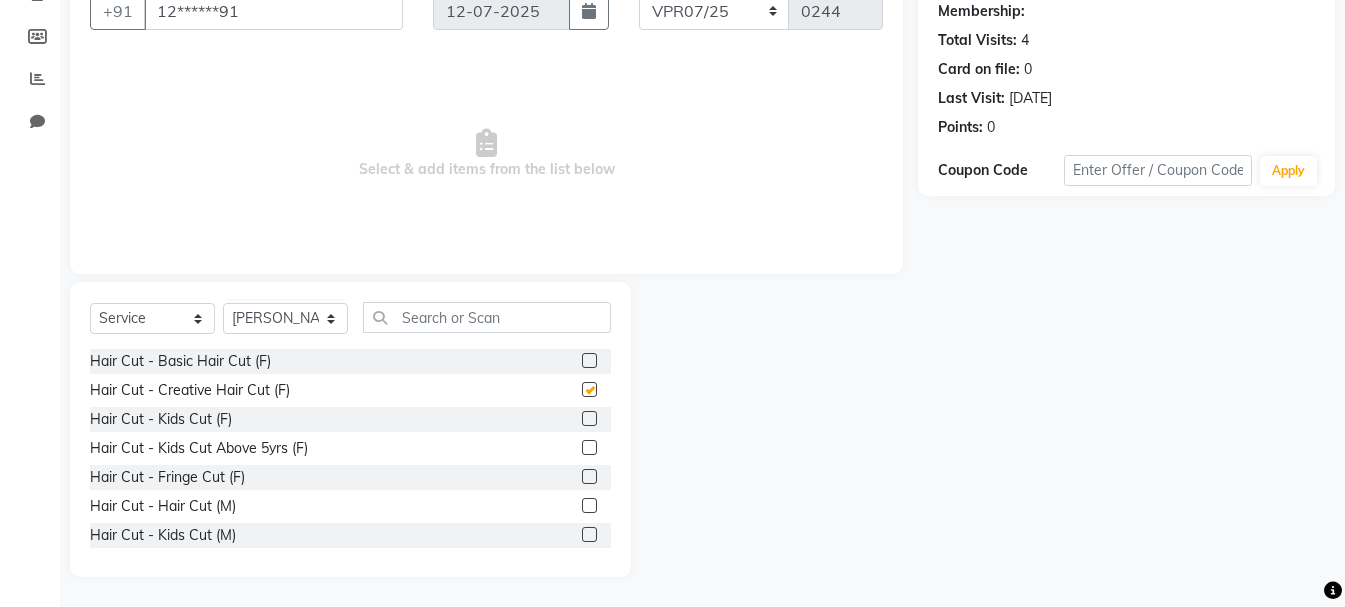 checkbox on "false" 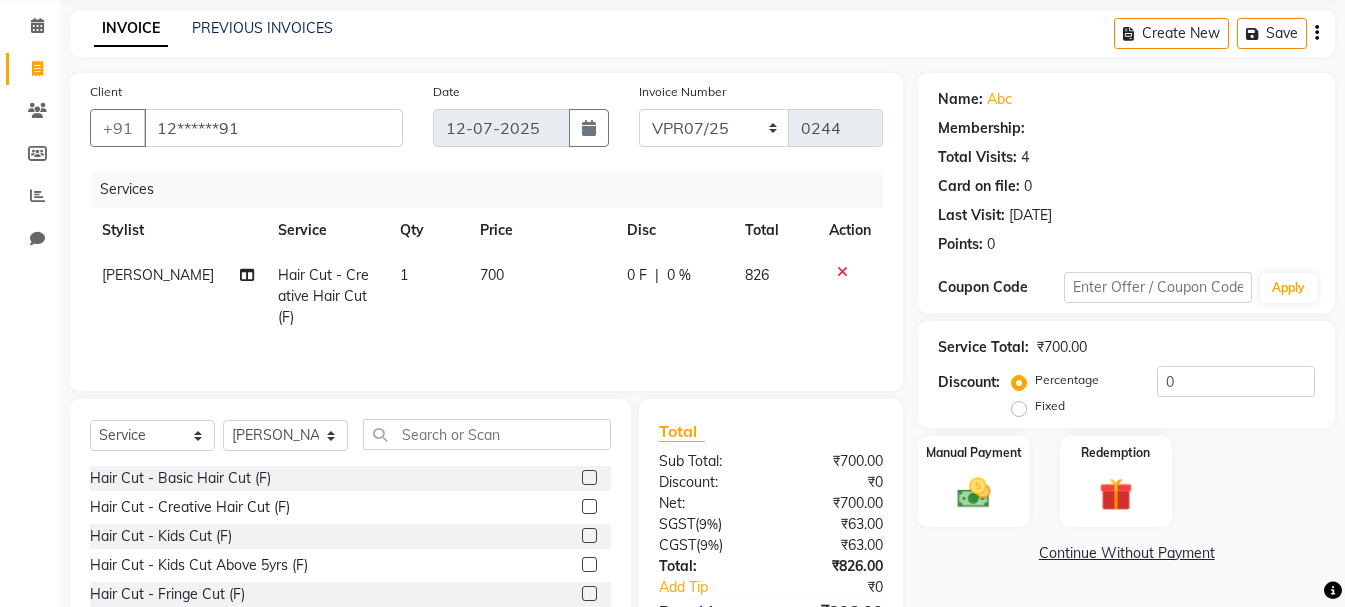 scroll, scrollTop: 0, scrollLeft: 0, axis: both 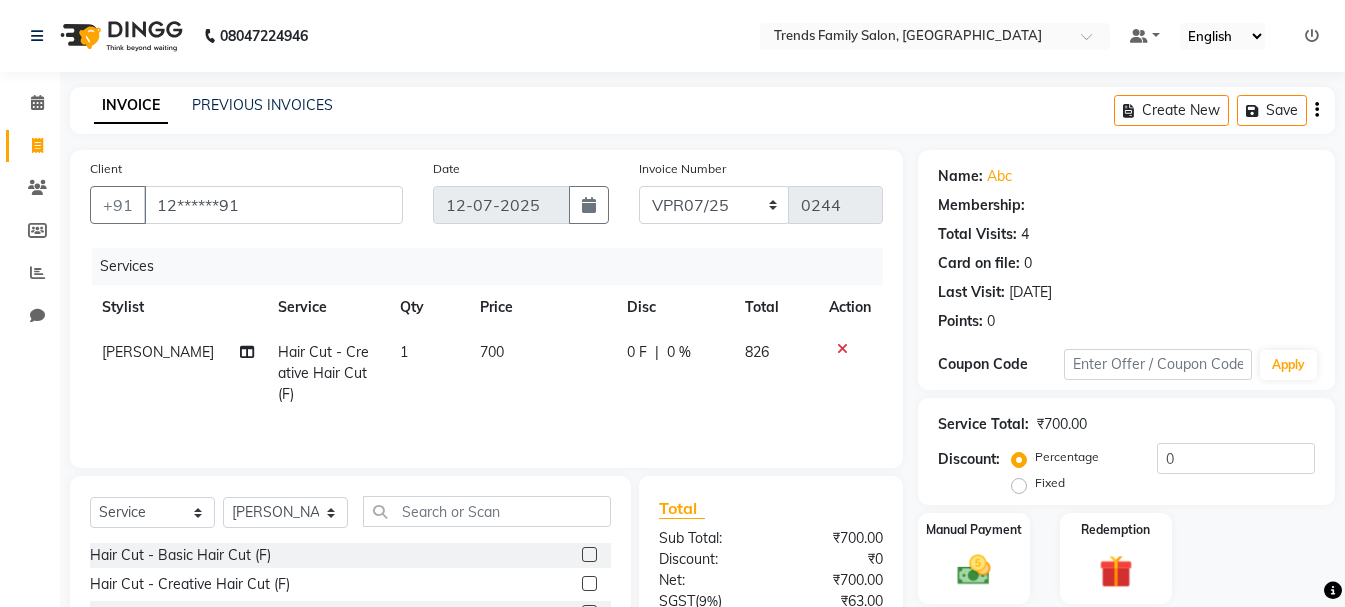 click 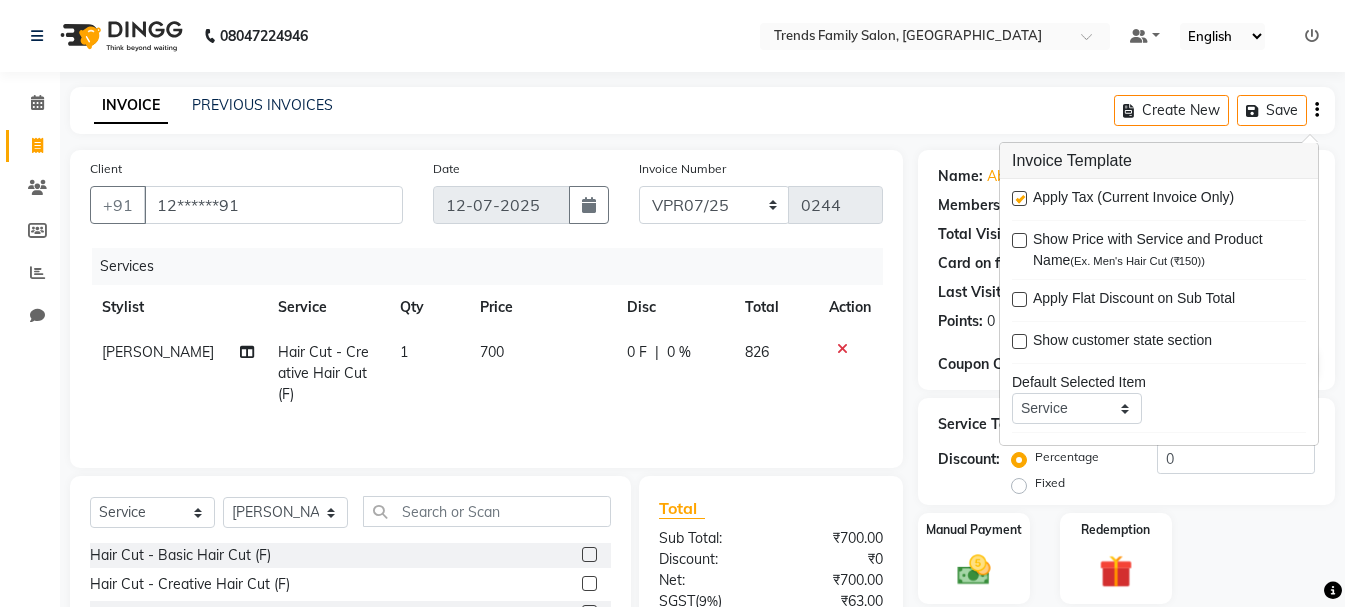 click at bounding box center (1019, 198) 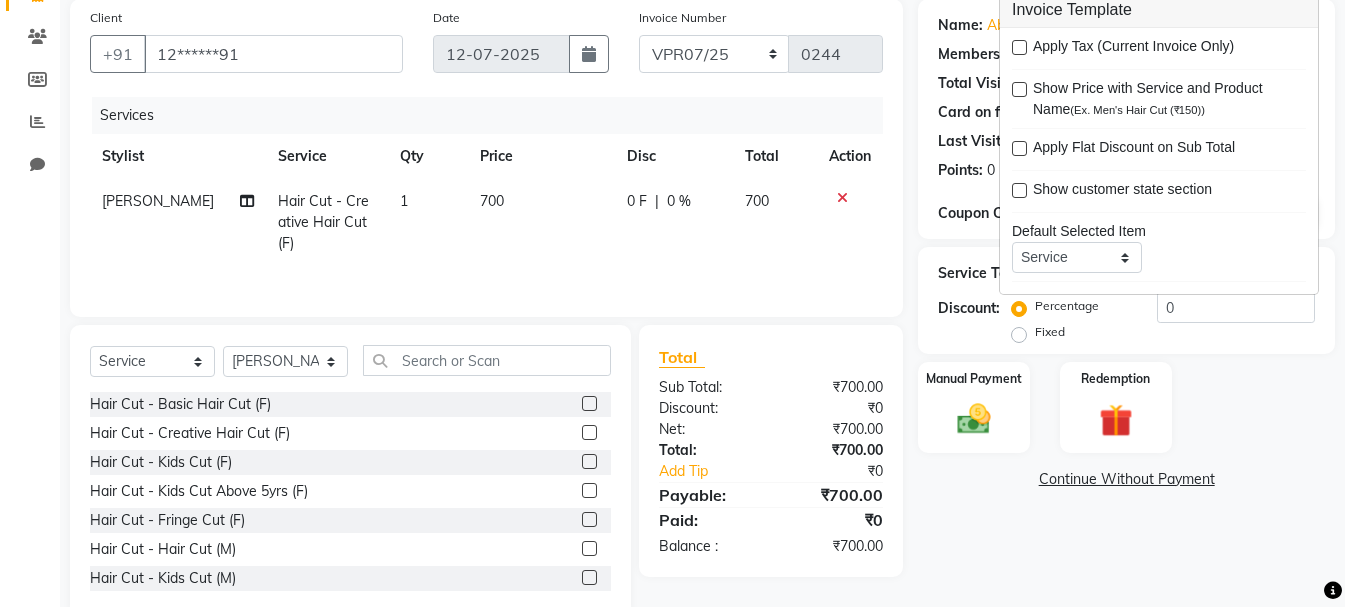 scroll, scrollTop: 194, scrollLeft: 0, axis: vertical 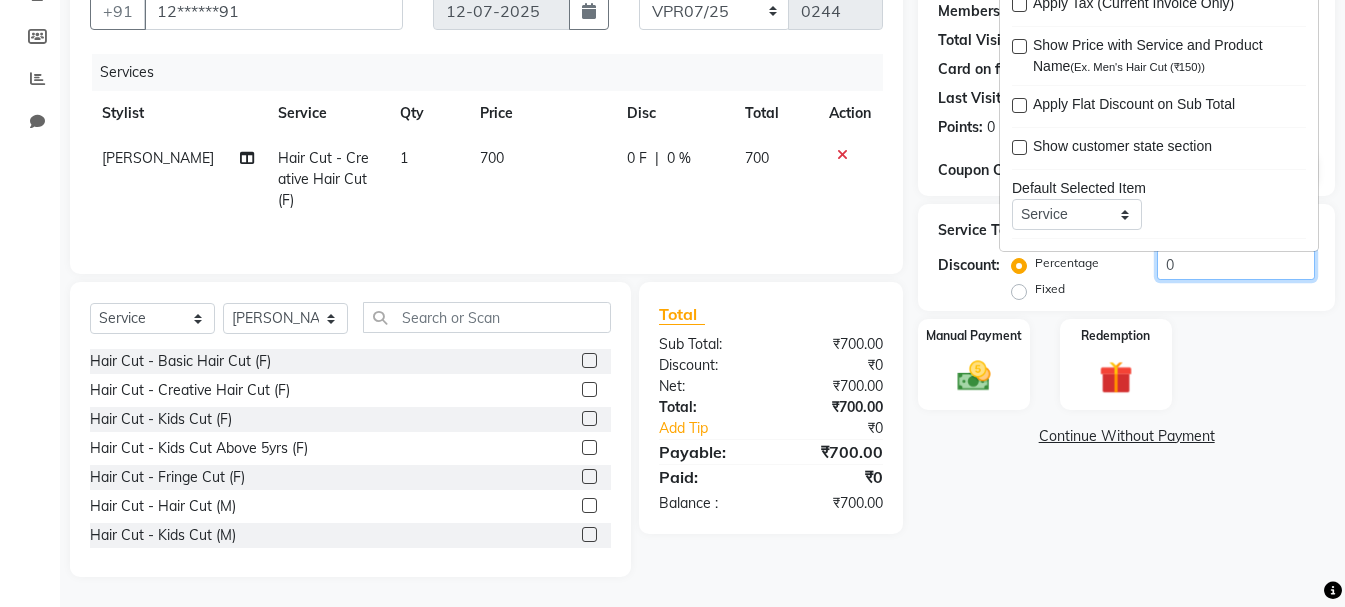 click on "0" 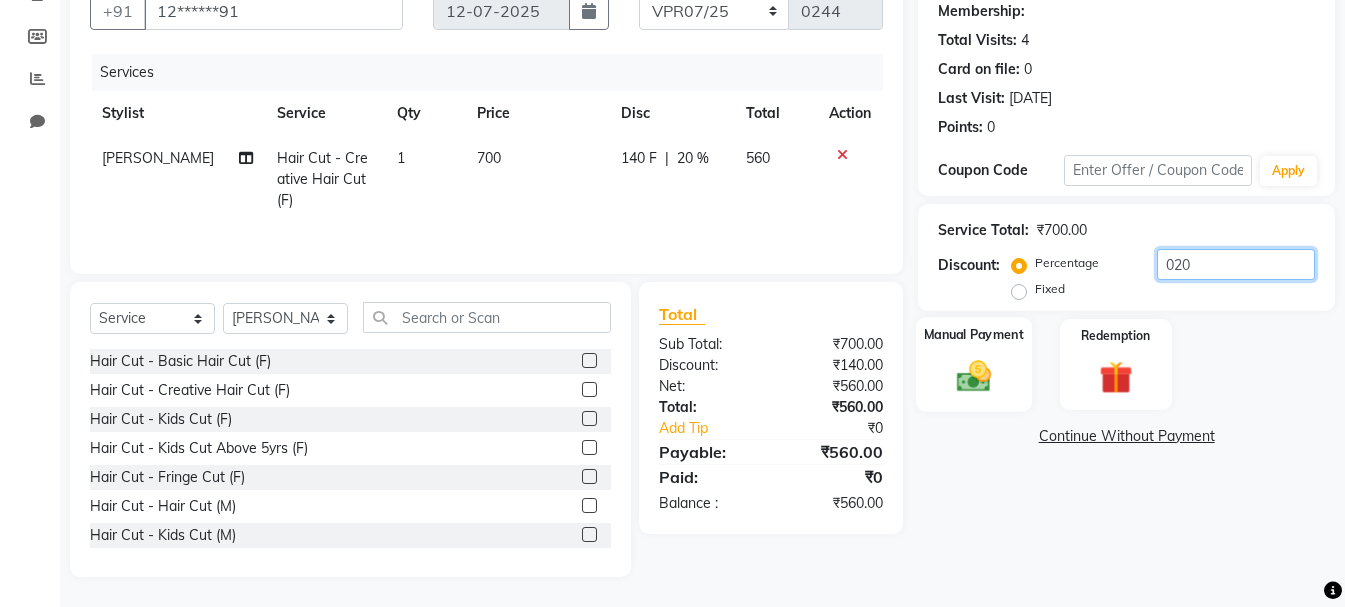 type on "020" 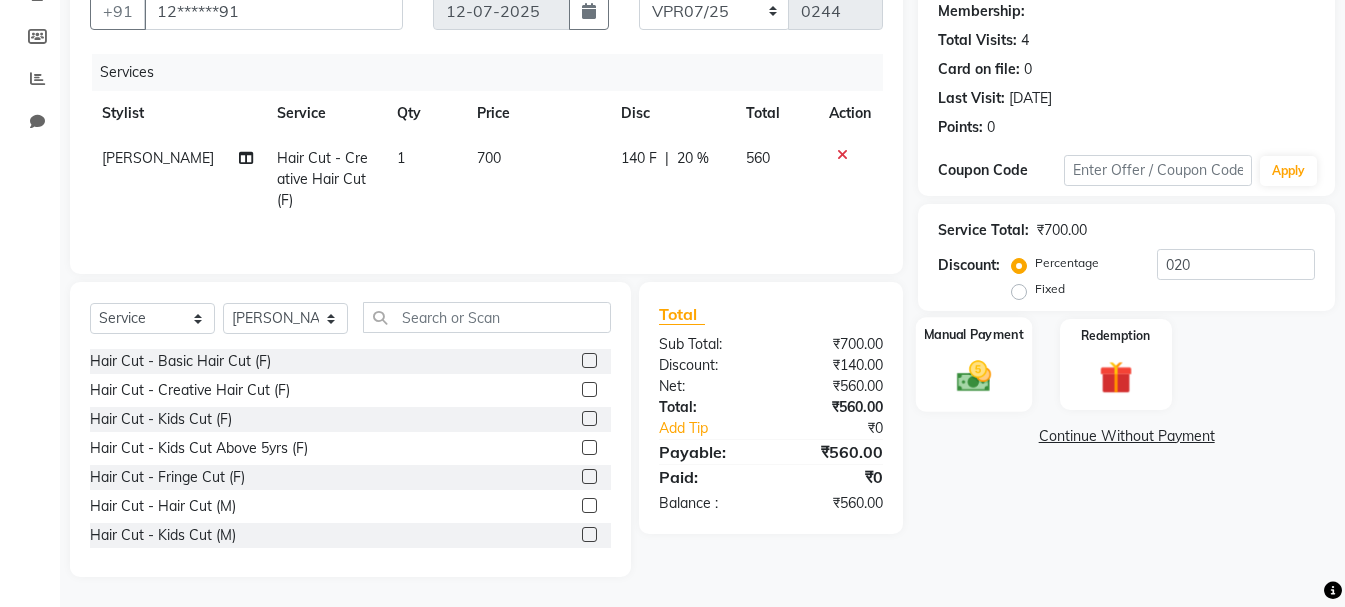click on "Manual Payment" 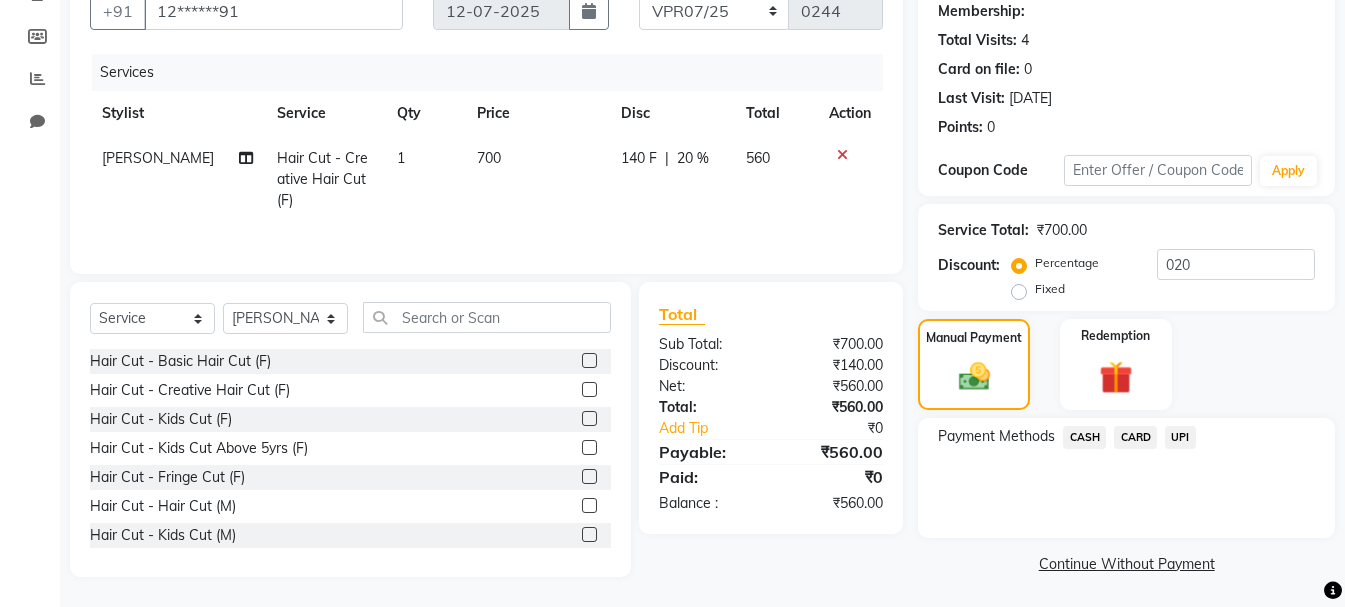click on "UPI" 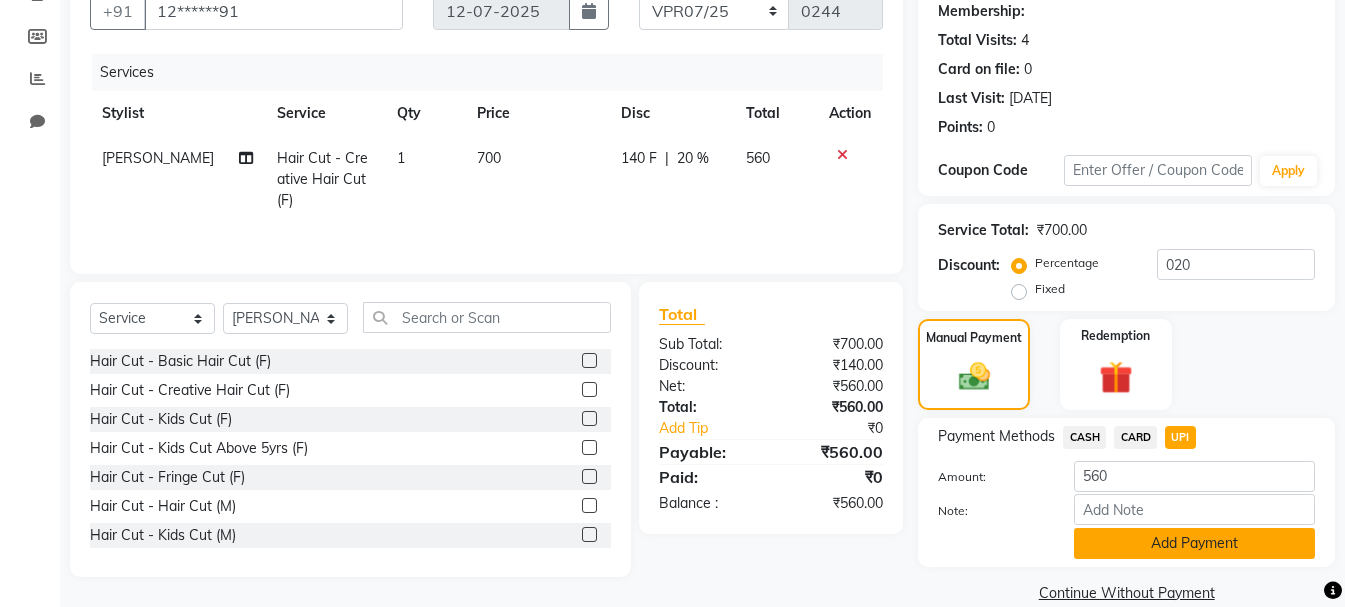 click on "Add Payment" 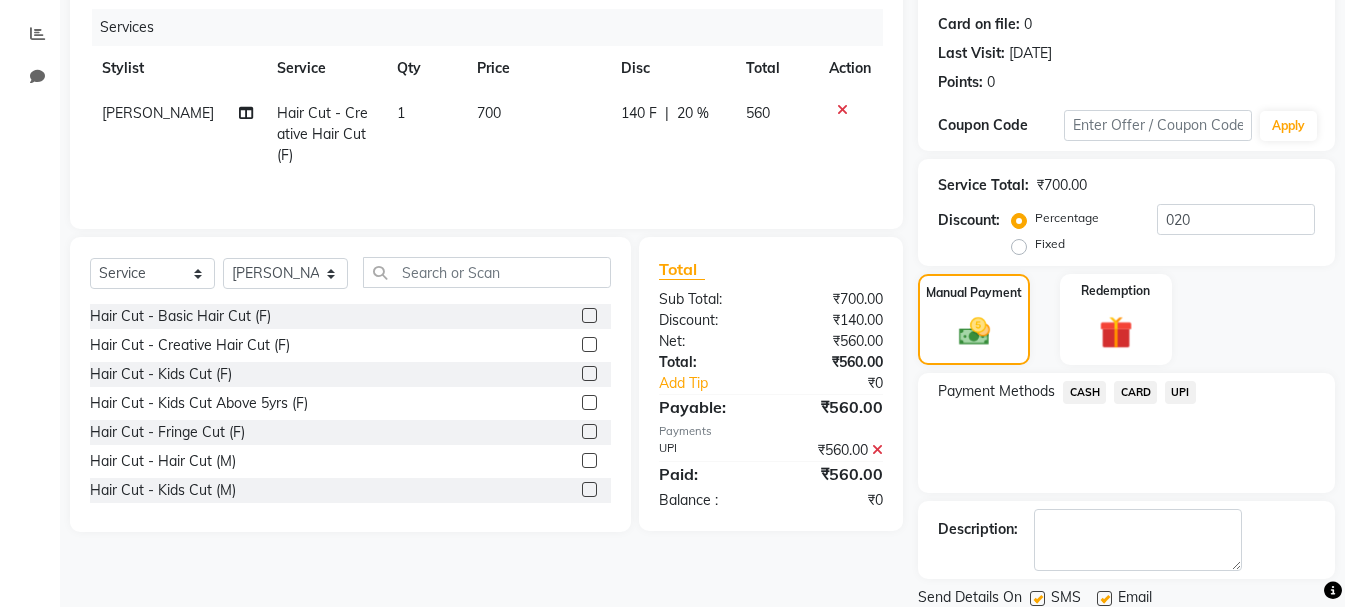 scroll, scrollTop: 309, scrollLeft: 0, axis: vertical 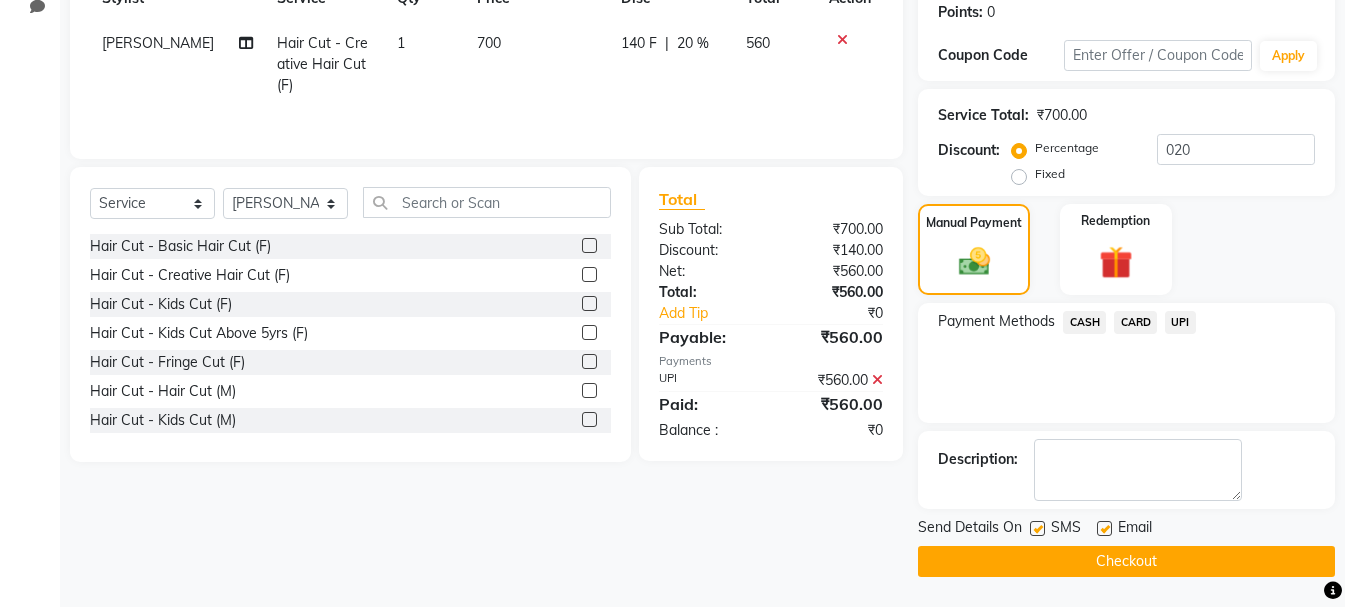 click on "Checkout" 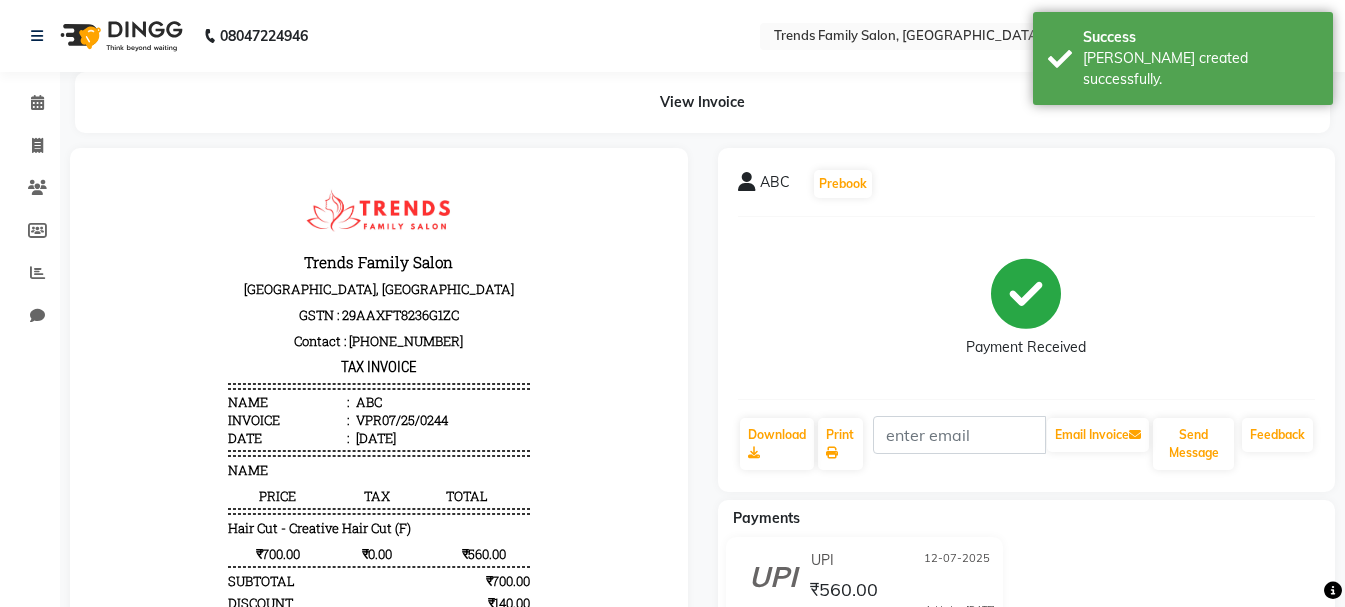 scroll, scrollTop: 0, scrollLeft: 0, axis: both 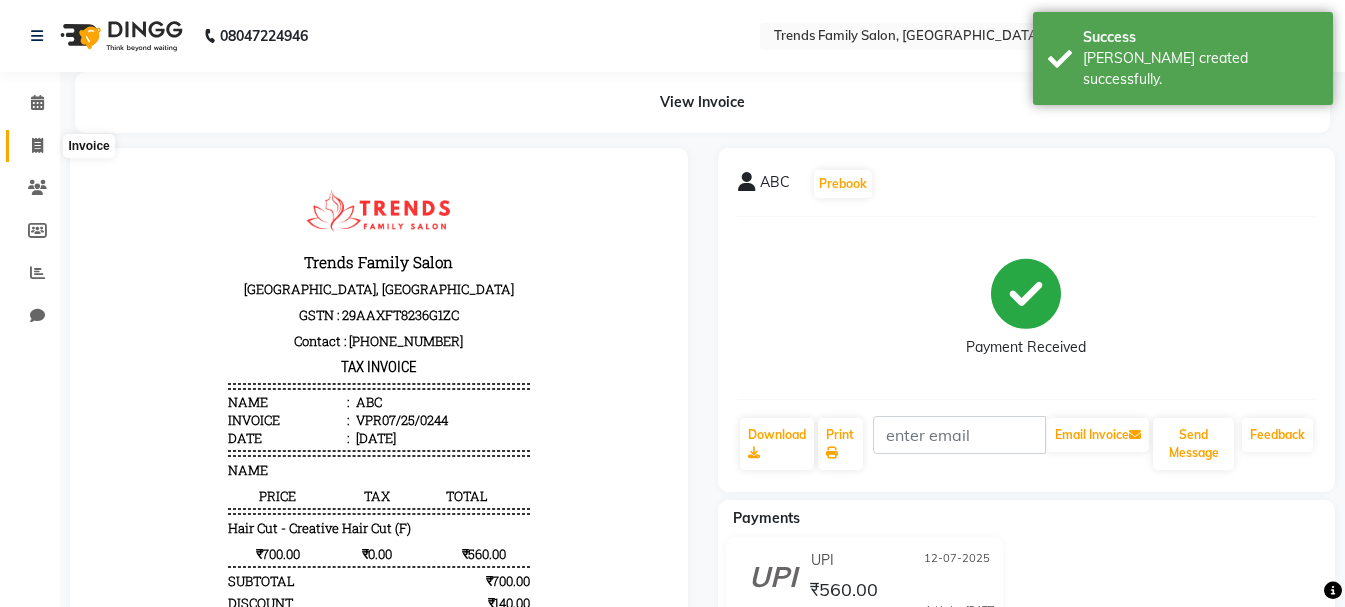 click 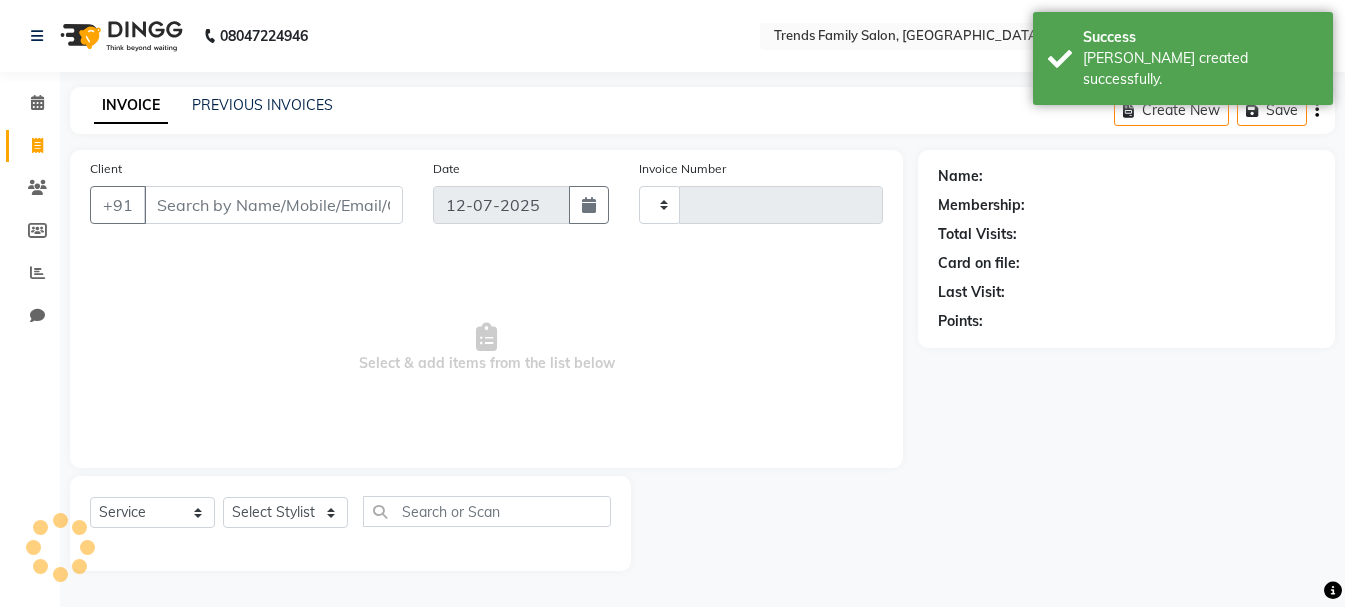 type on "0245" 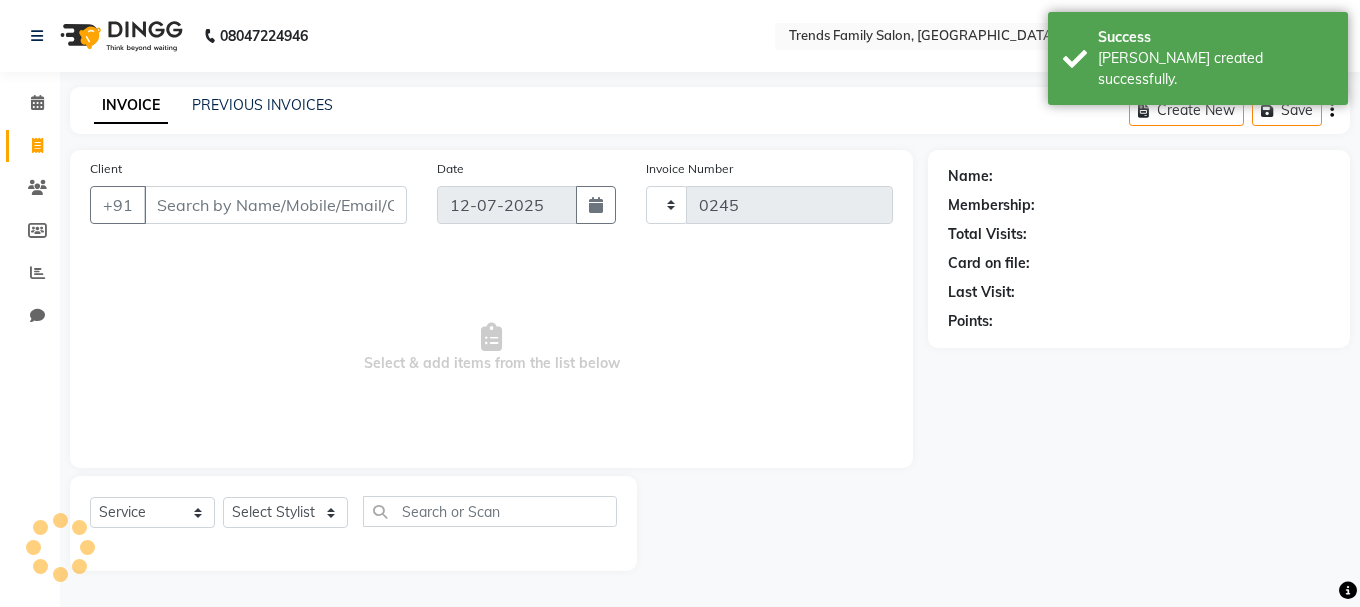 select on "8591" 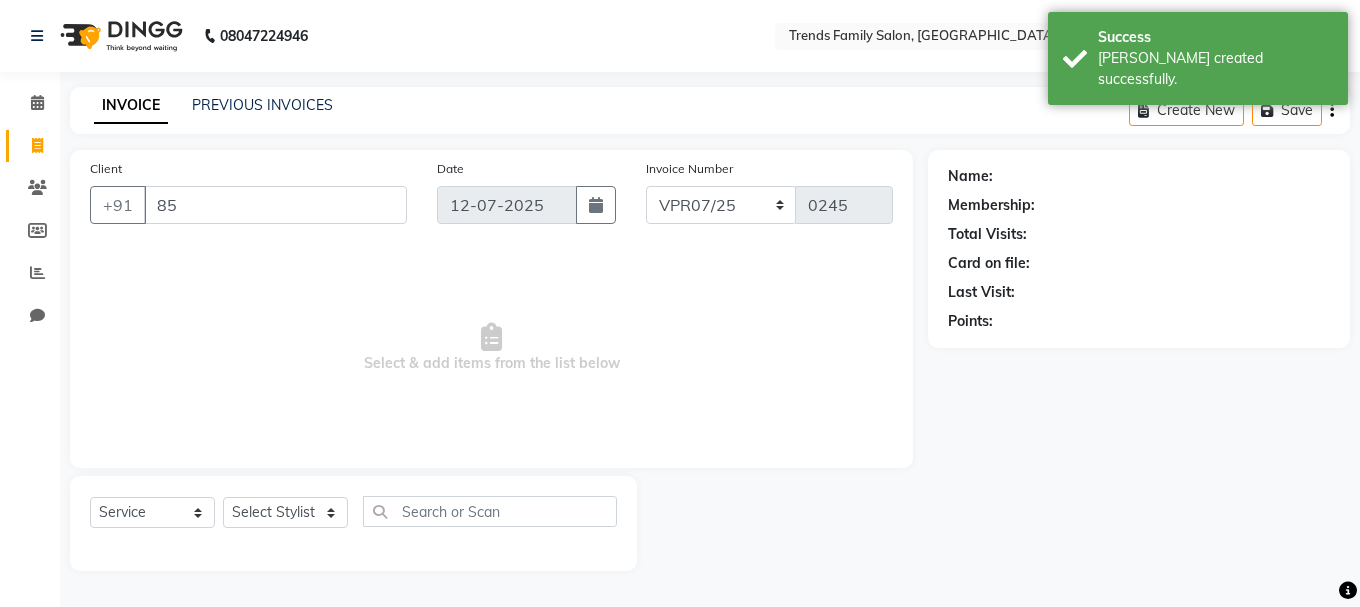 type on "8" 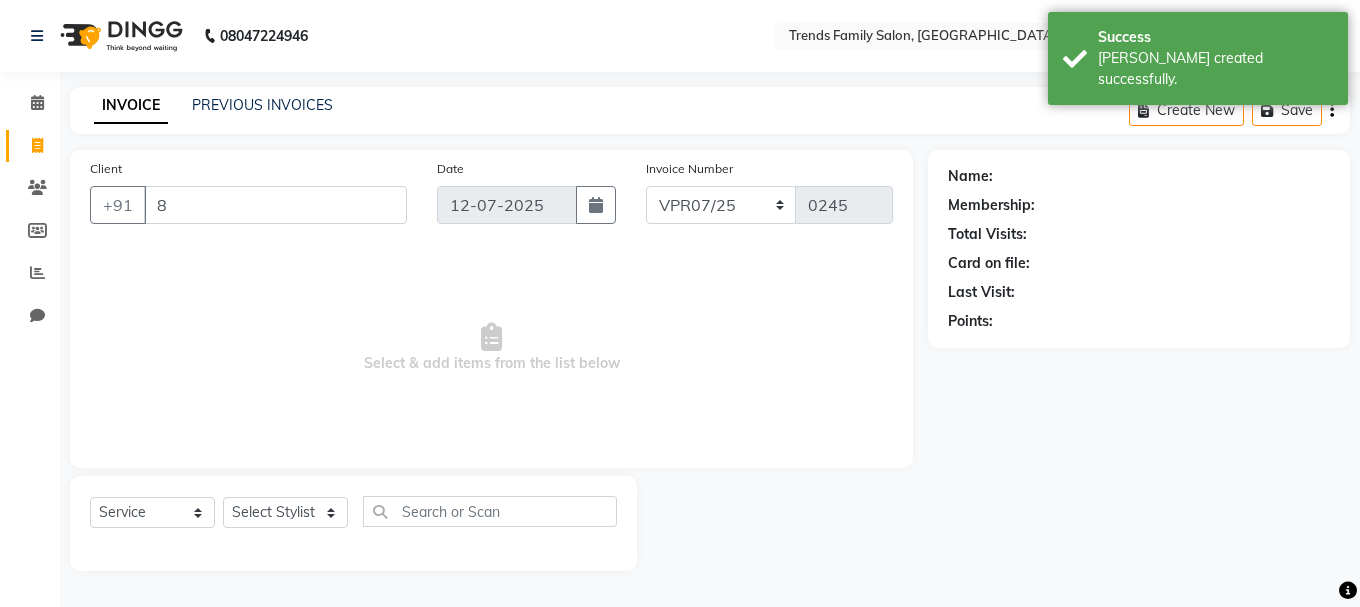 type 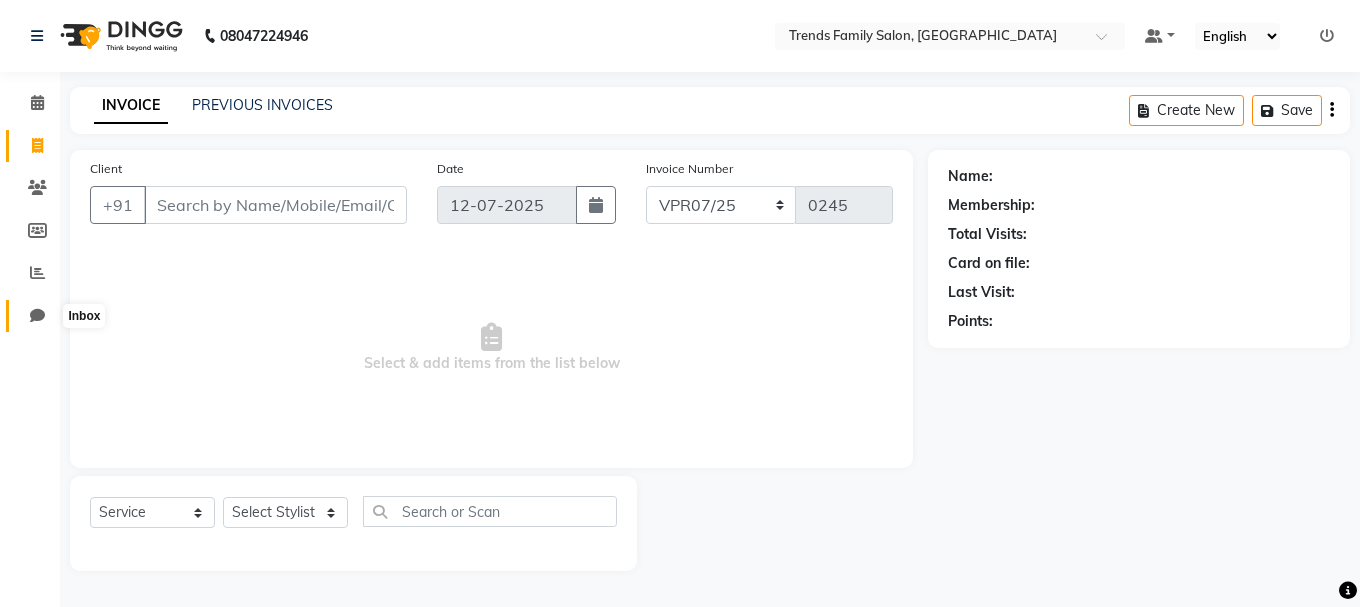 click 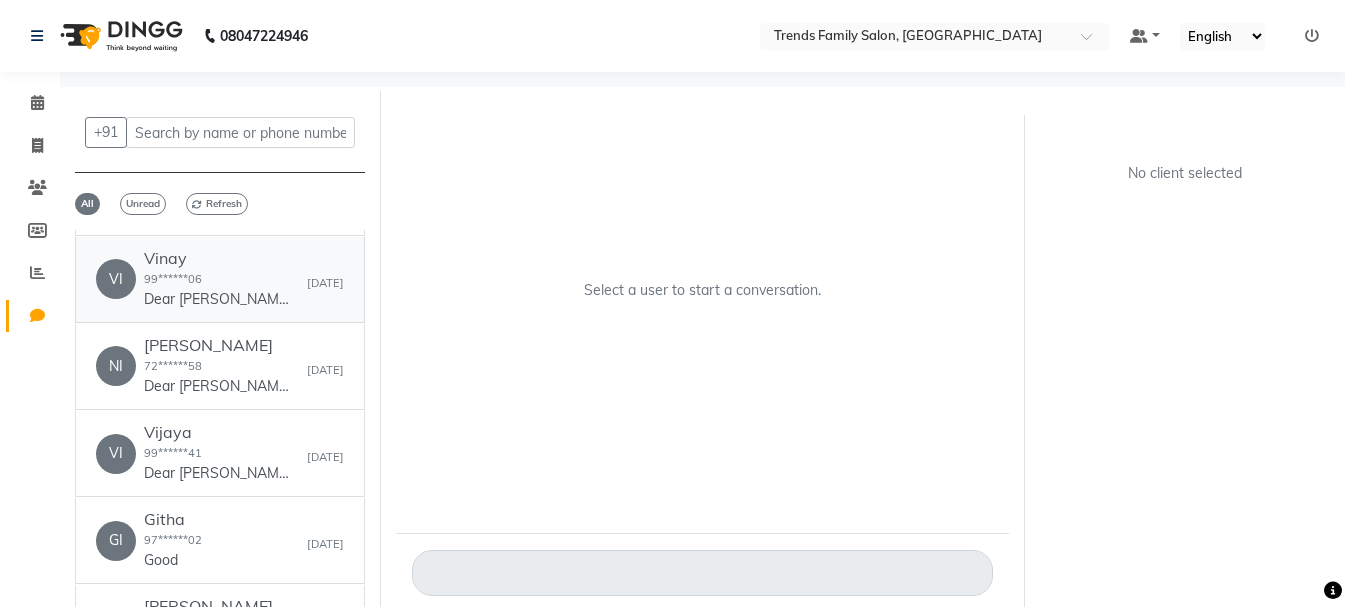 scroll, scrollTop: 8369, scrollLeft: 0, axis: vertical 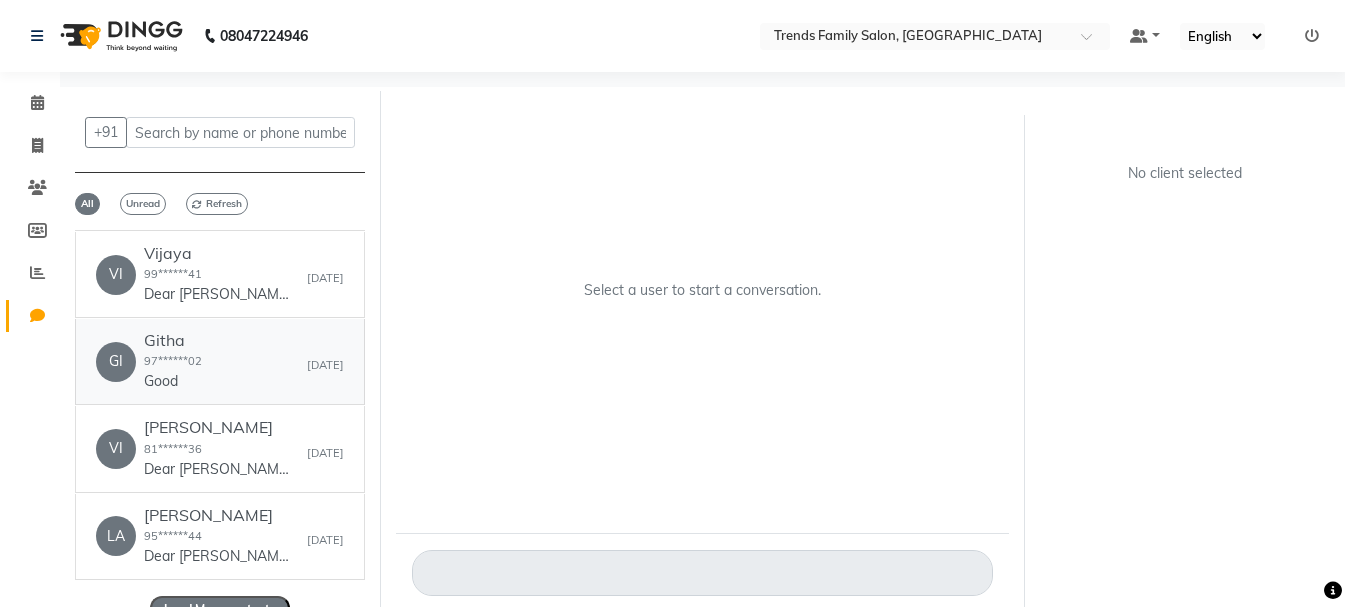 click on "GI   Githa  97******02  Good   [DATE]" 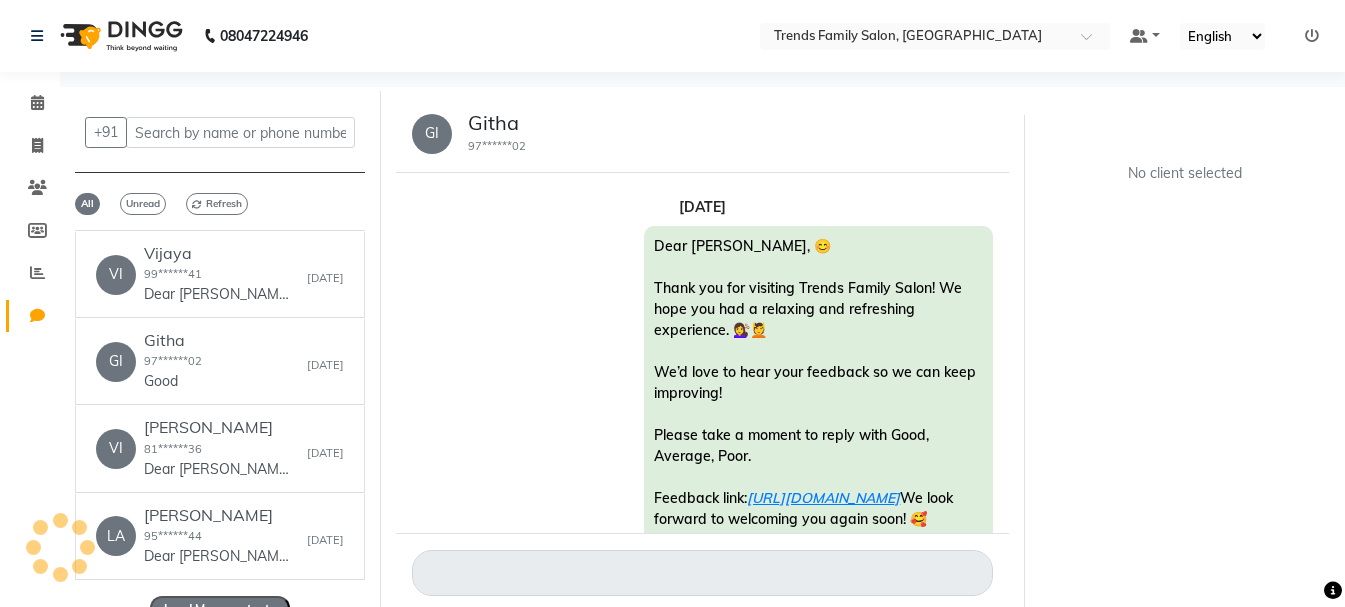scroll, scrollTop: 215, scrollLeft: 0, axis: vertical 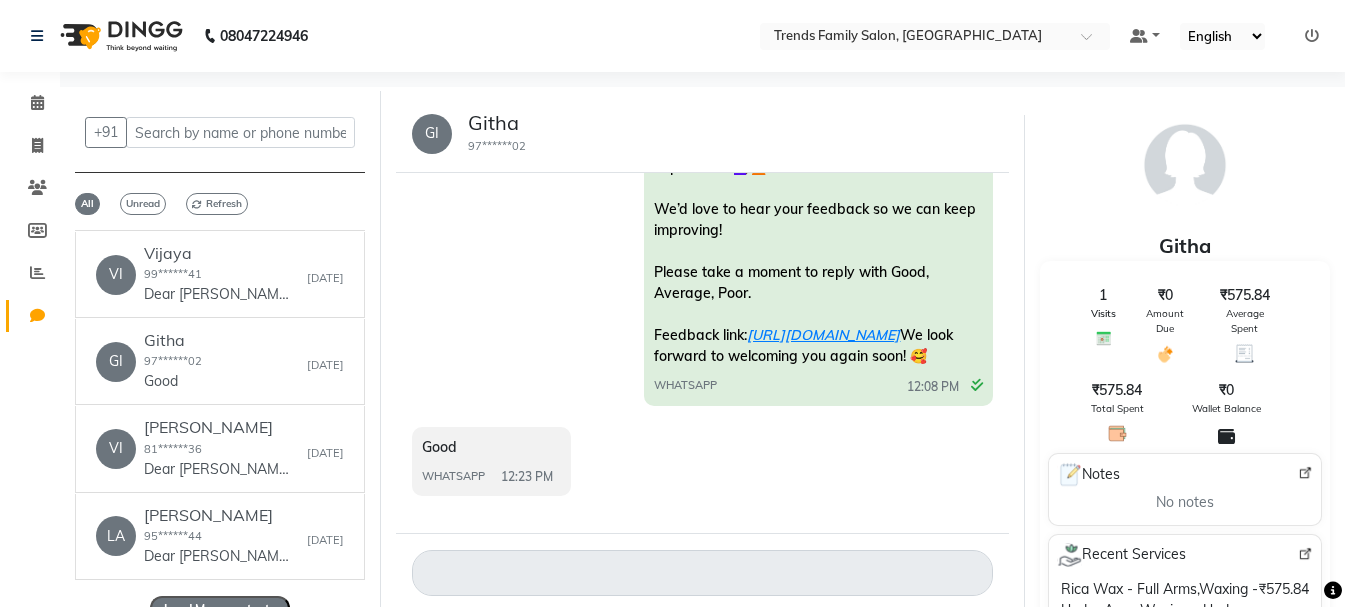 click 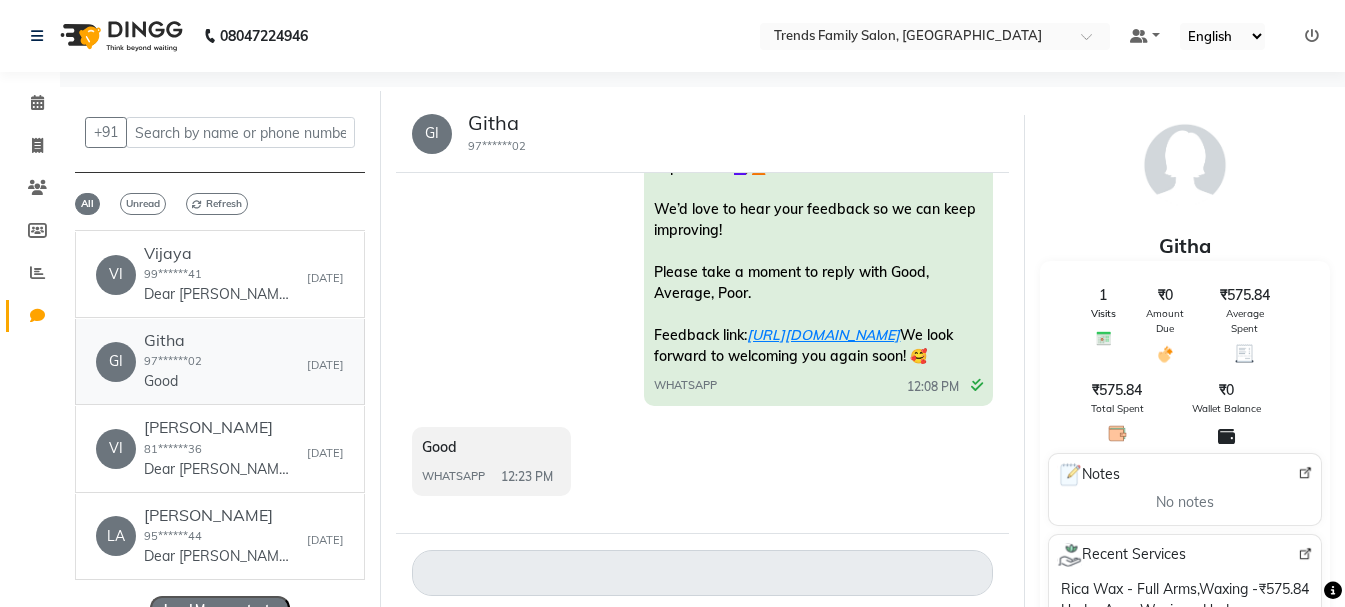 drag, startPoint x: 83, startPoint y: 367, endPoint x: 113, endPoint y: 372, distance: 30.413813 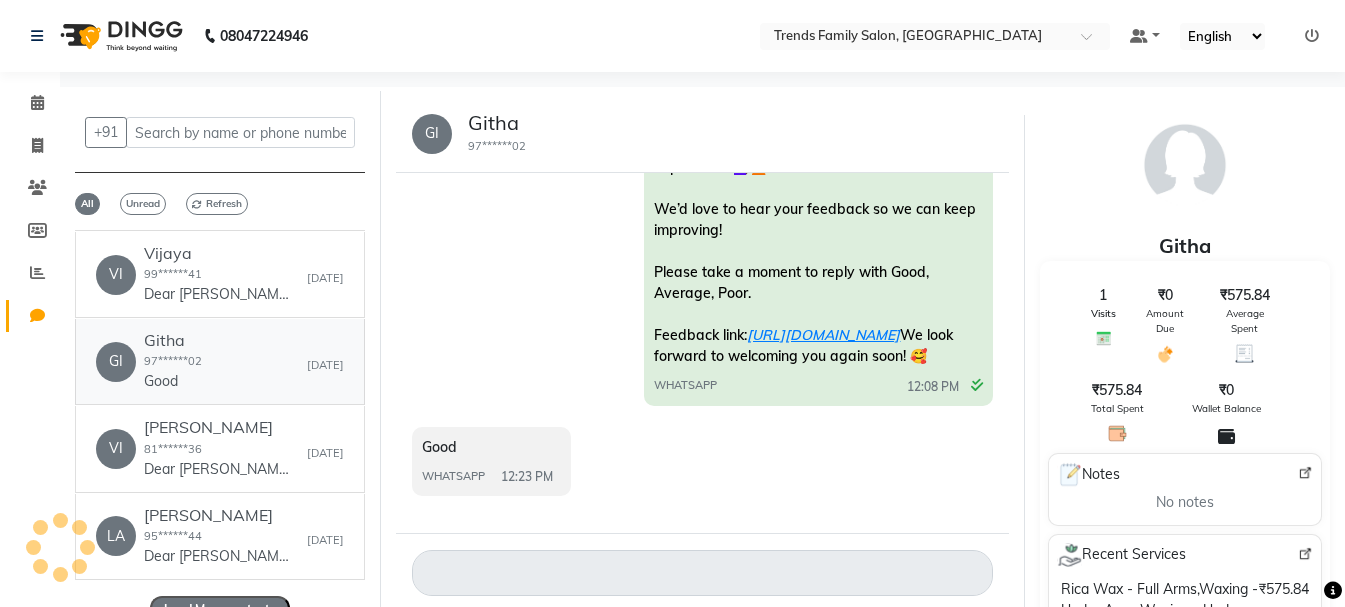 click on "GI" 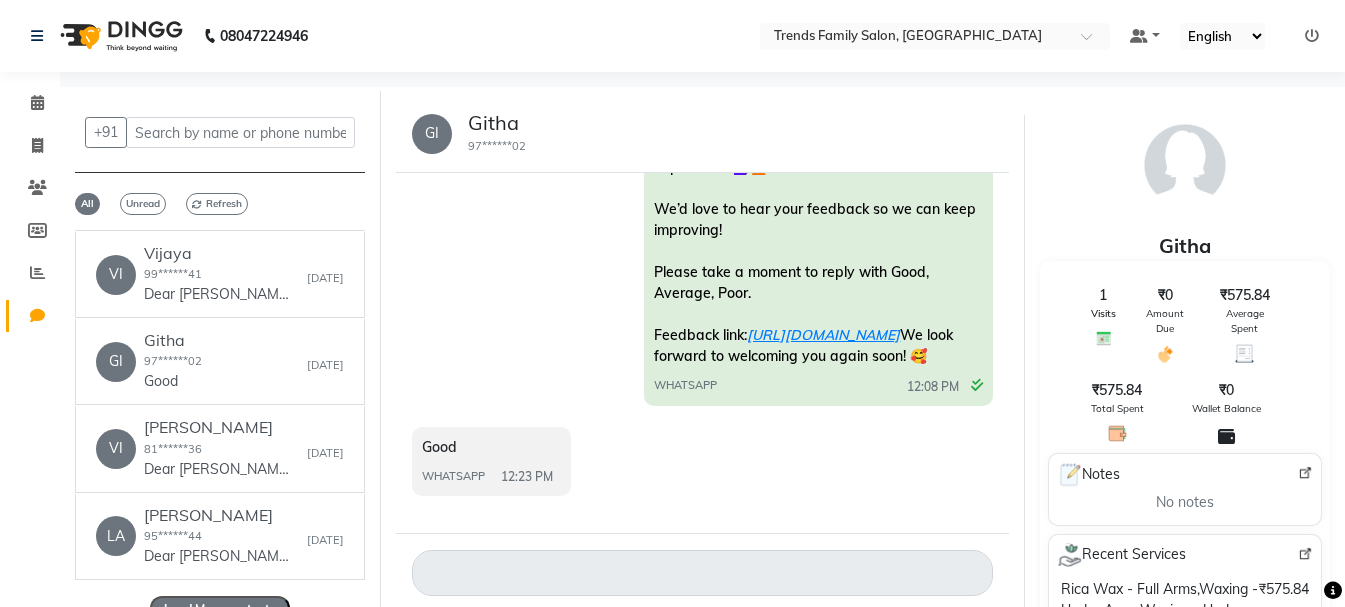 click on "Githa" 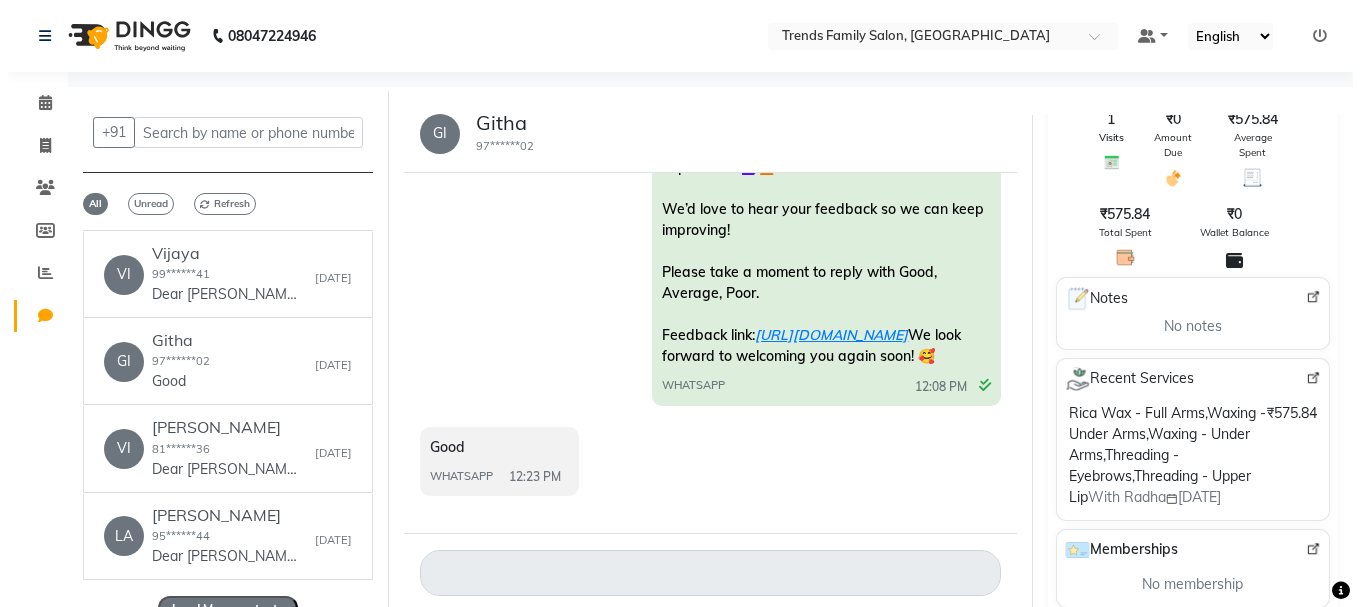 scroll, scrollTop: 175, scrollLeft: 0, axis: vertical 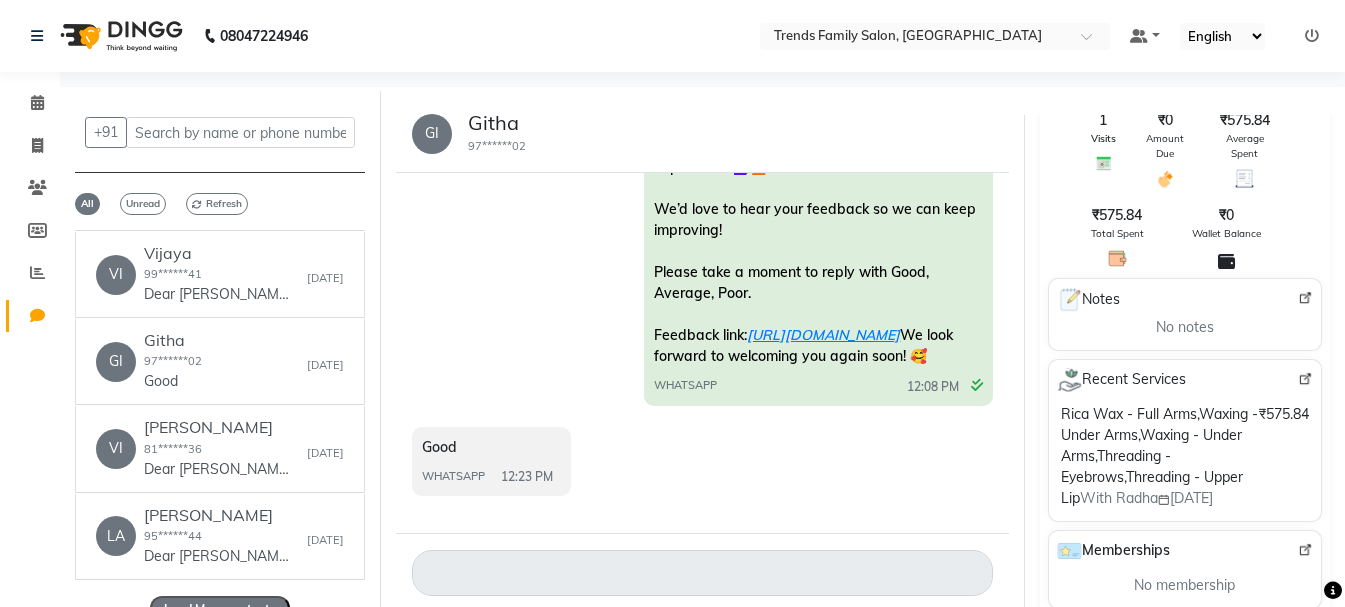 click on "Rica Wax - Full Arms,Waxing - Under Arms,Waxing - Under Arms,Threading - Eyebrows,Threading - Upper Lip" 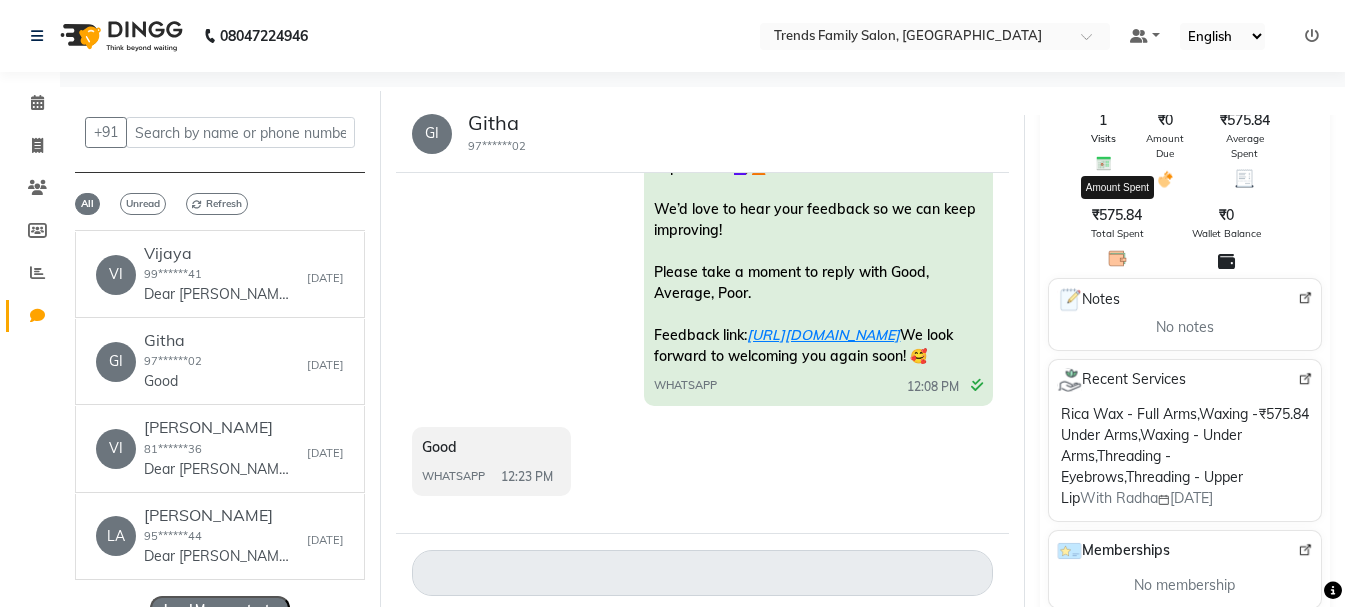 click on "Total Spent" 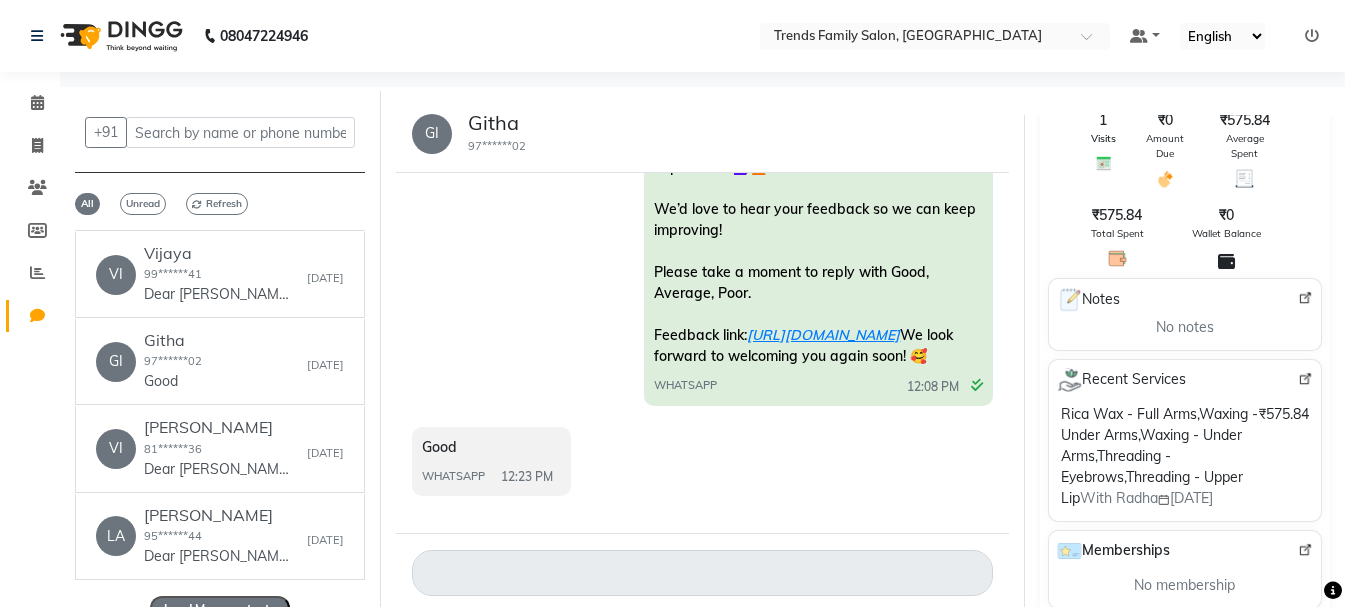 click 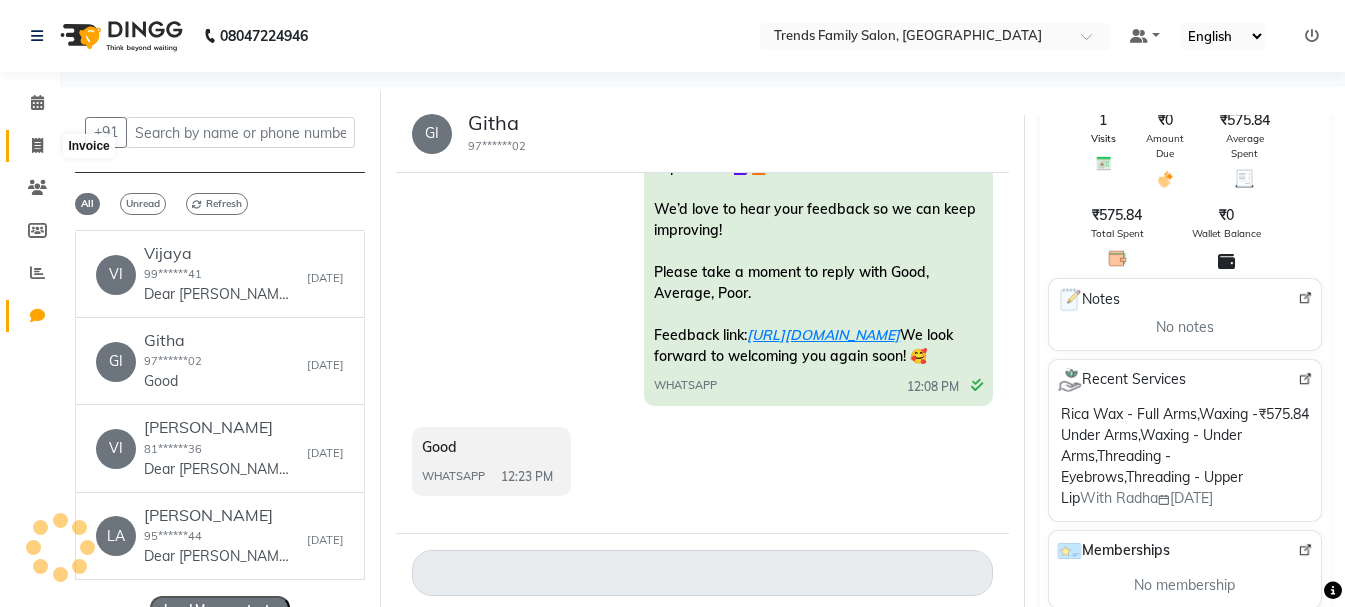 click 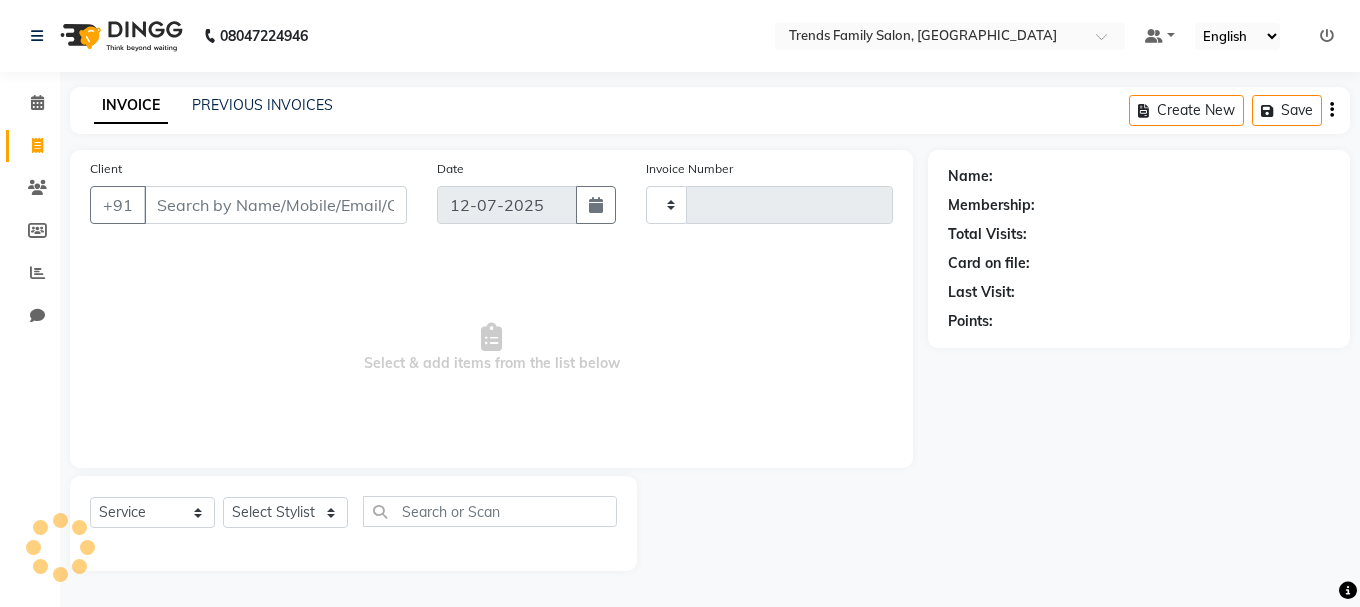 type on "0246" 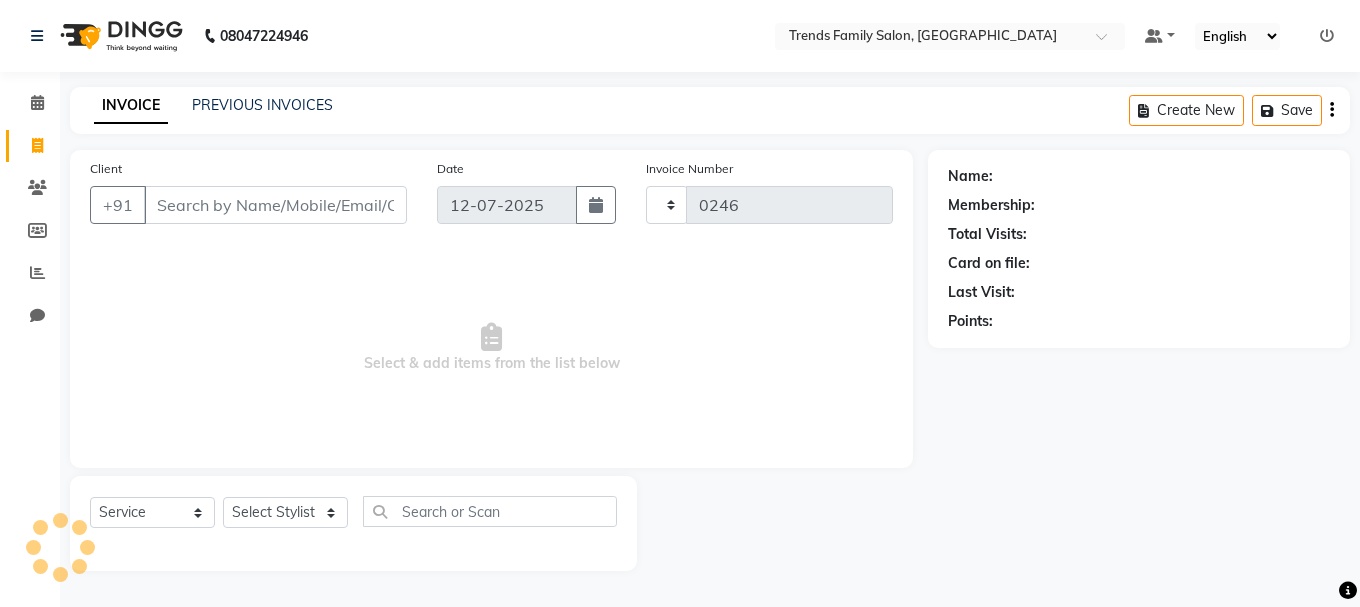 select on "8591" 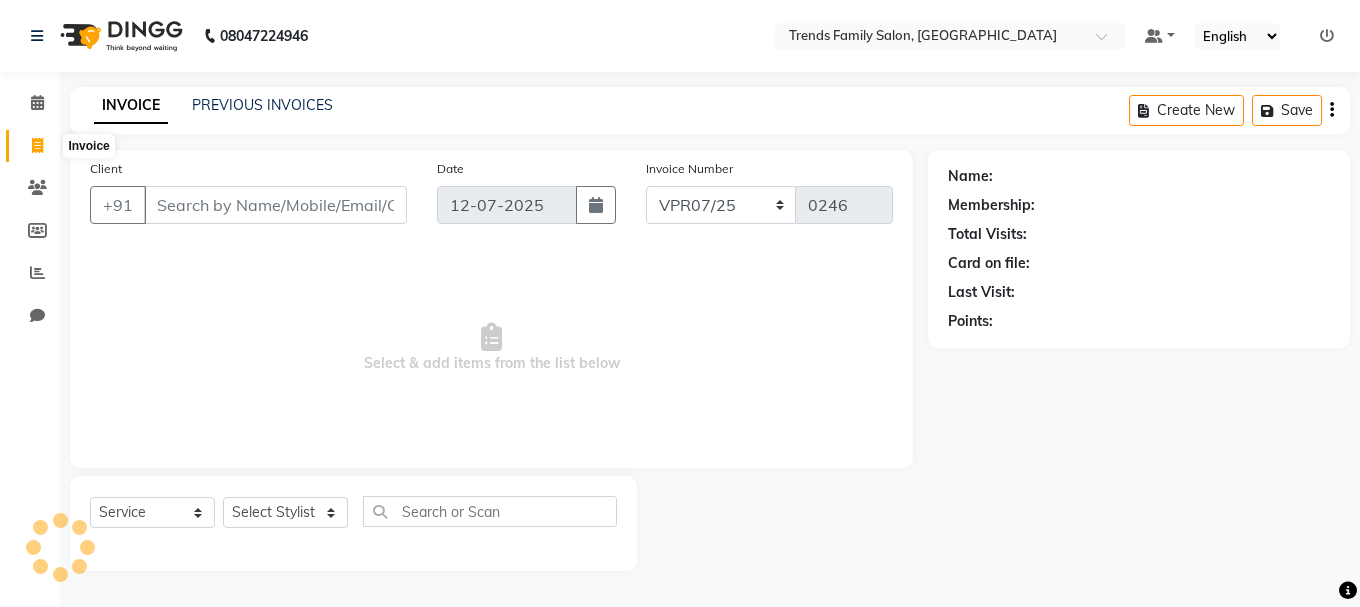 click 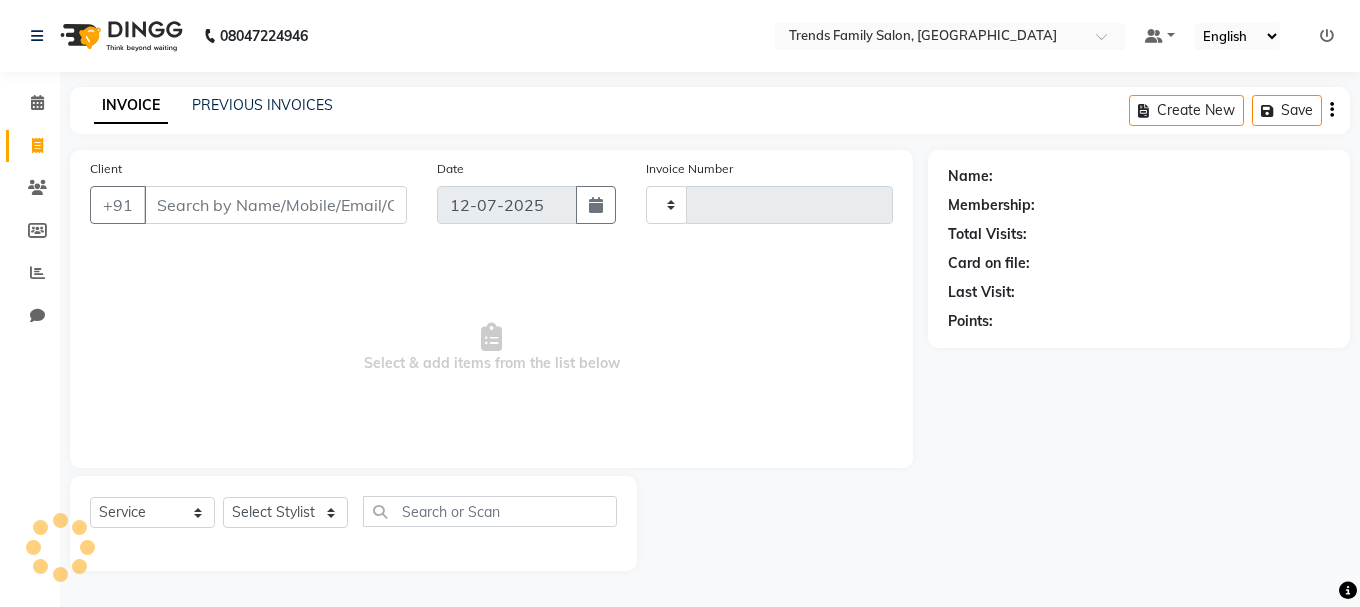 type on "0246" 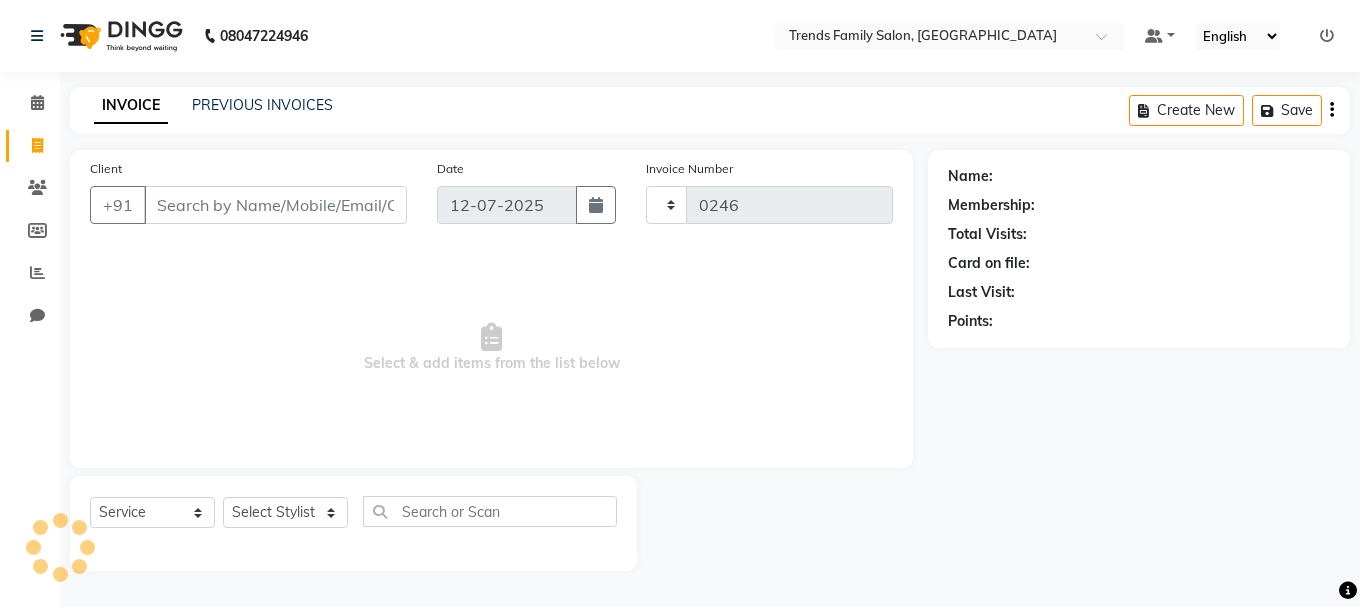select on "8591" 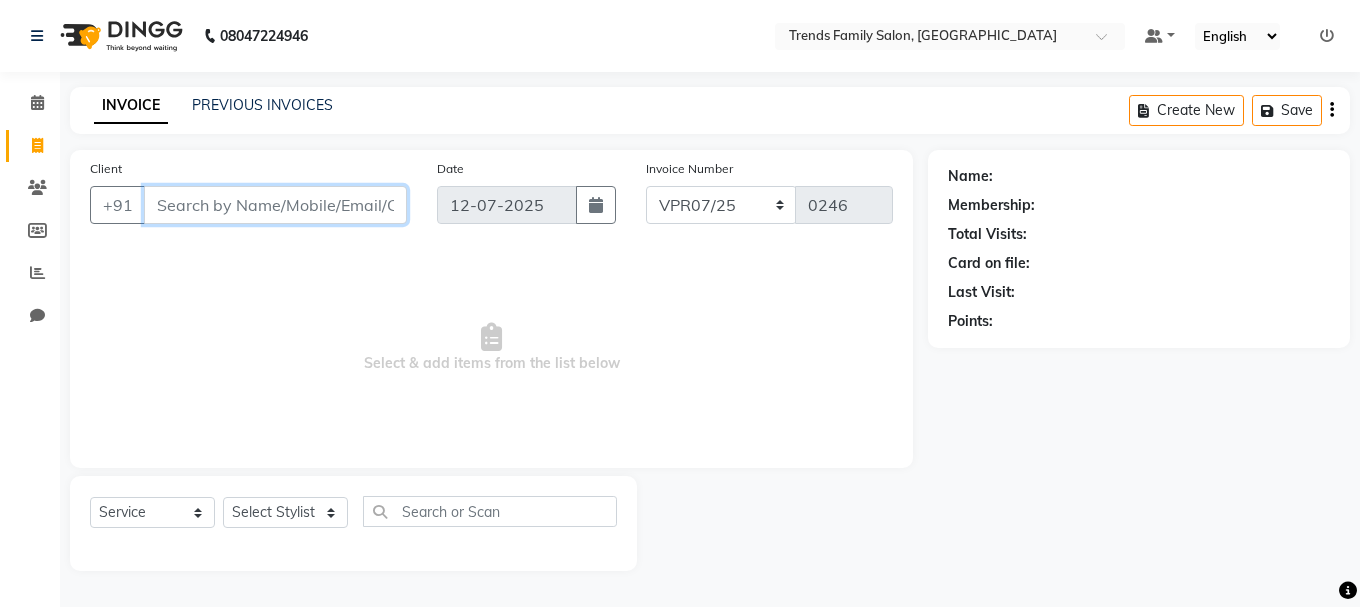 click on "Client" at bounding box center (275, 205) 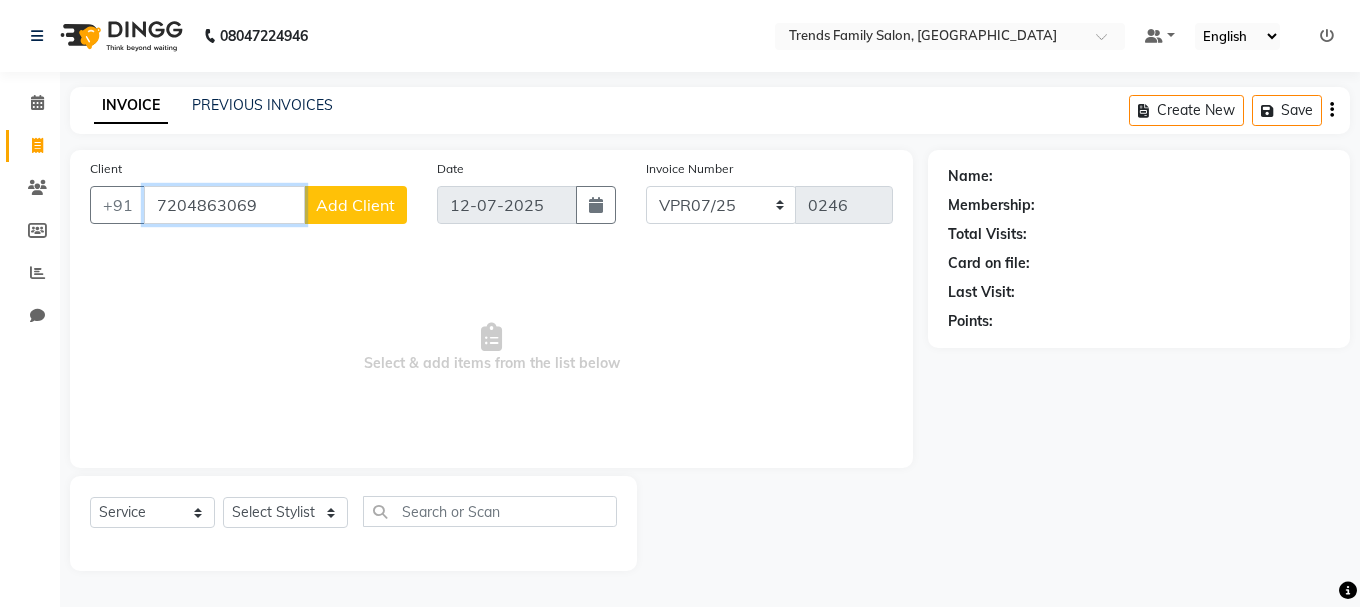 type on "7204863069" 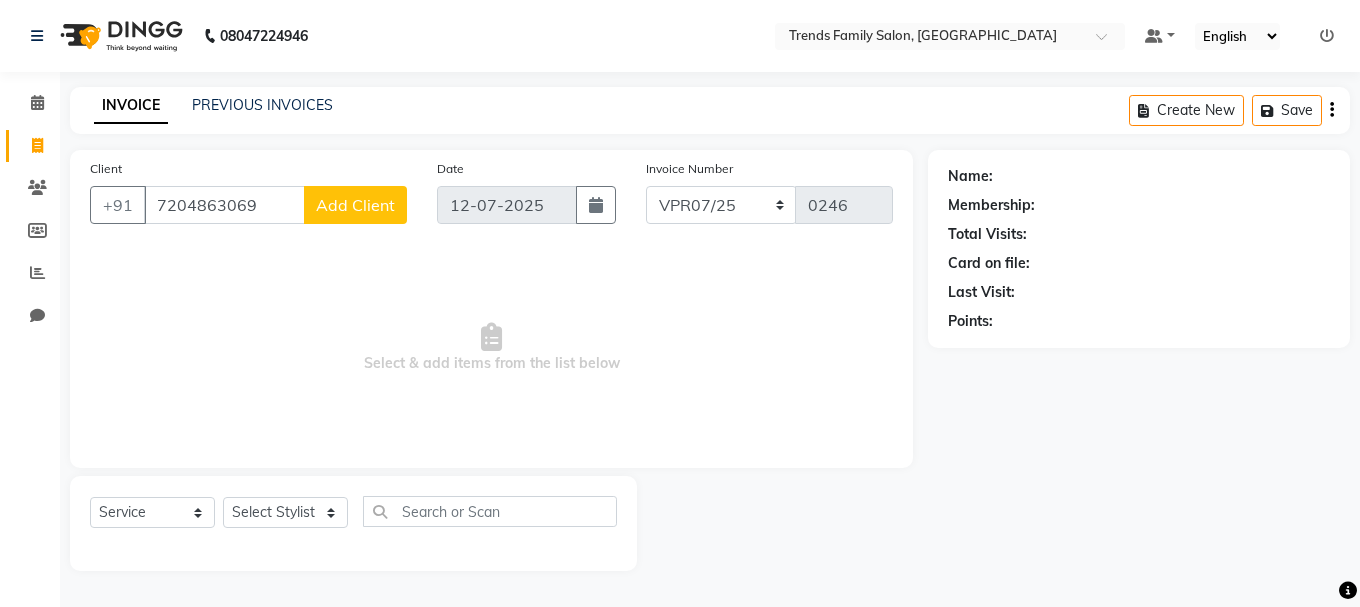 click on "Add Client" 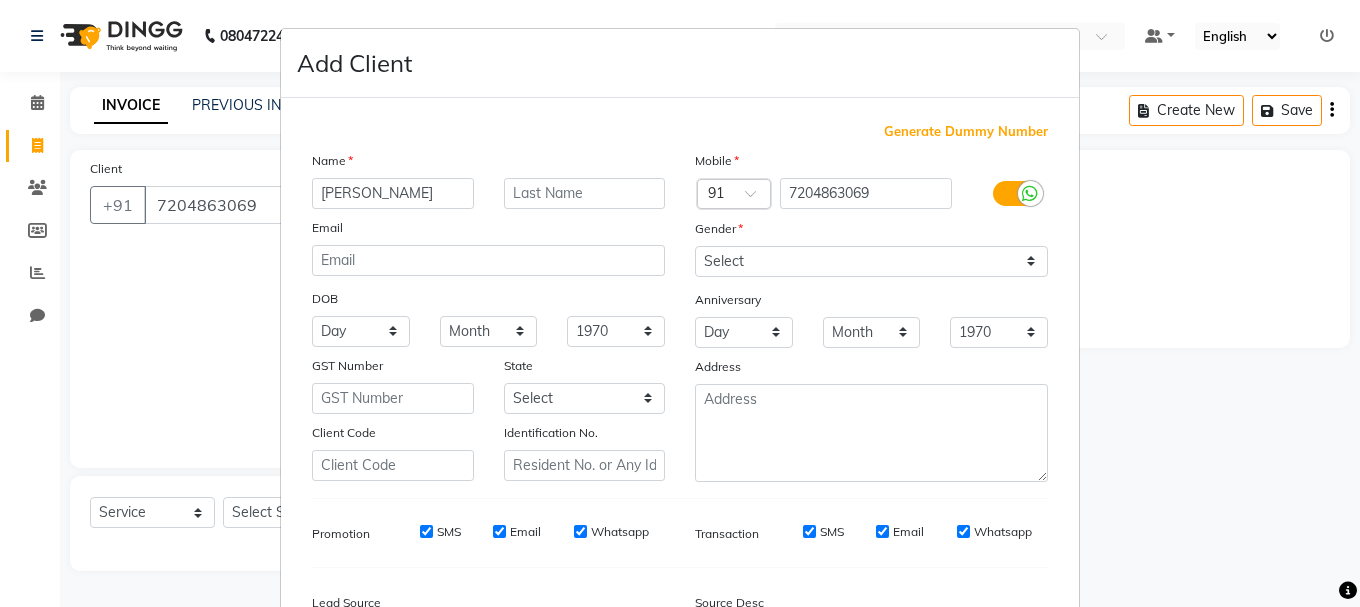 type on "[PERSON_NAME]" 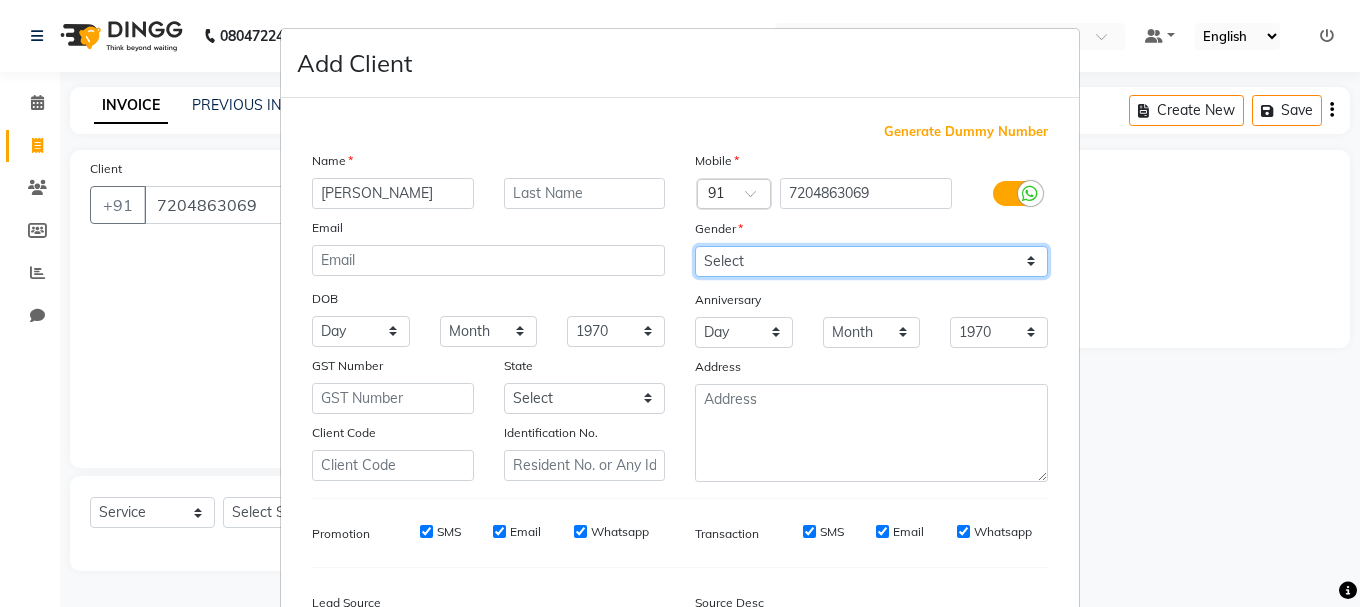 click on "Select [DEMOGRAPHIC_DATA] [DEMOGRAPHIC_DATA] Other Prefer Not To Say" at bounding box center (871, 261) 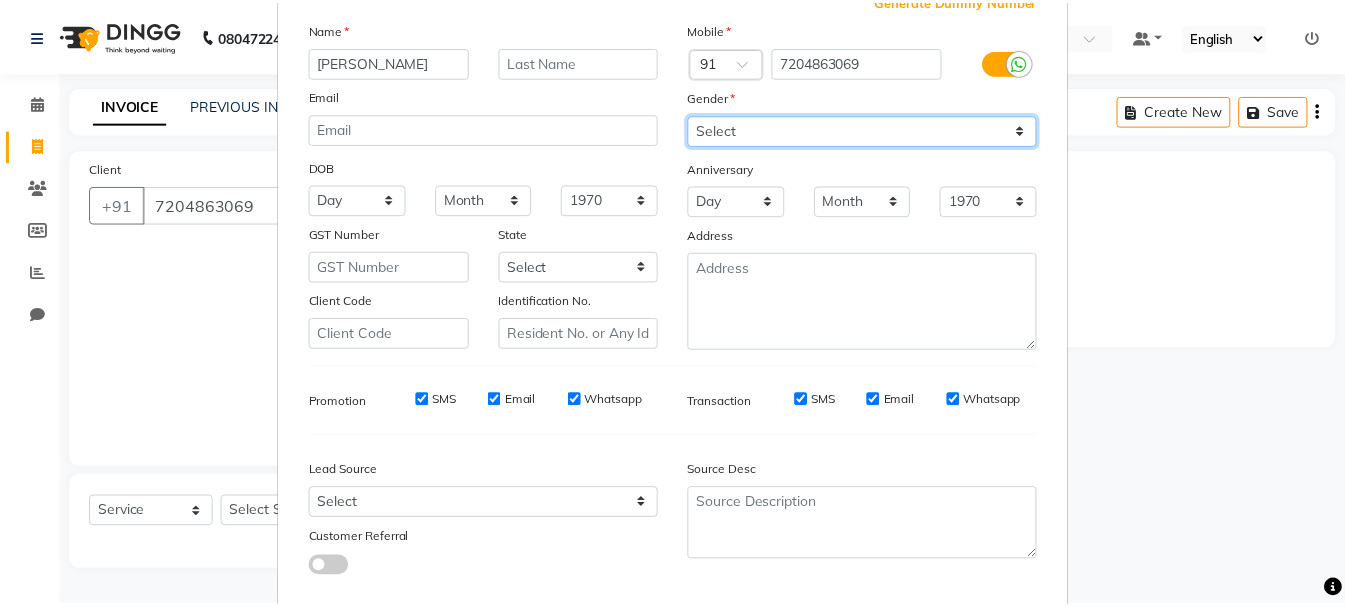 scroll, scrollTop: 242, scrollLeft: 0, axis: vertical 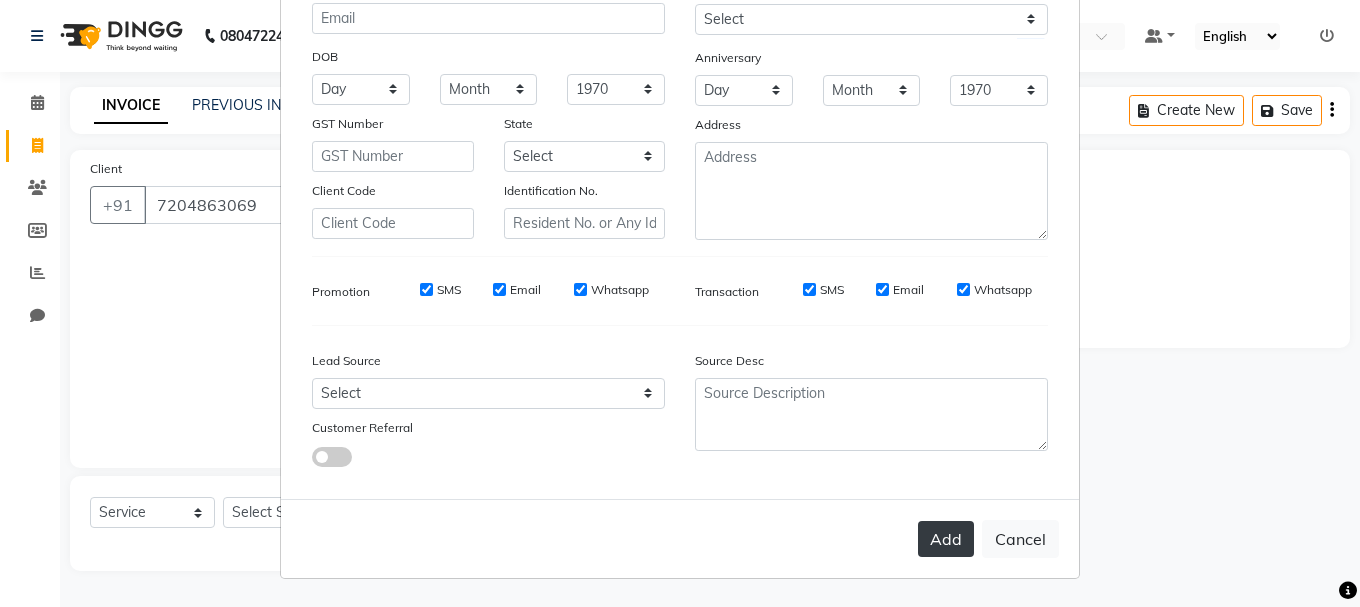click on "Add" at bounding box center (946, 539) 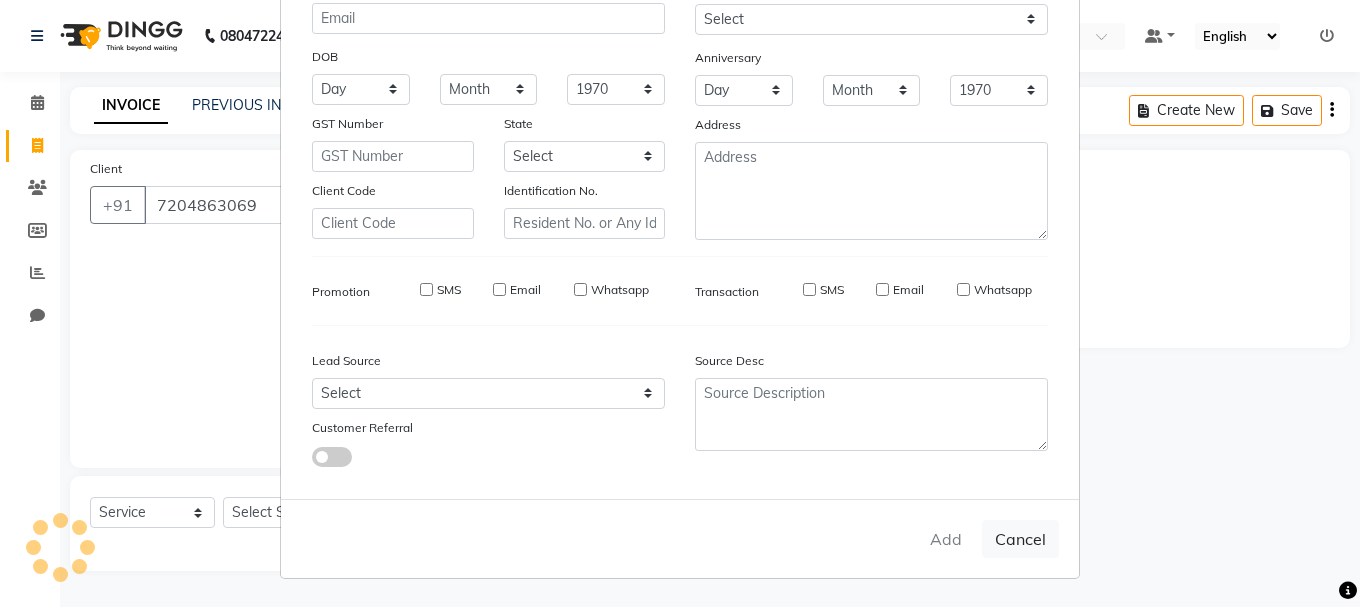 type on "72******69" 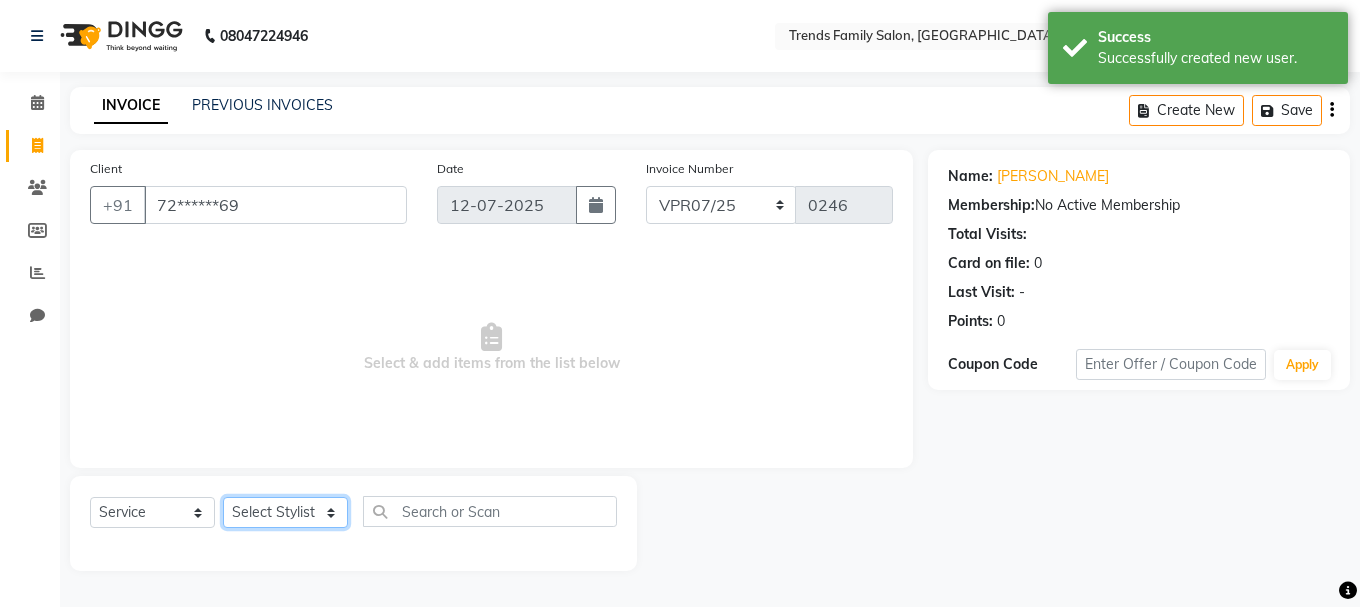 click on "Select Stylist [PERSON_NAME] Alsa Amaritha Ashwini [PERSON_NAME] Bhaktha Bhumi Danish Dolma Doma [PERSON_NAME] [PERSON_NAME] Lakshmi  Maya [PERSON_NAME] [PERSON_NAME] [PERSON_NAME] [PERSON_NAME] [PERSON_NAME] [PERSON_NAME] Sawsthika Shadav [PERSON_NAME] Sony Sherpa  [PERSON_NAME] [PERSON_NAME]" 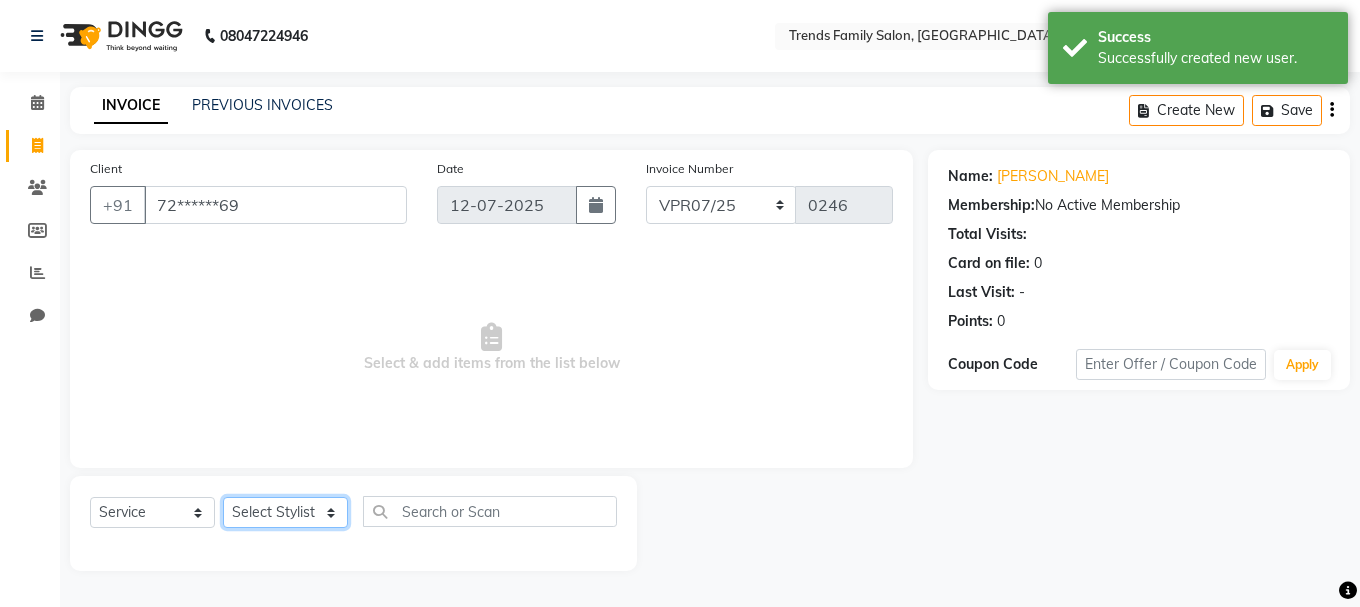 select on "74902" 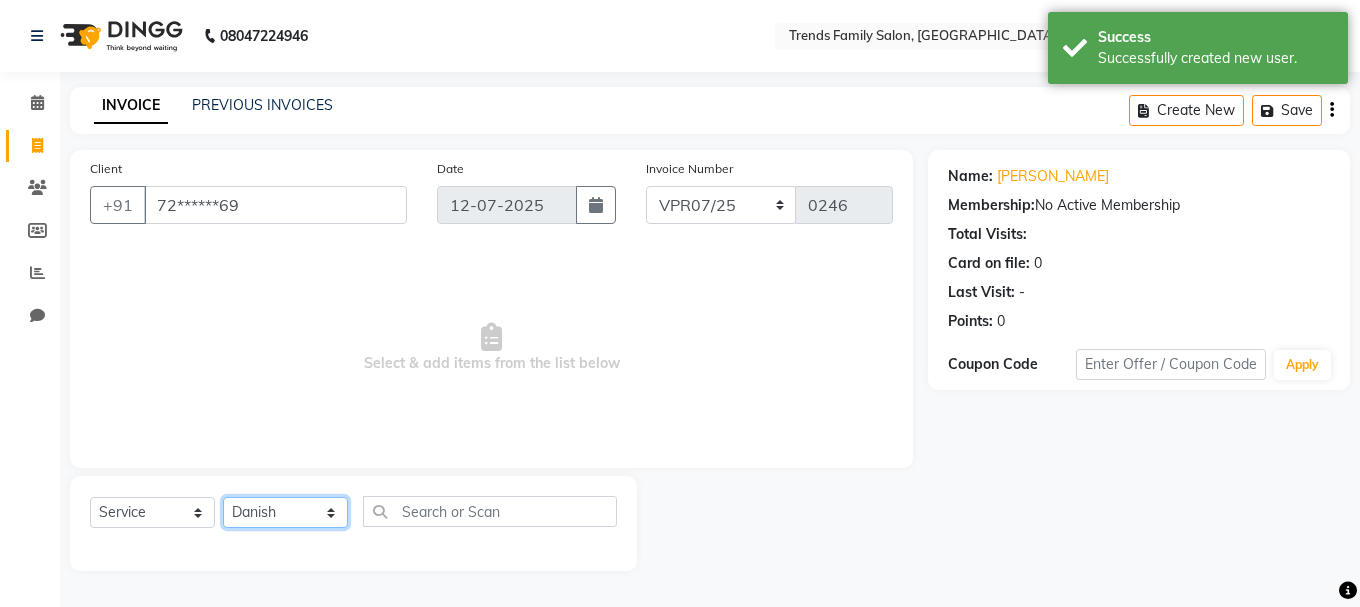 click on "Select Stylist [PERSON_NAME] Alsa Amaritha Ashwini [PERSON_NAME] Bhaktha Bhumi Danish Dolma Doma [PERSON_NAME] [PERSON_NAME] Lakshmi  Maya [PERSON_NAME] [PERSON_NAME] [PERSON_NAME] [PERSON_NAME] [PERSON_NAME] [PERSON_NAME] Sawsthika Shadav [PERSON_NAME] Sony Sherpa  [PERSON_NAME] [PERSON_NAME]" 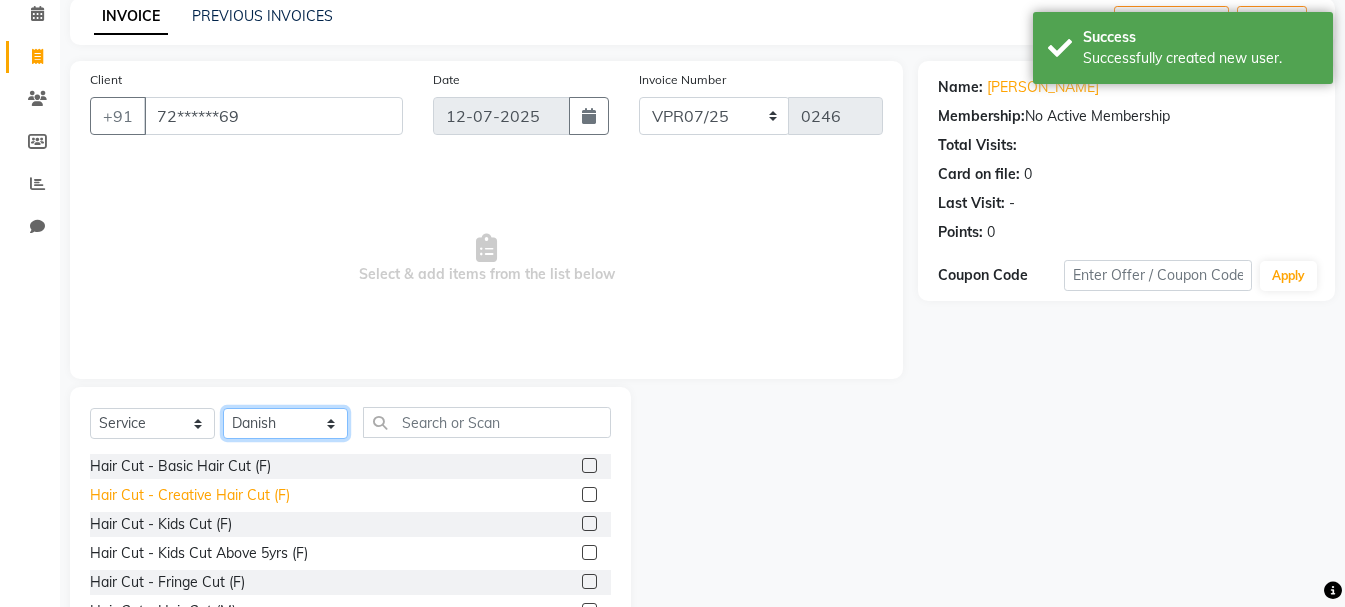 scroll, scrollTop: 194, scrollLeft: 0, axis: vertical 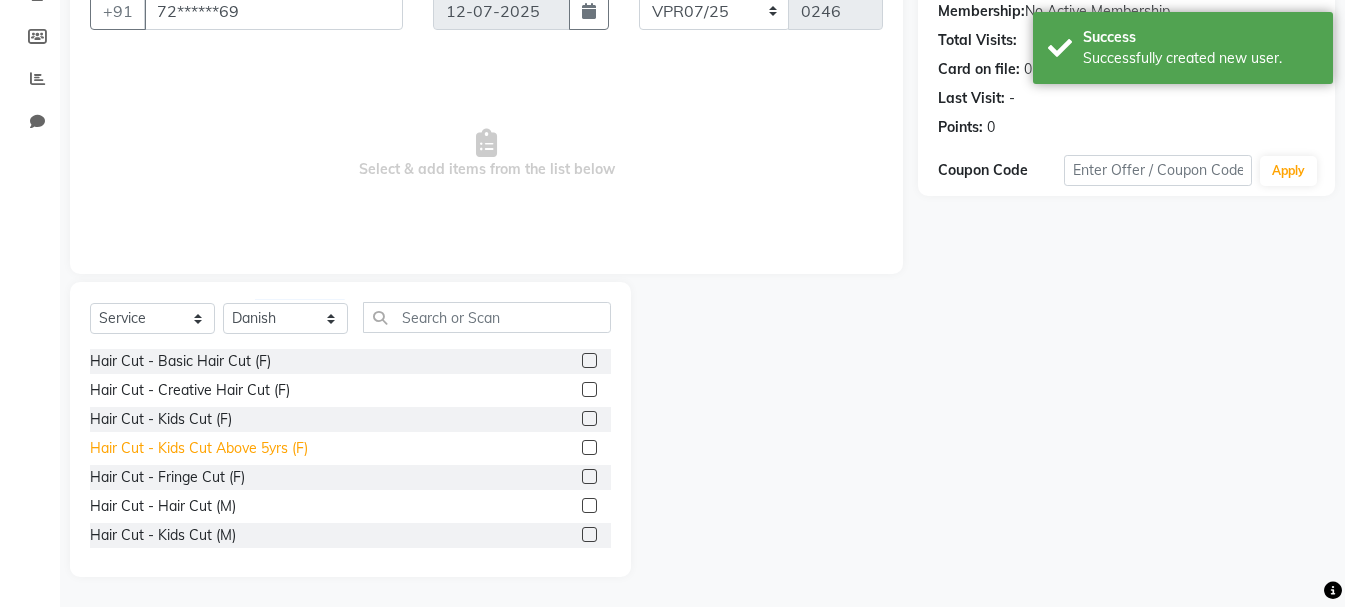 click on "Hair Cut - Kids Cut Above 5yrs (F)" 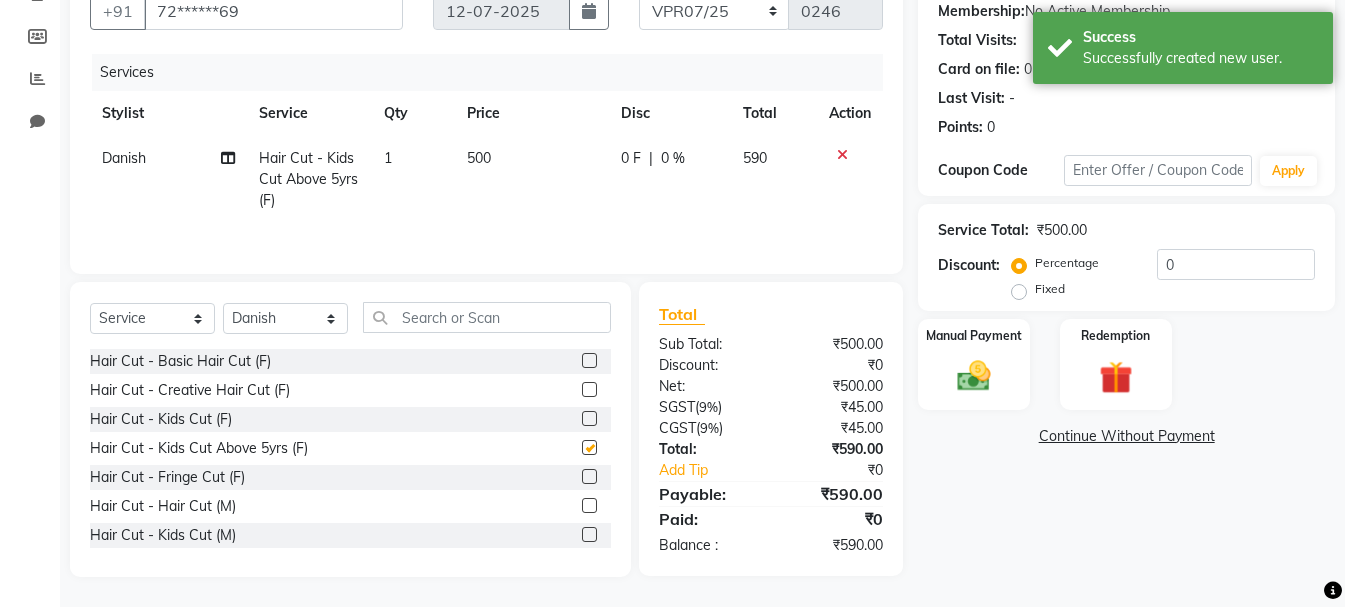 checkbox on "false" 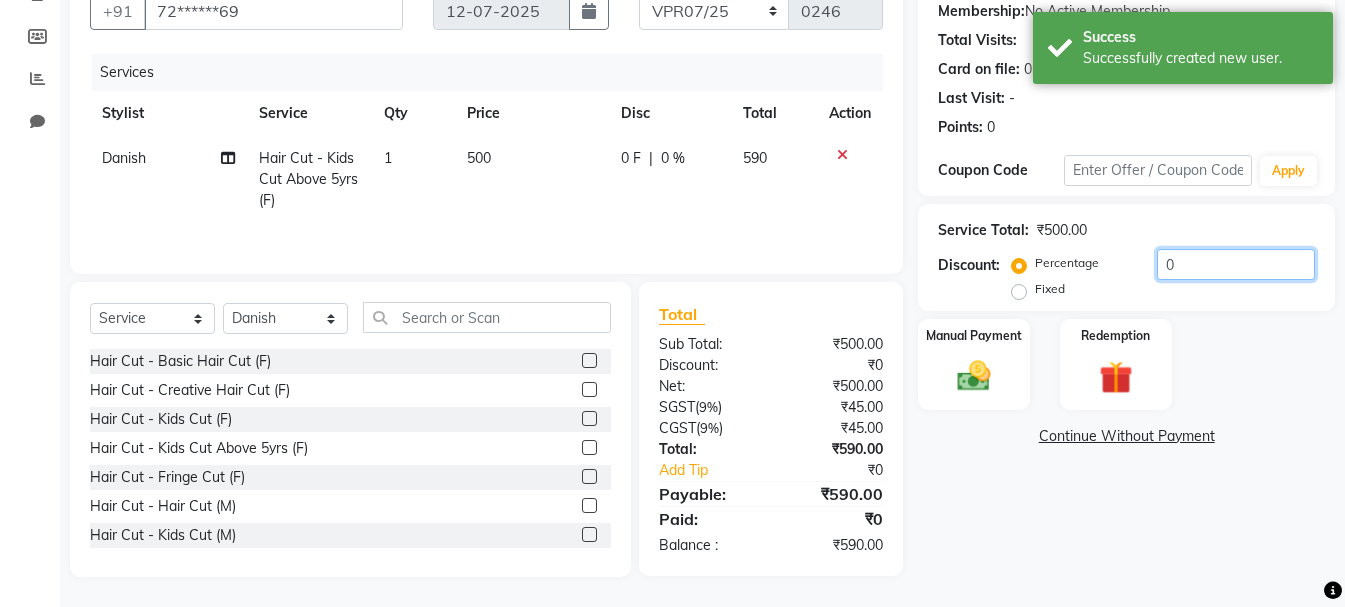 click on "0" 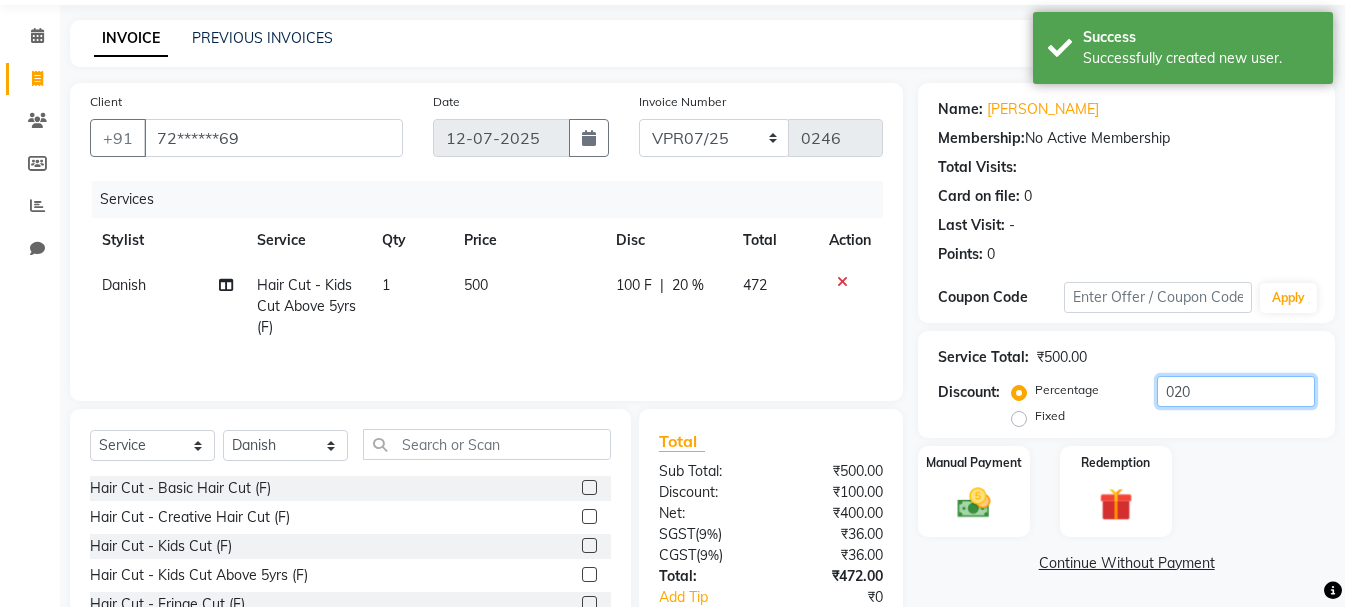 scroll, scrollTop: 0, scrollLeft: 0, axis: both 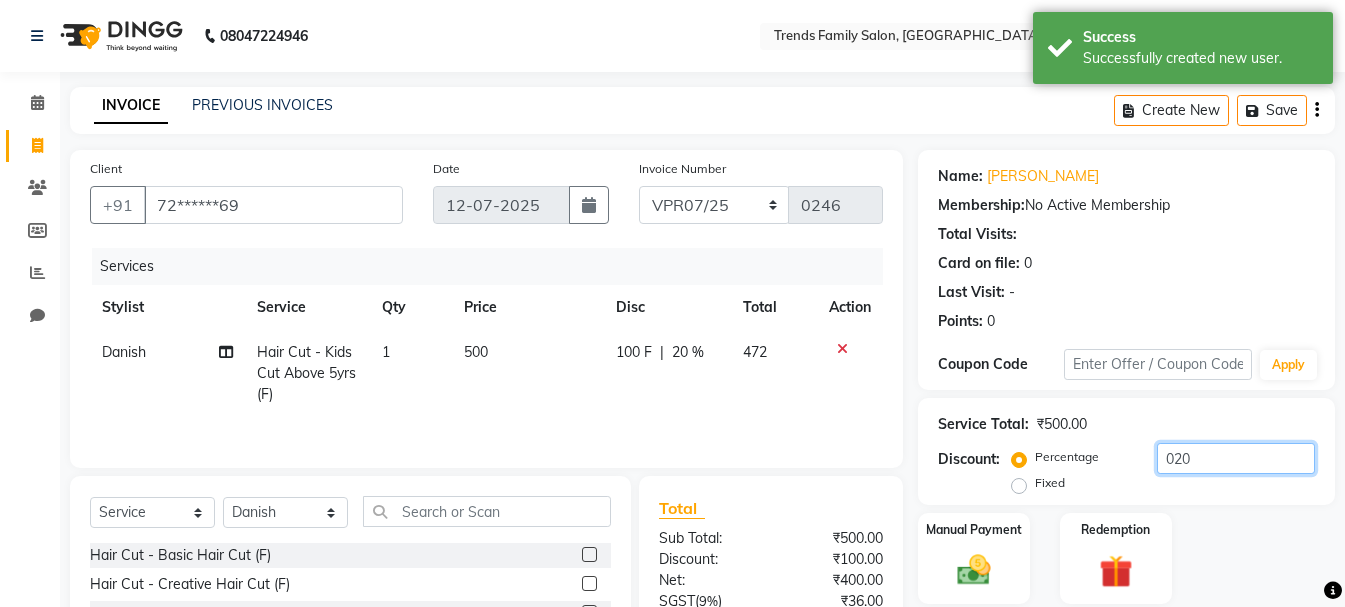 type on "020" 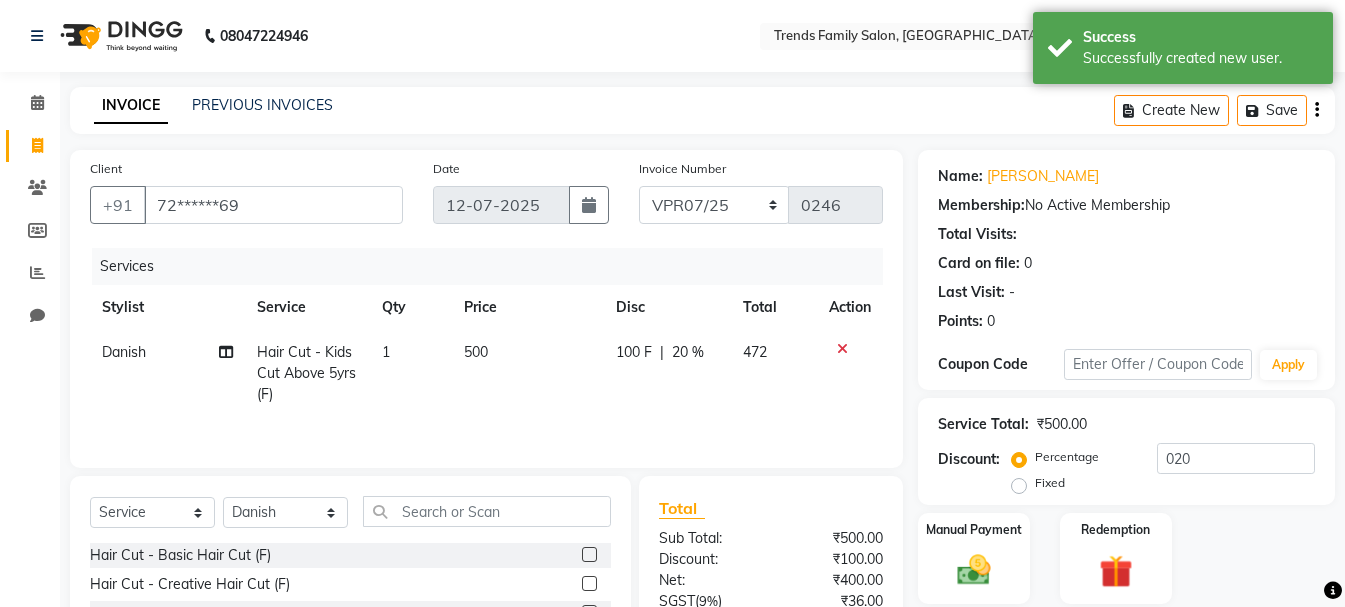 click on "Create New   Save" 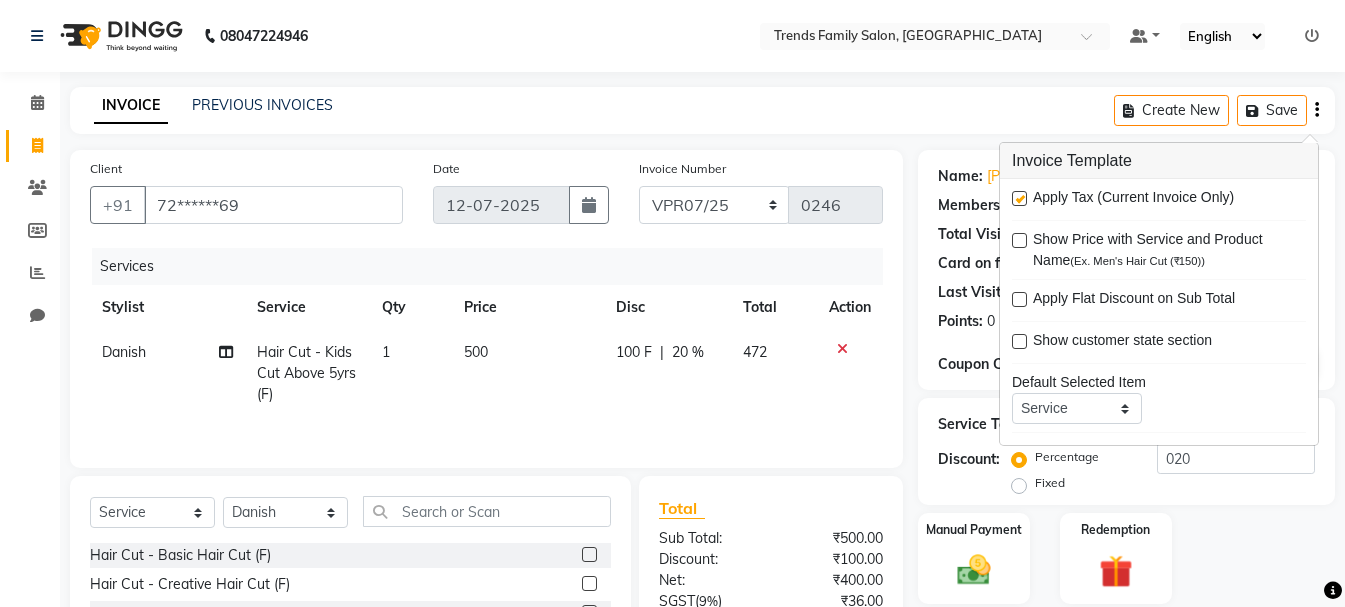 click at bounding box center (1019, 198) 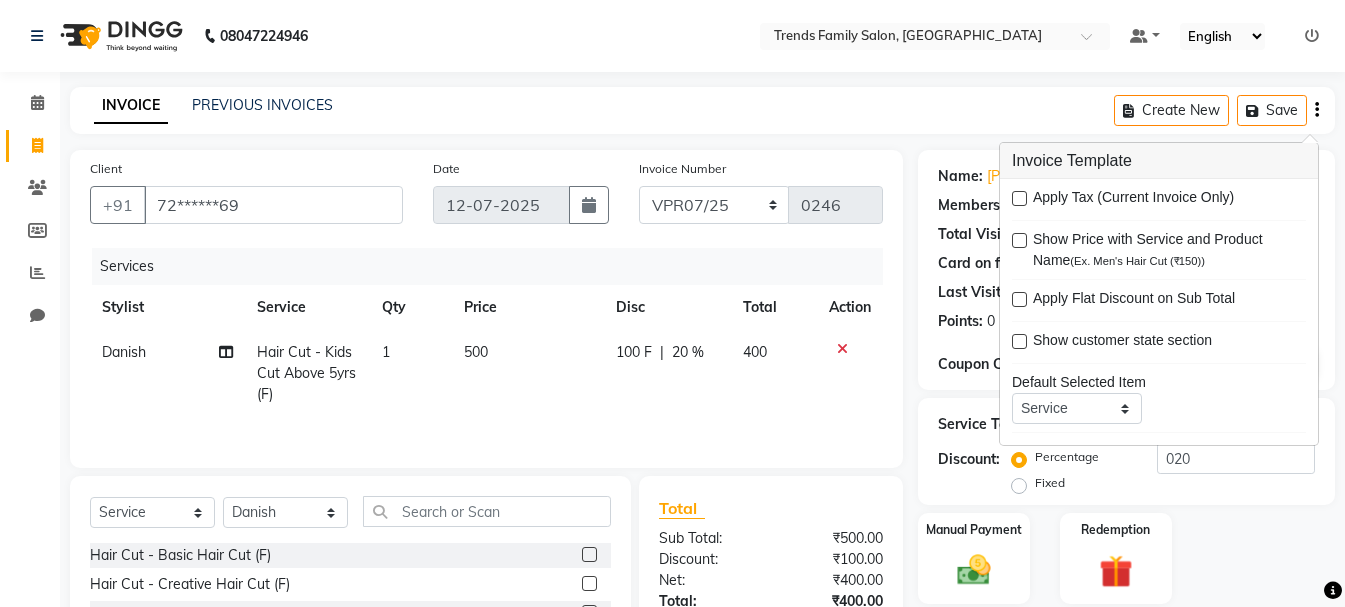 scroll, scrollTop: 194, scrollLeft: 0, axis: vertical 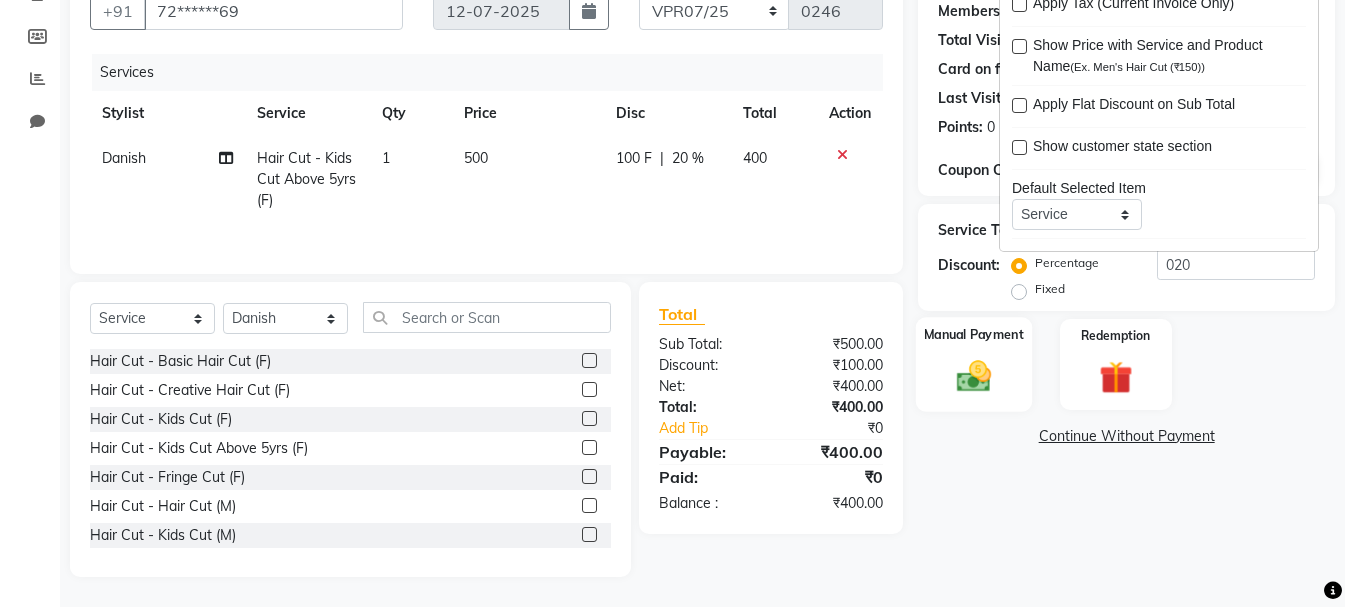 click 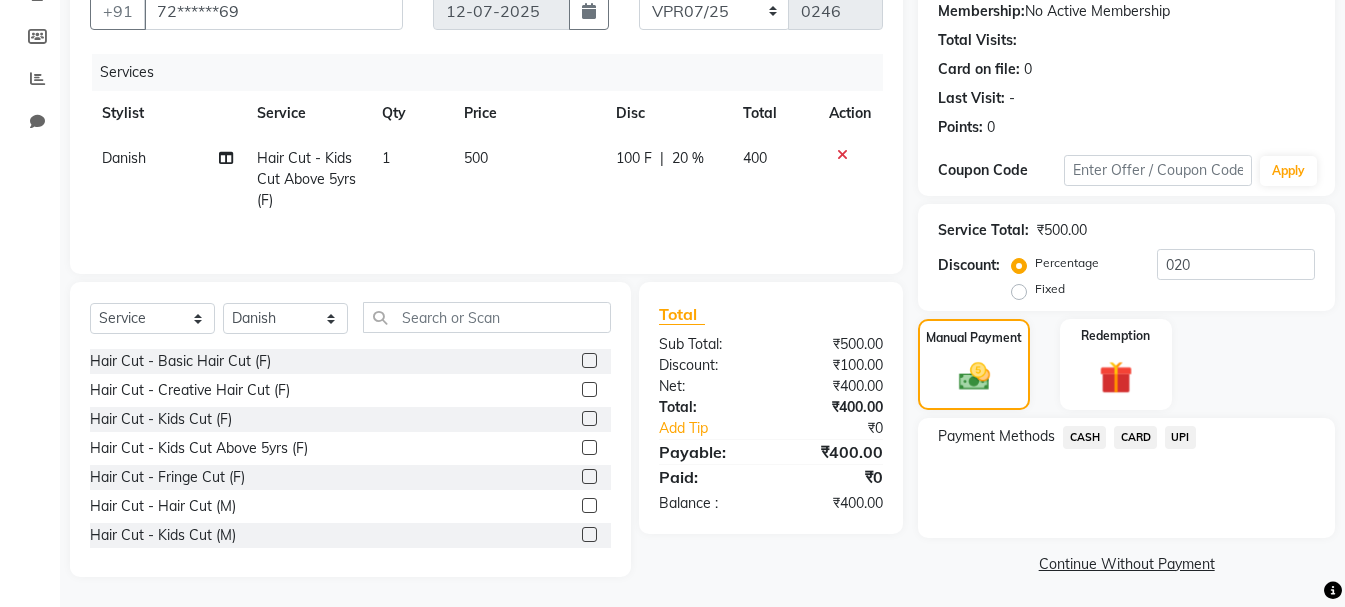 click on "UPI" 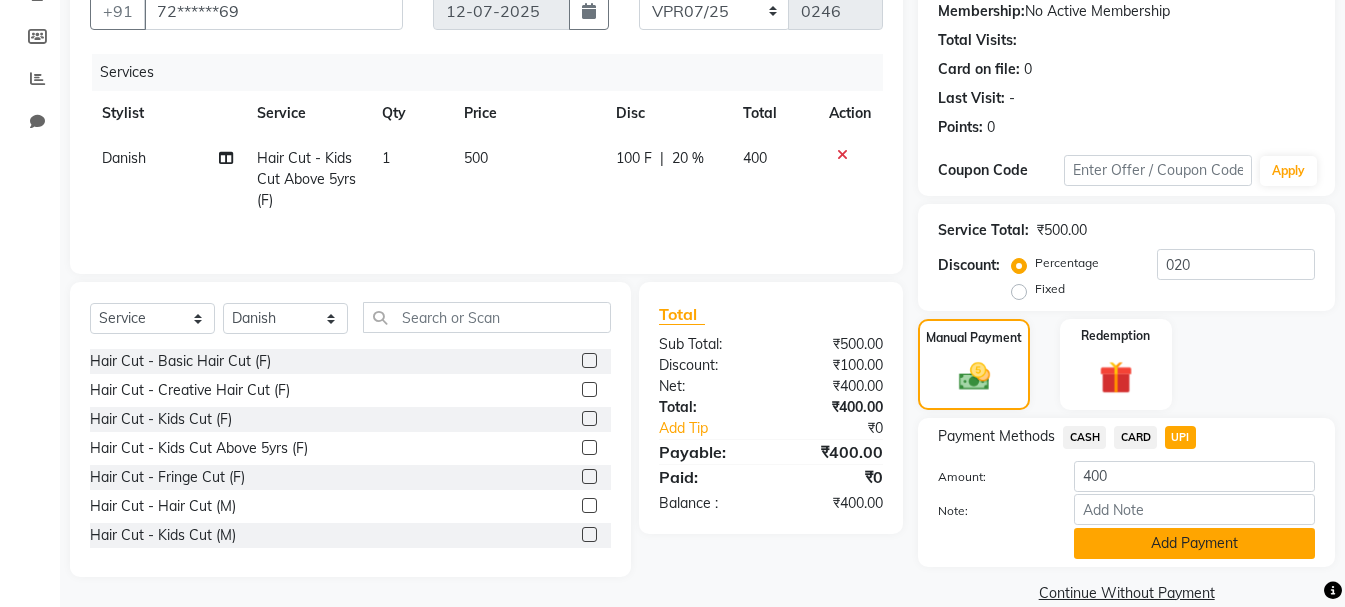 click on "Add Payment" 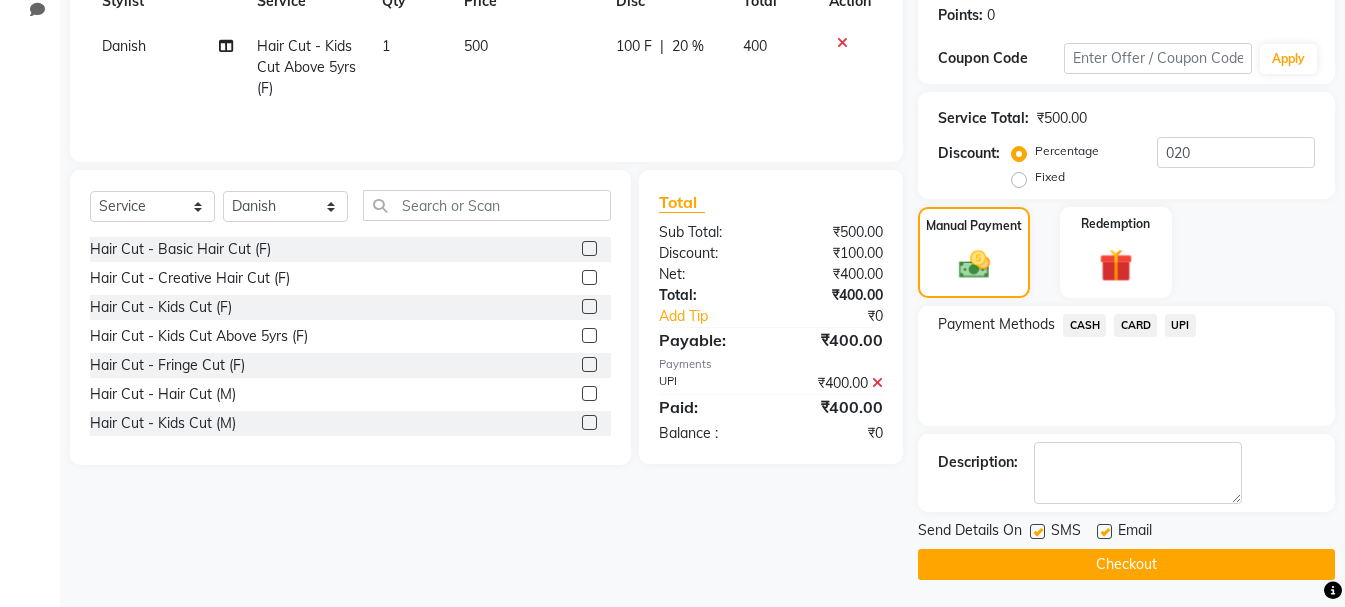 scroll, scrollTop: 309, scrollLeft: 0, axis: vertical 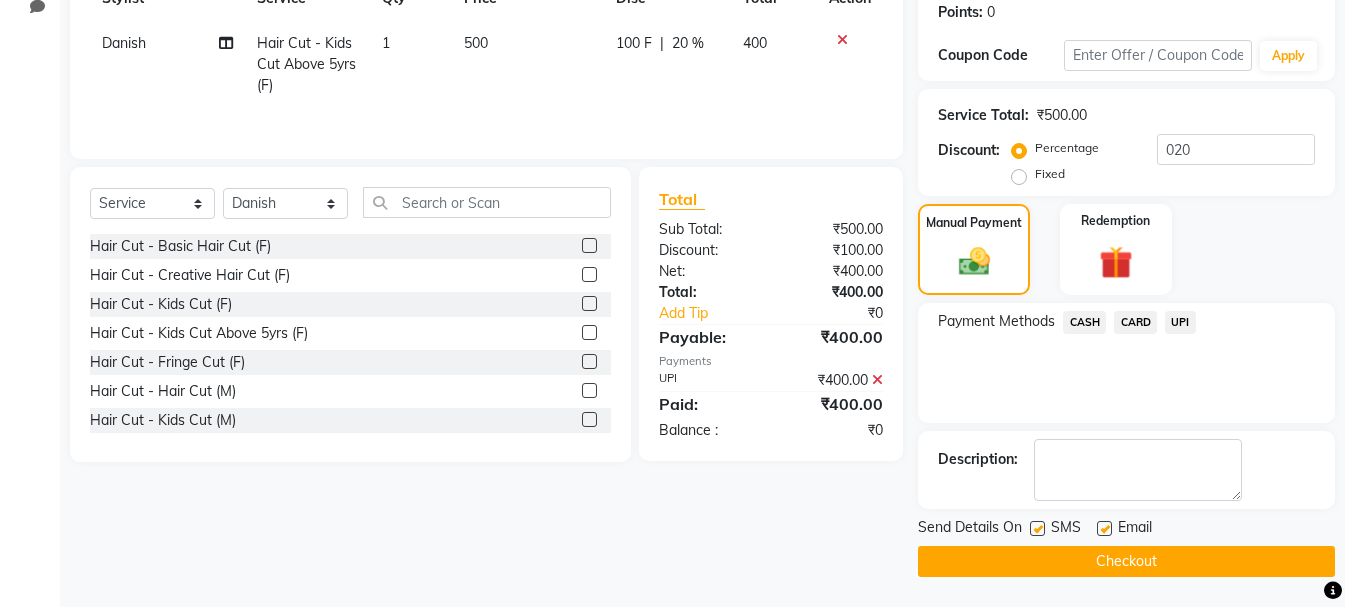 click on "Checkout" 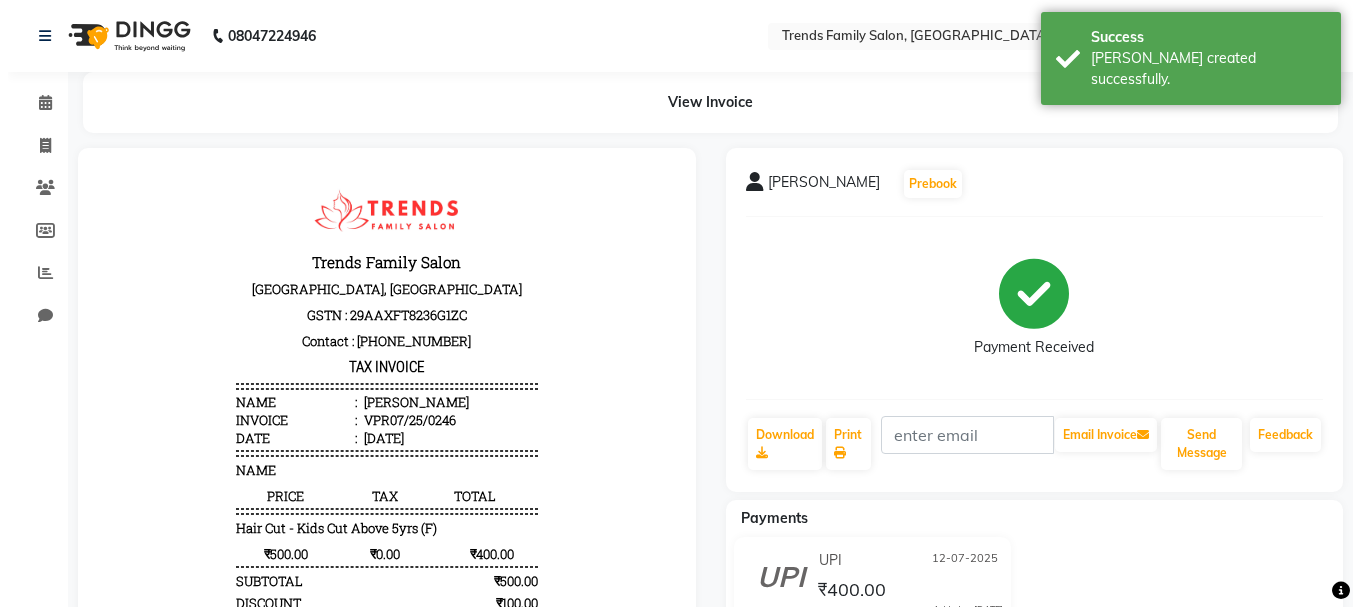 scroll, scrollTop: 0, scrollLeft: 0, axis: both 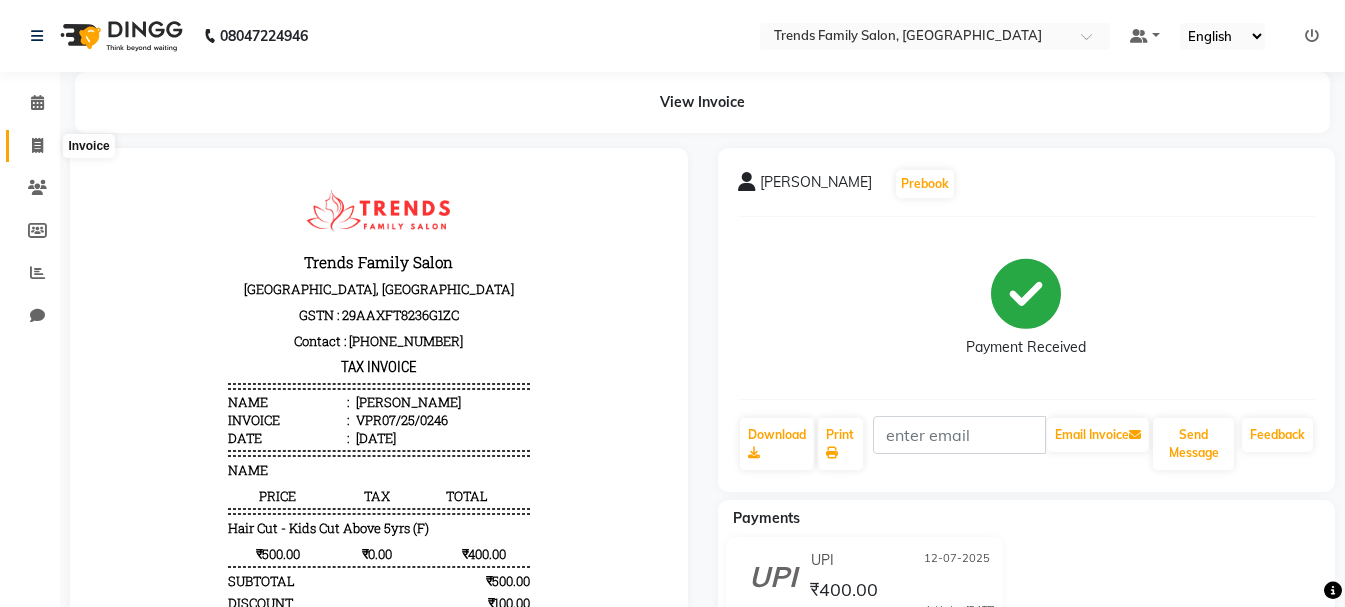 click 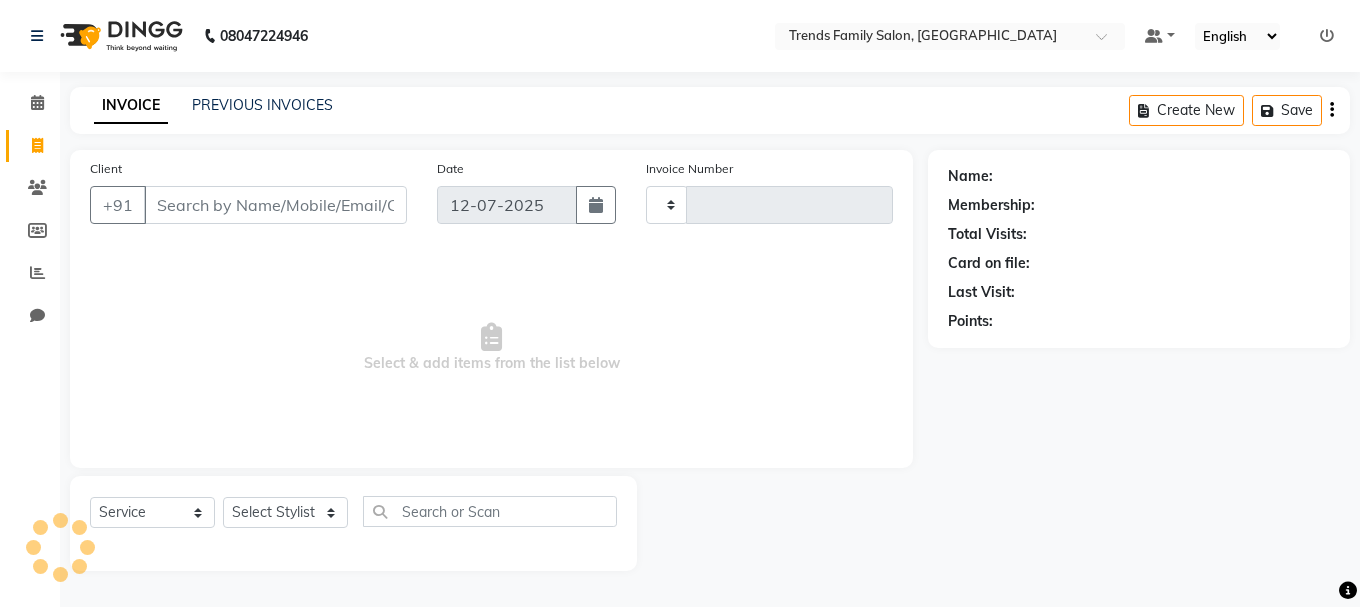 type on "0247" 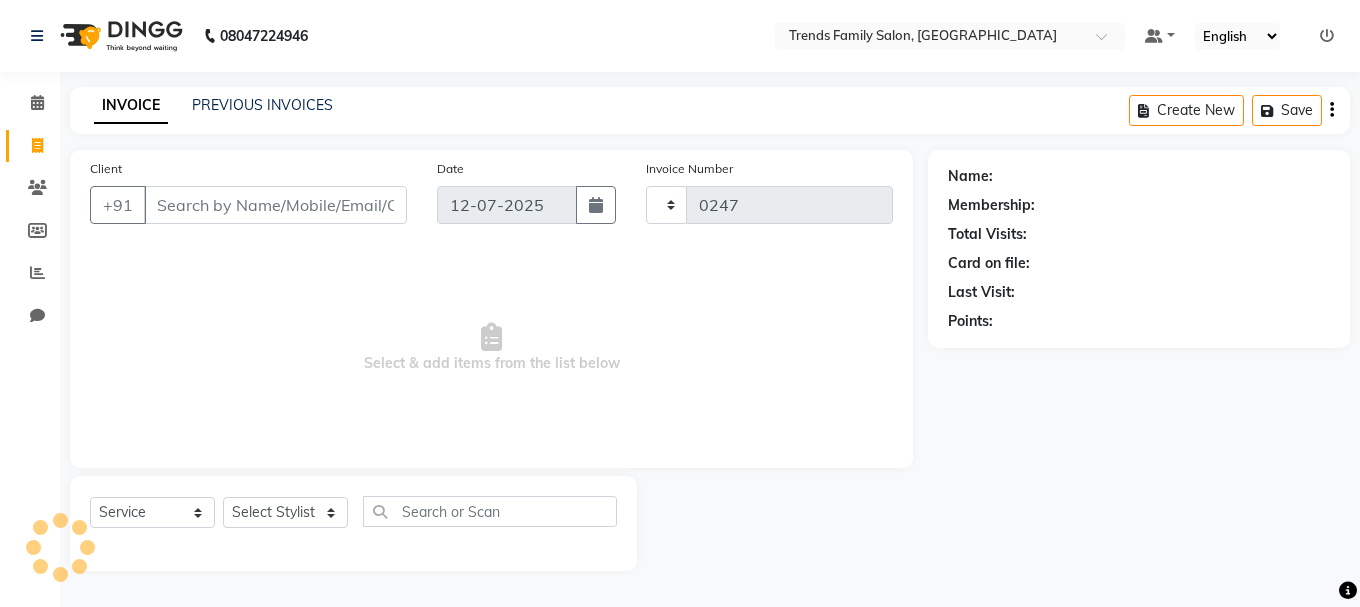 select on "8591" 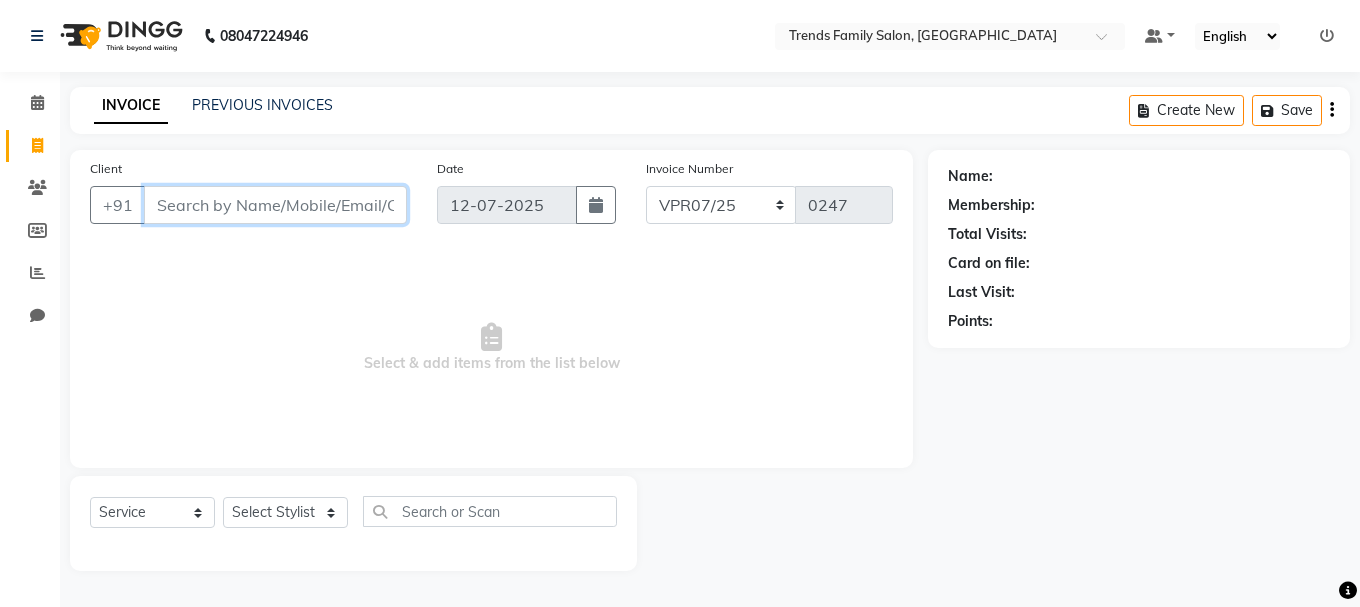 click on "Client" at bounding box center [275, 205] 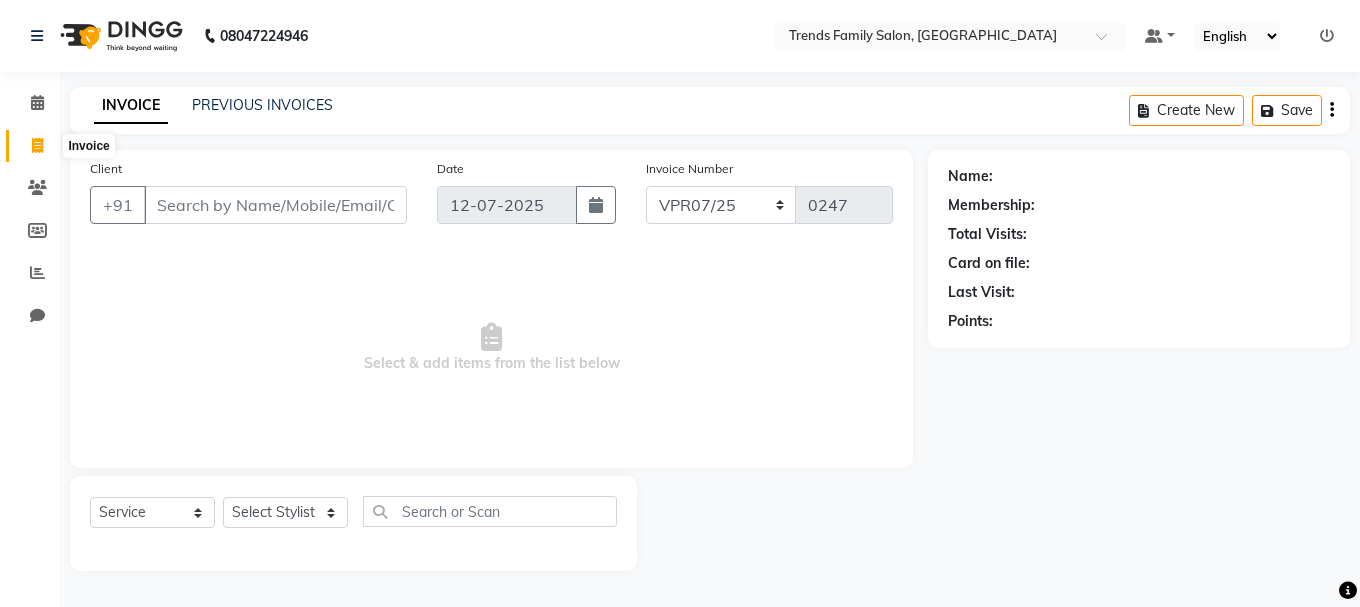 click 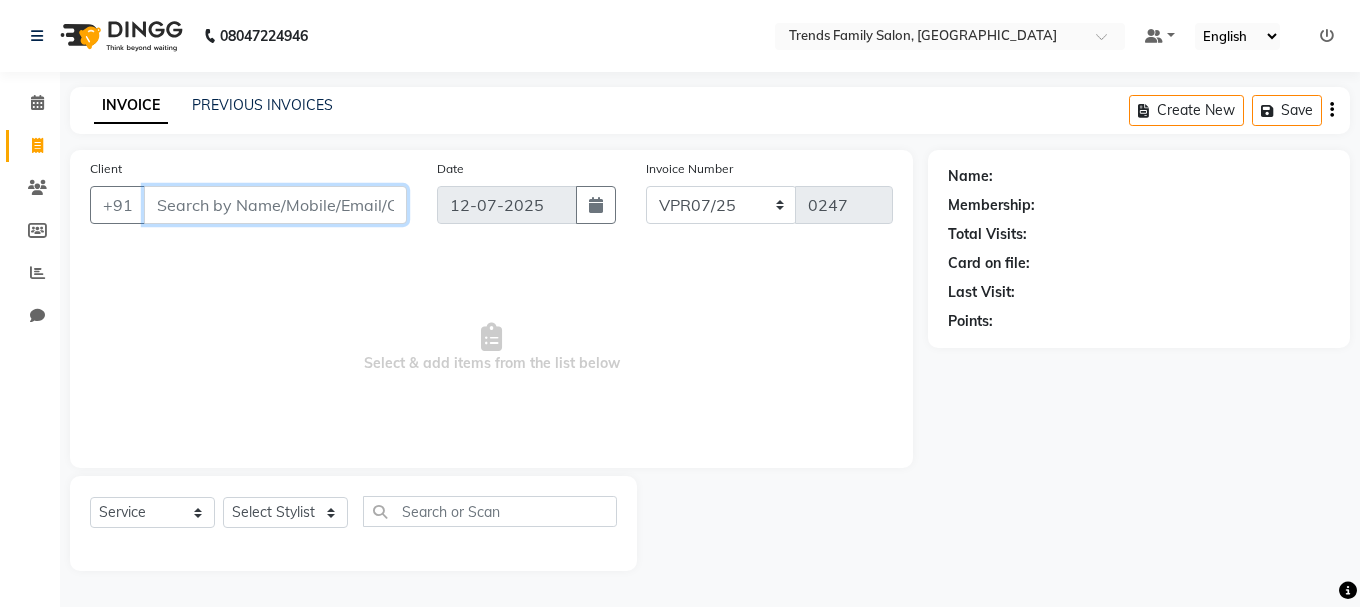 click on "Client" at bounding box center [275, 205] 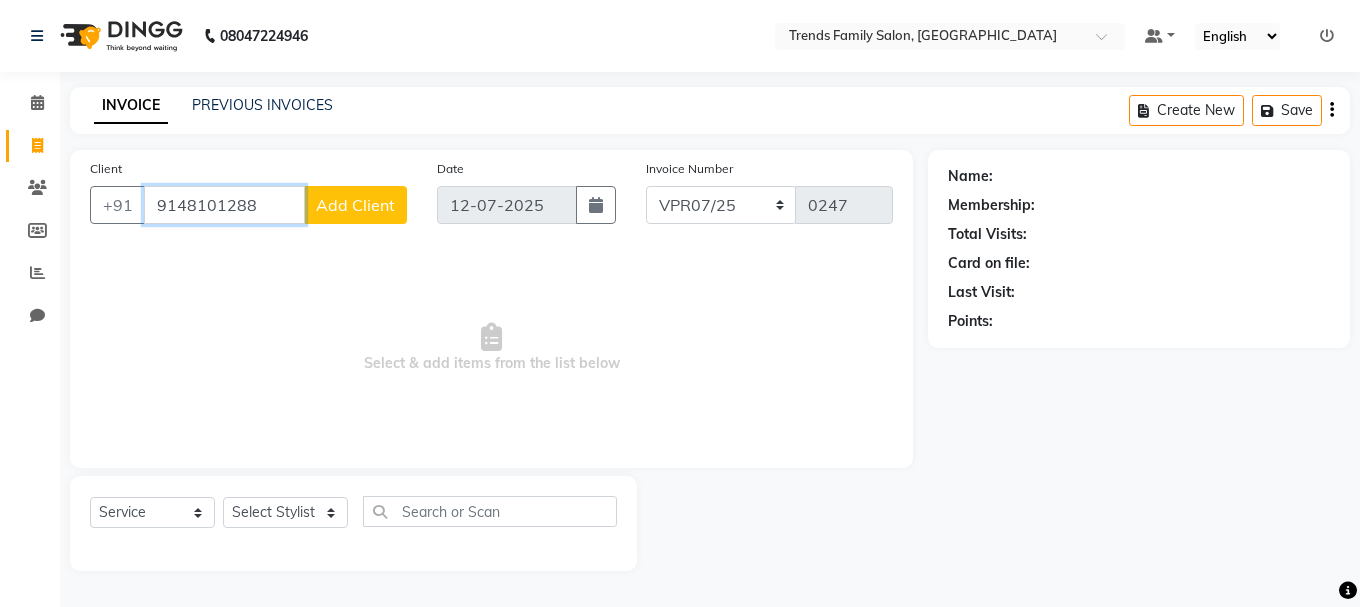 type on "9148101288" 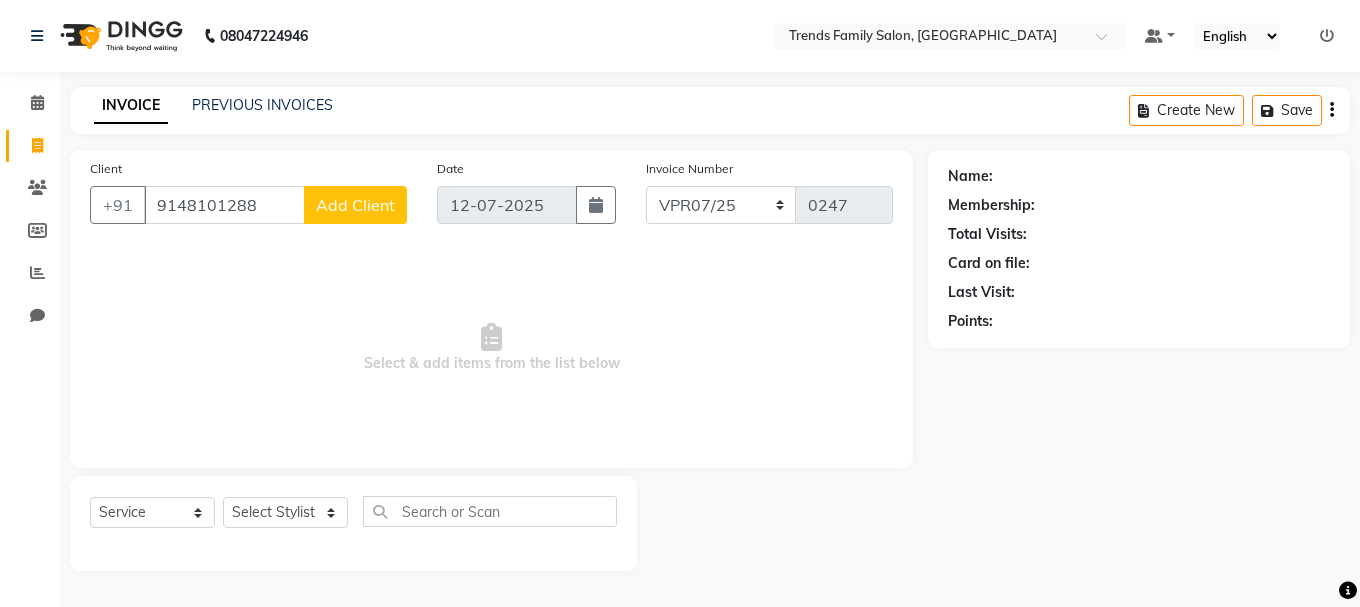 click on "Add Client" 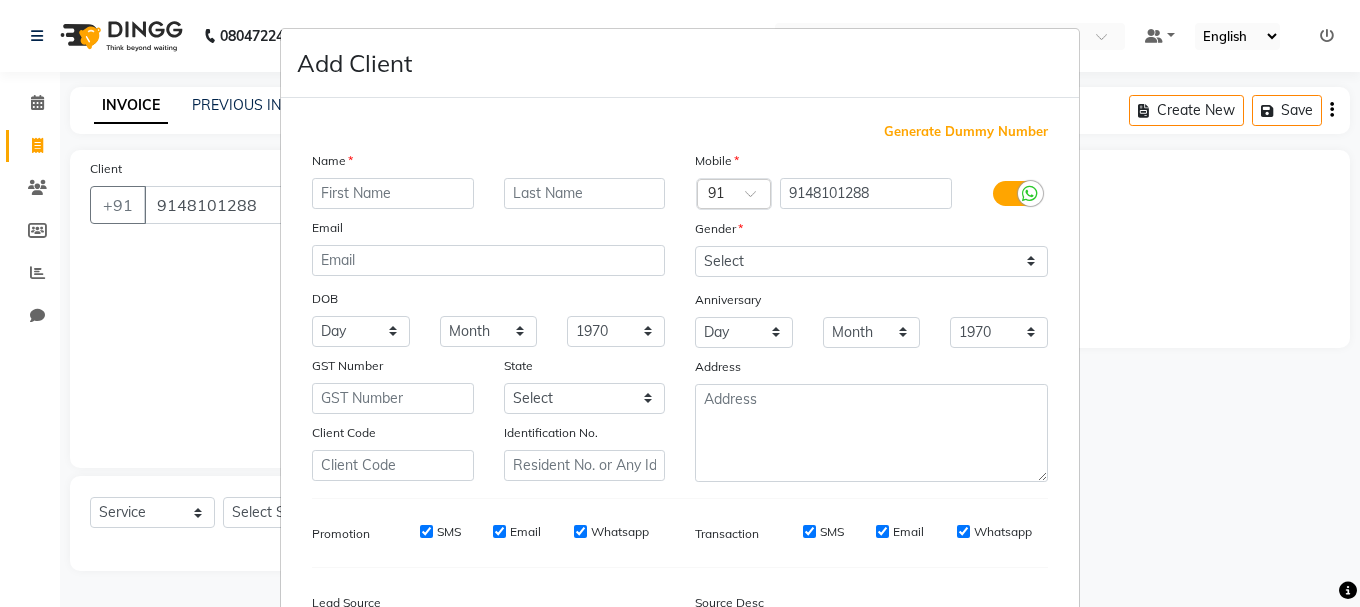 click at bounding box center [393, 193] 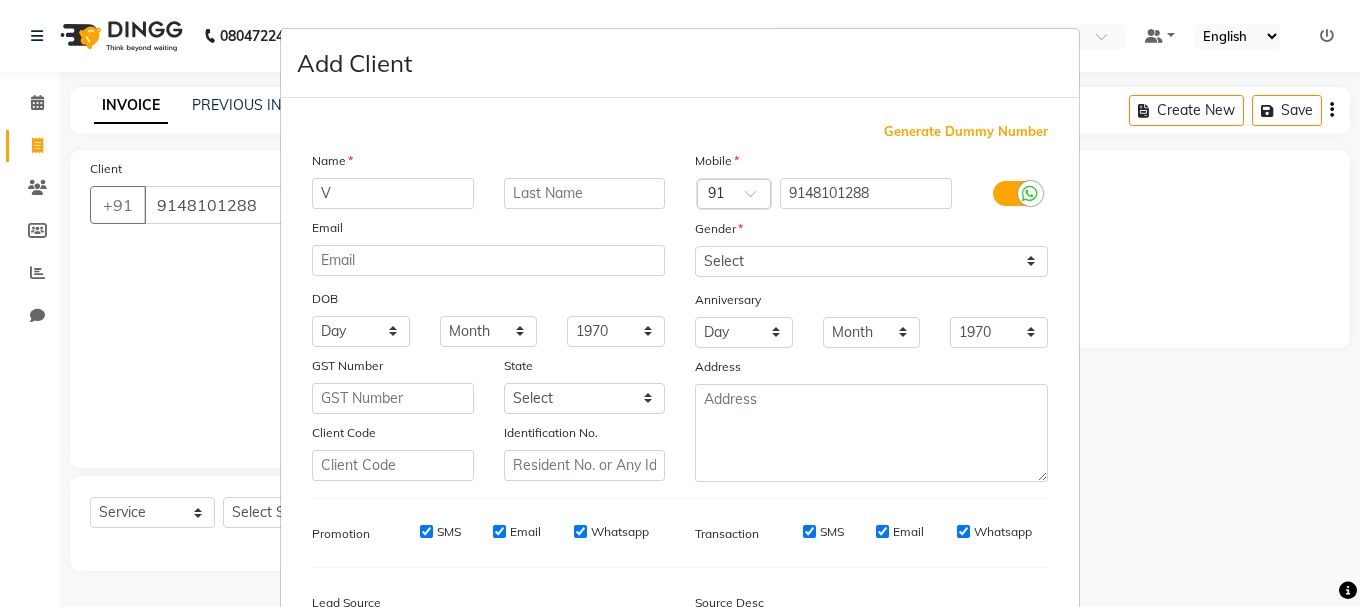 click on "V" at bounding box center (393, 193) 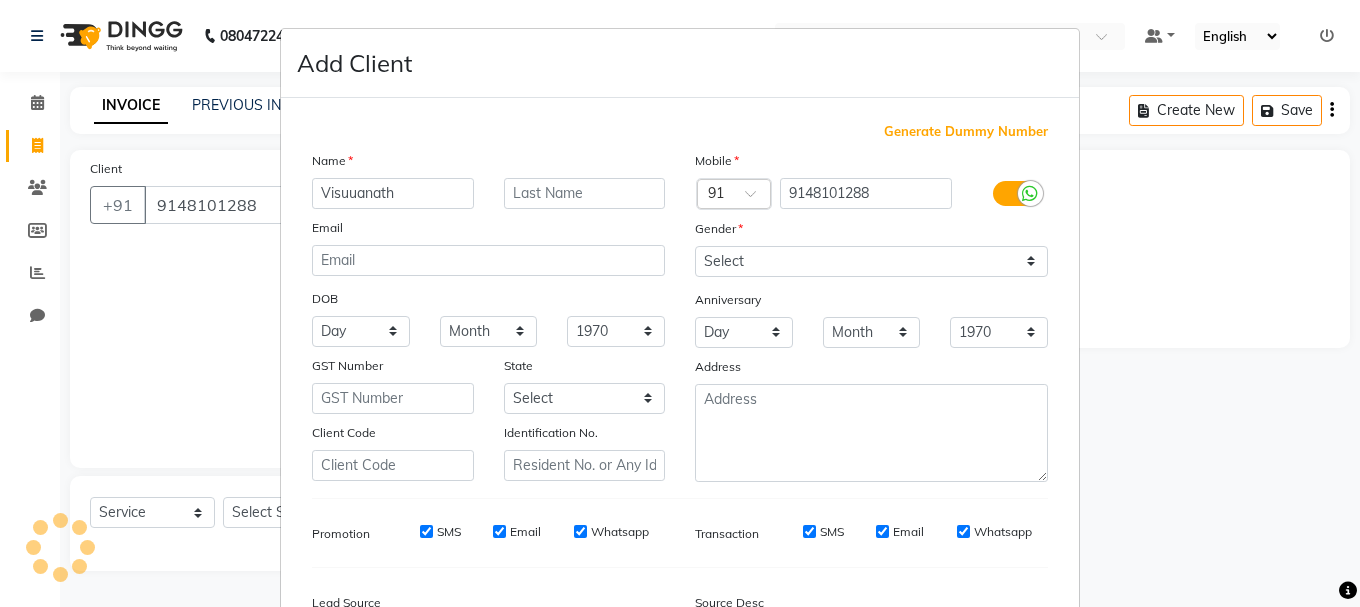 type on "Visuuanath" 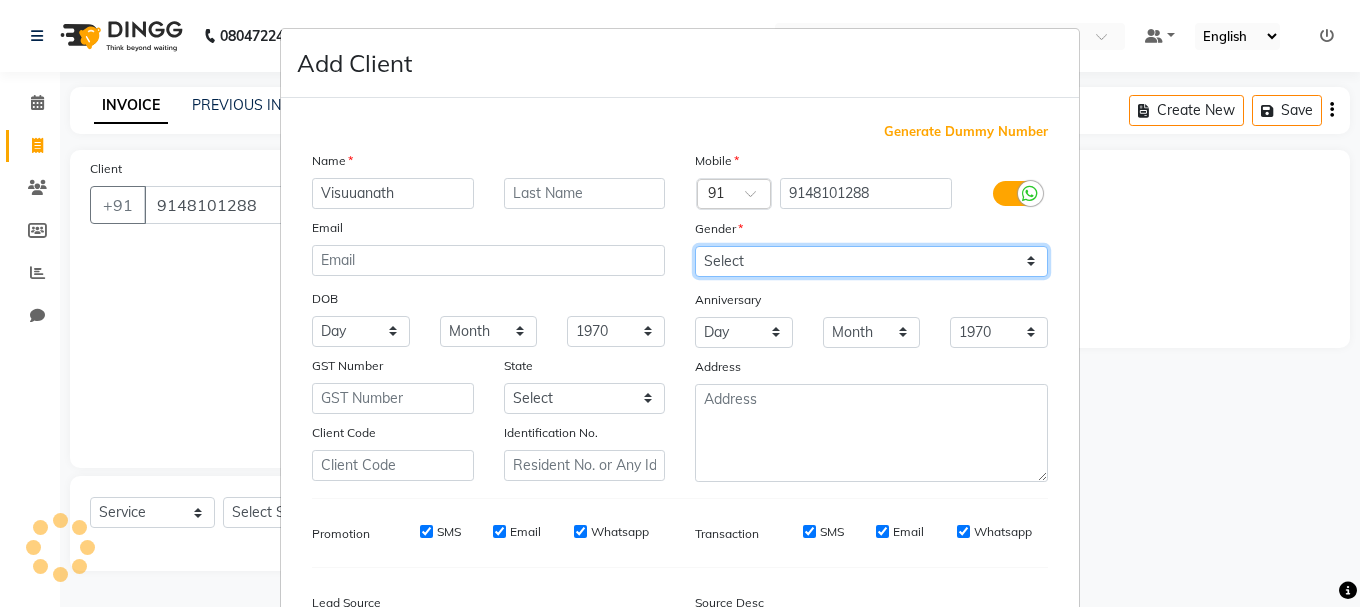 click on "Select [DEMOGRAPHIC_DATA] [DEMOGRAPHIC_DATA] Other Prefer Not To Say" at bounding box center [871, 261] 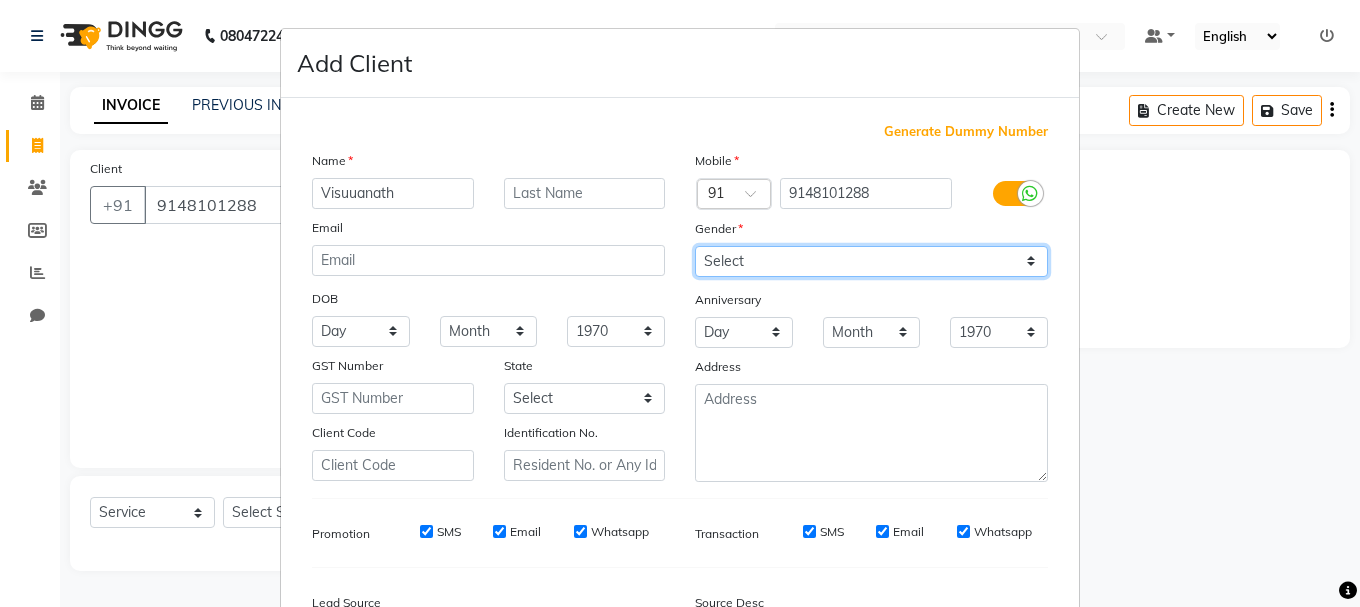 select on "[DEMOGRAPHIC_DATA]" 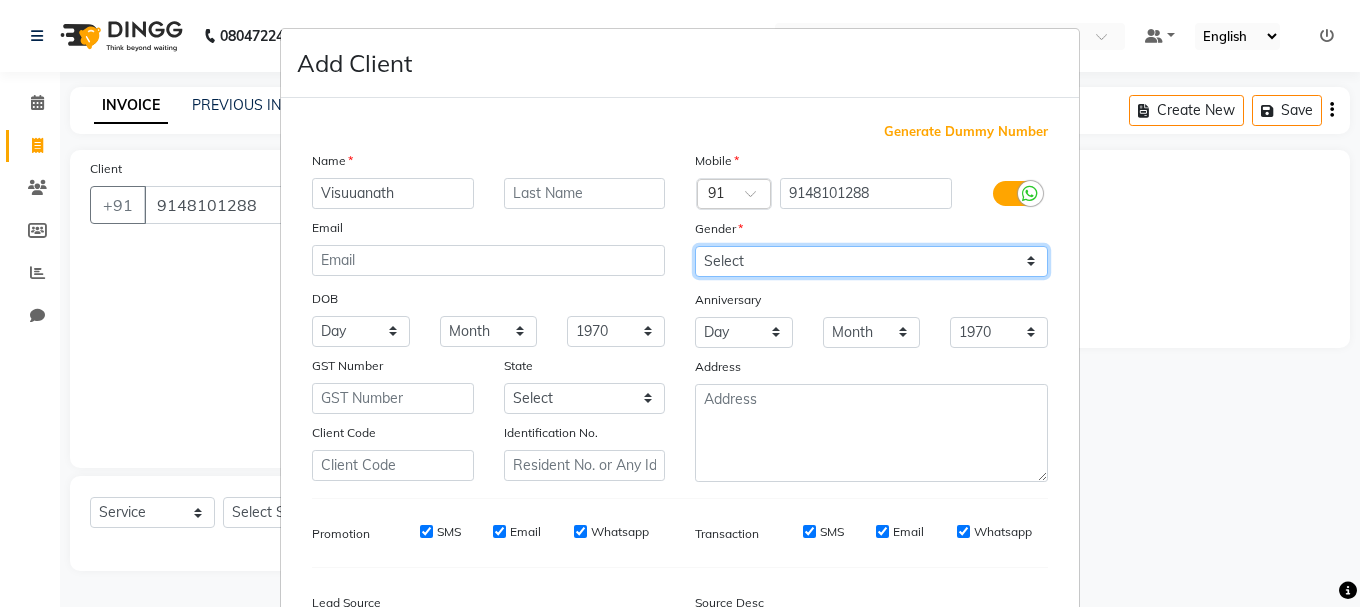 click on "Select [DEMOGRAPHIC_DATA] [DEMOGRAPHIC_DATA] Other Prefer Not To Say" at bounding box center [871, 261] 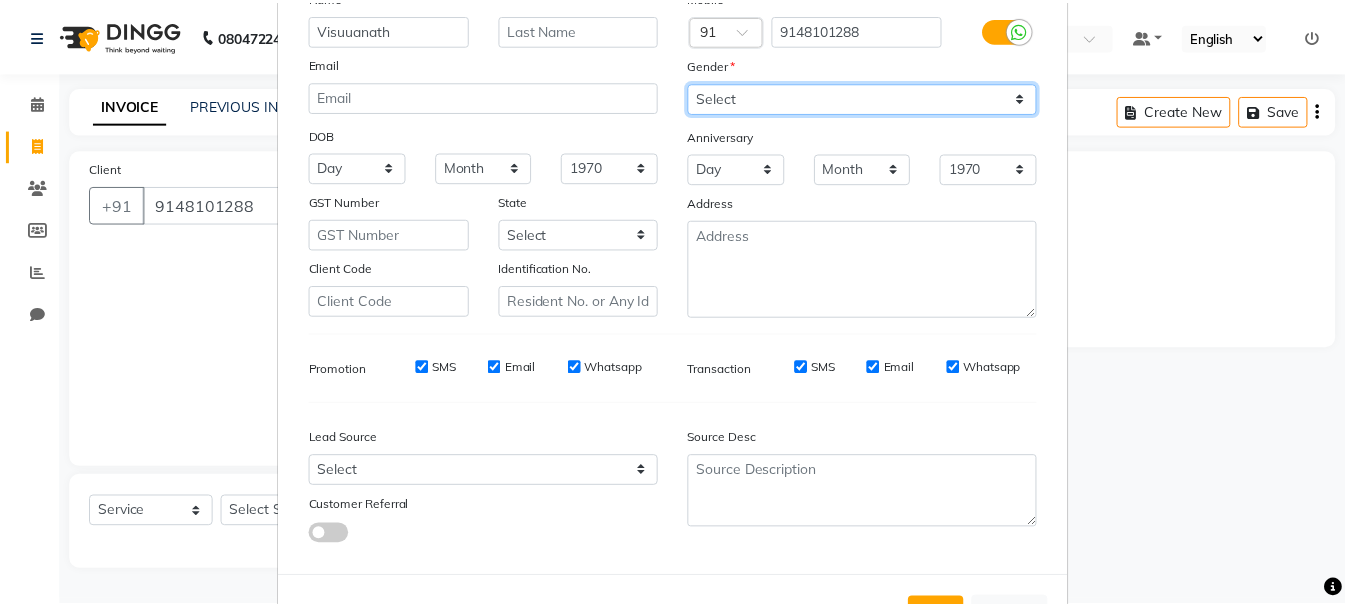 scroll, scrollTop: 242, scrollLeft: 0, axis: vertical 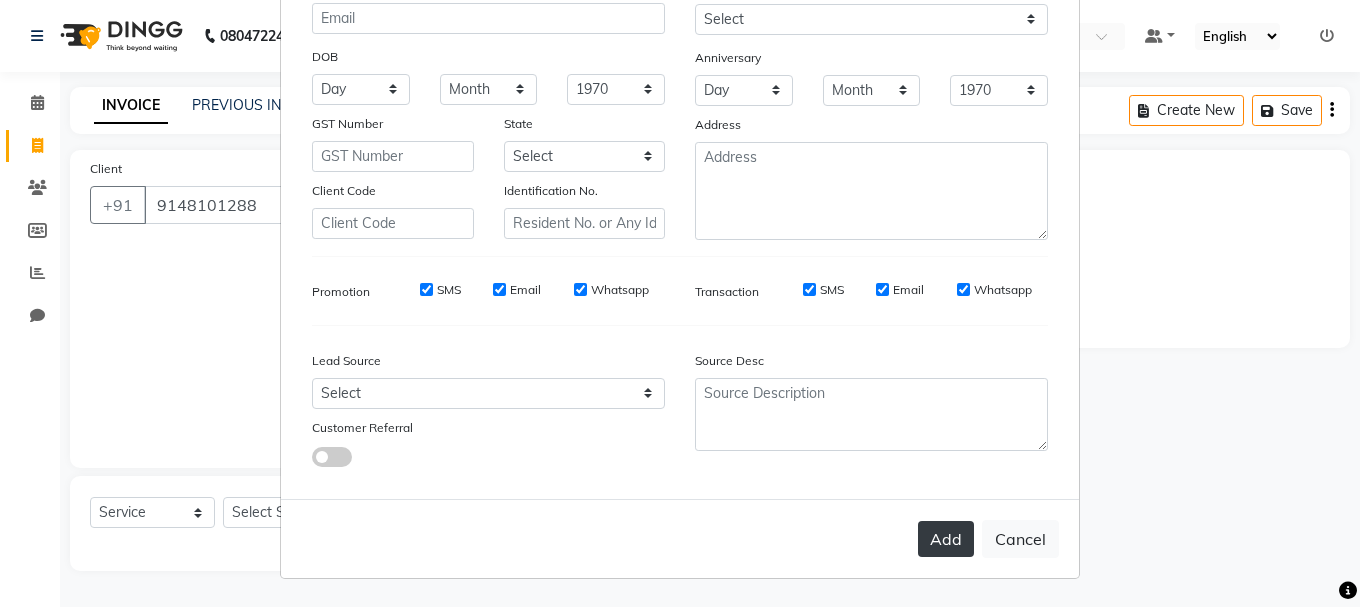 click on "Add" at bounding box center (946, 539) 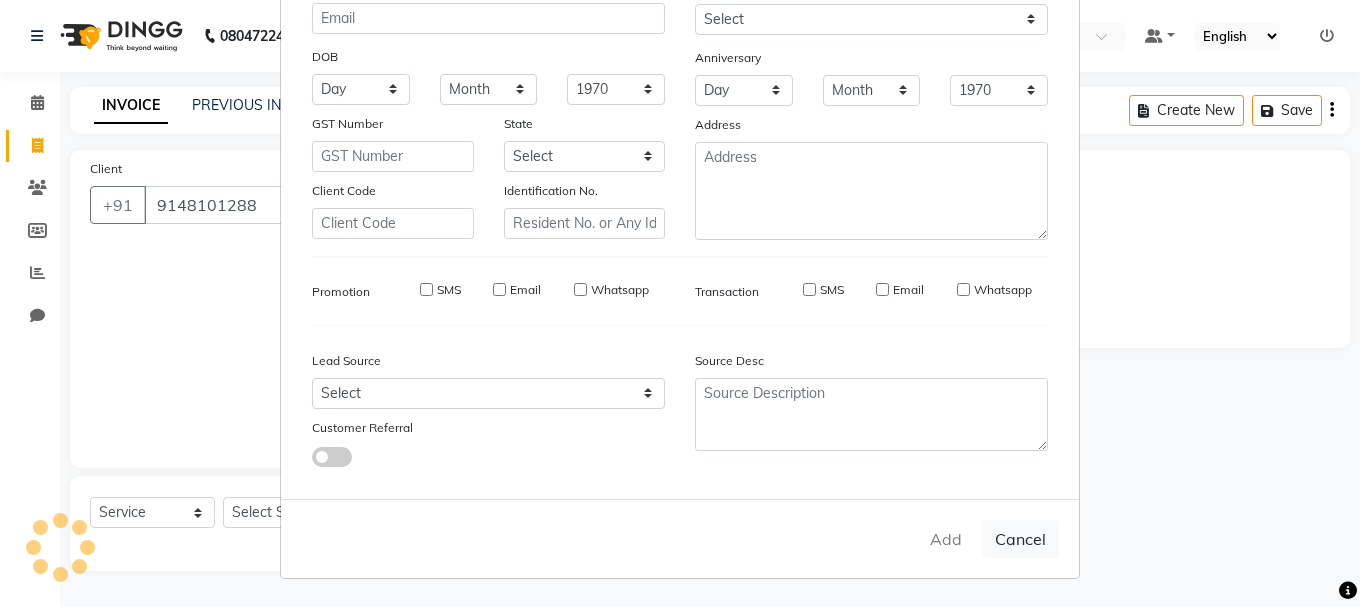 type on "91******88" 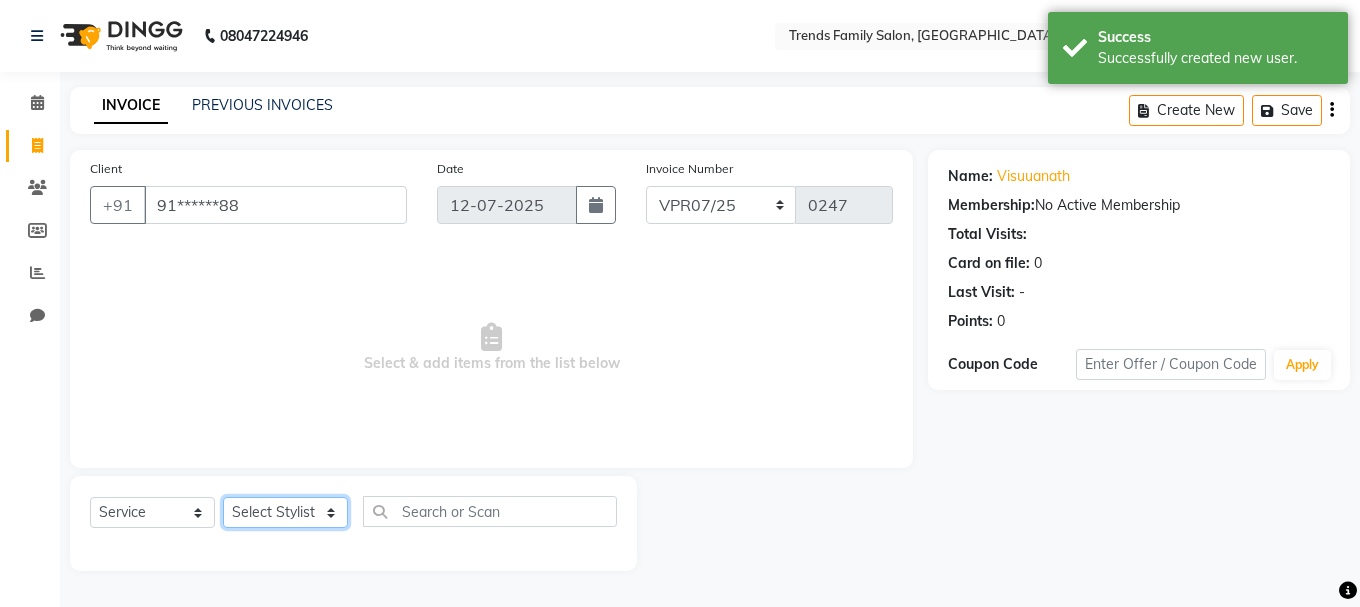 click on "Select Stylist [PERSON_NAME] Alsa Amaritha Ashwini [PERSON_NAME] Bhaktha Bhumi Danish Dolma Doma [PERSON_NAME] [PERSON_NAME] Lakshmi  Maya [PERSON_NAME] [PERSON_NAME] [PERSON_NAME] [PERSON_NAME] [PERSON_NAME] [PERSON_NAME] Sawsthika Shadav [PERSON_NAME] Sony Sherpa  [PERSON_NAME] [PERSON_NAME]" 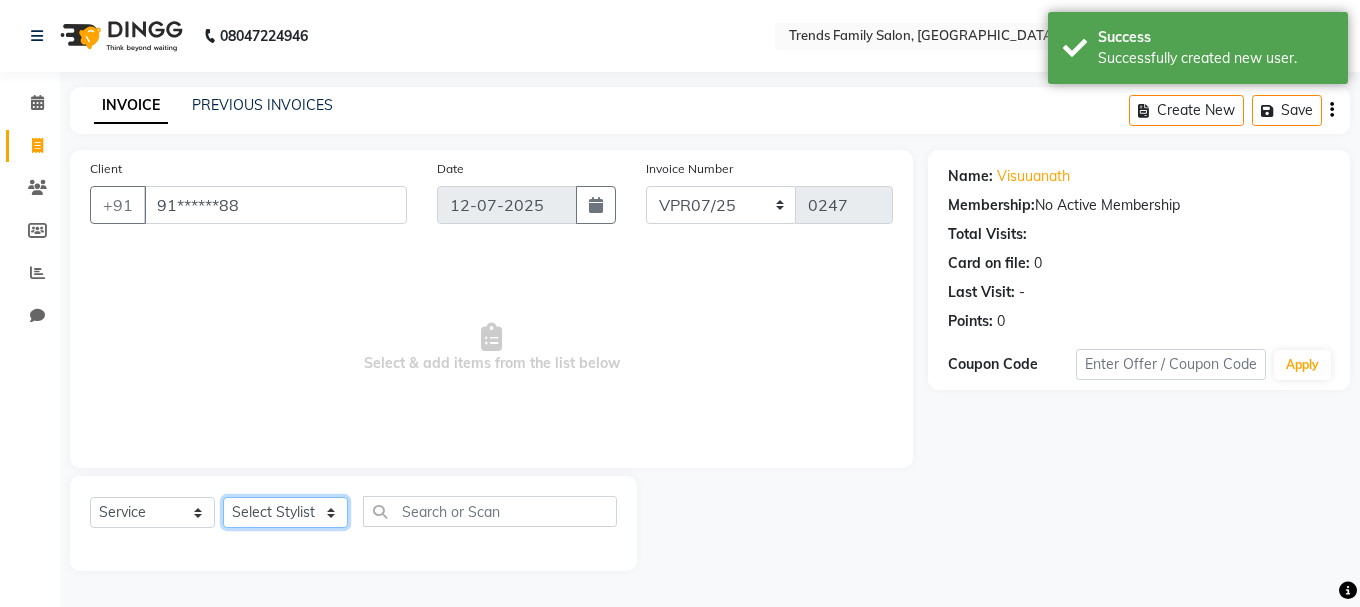 select on "74905" 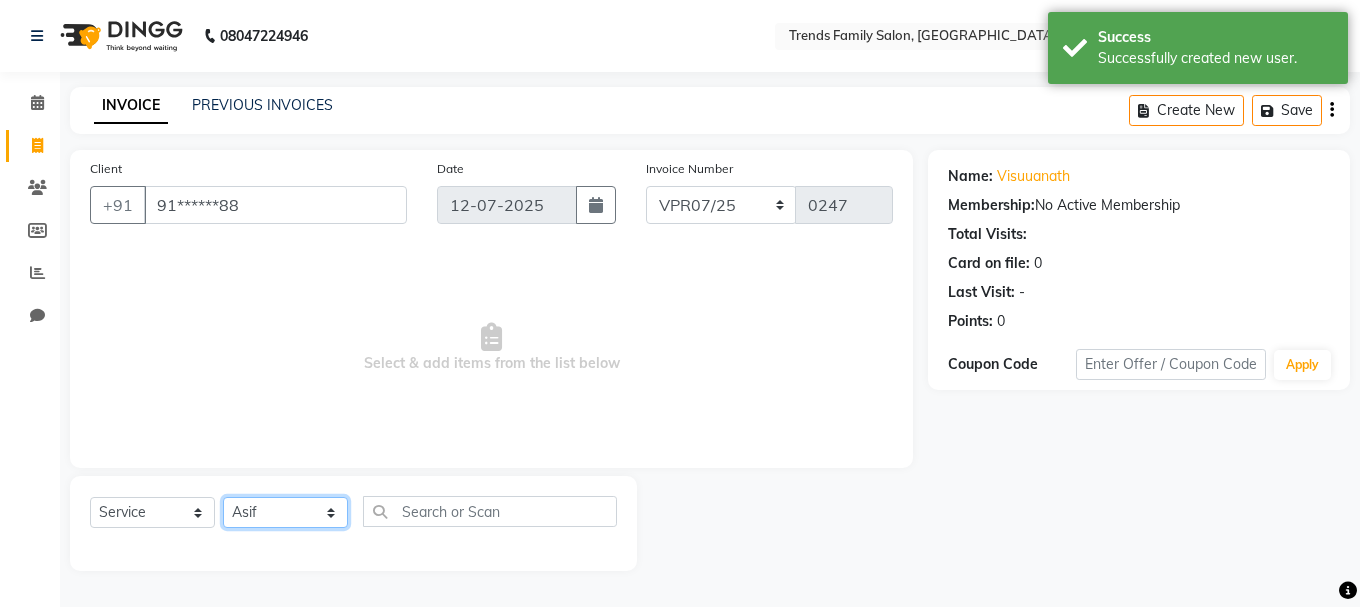 click on "Select Stylist [PERSON_NAME] Alsa Amaritha Ashwini [PERSON_NAME] Bhaktha Bhumi Danish Dolma Doma [PERSON_NAME] [PERSON_NAME] Lakshmi  Maya [PERSON_NAME] [PERSON_NAME] [PERSON_NAME] [PERSON_NAME] [PERSON_NAME] [PERSON_NAME] Sawsthika Shadav [PERSON_NAME] Sony Sherpa  [PERSON_NAME] [PERSON_NAME]" 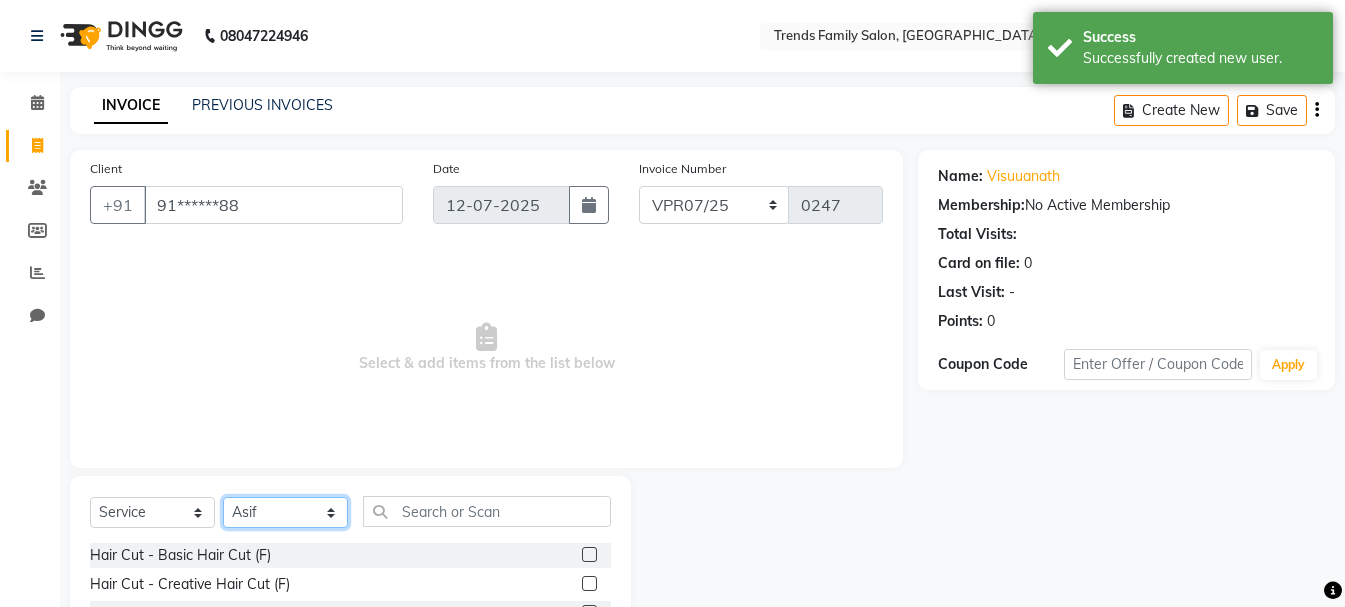 scroll, scrollTop: 194, scrollLeft: 0, axis: vertical 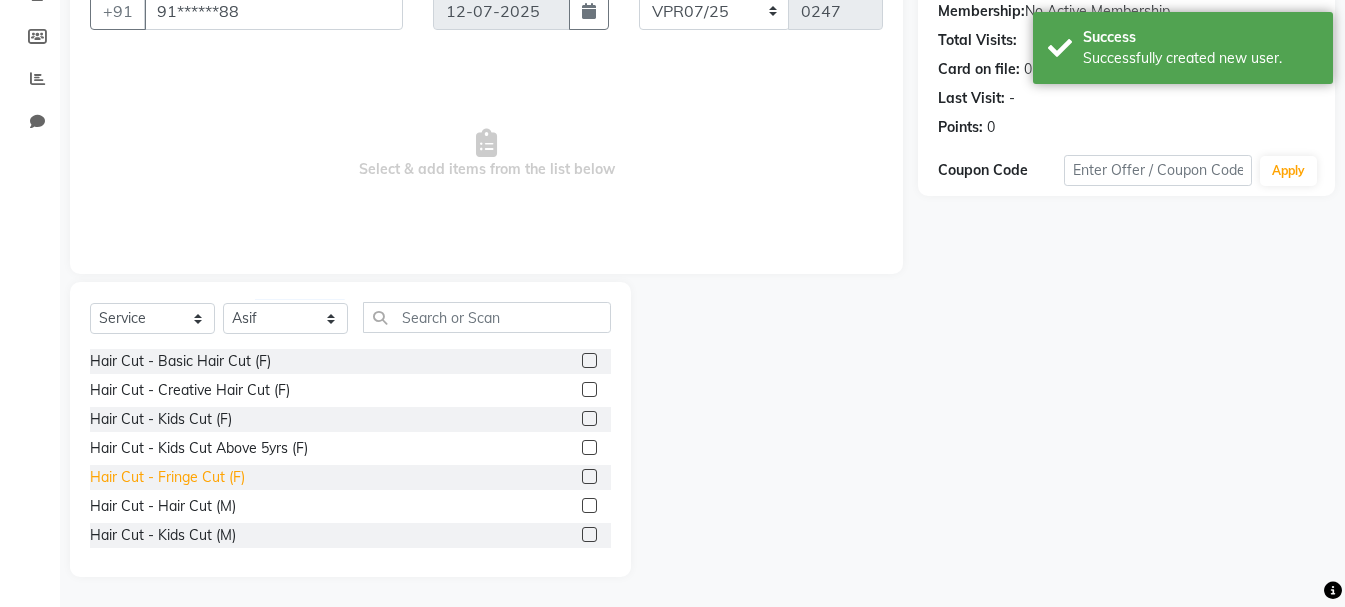 click on "Hair Cut - Fringe Cut (F)" 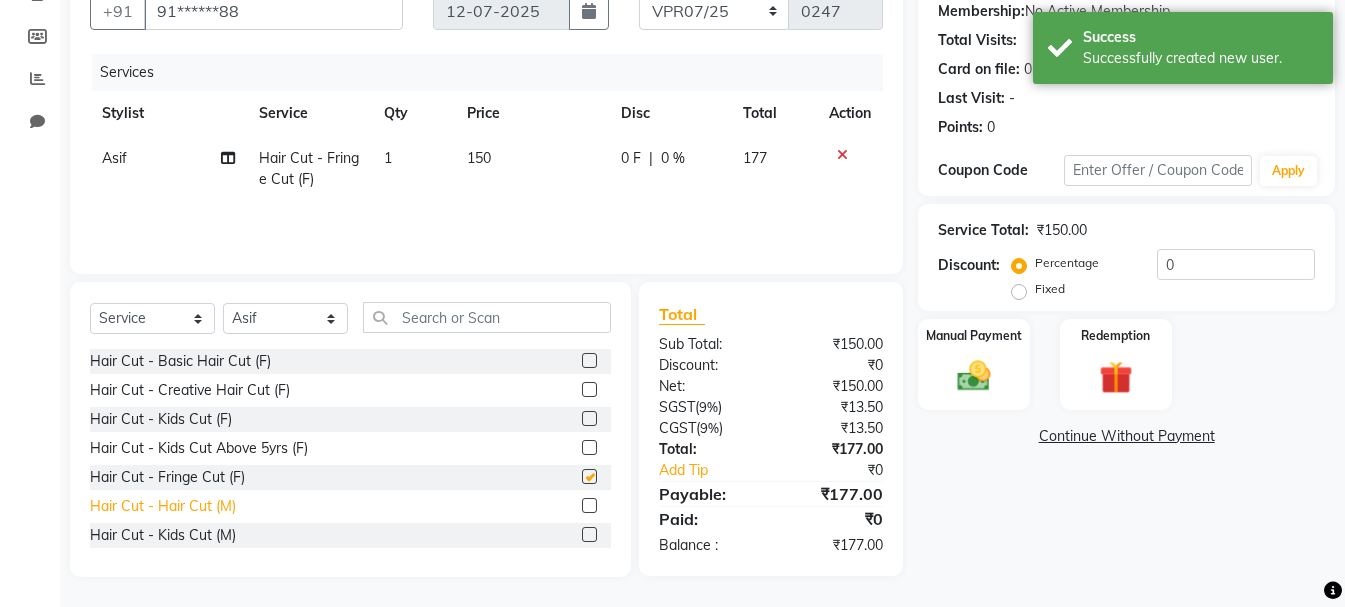 checkbox on "false" 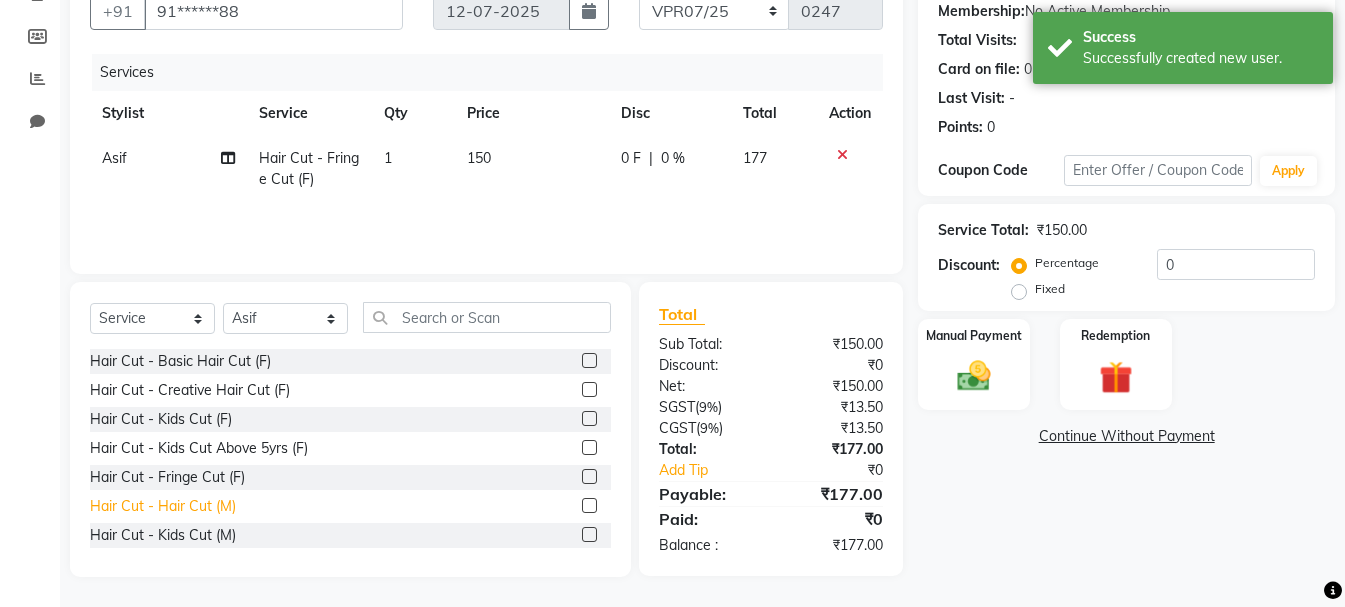 click on "Hair Cut - Hair Cut (M)" 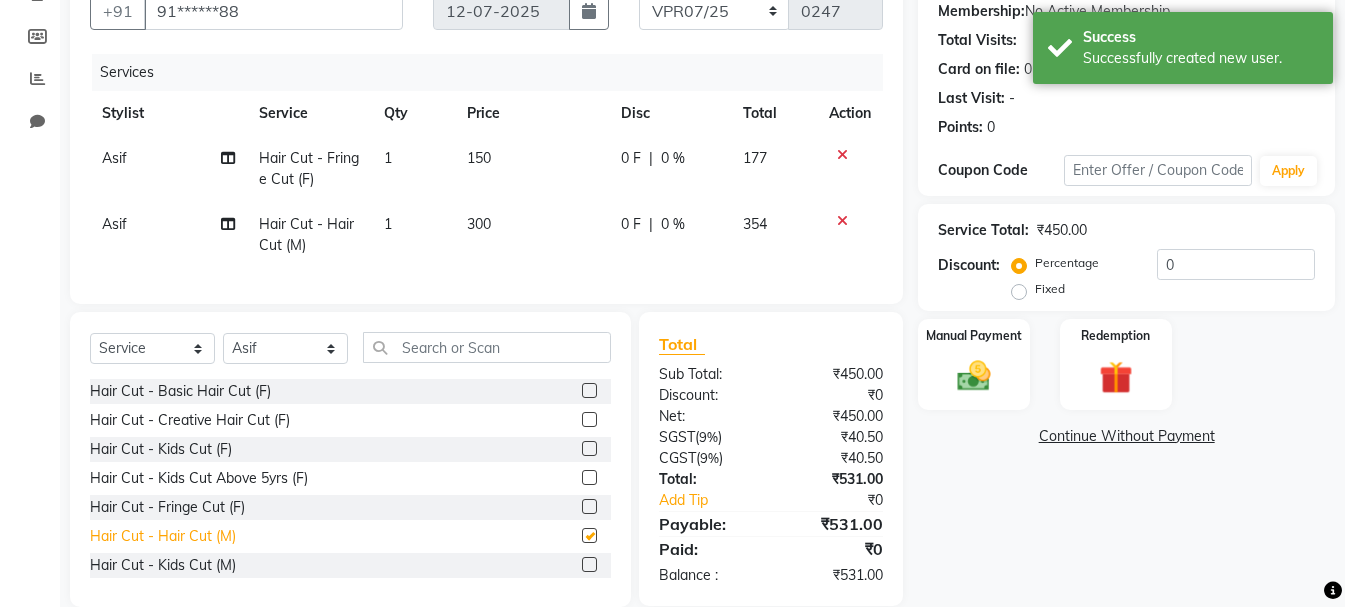 checkbox on "false" 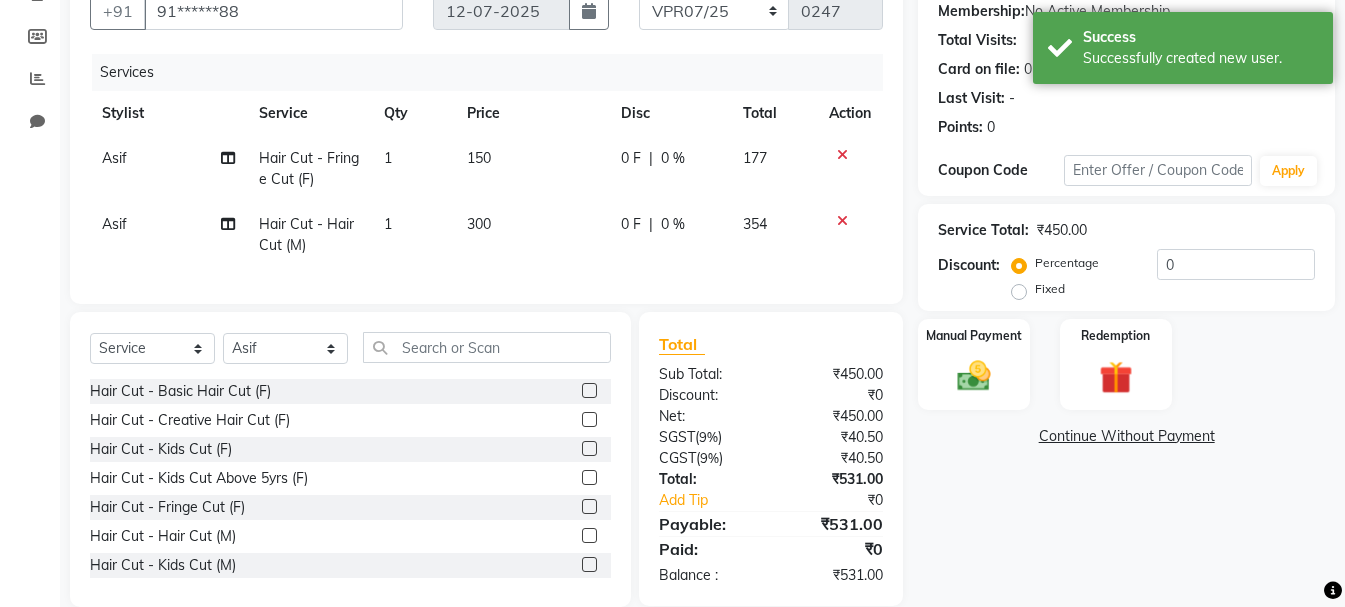 click 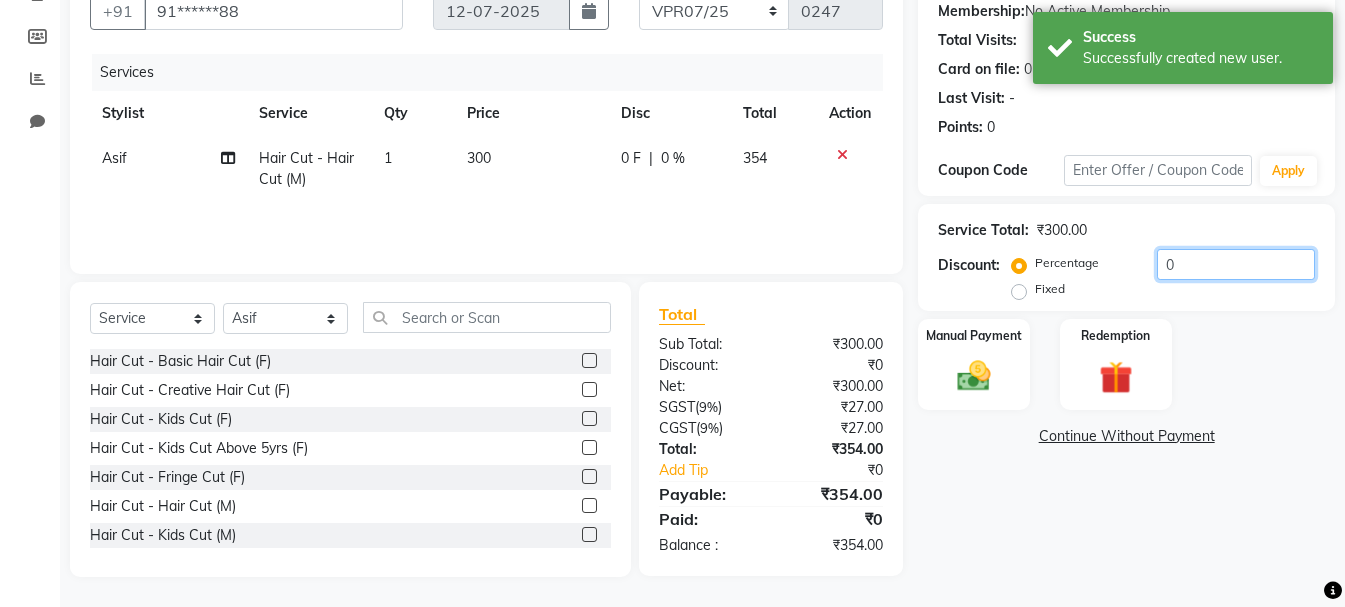 click on "0" 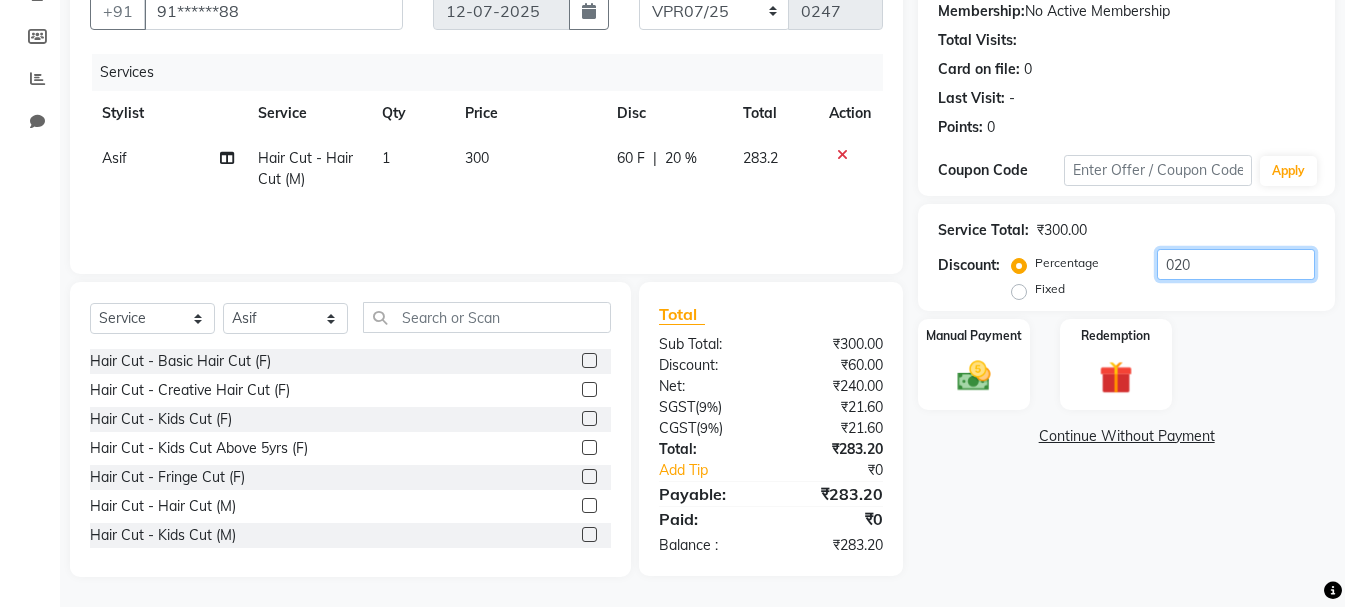 scroll, scrollTop: 0, scrollLeft: 0, axis: both 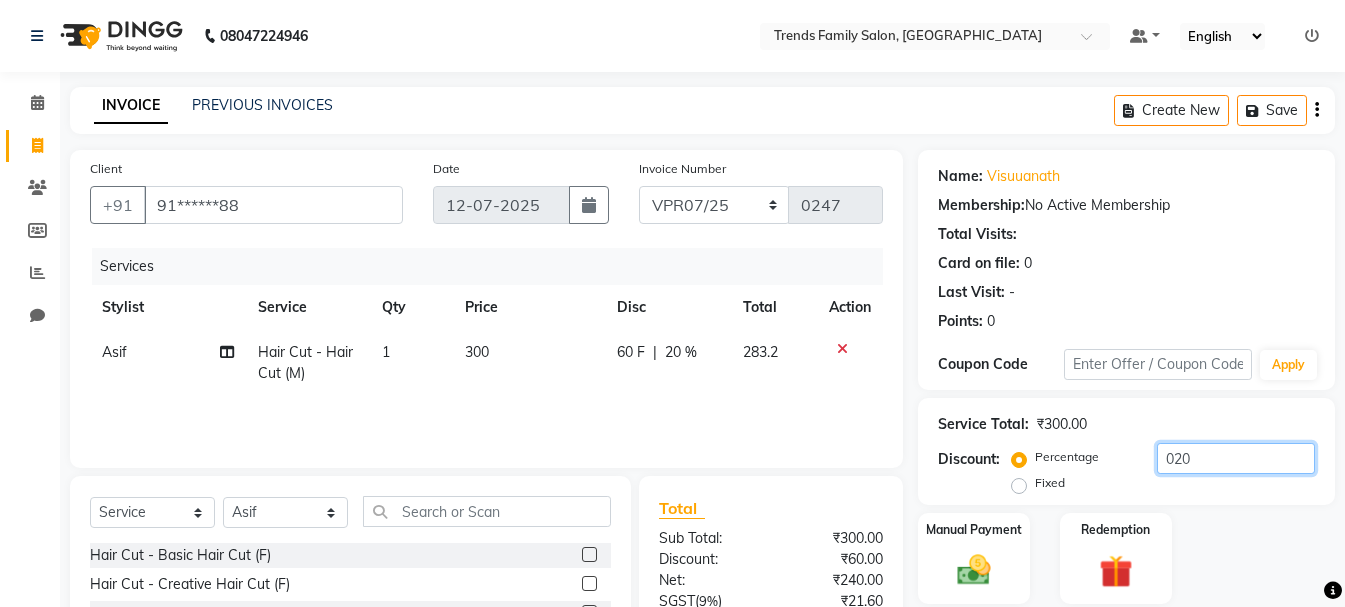 type on "020" 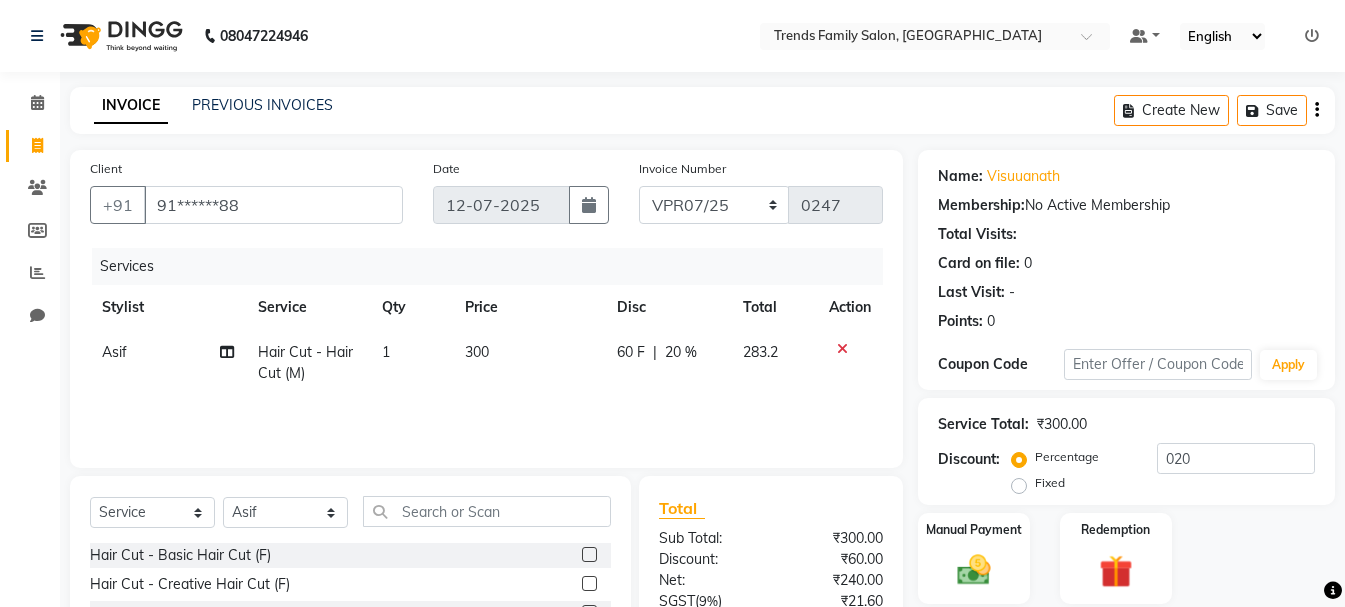 click 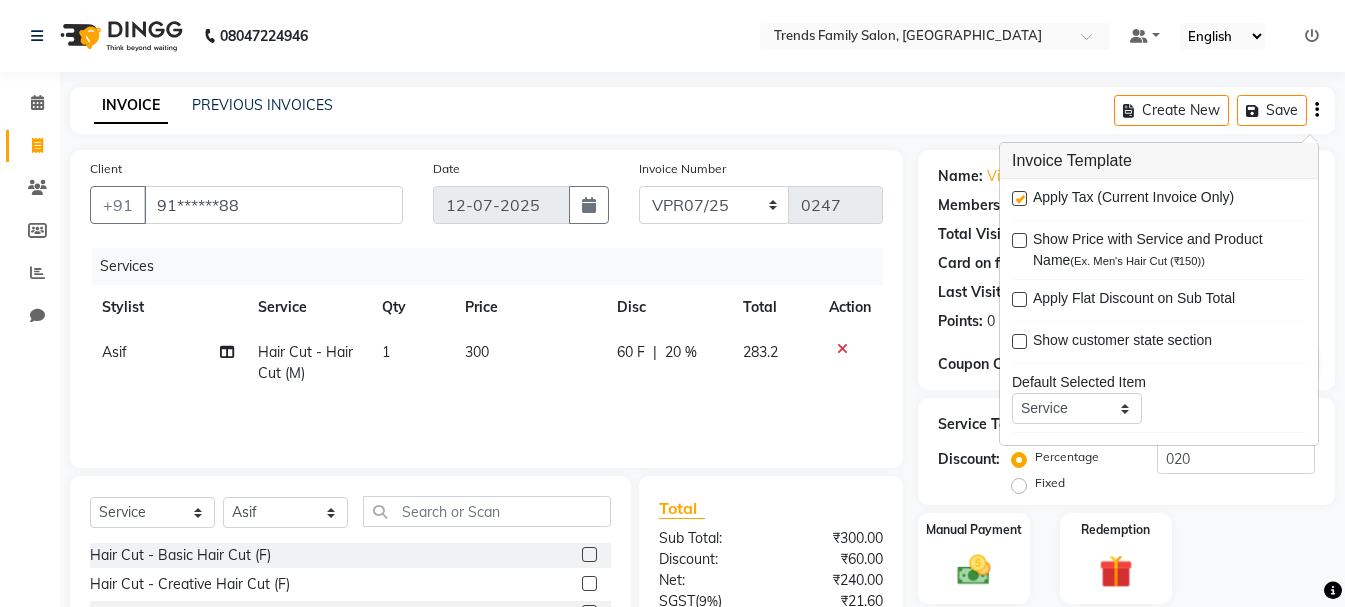 click on "Apply Tax (Current Invoice Only) Show Price with Service and Product Name  (Ex. Men's Hair Cut (₹150)) Apply Flat Discount on Sub Total Show customer state section Default Selected Item Service Product Membership Package Voucher Prepaid Gift Card Default Selected Stylist Select Not Set [PERSON_NAME] Alsa Amaritha Ashwini [PERSON_NAME] Bhaktha Bhumi Danish Dolma Doma [PERSON_NAME] [PERSON_NAME] Lakshmi  Maya [PERSON_NAME] [PERSON_NAME] [PERSON_NAME] [PERSON_NAME] [PERSON_NAME] [PERSON_NAME] Sawsthika Shadav [PERSON_NAME] Sony Sherpa  [PERSON_NAME] [PERSON_NAME] Scan Items" at bounding box center [1159, 312] 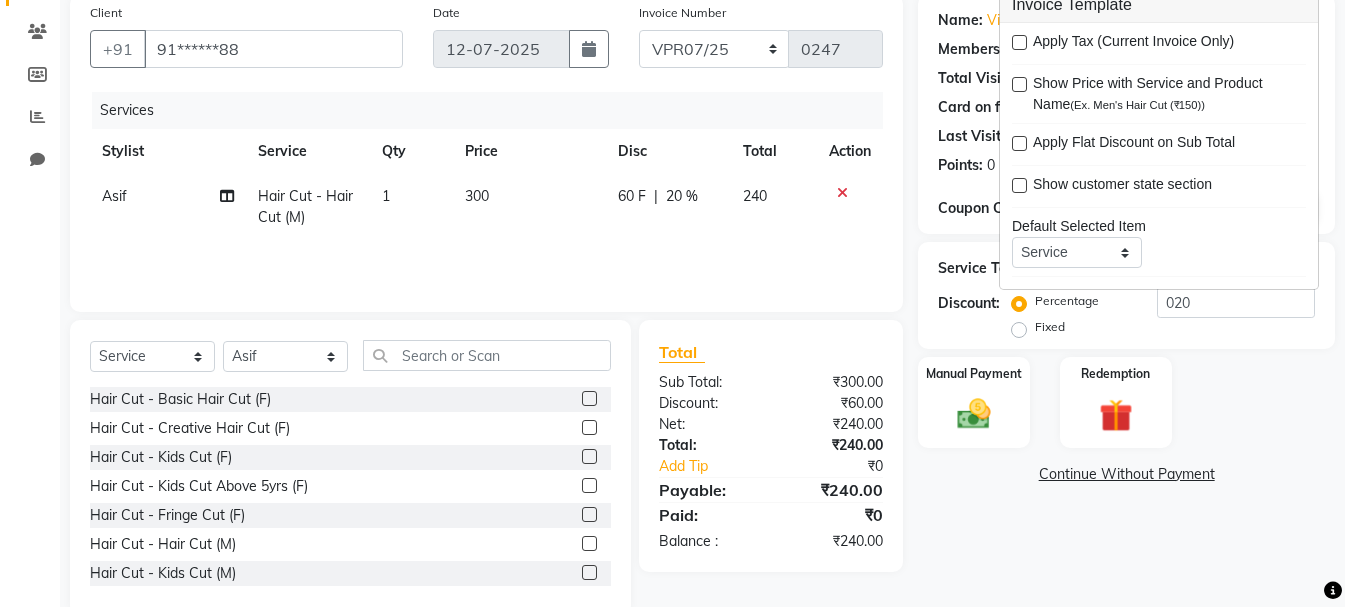 scroll, scrollTop: 194, scrollLeft: 0, axis: vertical 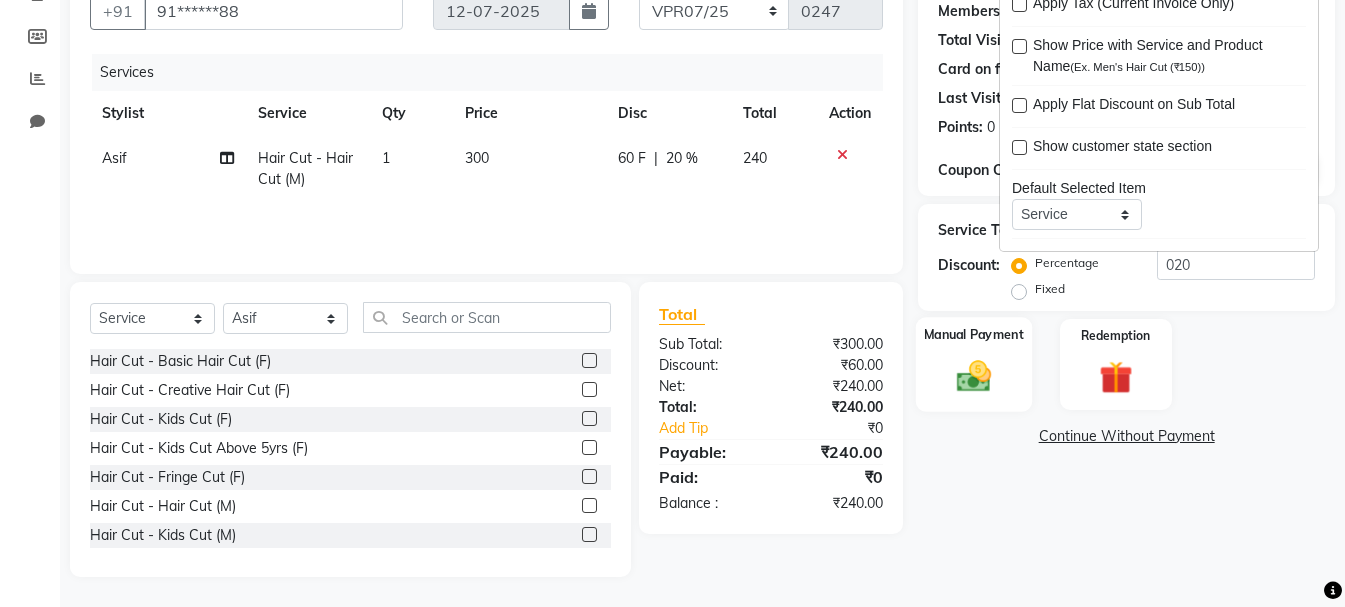 click 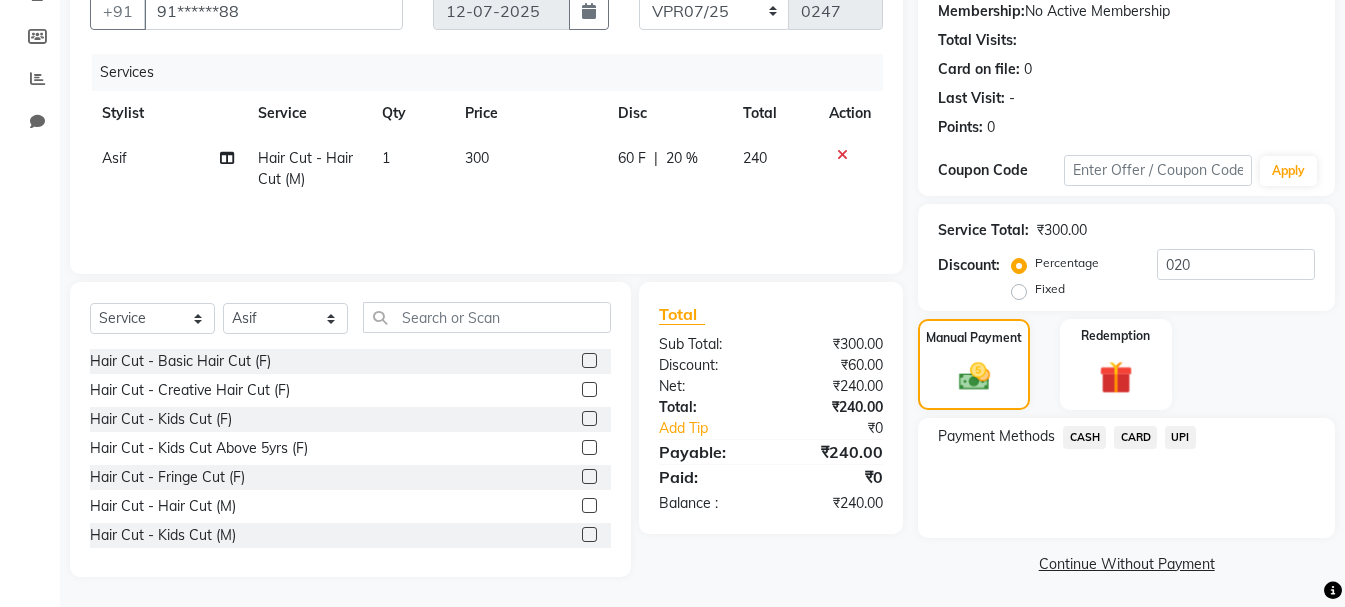 click on "UPI" 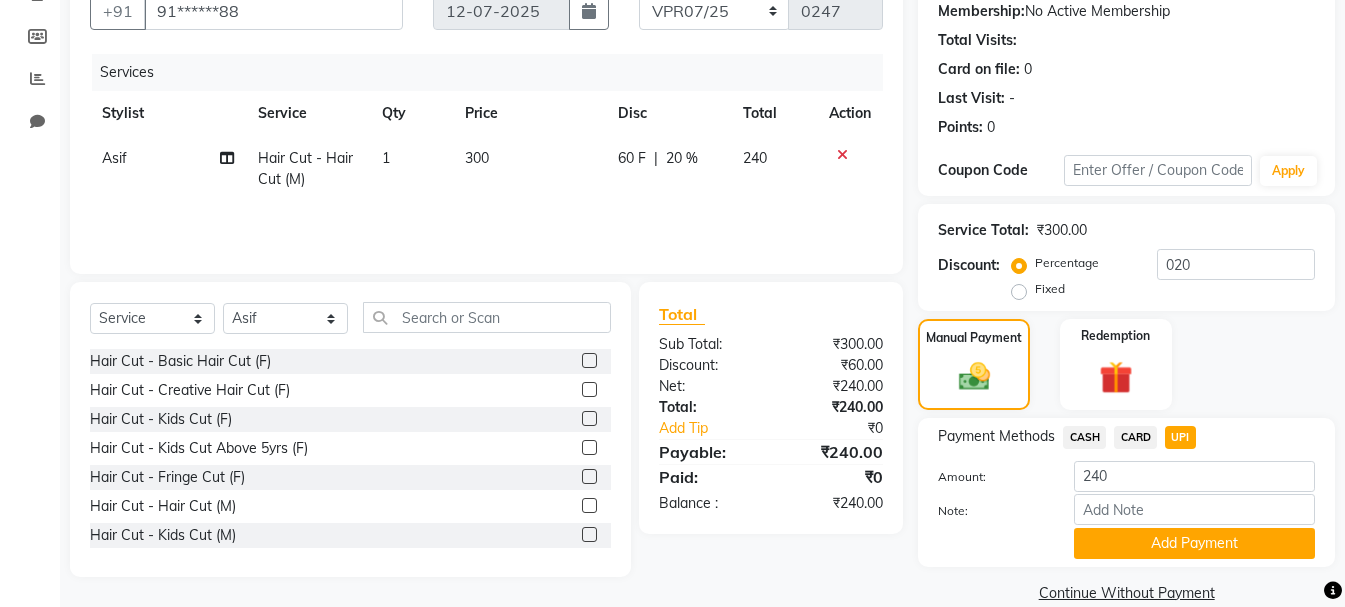 click on "CASH" 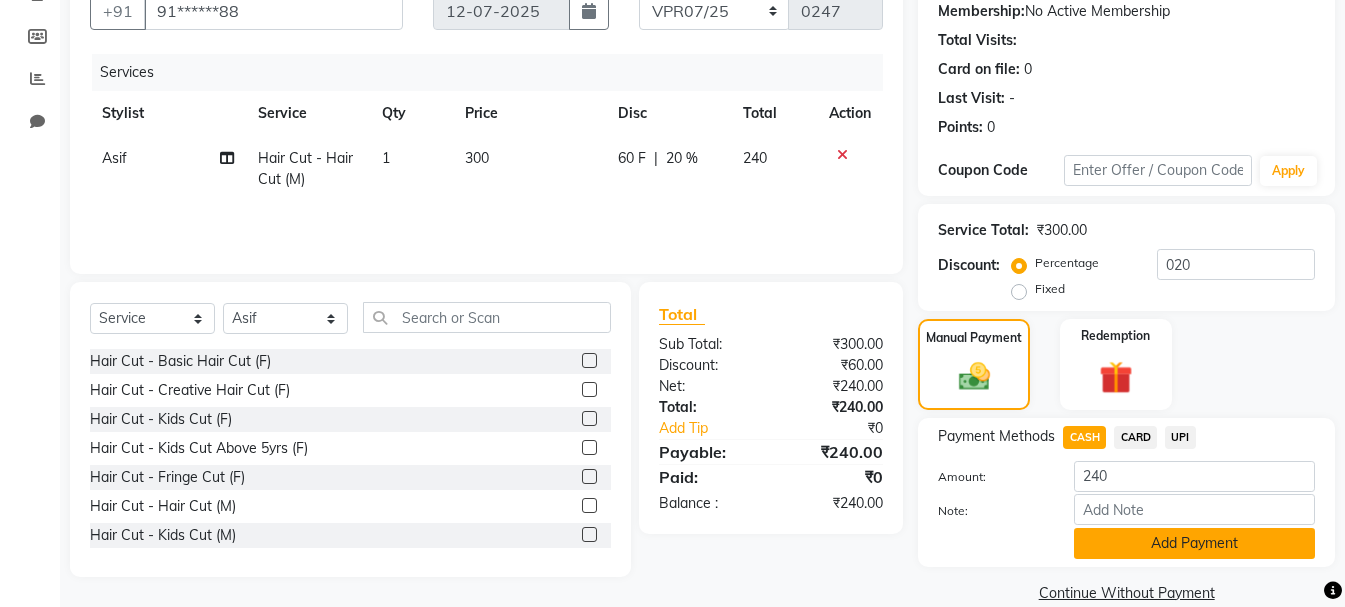 click on "Add Payment" 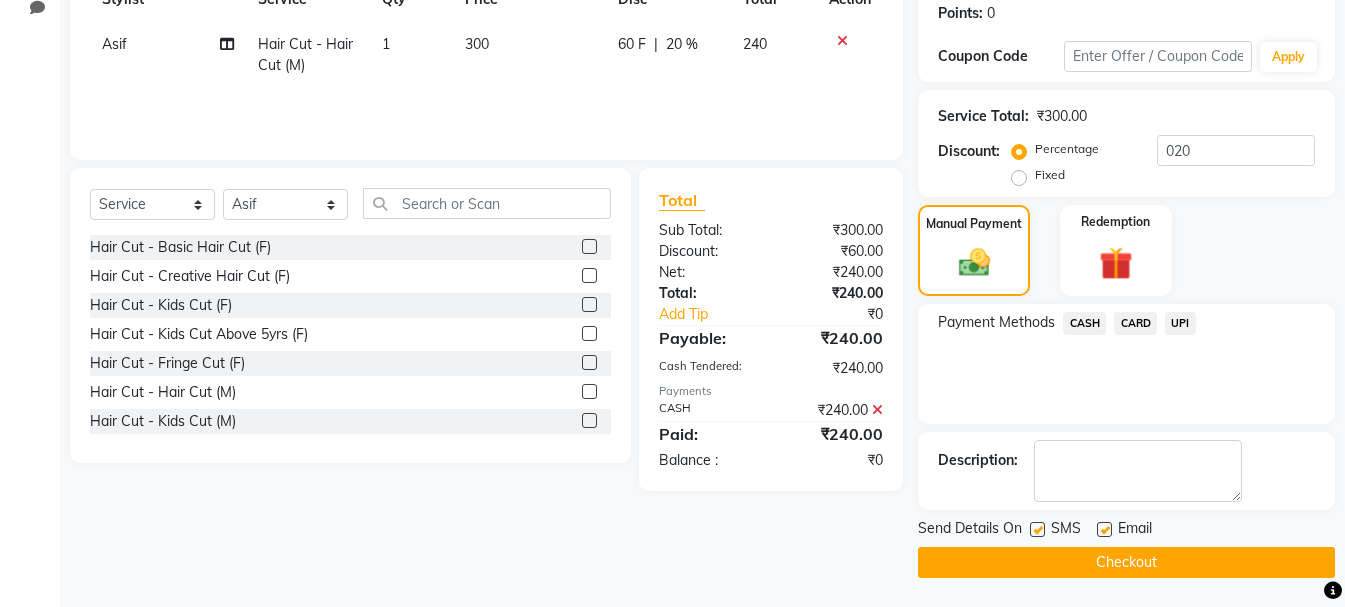 scroll, scrollTop: 309, scrollLeft: 0, axis: vertical 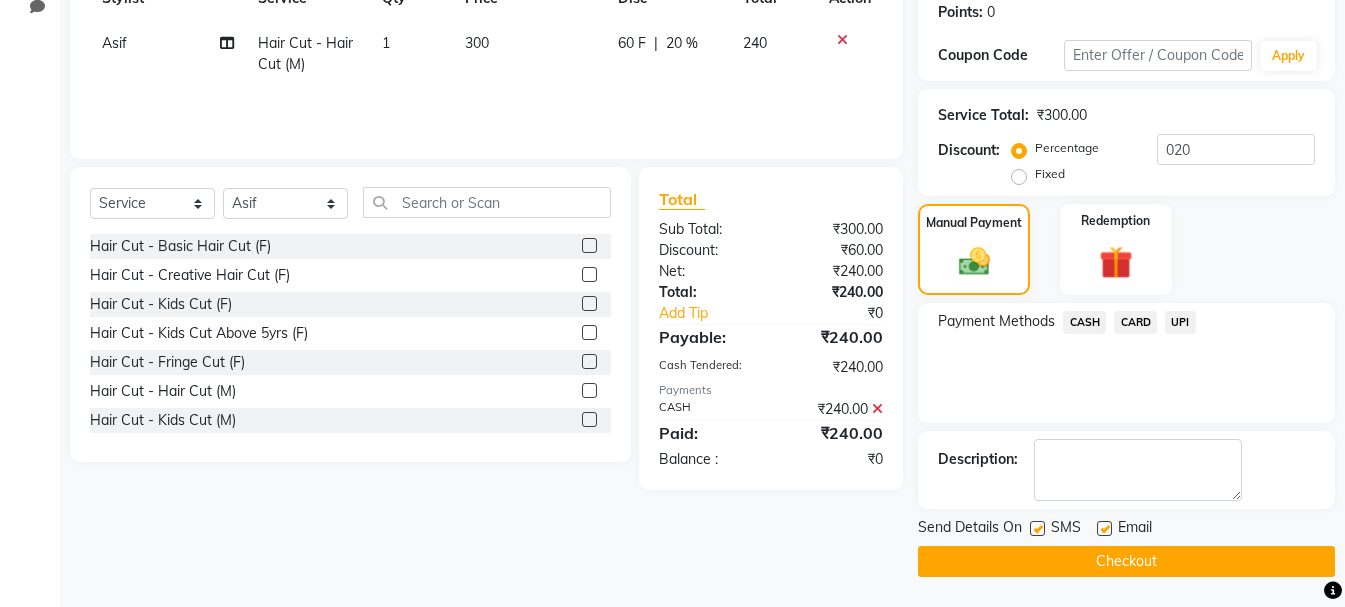 click on "Checkout" 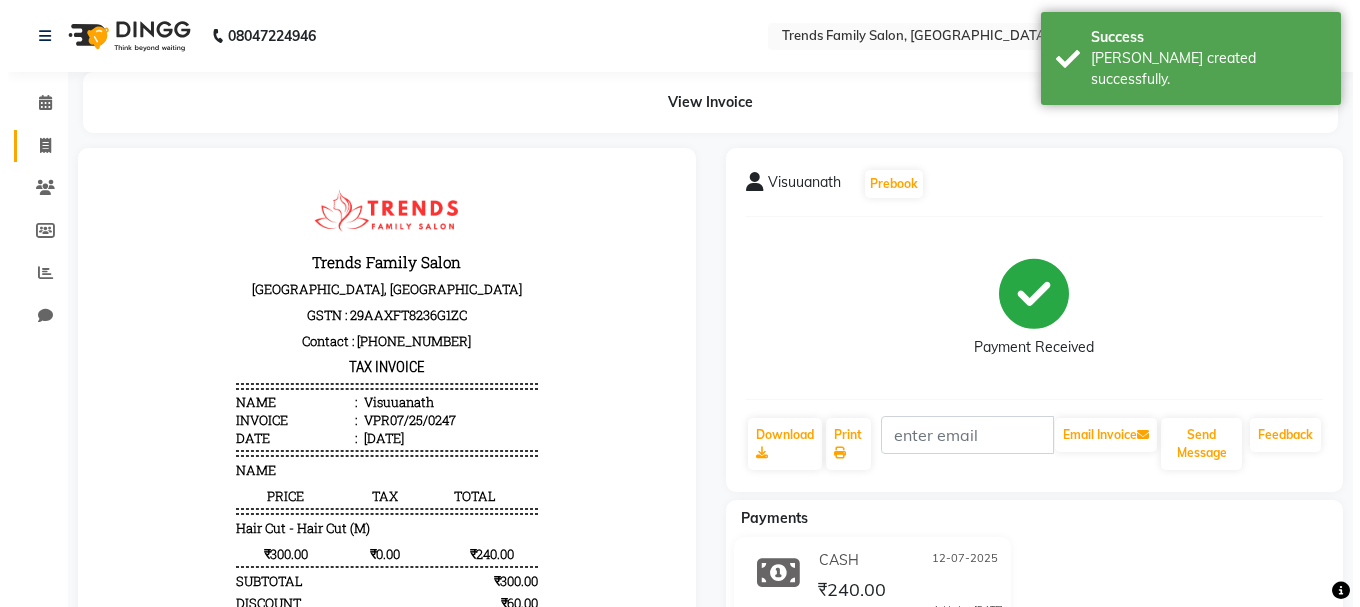 scroll, scrollTop: 0, scrollLeft: 0, axis: both 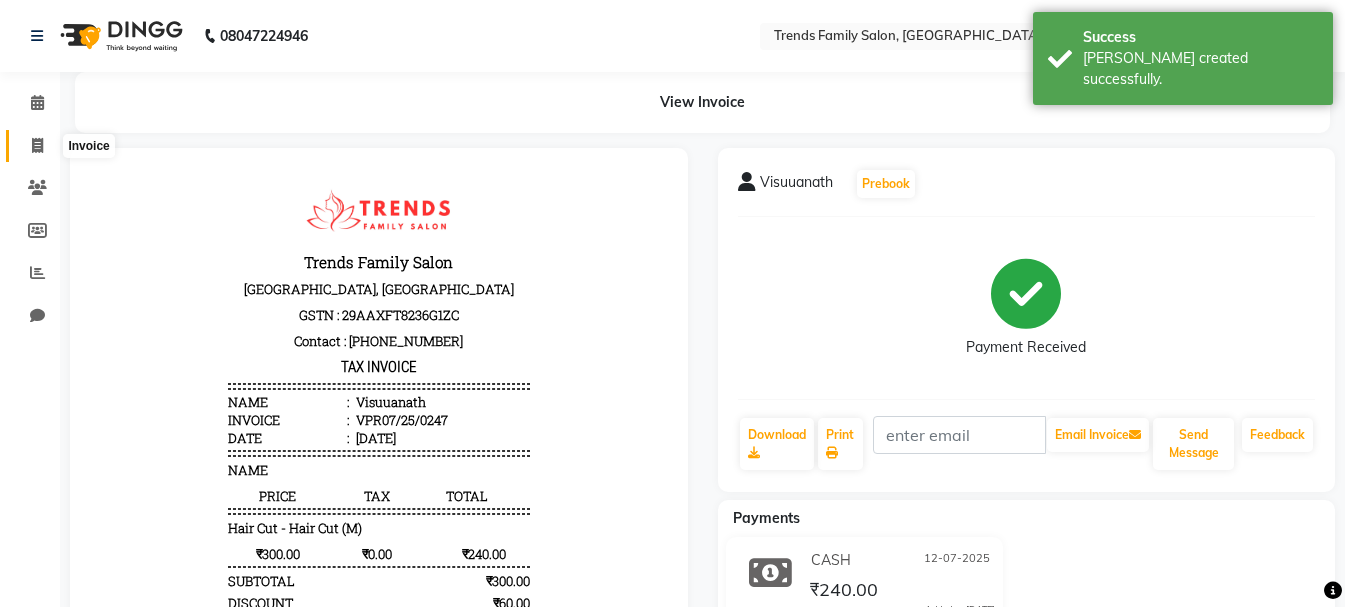 click 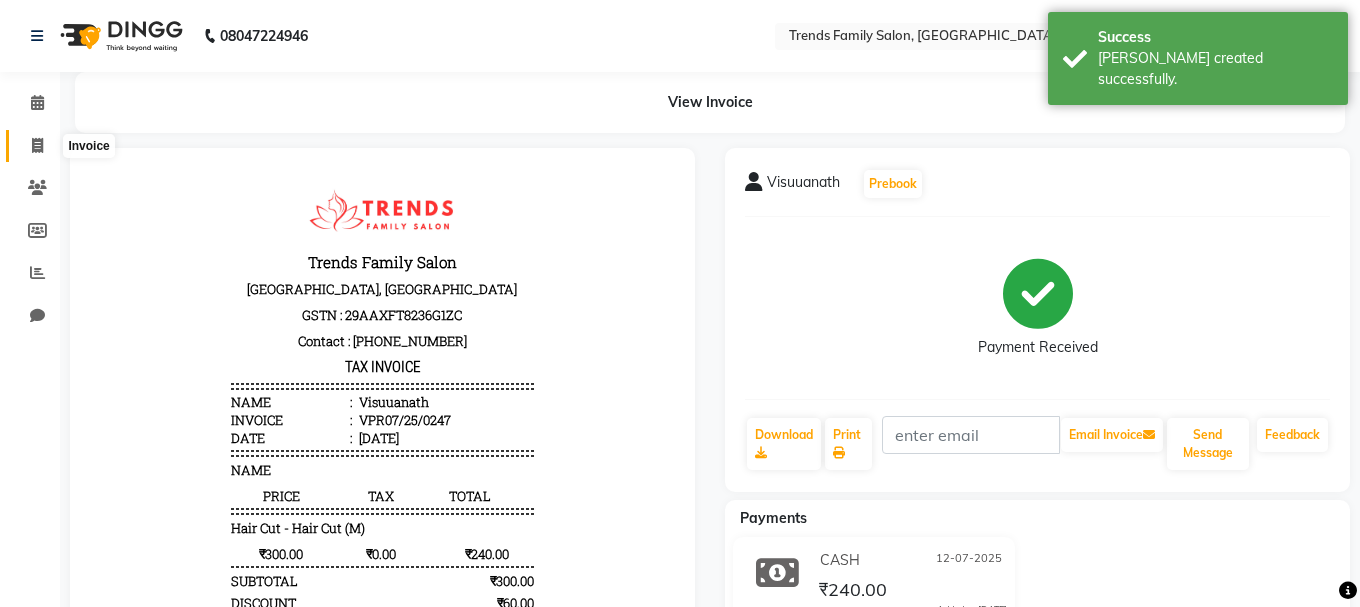select on "service" 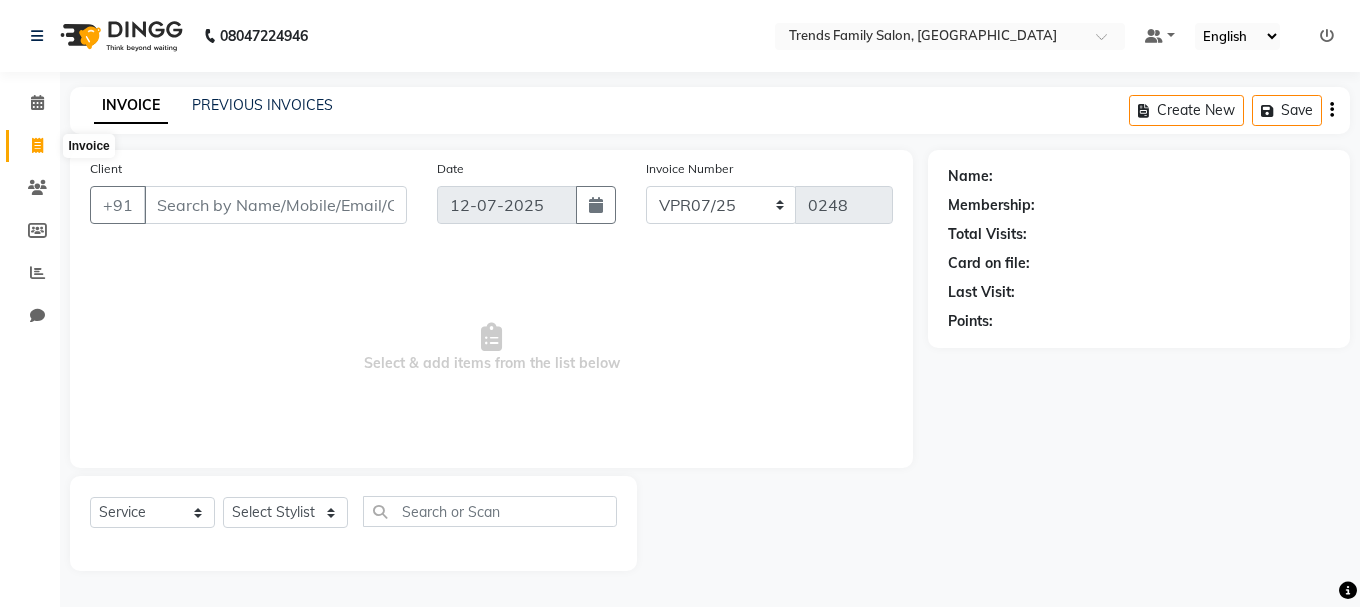 click 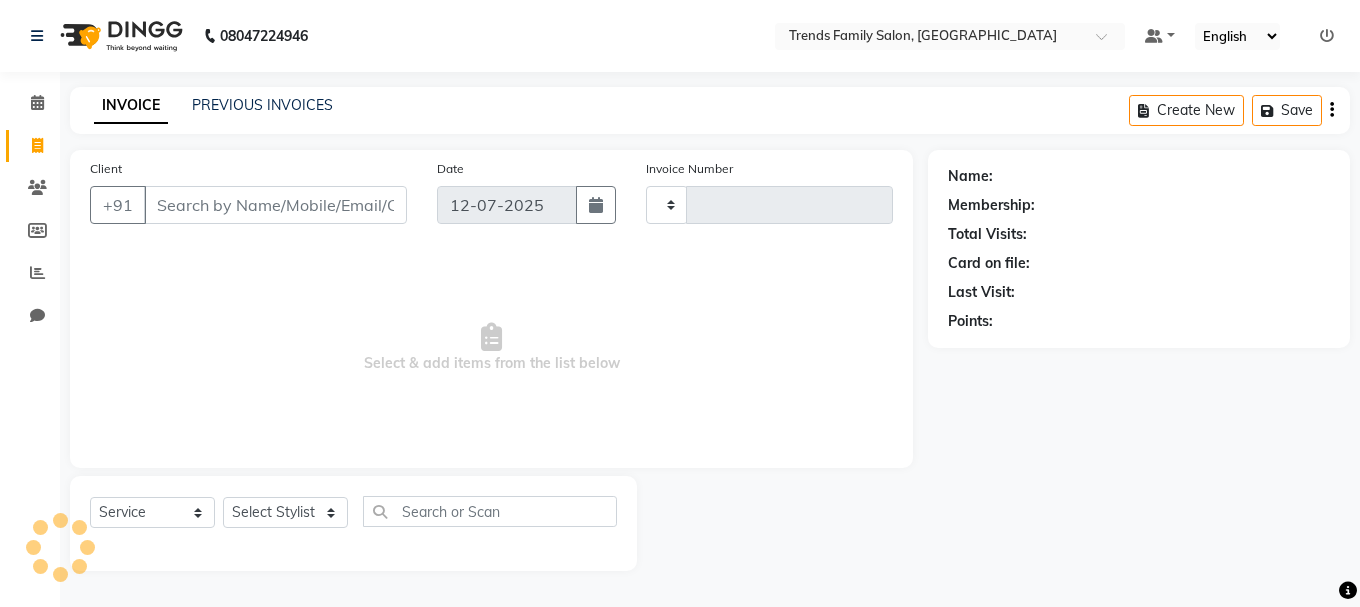 type on "0248" 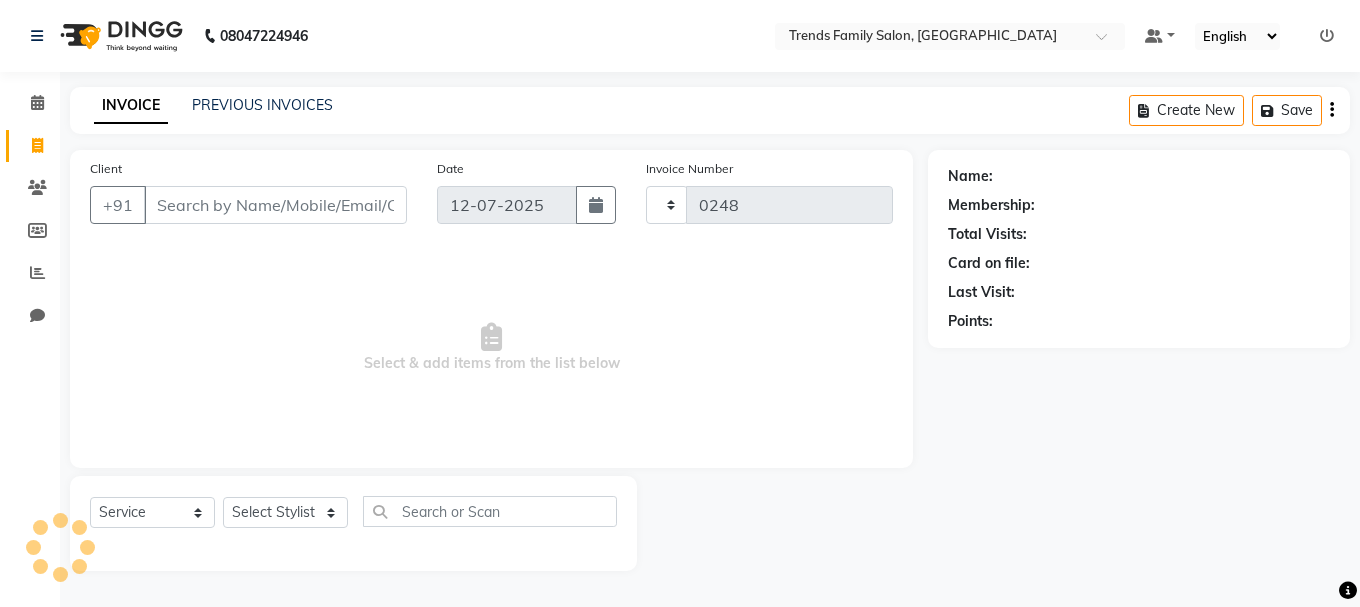 select on "8591" 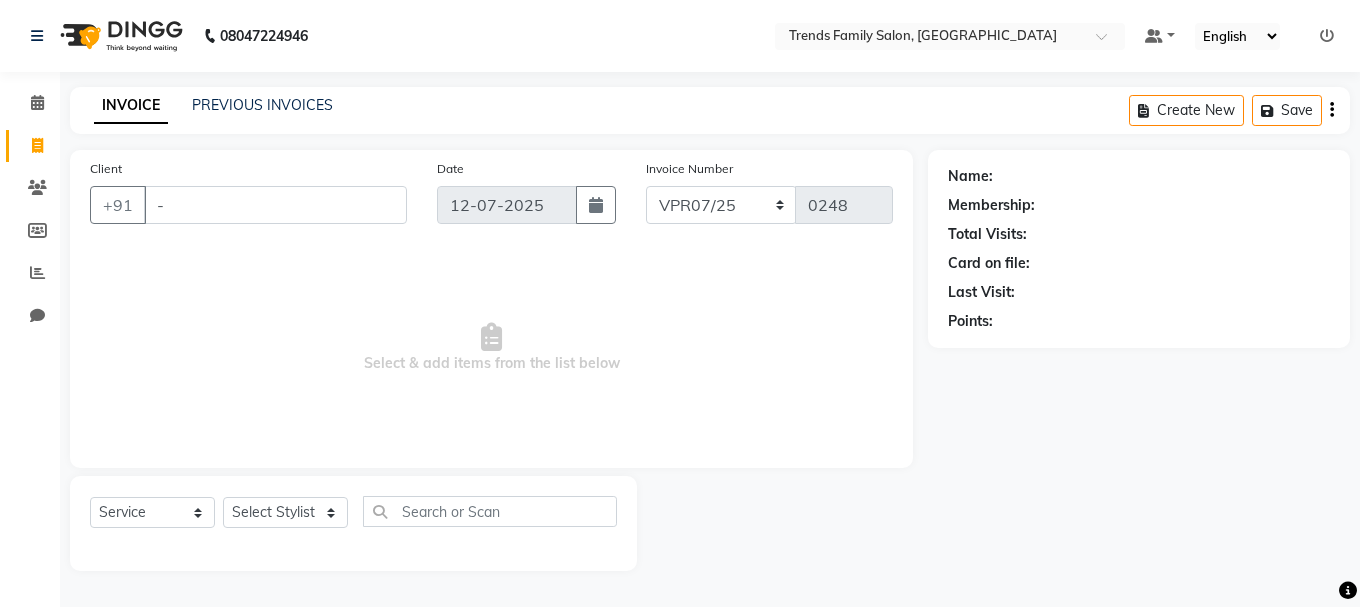 type on "-" 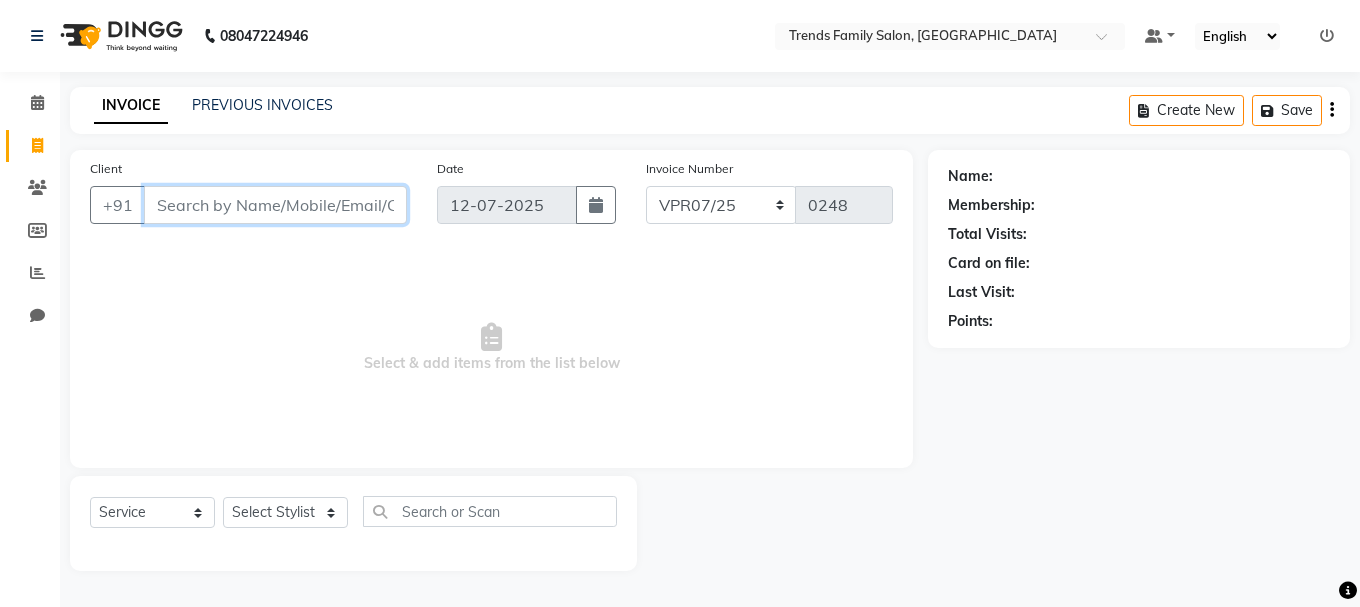 type 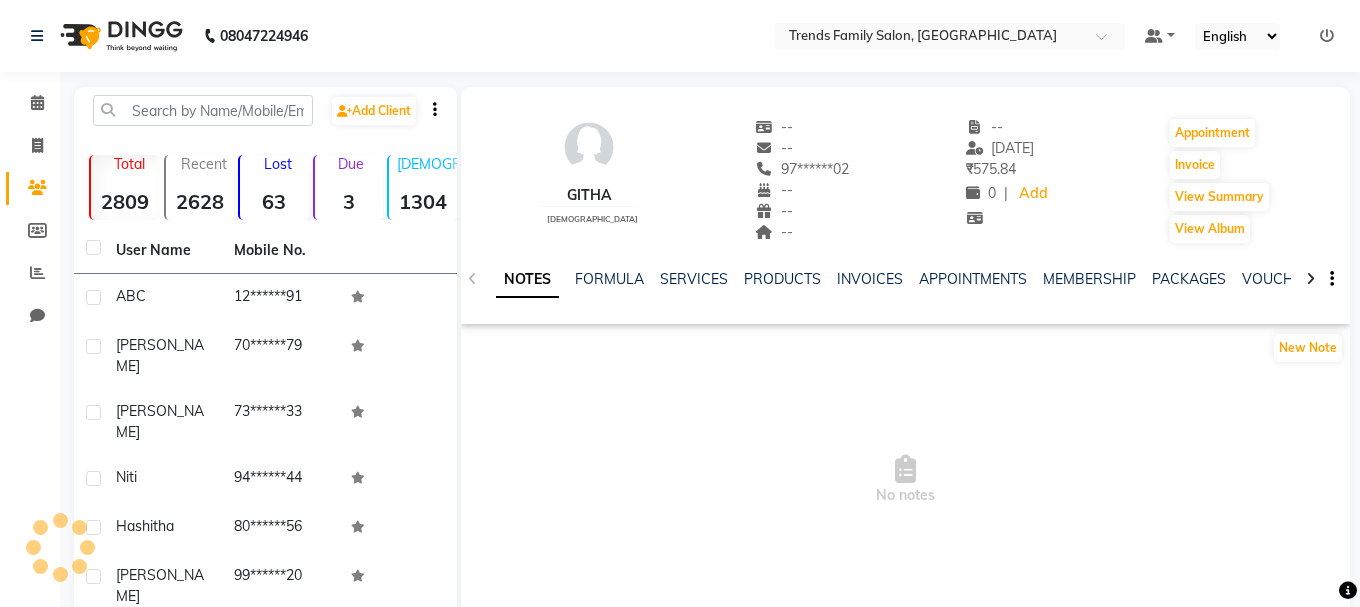 scroll, scrollTop: 0, scrollLeft: 0, axis: both 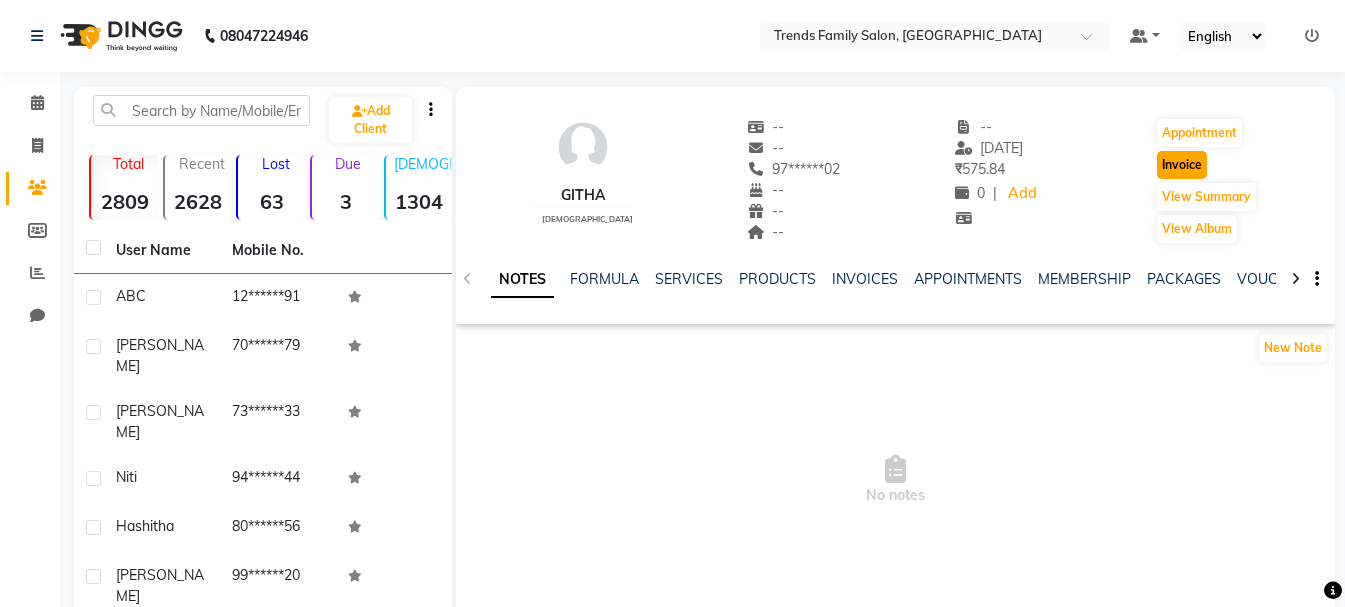 click on "Invoice" 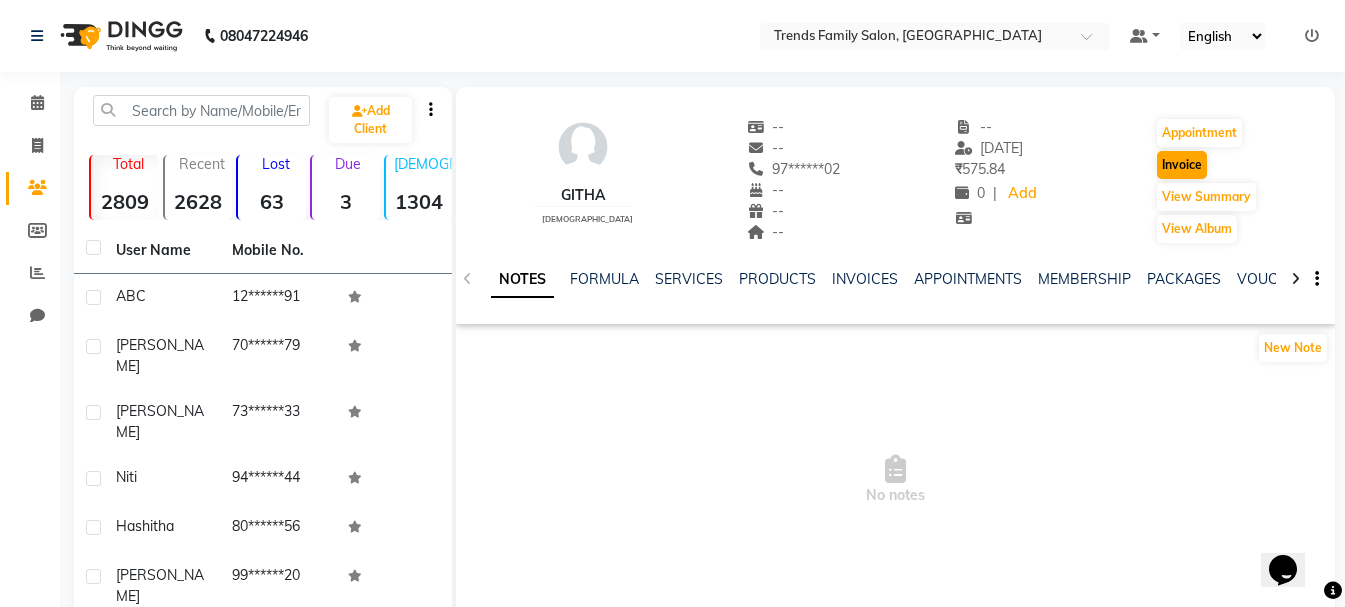 select on "service" 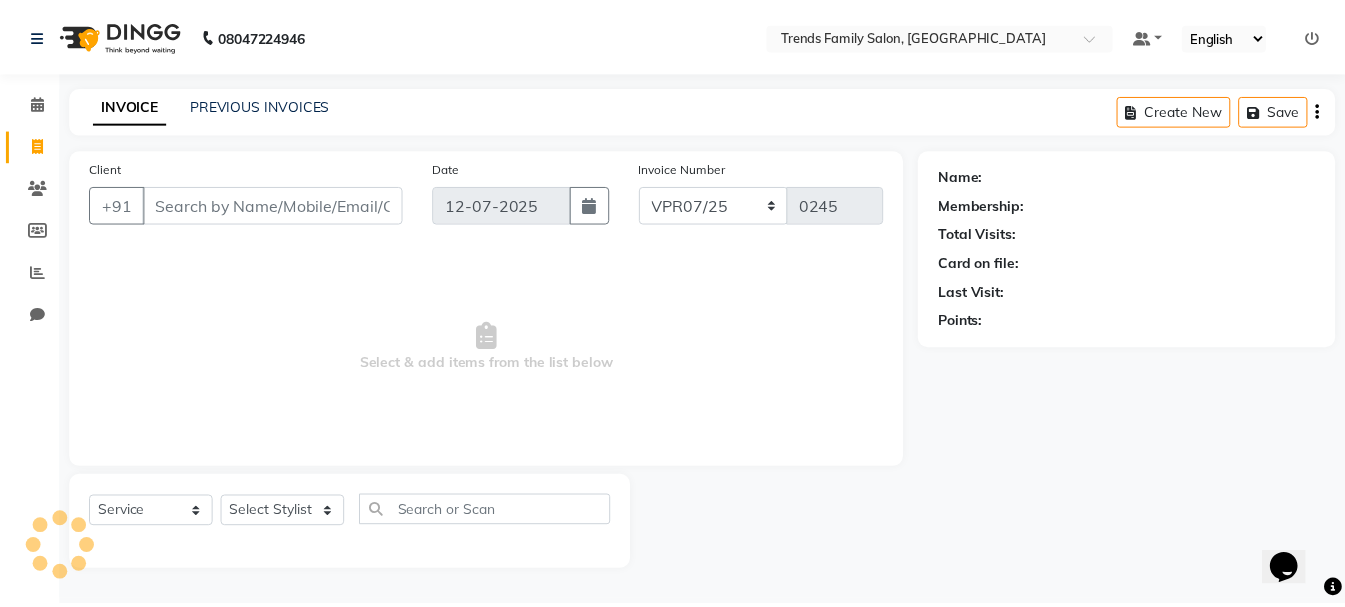 scroll, scrollTop: 0, scrollLeft: 0, axis: both 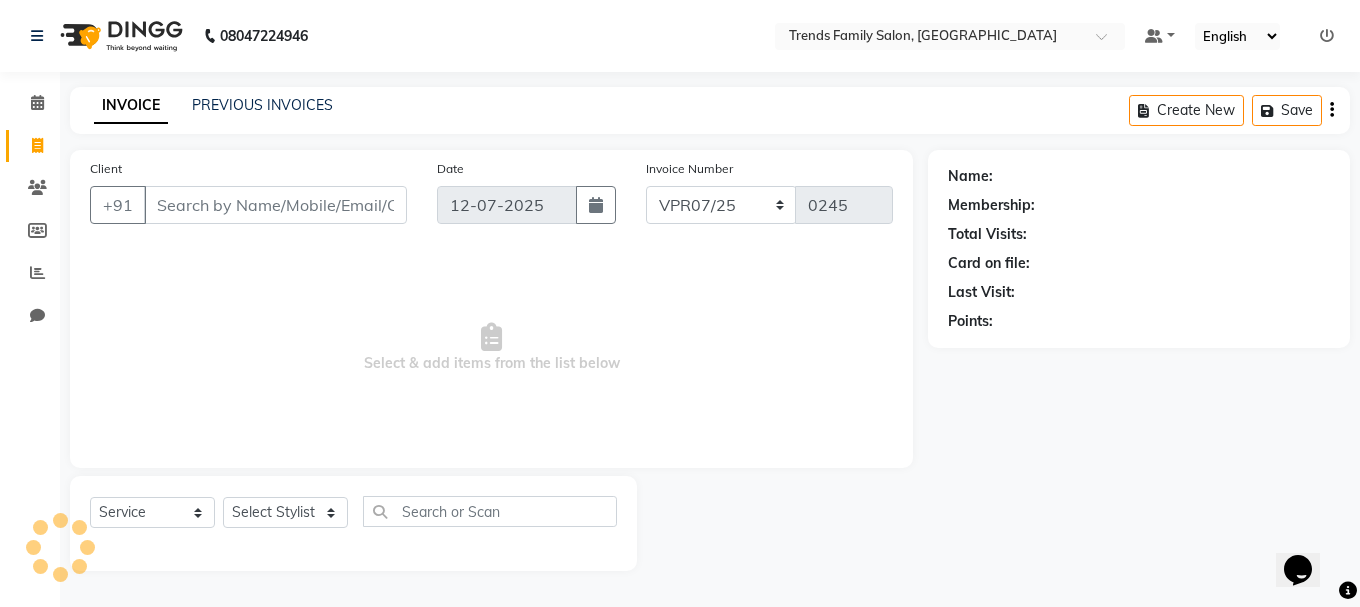 type on "97******02" 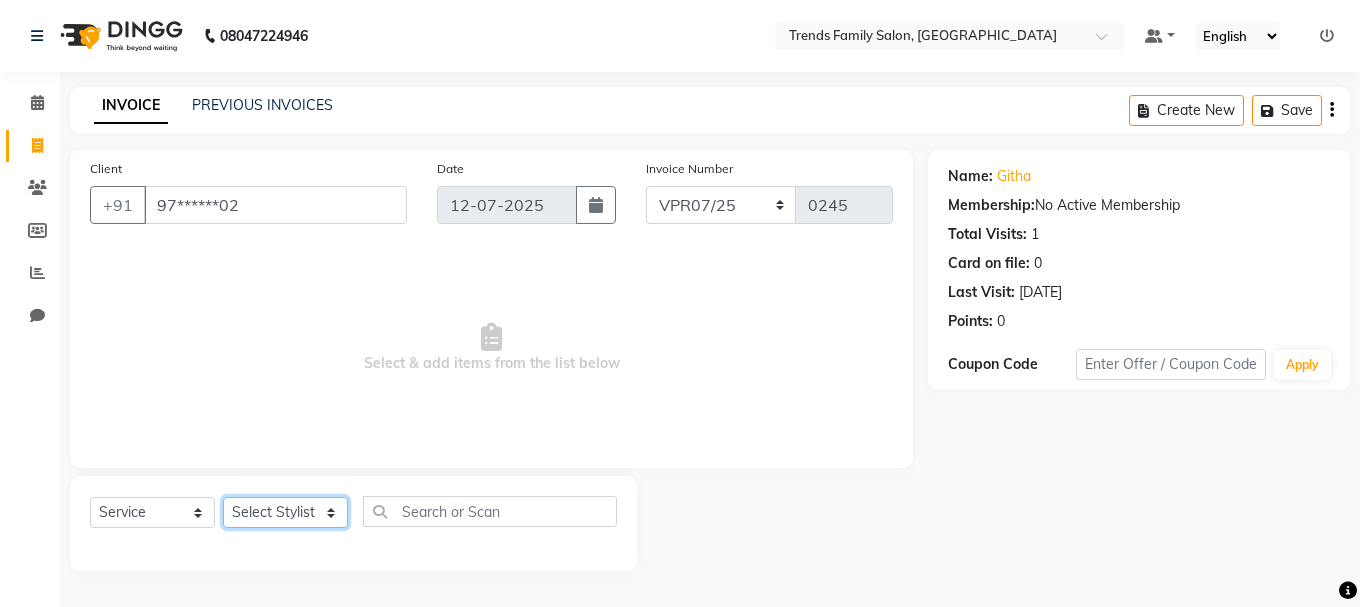 click on "Select Stylist [PERSON_NAME] Alsa Amaritha Ashwini [PERSON_NAME] Bhaktha Bhumi Danish Dolma Doma [PERSON_NAME] [PERSON_NAME] Lakshmi  Maya [PERSON_NAME] [PERSON_NAME] [PERSON_NAME] [PERSON_NAME] [PERSON_NAME] [PERSON_NAME] Sawsthika Shadav [PERSON_NAME] Sony Sherpa  [PERSON_NAME] [PERSON_NAME]" 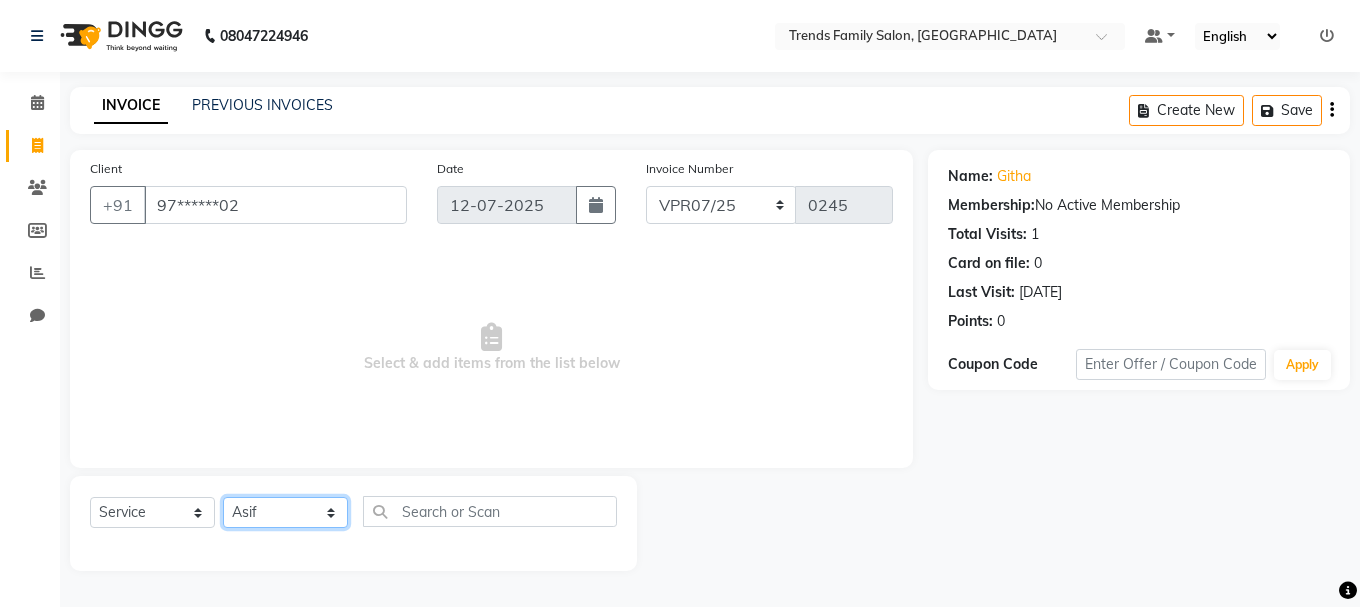 click on "Select Stylist [PERSON_NAME] Alsa Amaritha Ashwini [PERSON_NAME] Bhaktha Bhumi Danish Dolma Doma [PERSON_NAME] [PERSON_NAME] Lakshmi  Maya [PERSON_NAME] [PERSON_NAME] [PERSON_NAME] [PERSON_NAME] [PERSON_NAME] [PERSON_NAME] Sawsthika Shadav [PERSON_NAME] Sony Sherpa  [PERSON_NAME] [PERSON_NAME]" 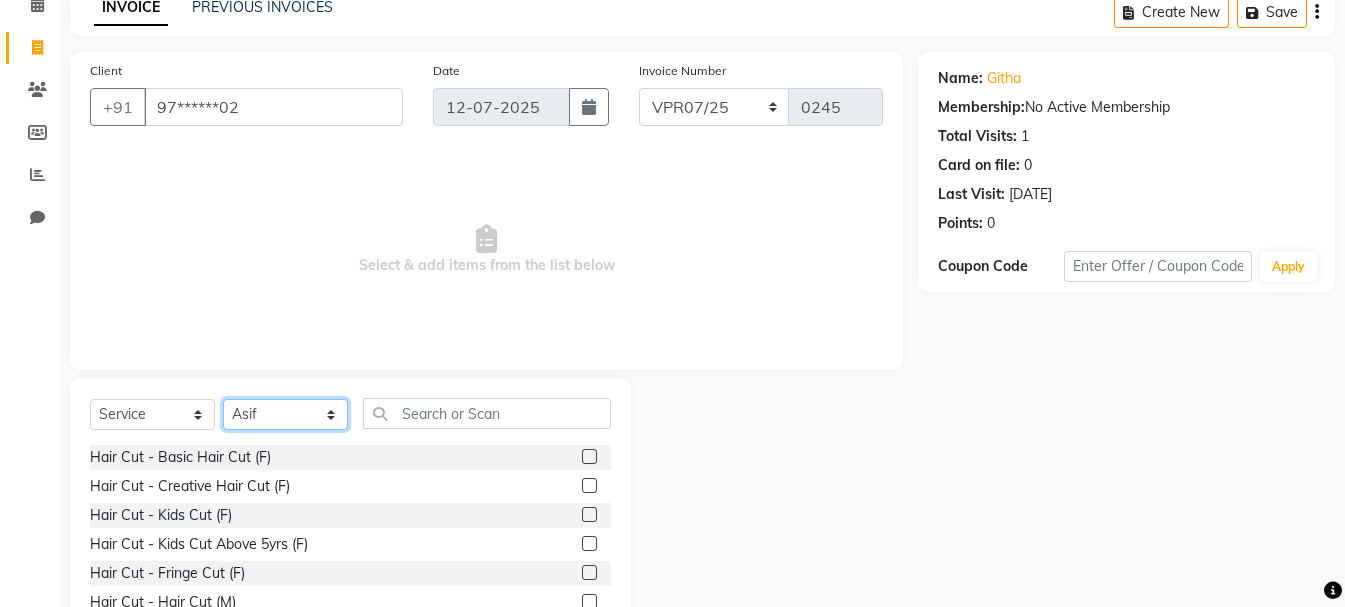 scroll, scrollTop: 194, scrollLeft: 0, axis: vertical 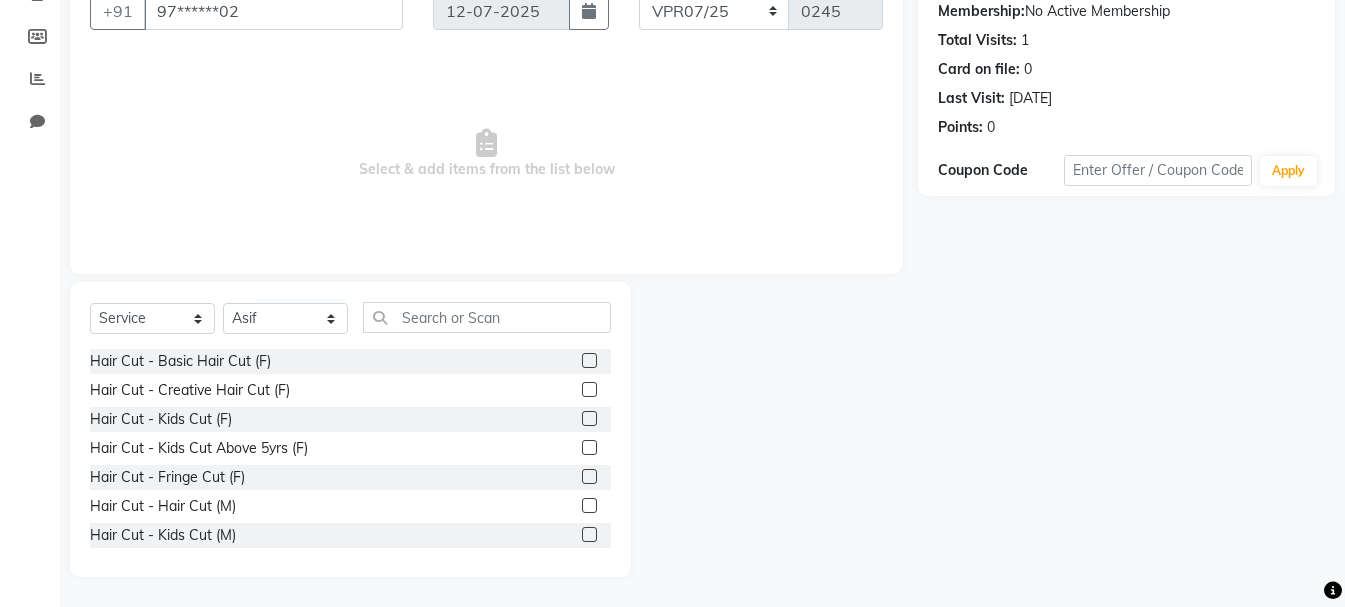 click on "Hair Cut - Hair Cut (M)" 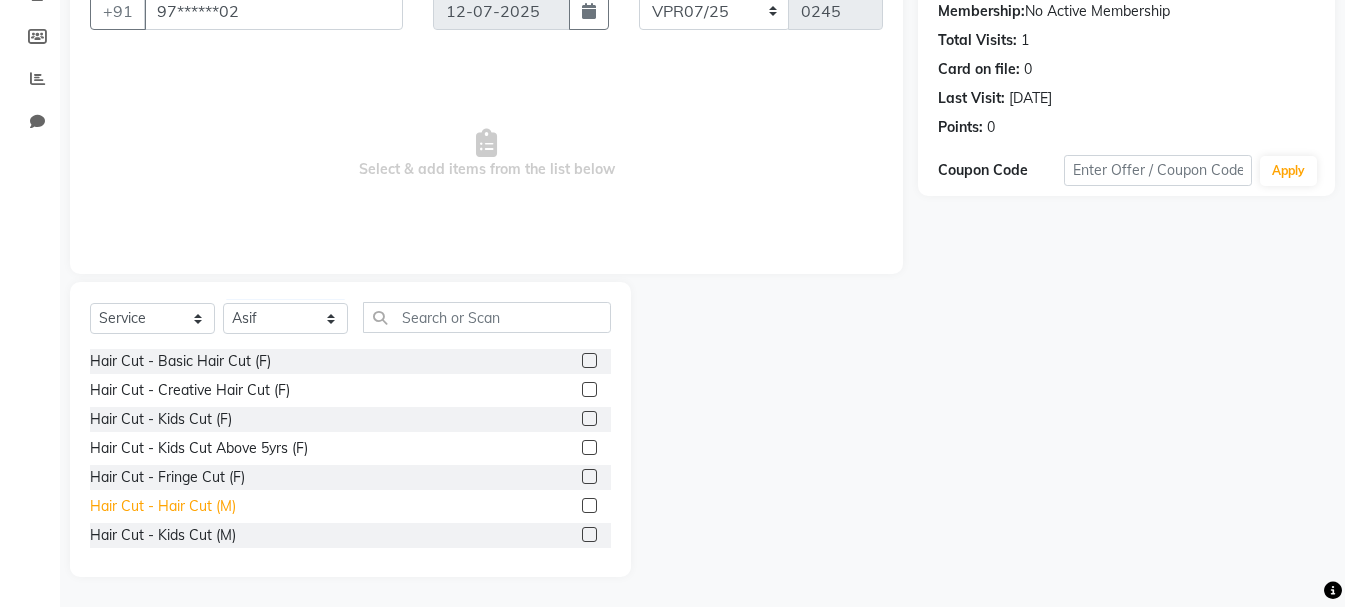 click on "Hair Cut - Hair Cut (M)" 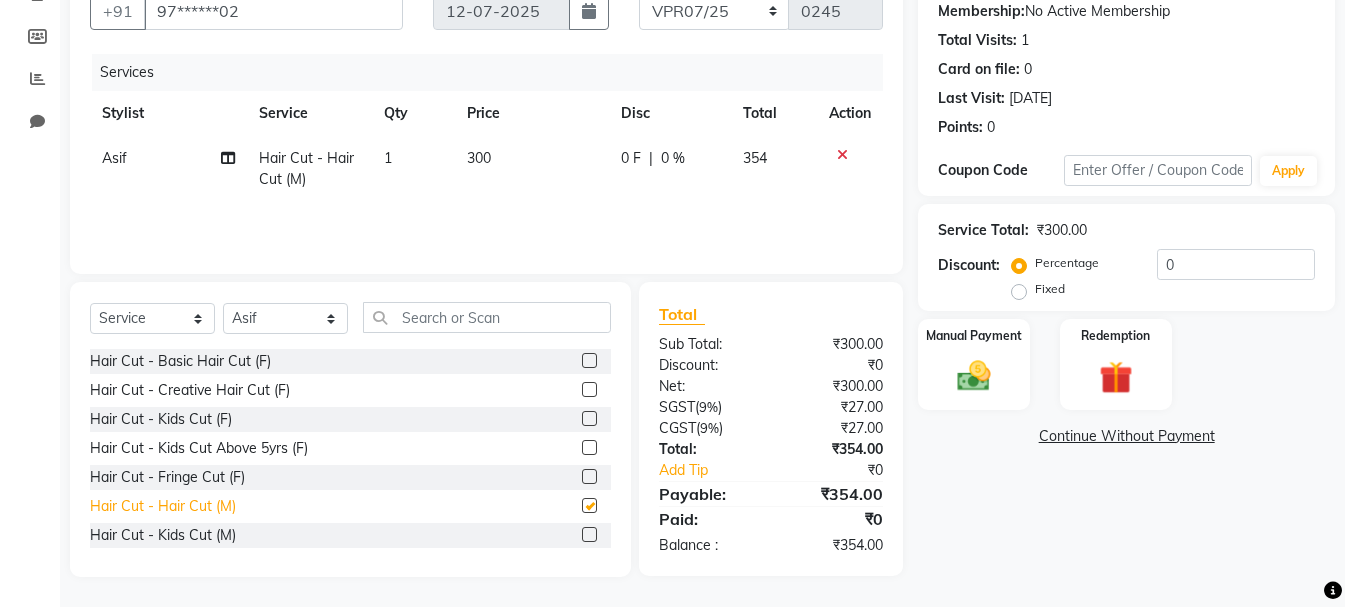 checkbox on "false" 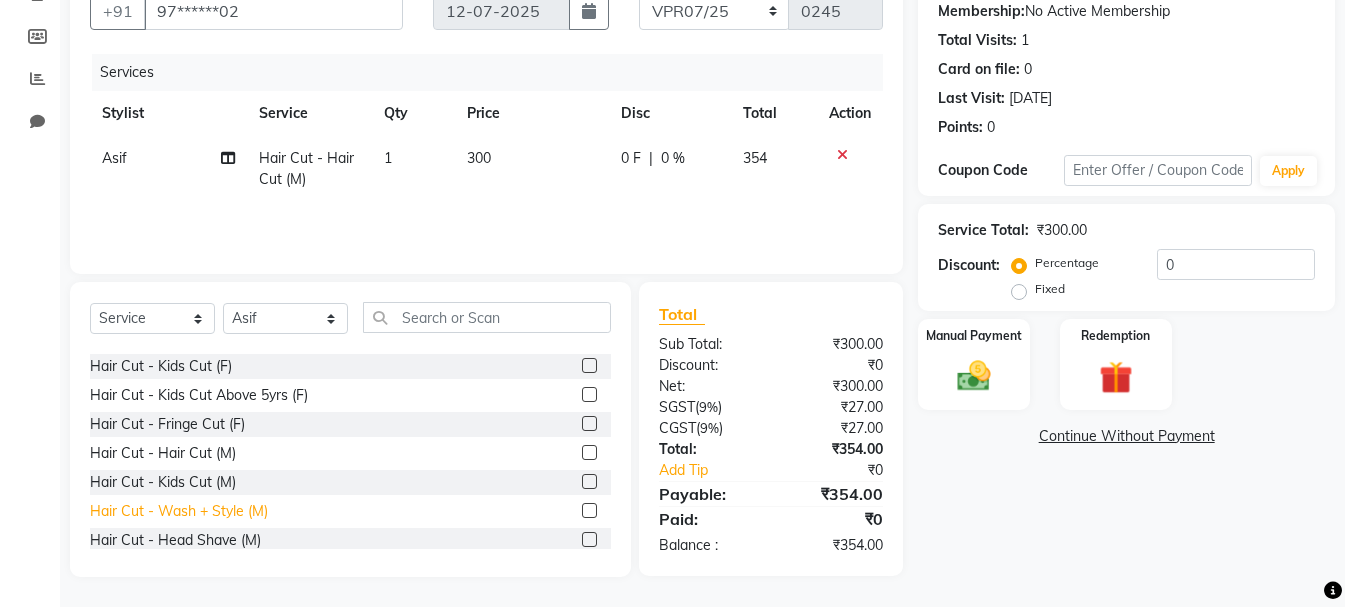 scroll, scrollTop: 100, scrollLeft: 0, axis: vertical 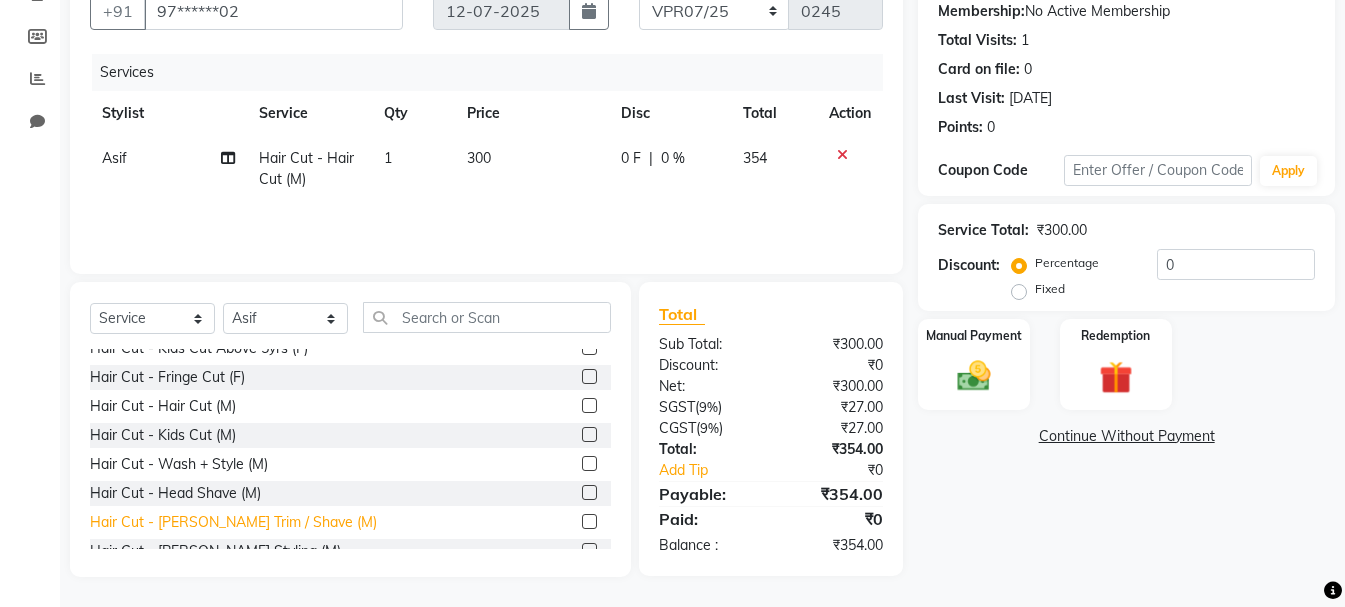 click on "Hair Cut - [PERSON_NAME] Trim / Shave (M)" 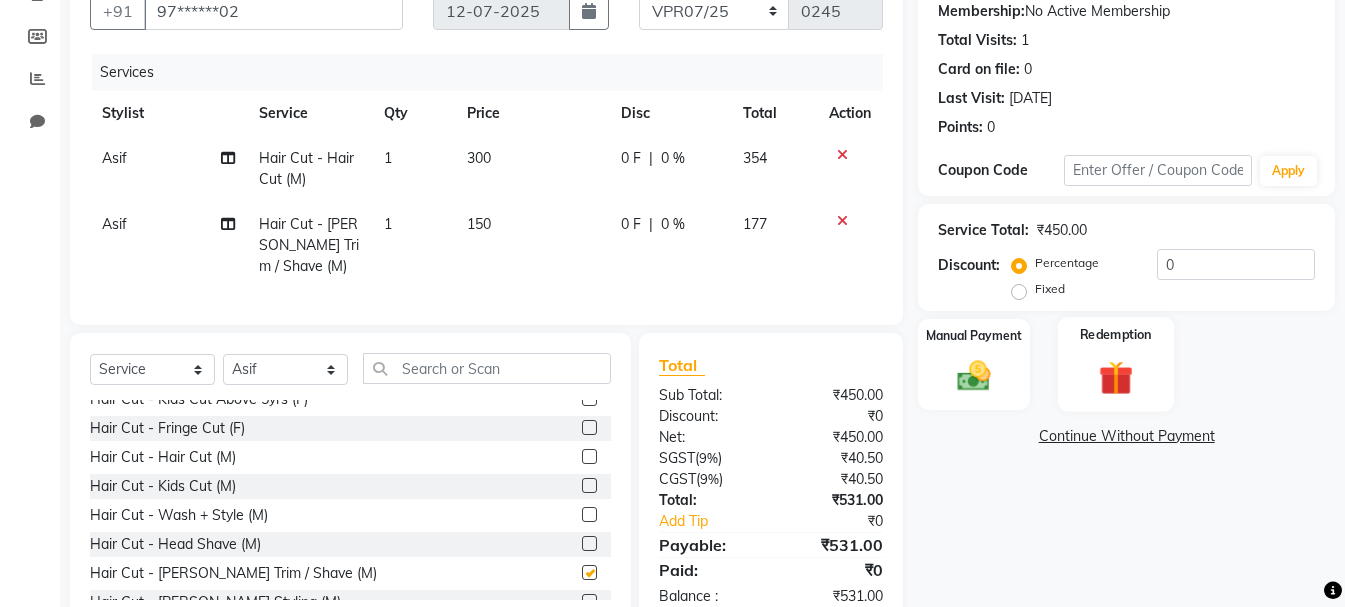 checkbox on "false" 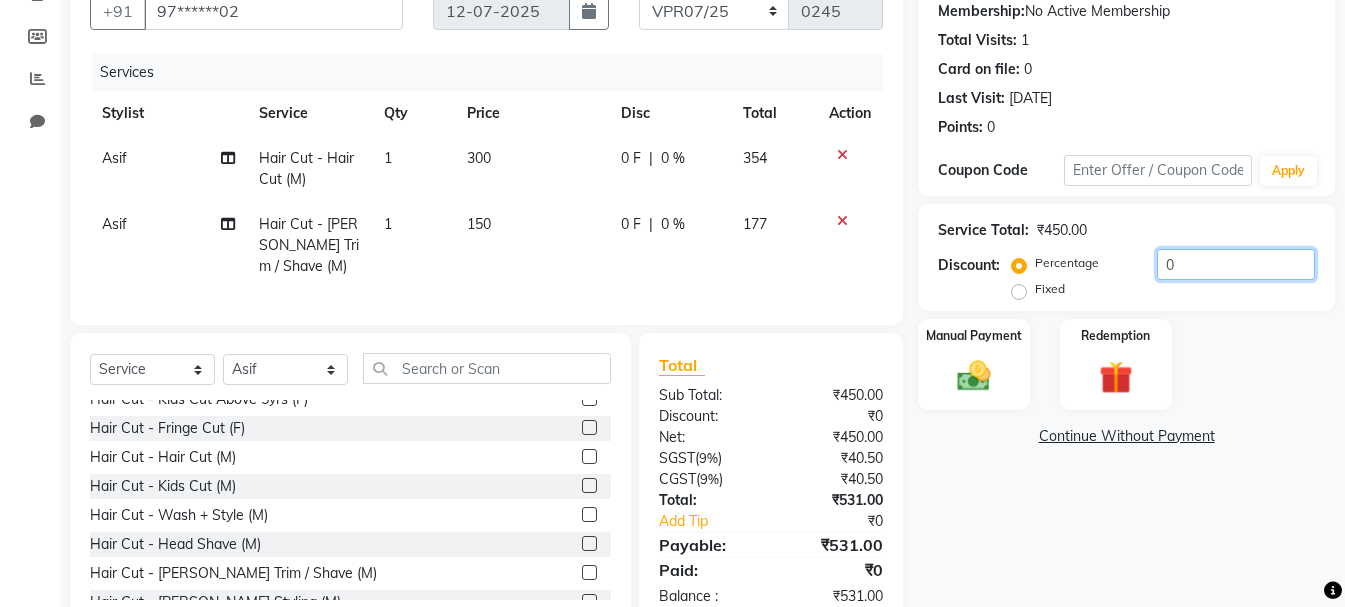 click on "0" 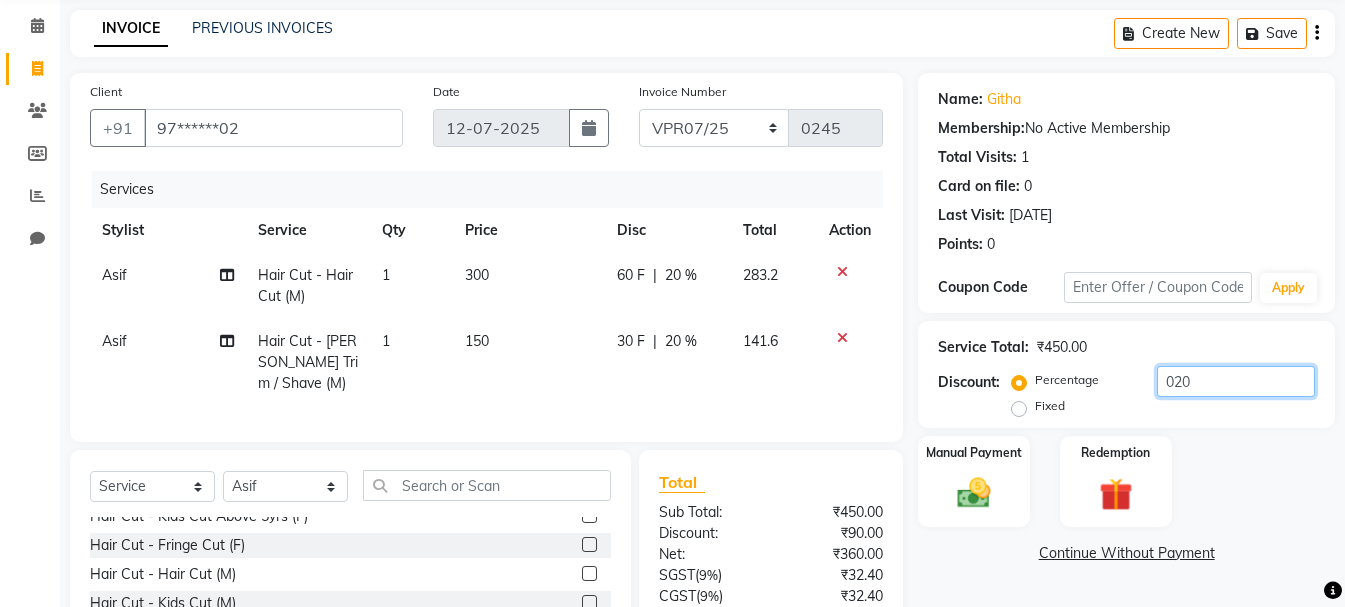 scroll, scrollTop: 0, scrollLeft: 0, axis: both 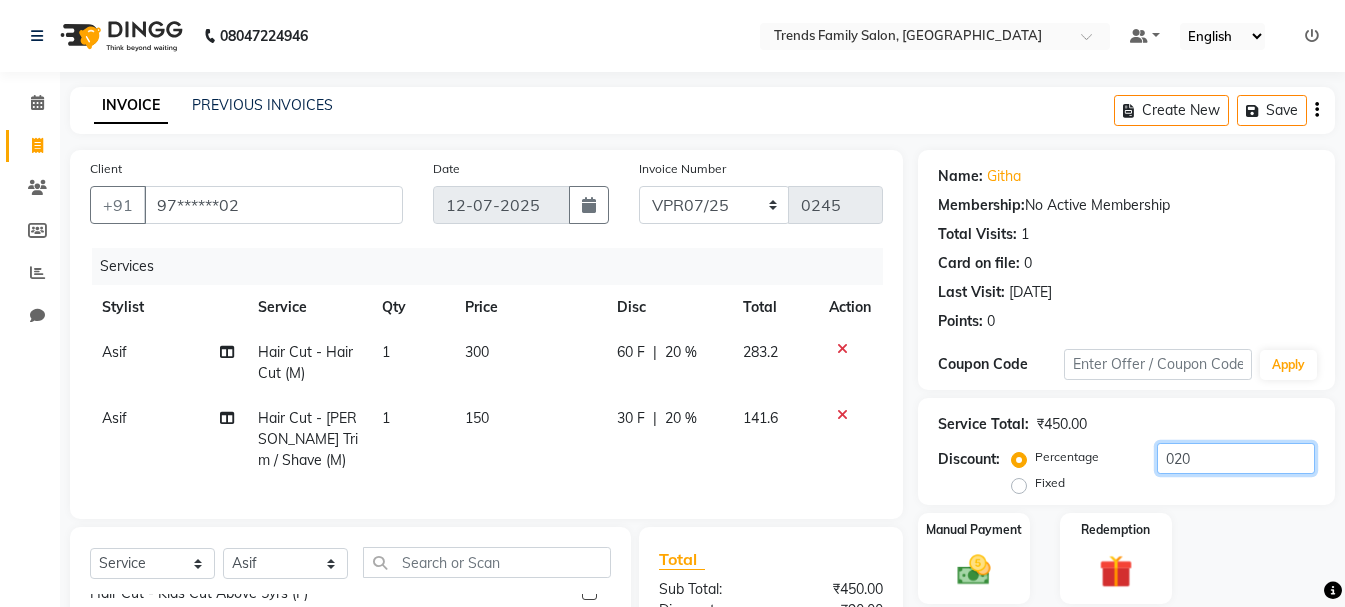type on "020" 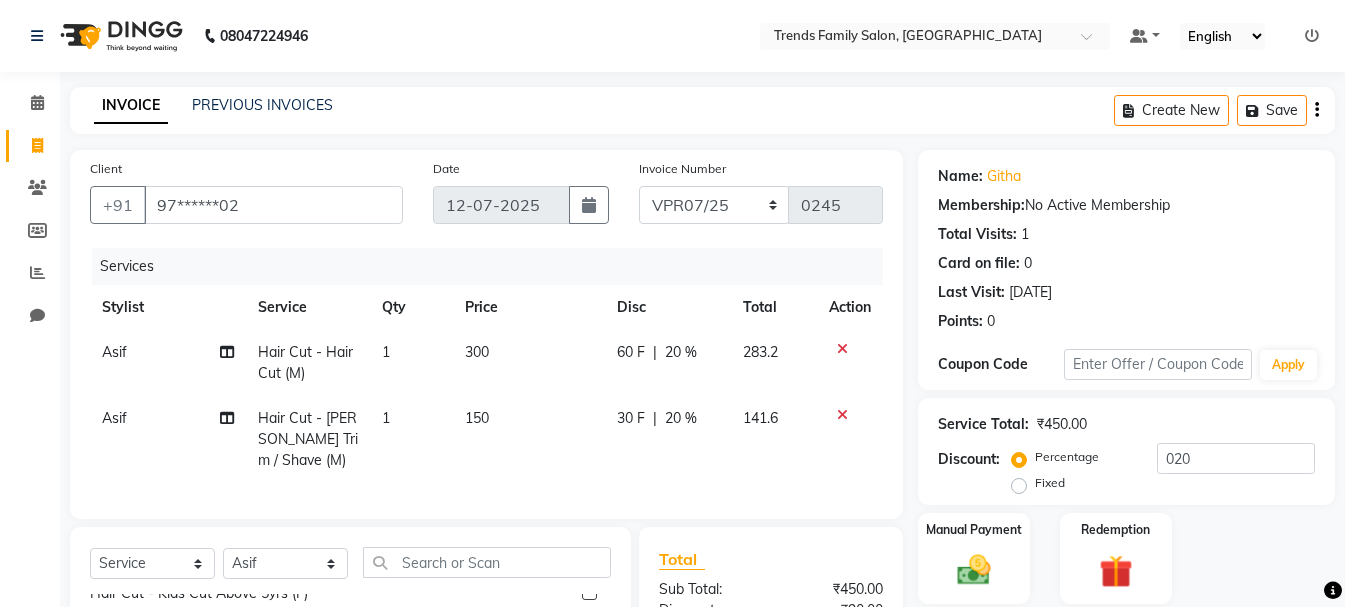 click 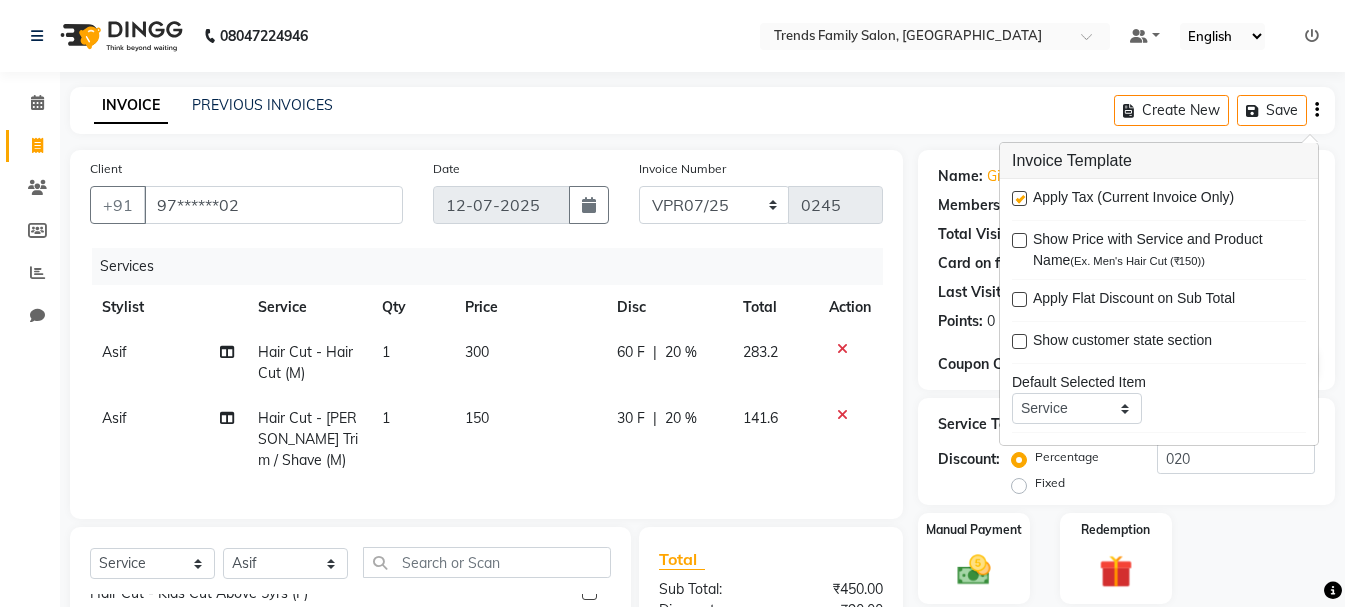click at bounding box center (1019, 198) 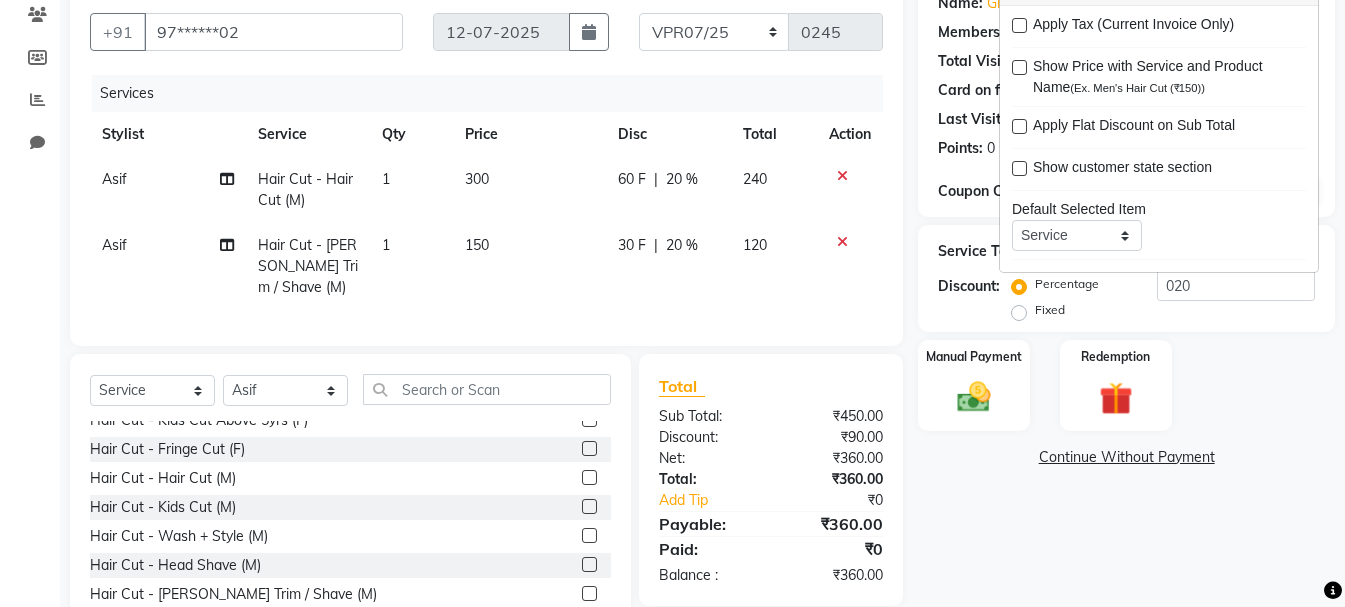 scroll, scrollTop: 260, scrollLeft: 0, axis: vertical 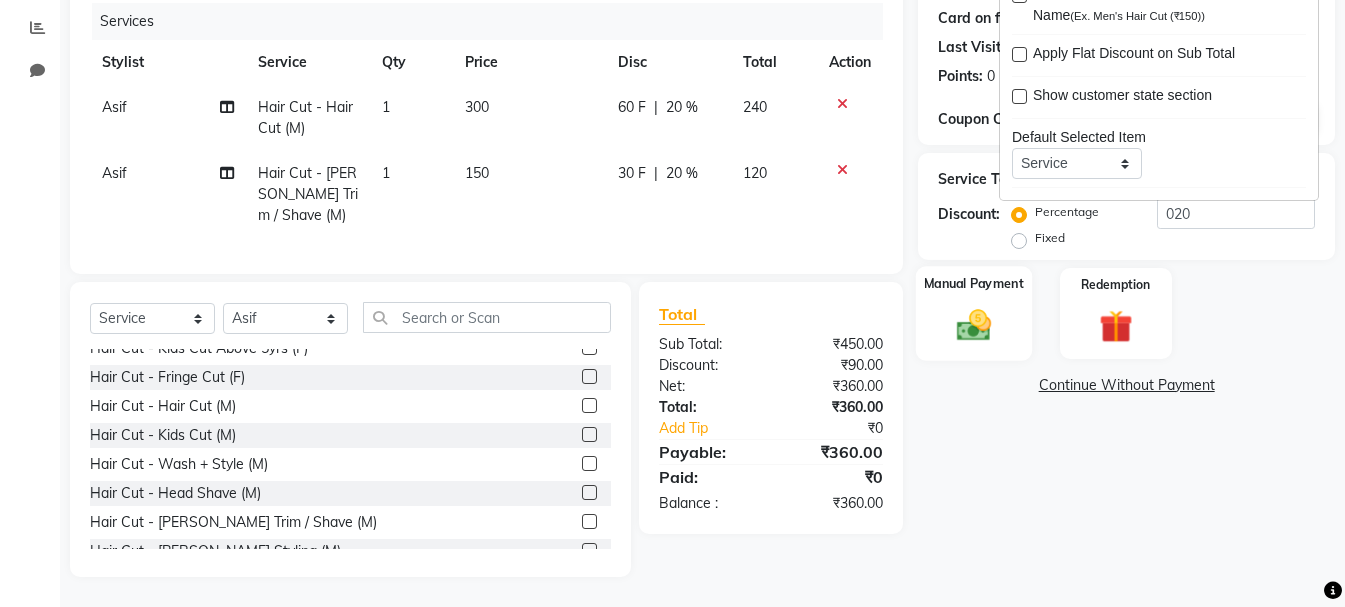 click 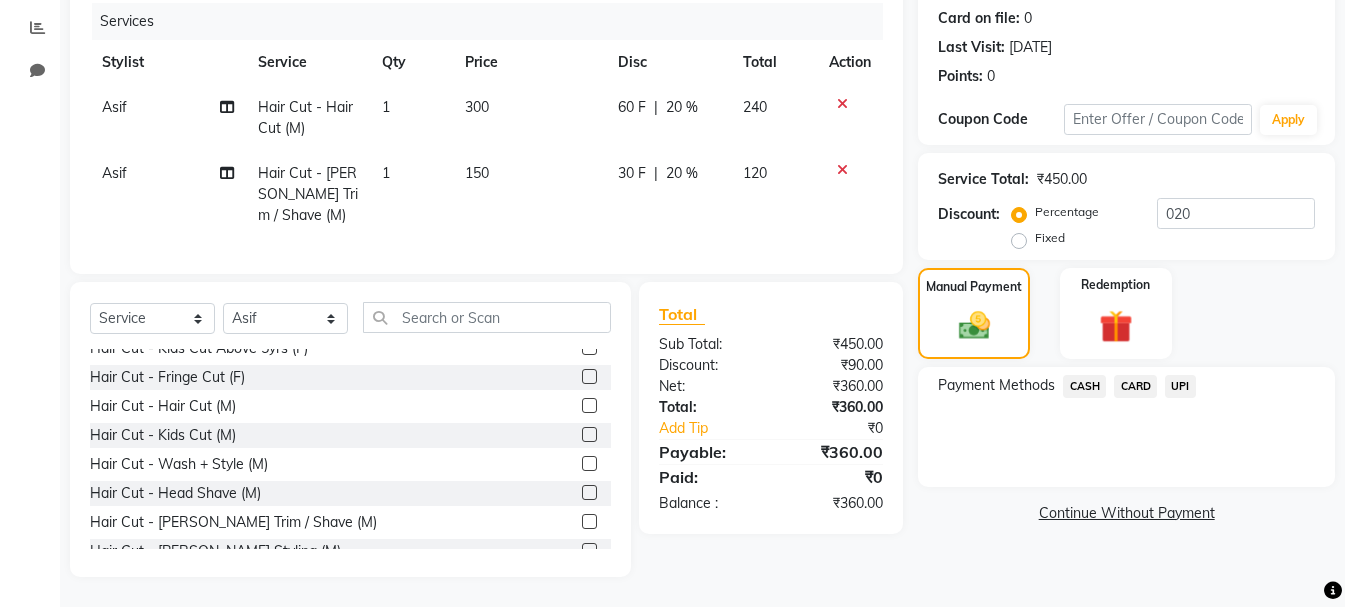 click on "UPI" 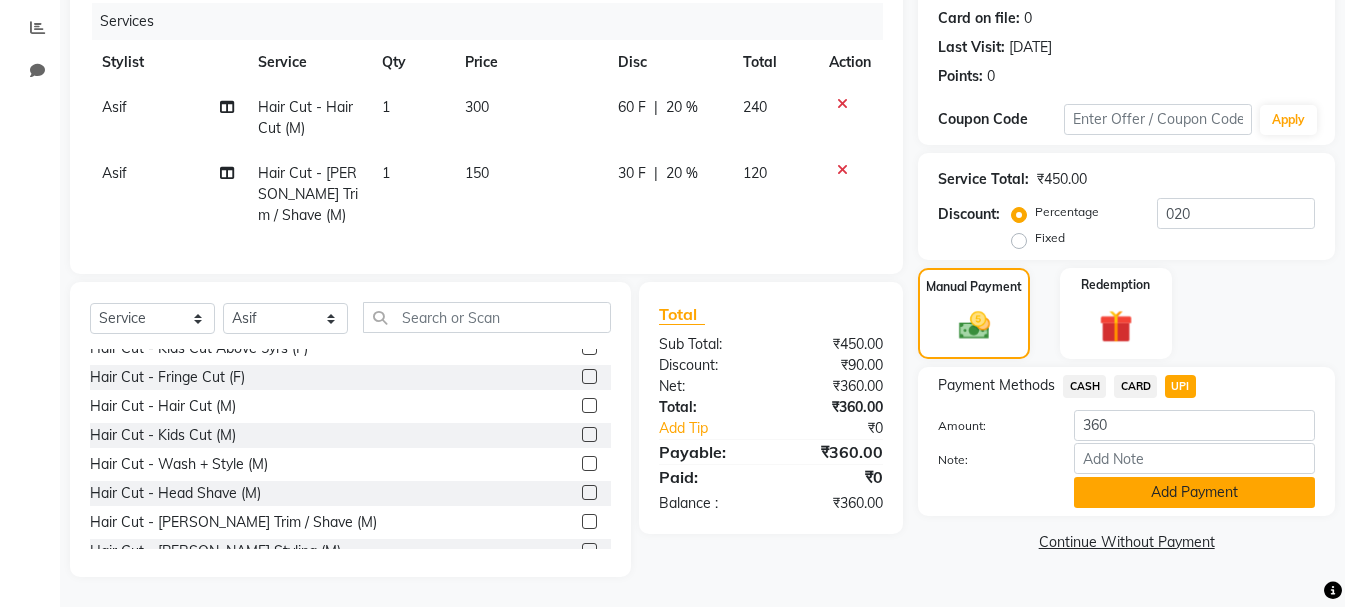 click on "Add Payment" 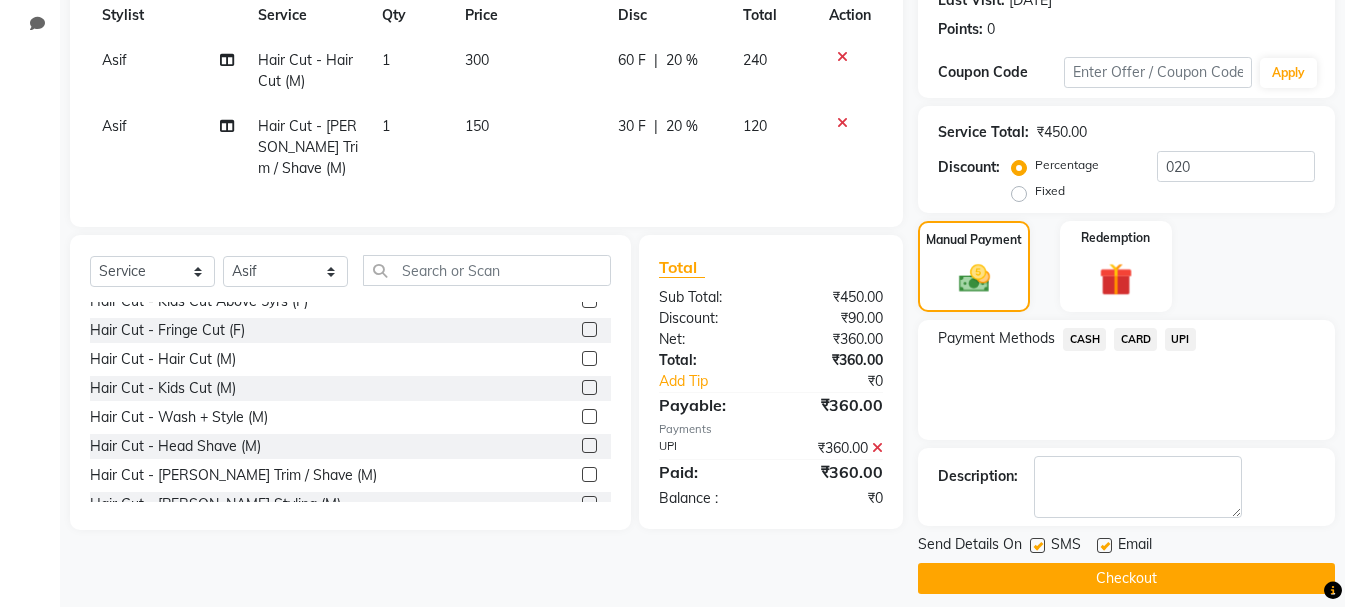 scroll, scrollTop: 309, scrollLeft: 0, axis: vertical 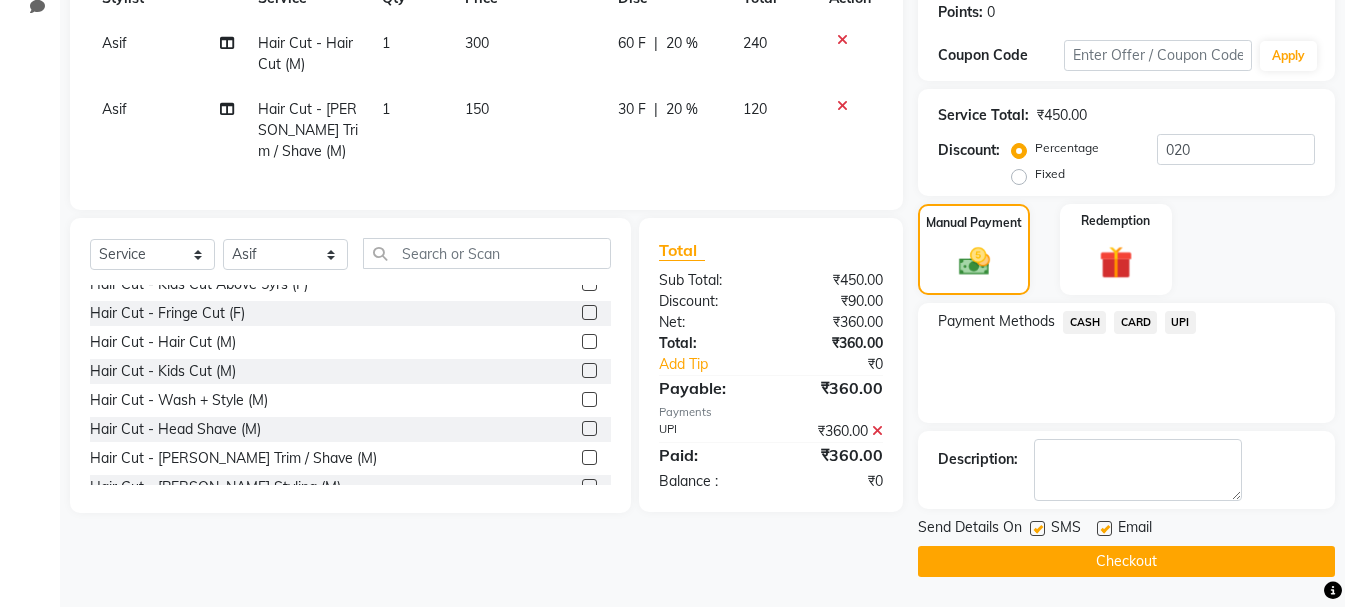 click on "Checkout" 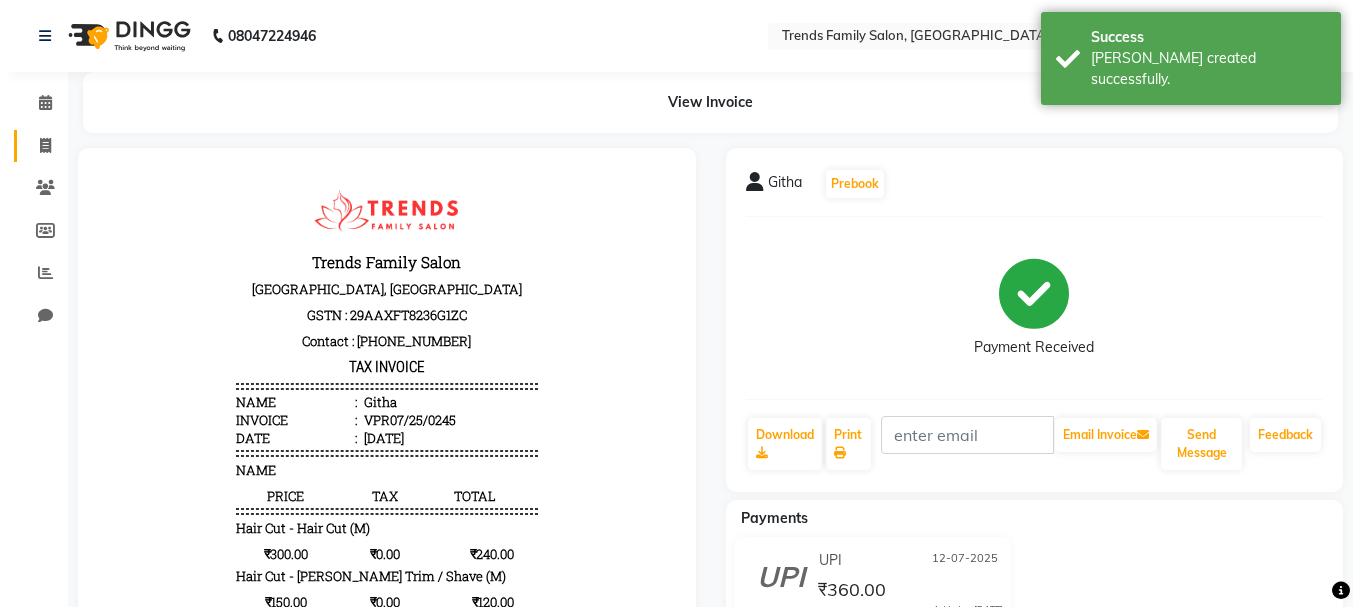 scroll, scrollTop: 0, scrollLeft: 0, axis: both 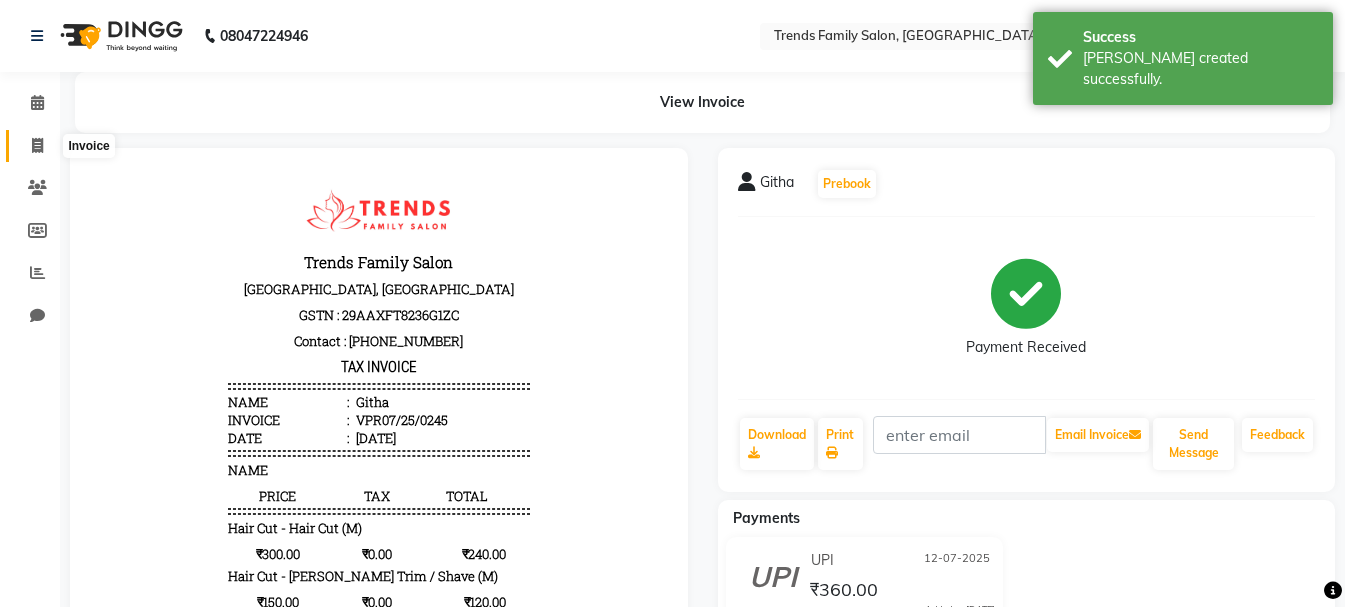 click 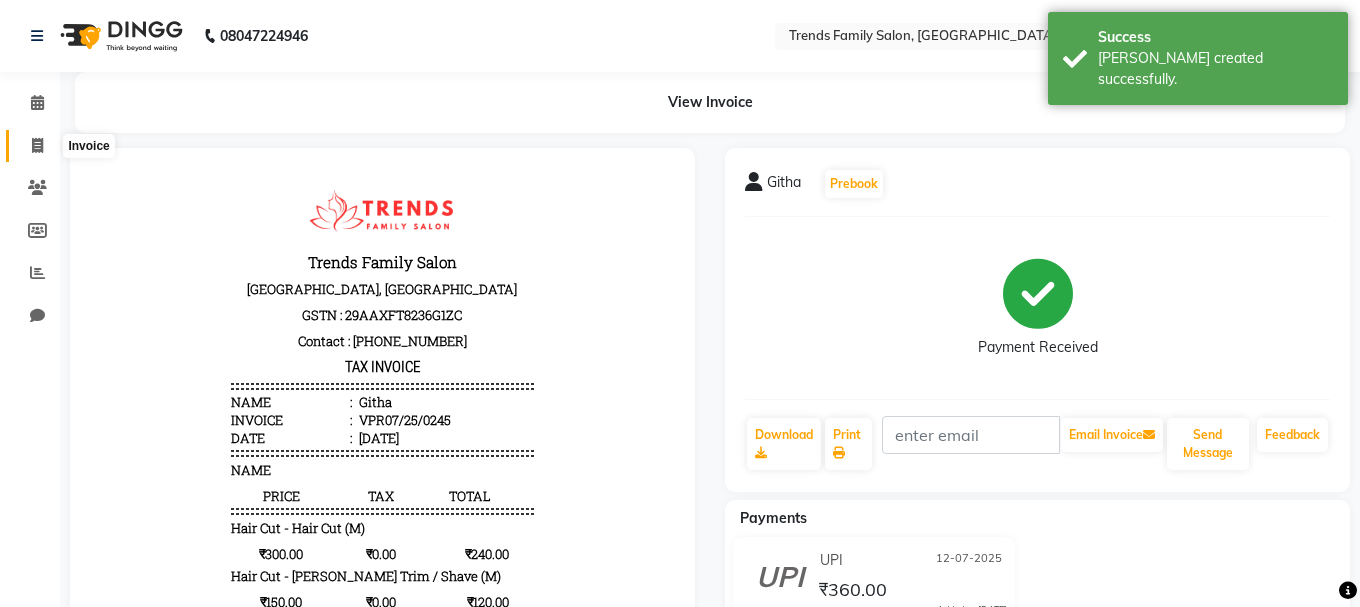 select on "service" 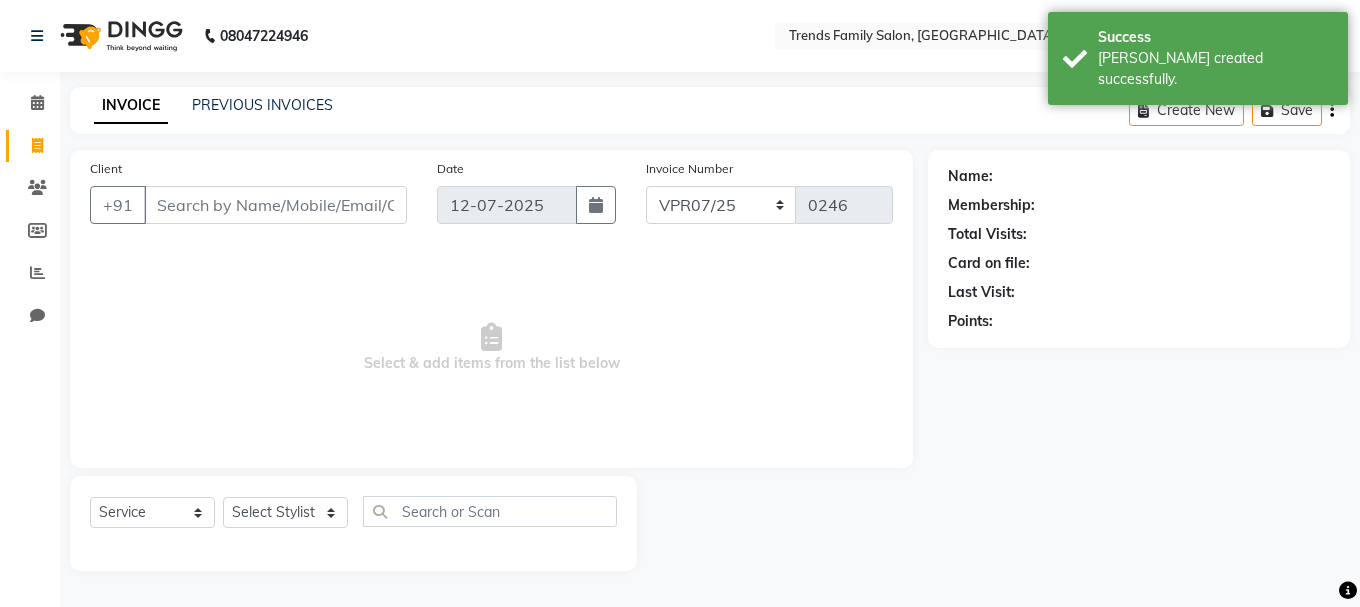 click 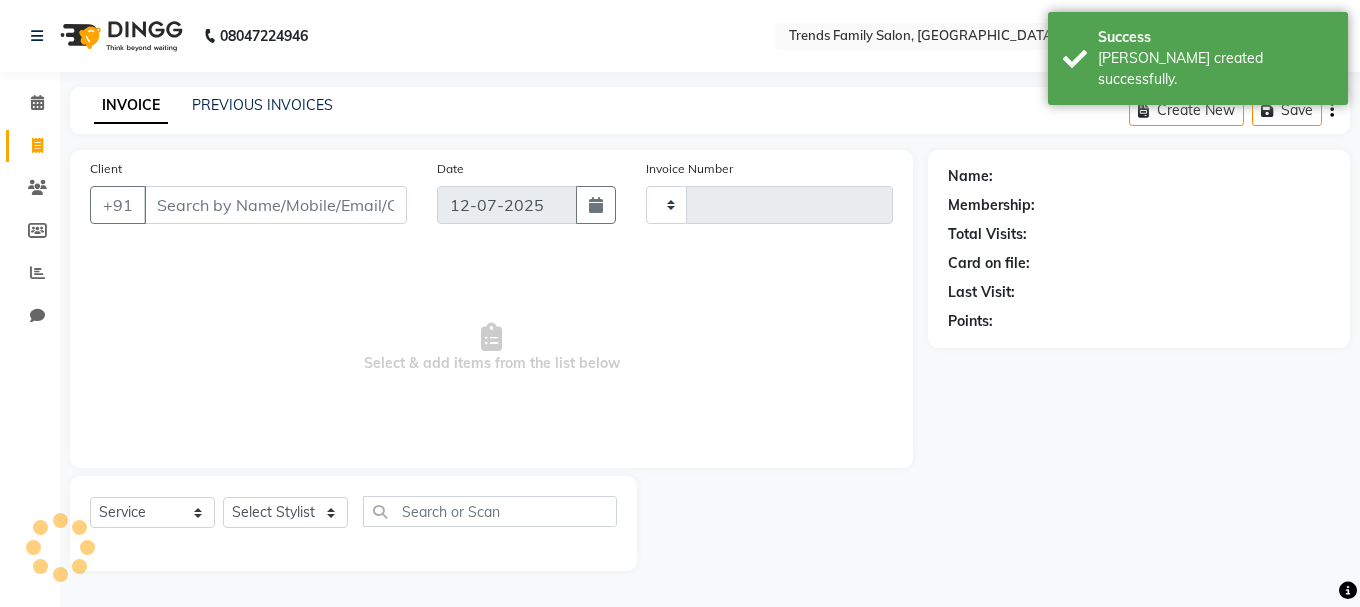 type on "0246" 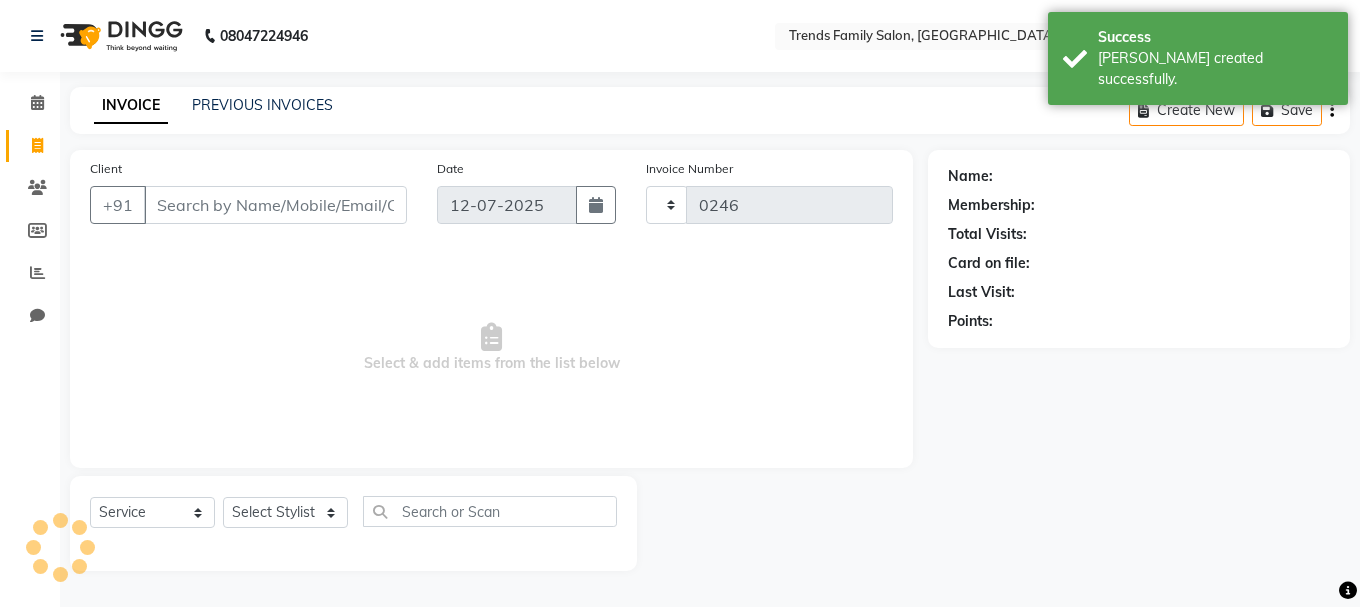 select on "8591" 